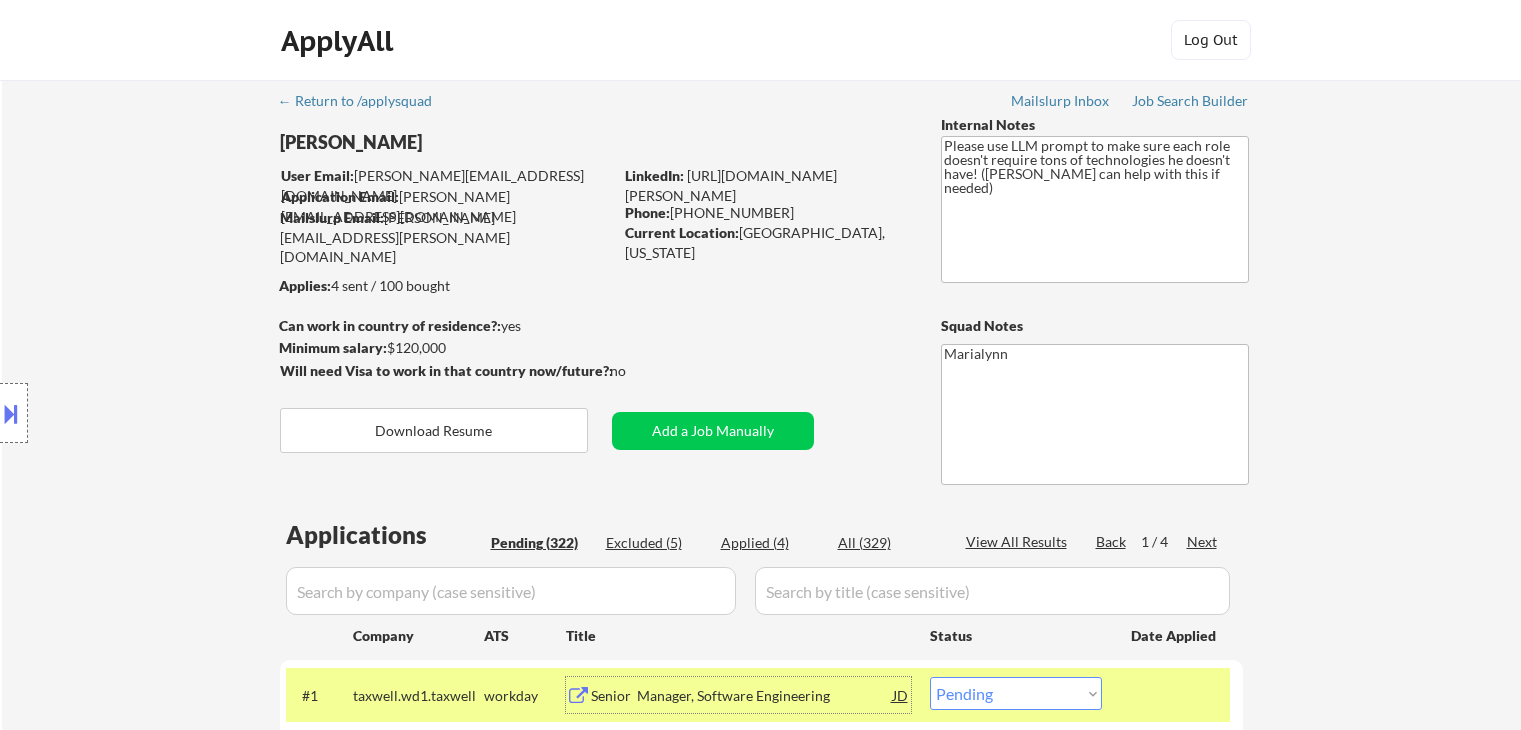 select on ""pending"" 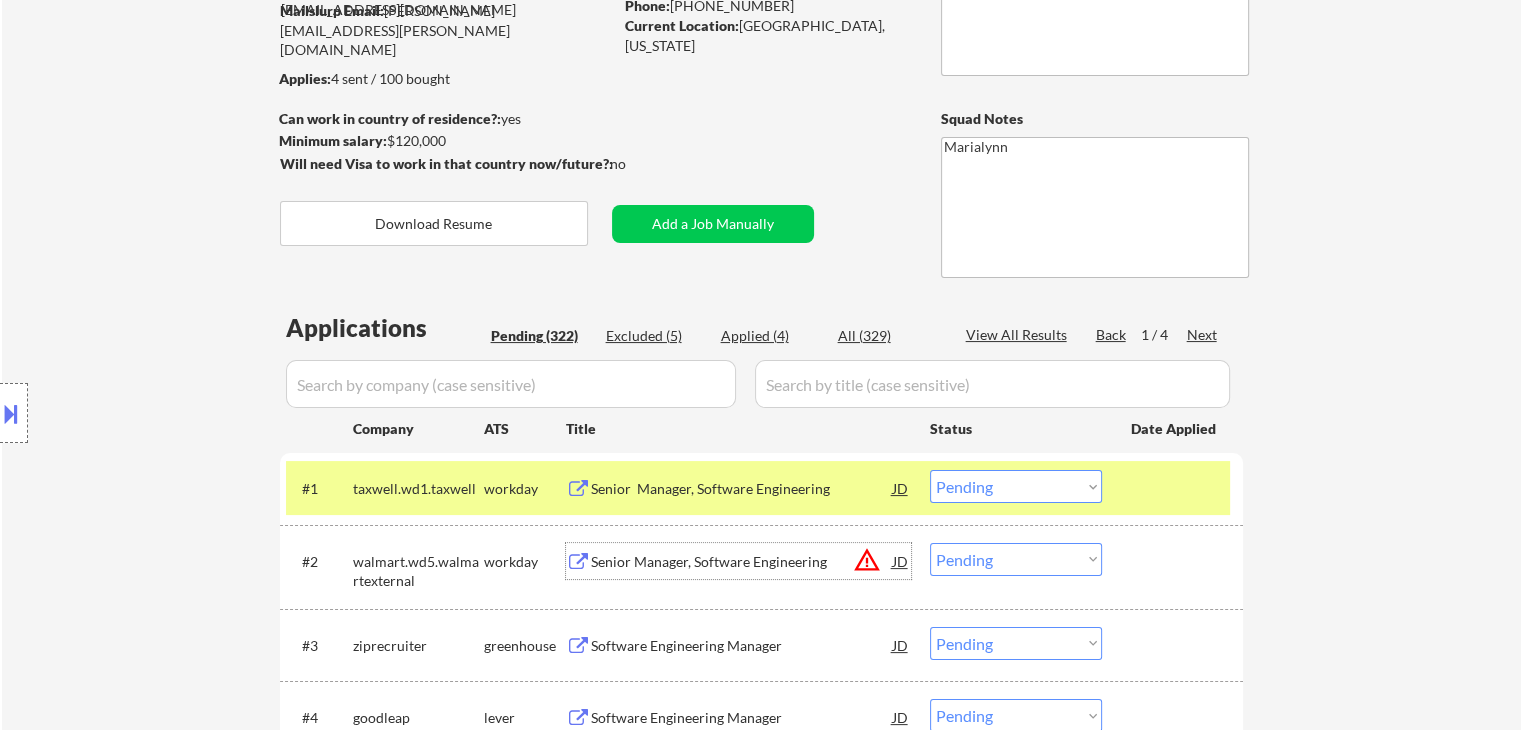 click on "Senior Manager, Software Engineering" at bounding box center [742, 562] 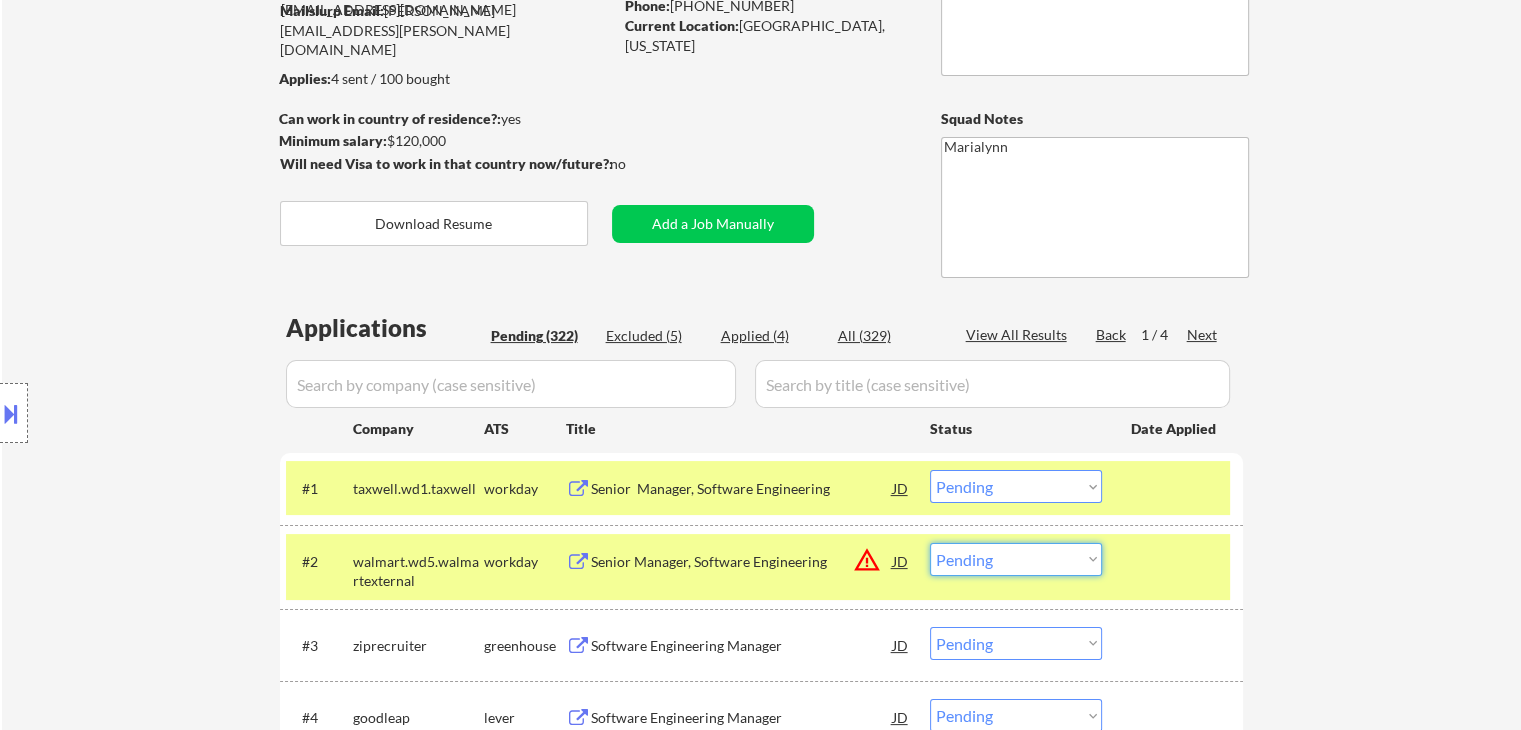 click on "Choose an option... Pending Applied Excluded (Questions) Excluded (Expired) Excluded (Location) Excluded (Bad Match) Excluded (Blocklist) Excluded (Salary) Excluded (Other)" at bounding box center [1016, 559] 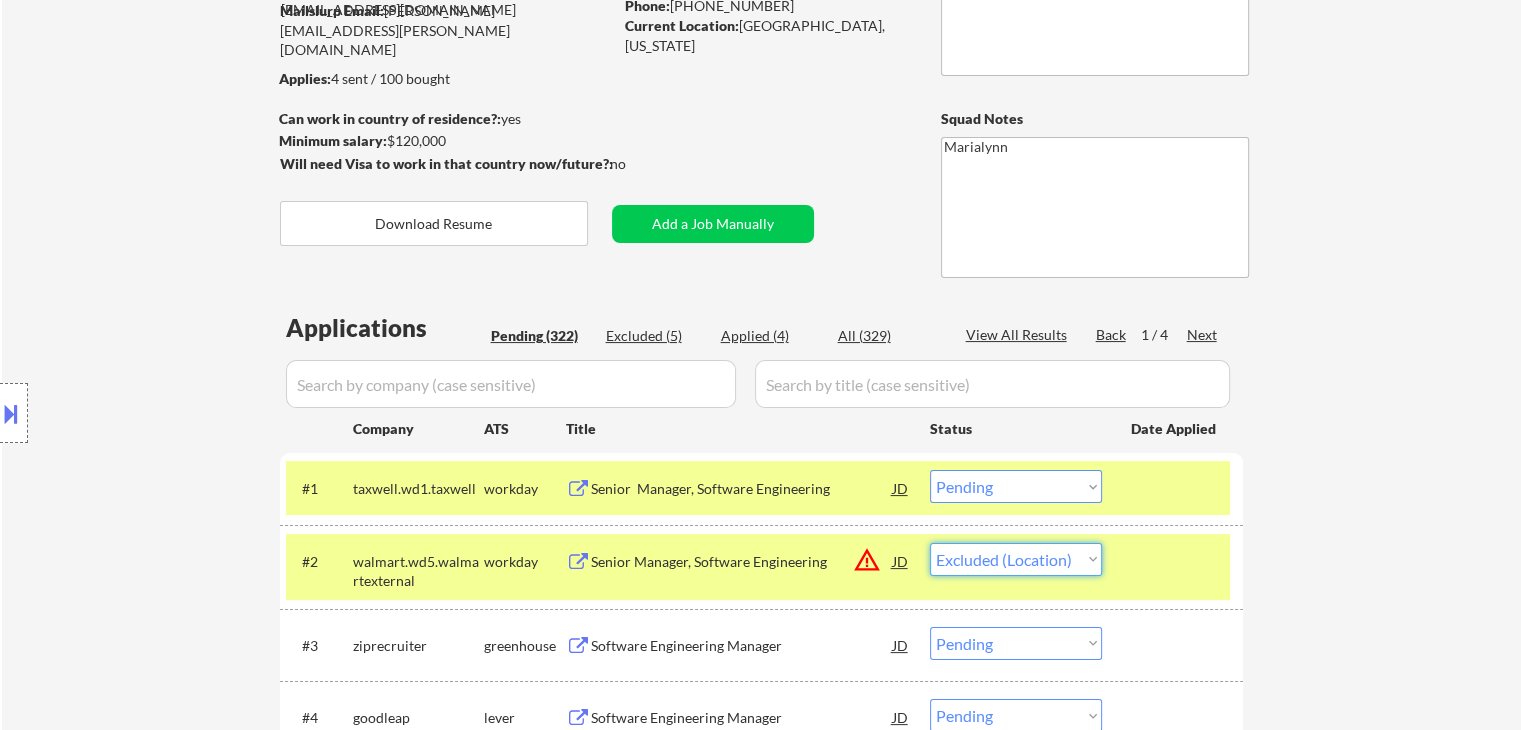 click on "Choose an option... Pending Applied Excluded (Questions) Excluded (Expired) Excluded (Location) Excluded (Bad Match) Excluded (Blocklist) Excluded (Salary) Excluded (Other)" at bounding box center (1016, 559) 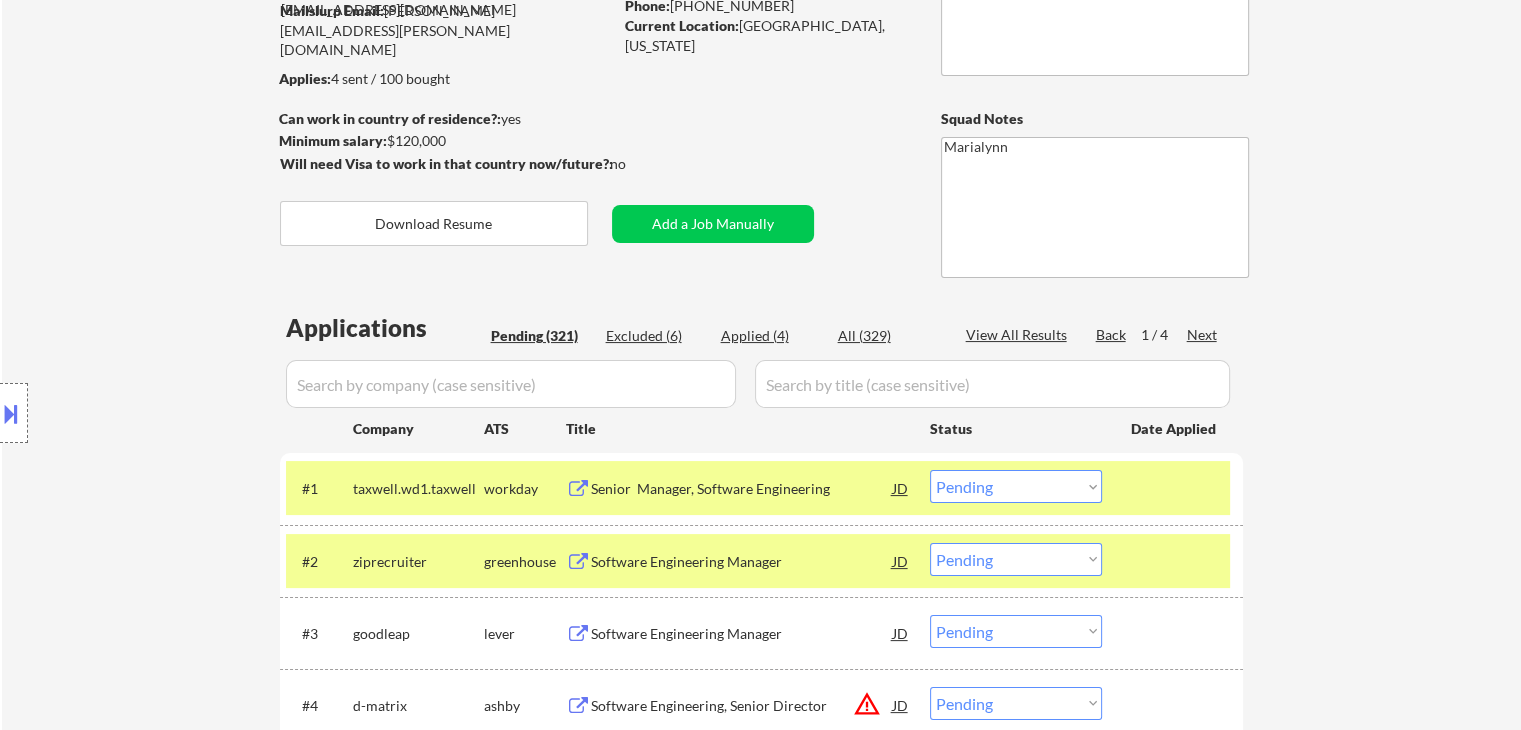 click on "Software Engineering Manager" at bounding box center (742, 562) 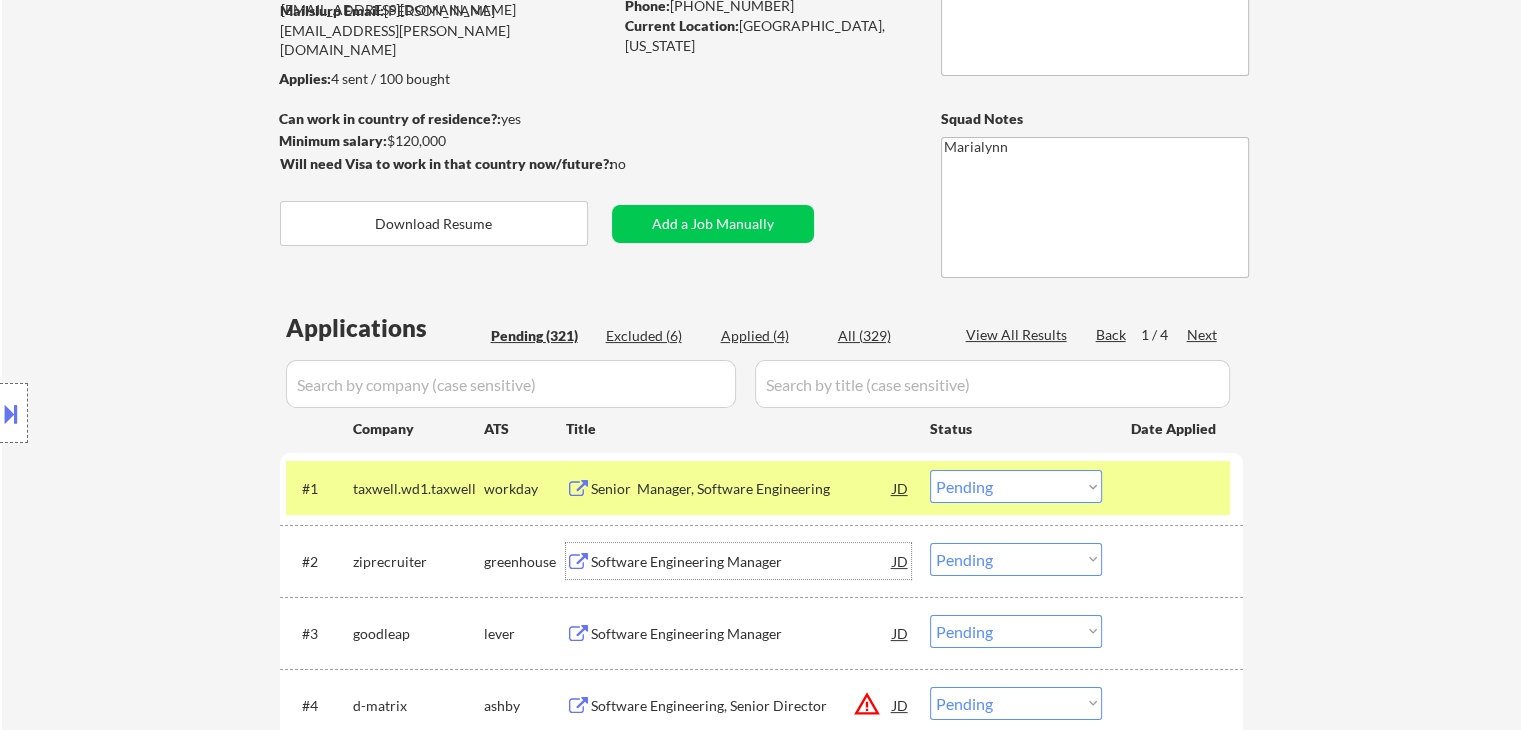click on "Software Engineering Manager" at bounding box center [742, 634] 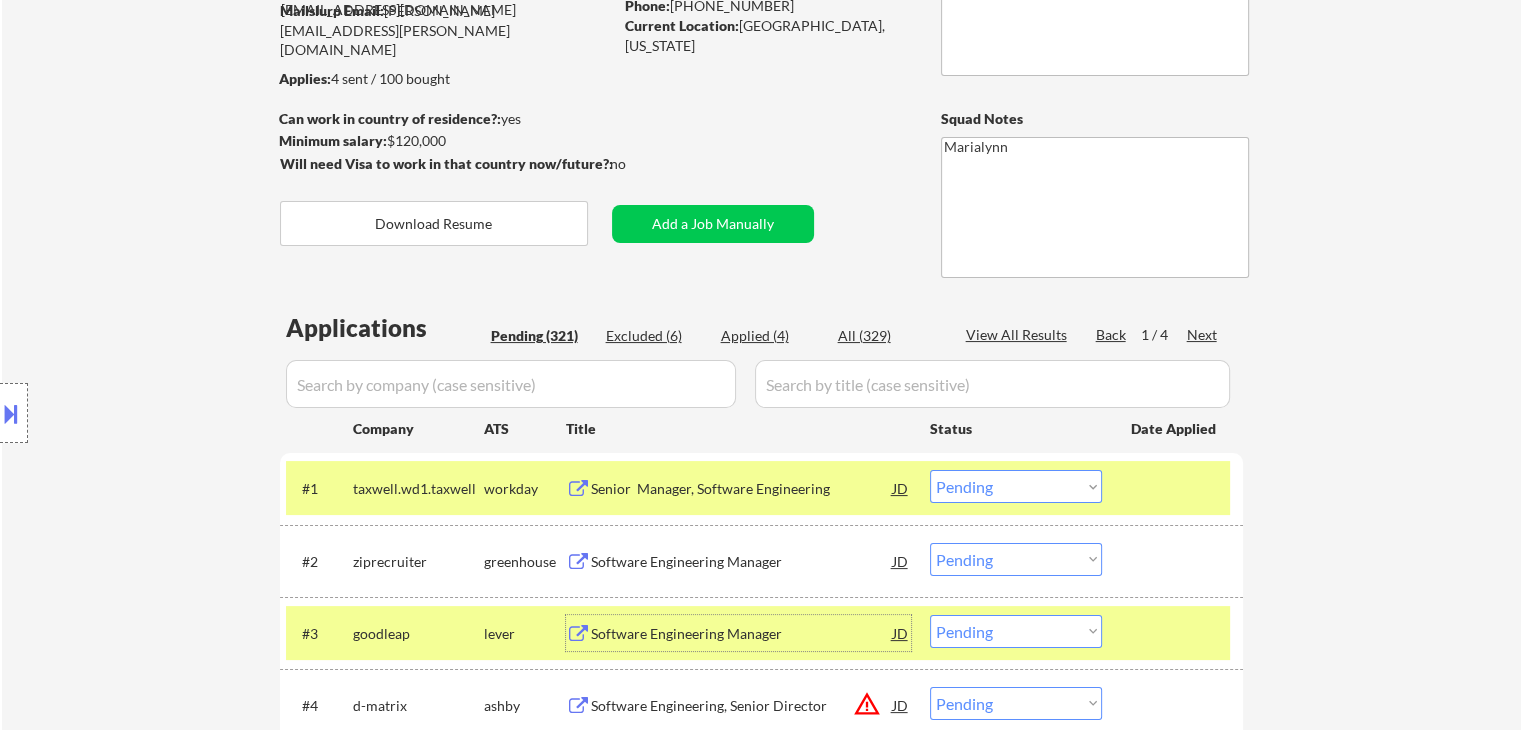 click on "Choose an option... Pending Applied Excluded (Questions) Excluded (Expired) Excluded (Location) Excluded (Bad Match) Excluded (Blocklist) Excluded (Salary) Excluded (Other)" at bounding box center (1016, 559) 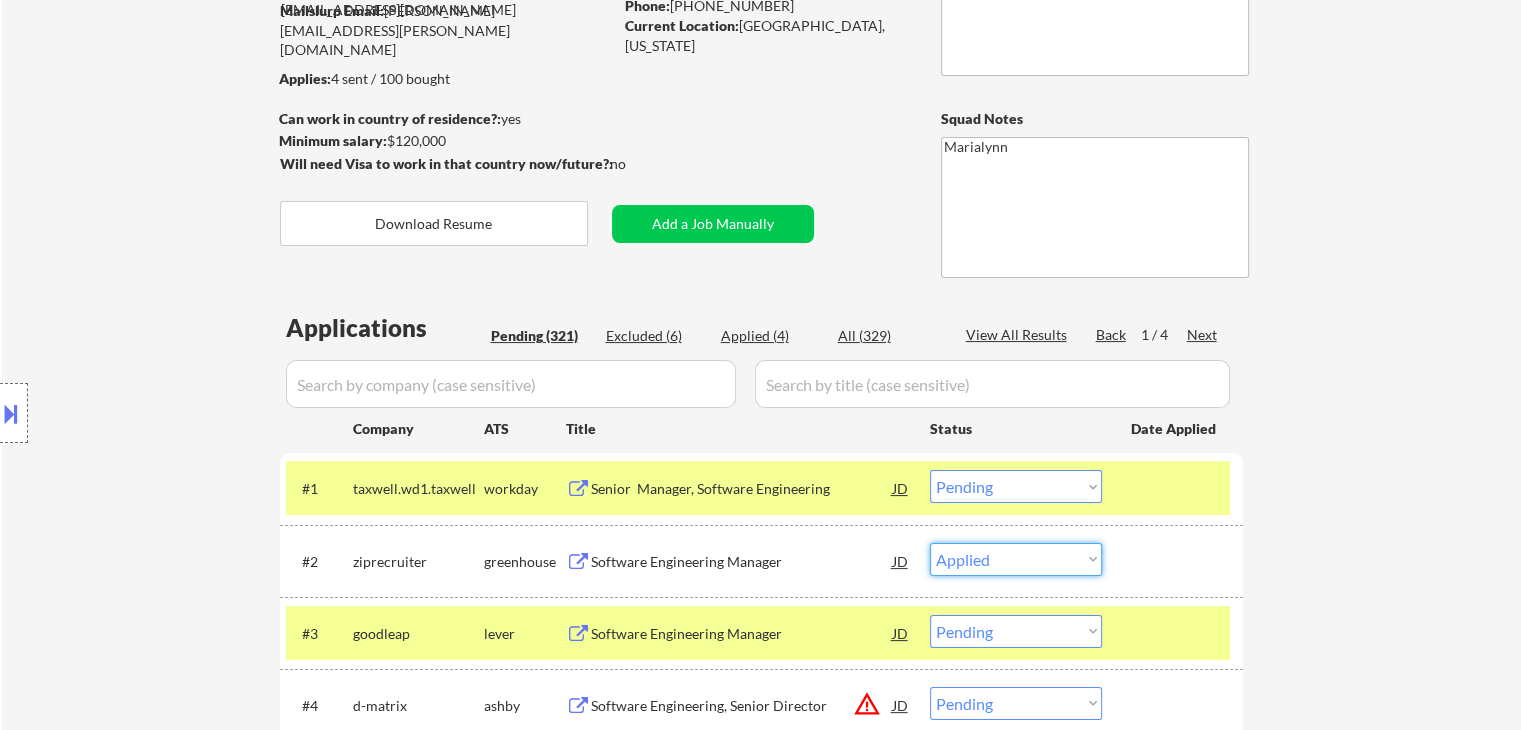 click on "Choose an option... Pending Applied Excluded (Questions) Excluded (Expired) Excluded (Location) Excluded (Bad Match) Excluded (Blocklist) Excluded (Salary) Excluded (Other)" at bounding box center (1016, 559) 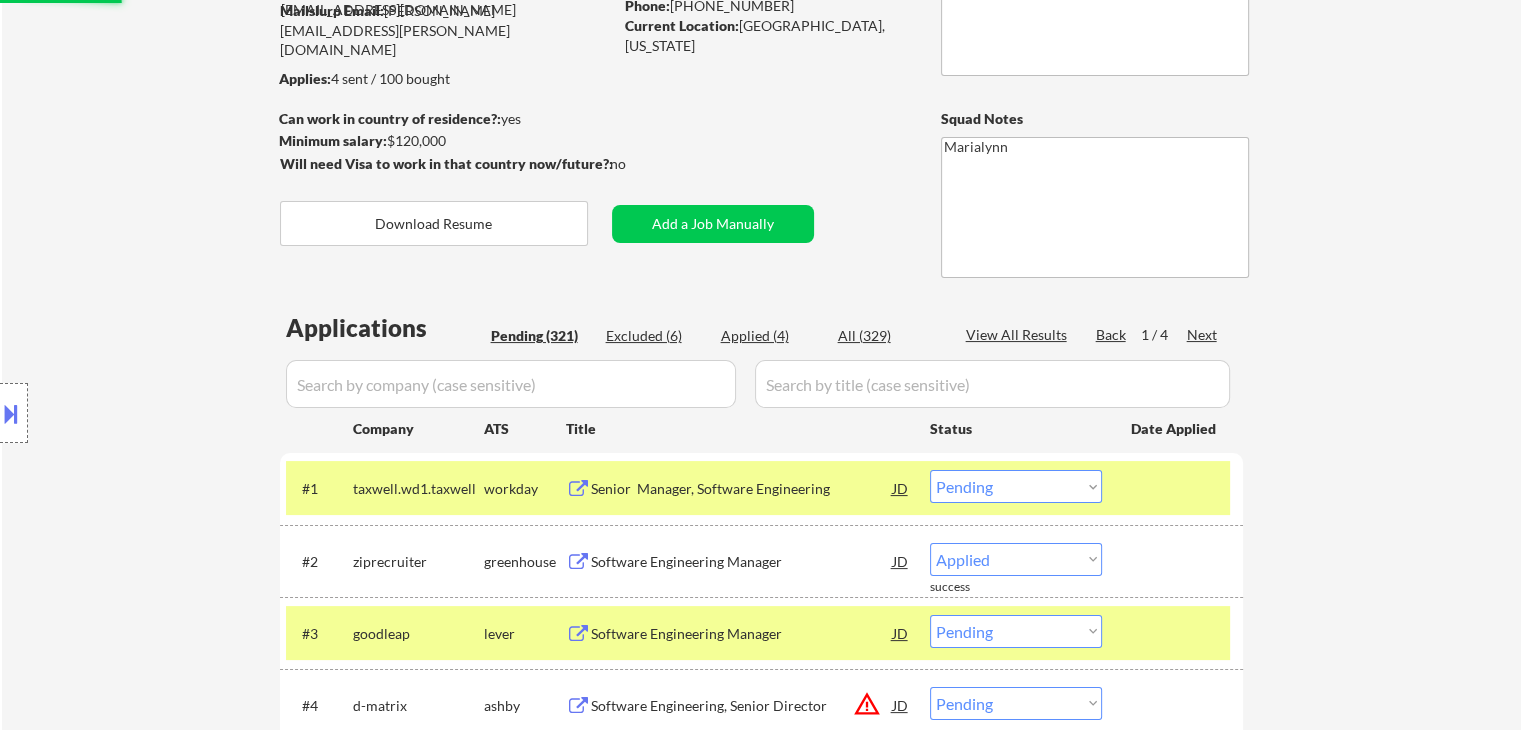 select on ""pending"" 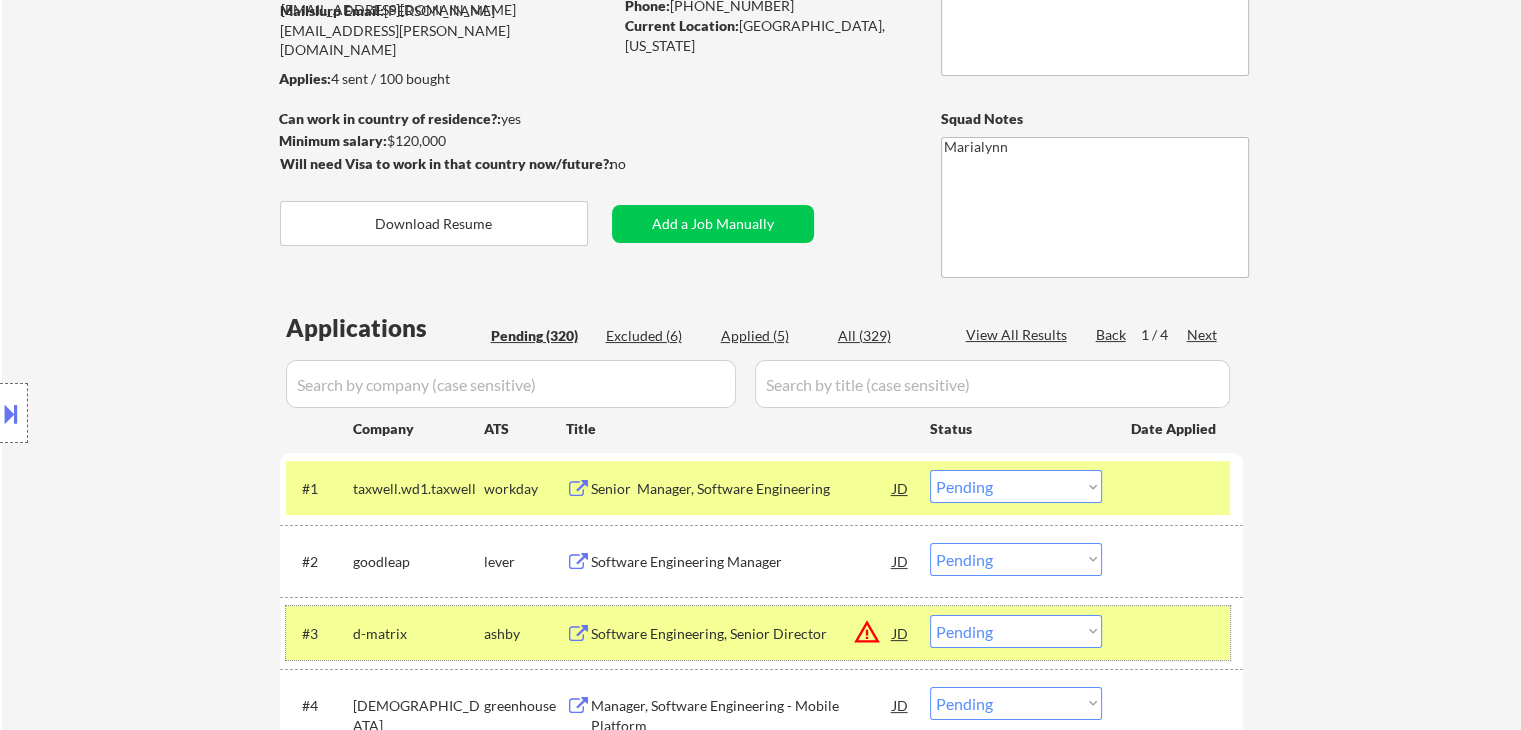 click on "d-matrix" at bounding box center [418, 634] 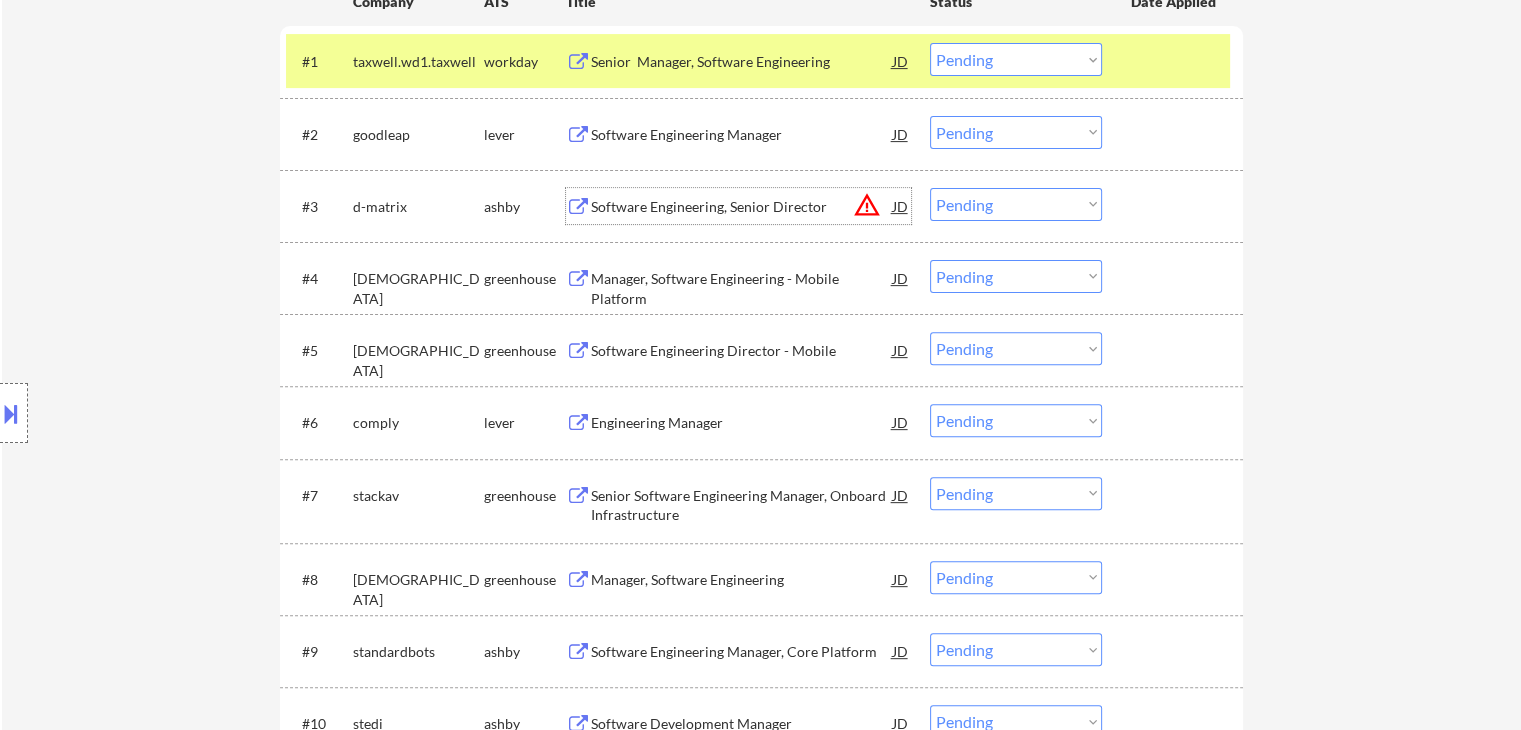 scroll, scrollTop: 635, scrollLeft: 0, axis: vertical 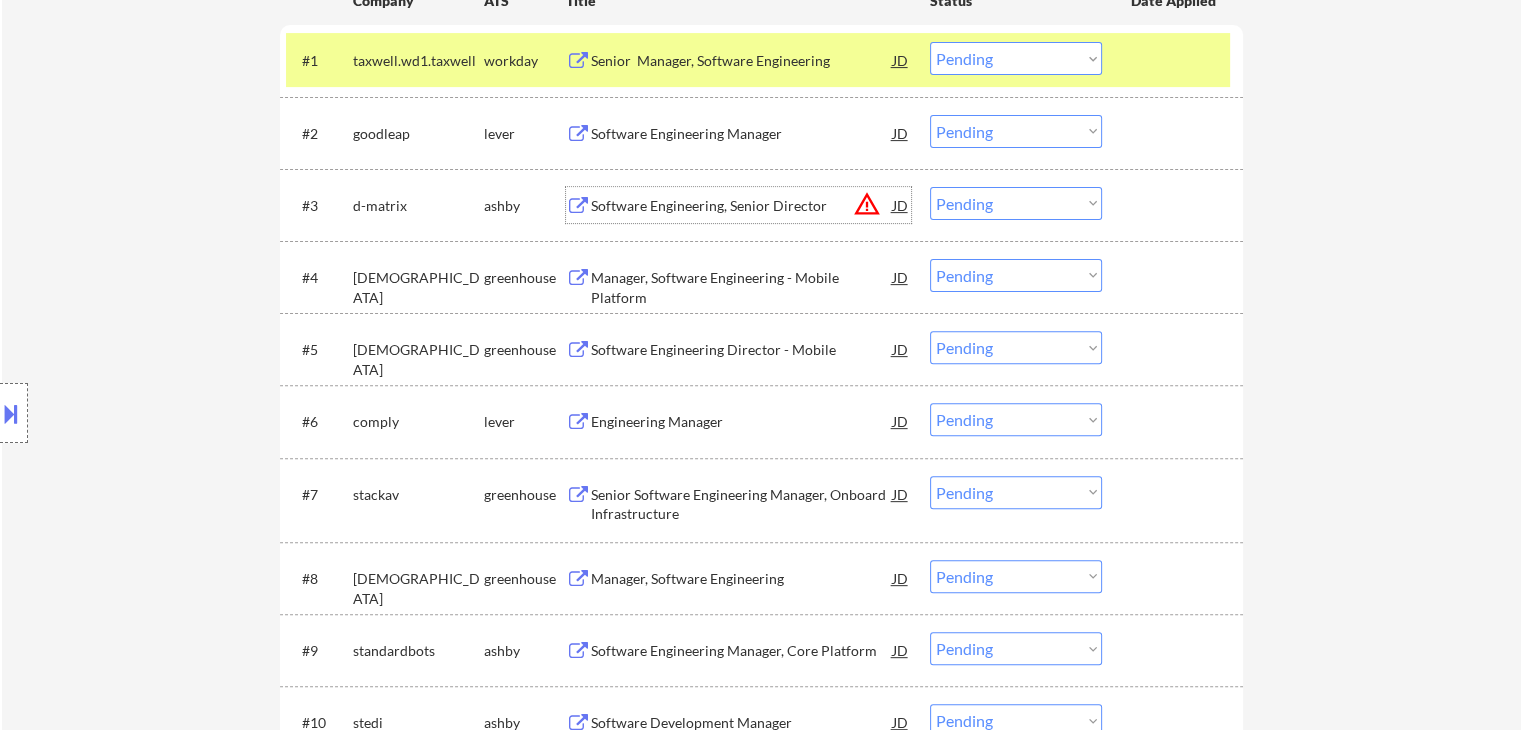 click on "Software Engineering, Senior Director" at bounding box center (742, 206) 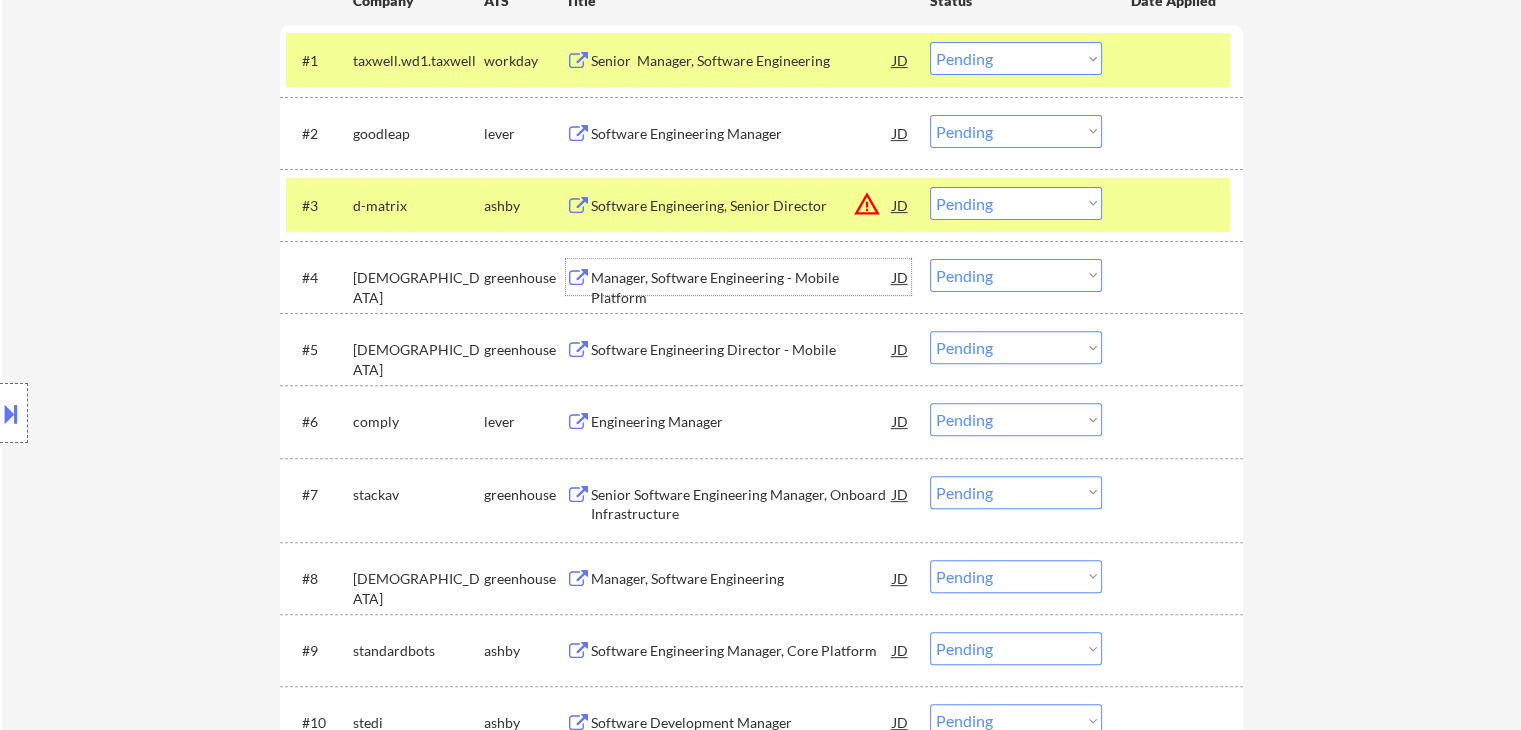 click on "Manager, Software Engineering - Mobile Platform" at bounding box center [742, 287] 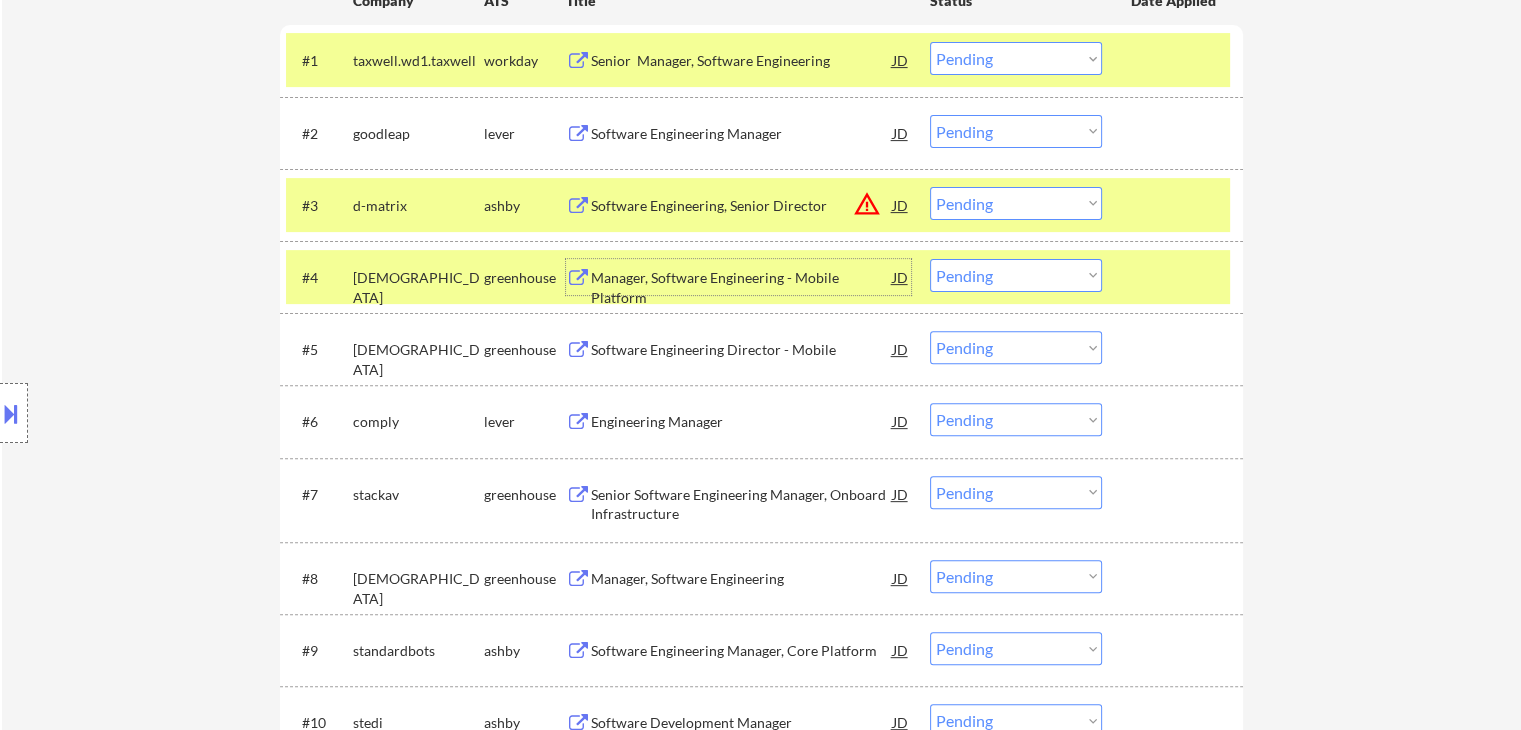 click on "Choose an option... Pending Applied Excluded (Questions) Excluded (Expired) Excluded (Location) Excluded (Bad Match) Excluded (Blocklist) Excluded (Salary) Excluded (Other)" at bounding box center (1016, 203) 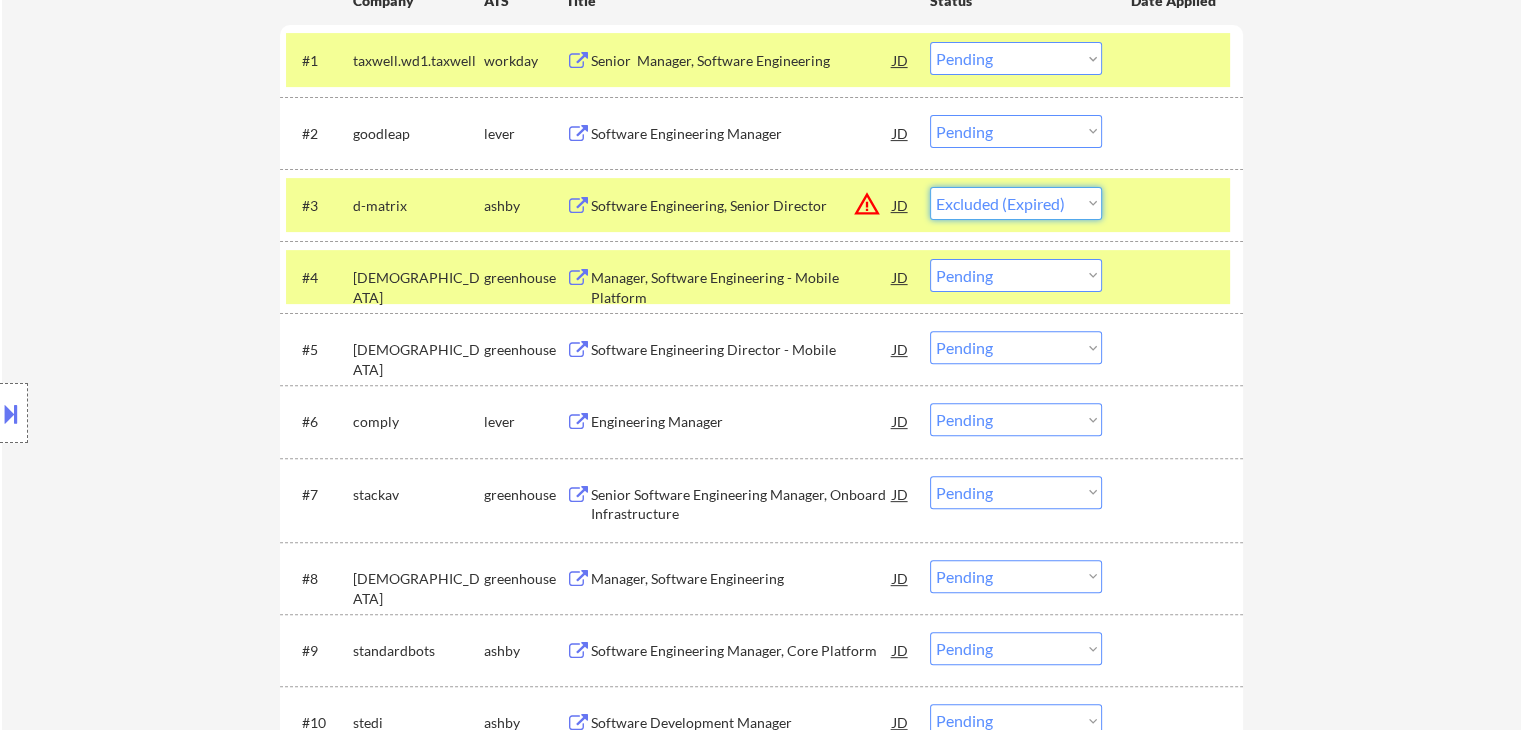 click on "Choose an option... Pending Applied Excluded (Questions) Excluded (Expired) Excluded (Location) Excluded (Bad Match) Excluded (Blocklist) Excluded (Salary) Excluded (Other)" at bounding box center (1016, 203) 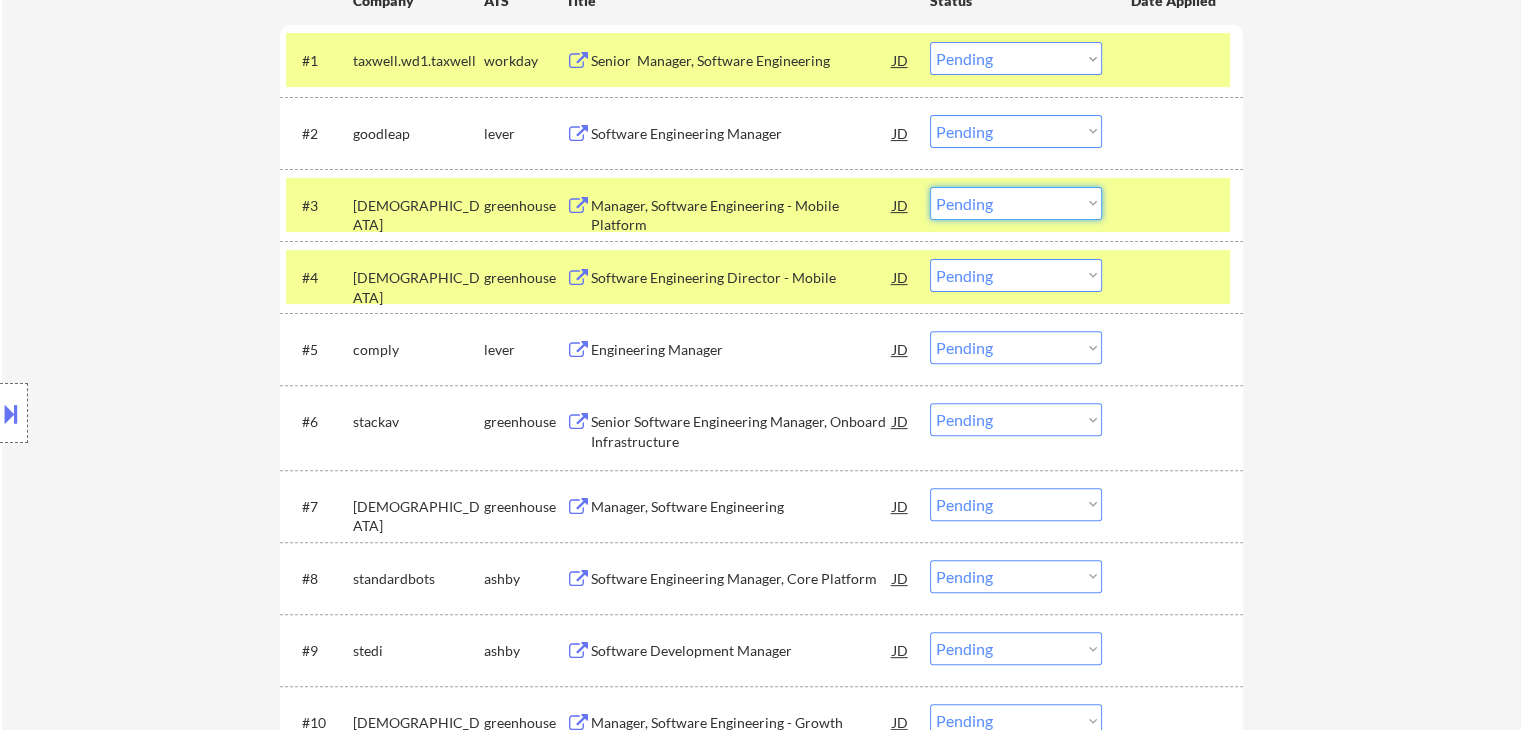 click on "Choose an option... Pending Applied Excluded (Questions) Excluded (Expired) Excluded (Location) Excluded (Bad Match) Excluded (Blocklist) Excluded (Salary) Excluded (Other)" at bounding box center [1016, 203] 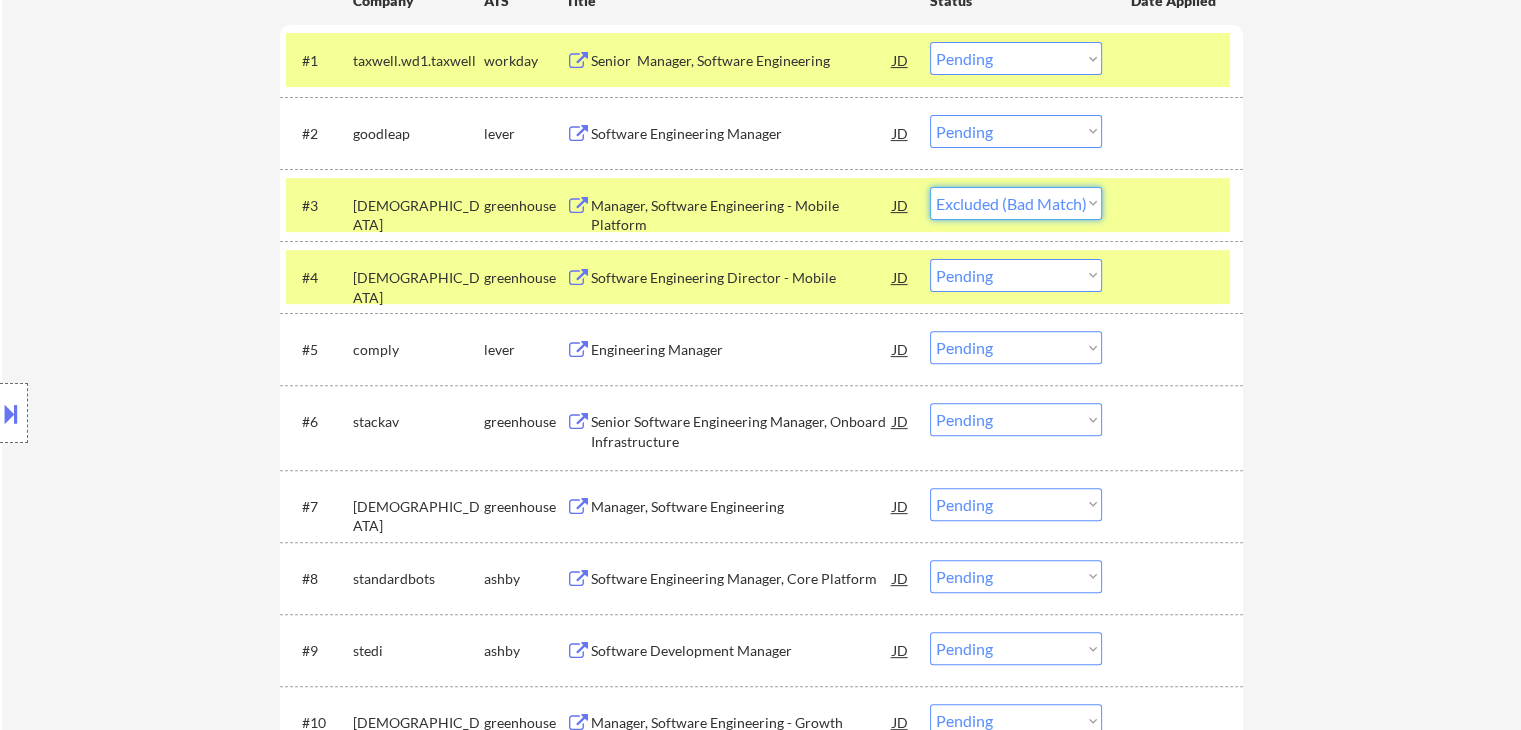 click on "Choose an option... Pending Applied Excluded (Questions) Excluded (Expired) Excluded (Location) Excluded (Bad Match) Excluded (Blocklist) Excluded (Salary) Excluded (Other)" at bounding box center (1016, 203) 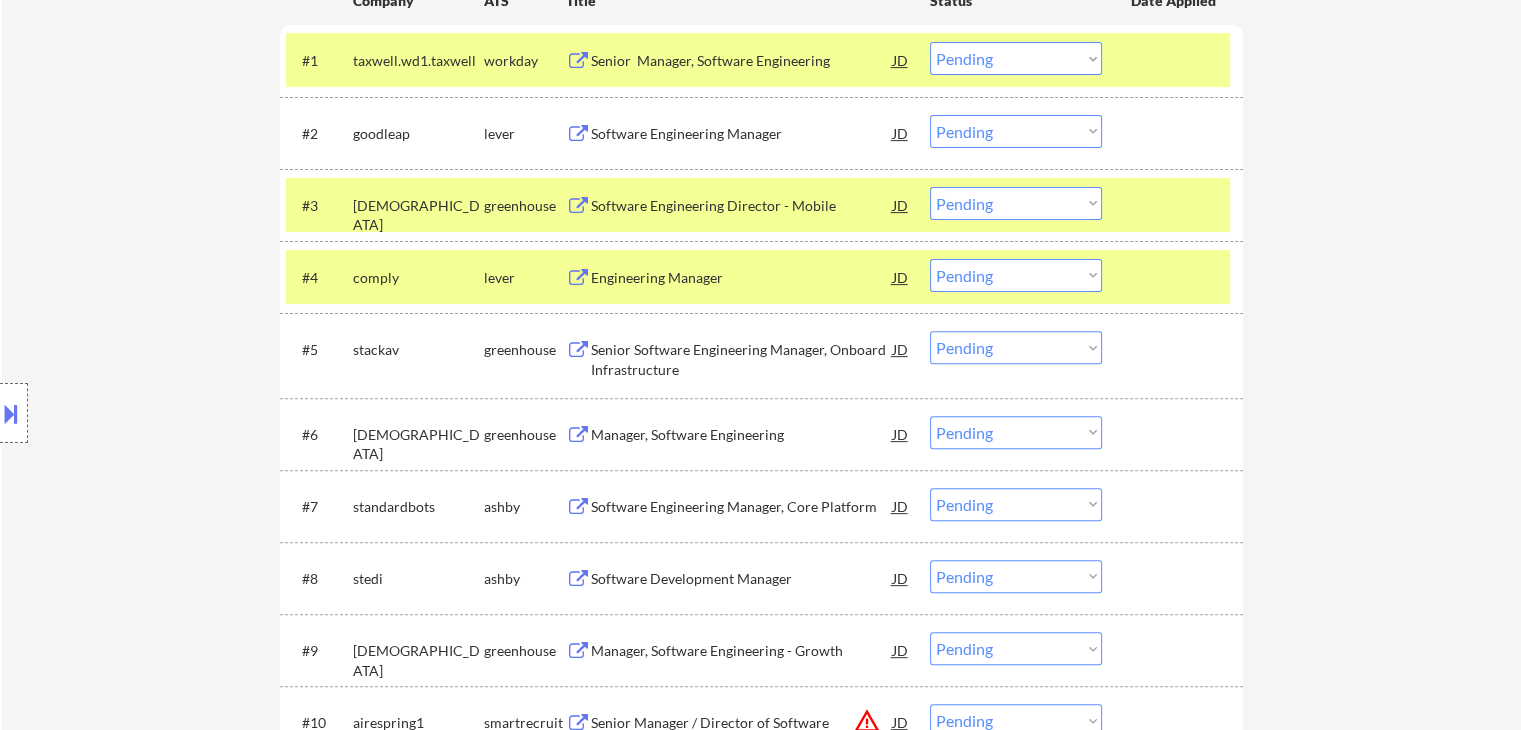 click on "comply" at bounding box center (418, 278) 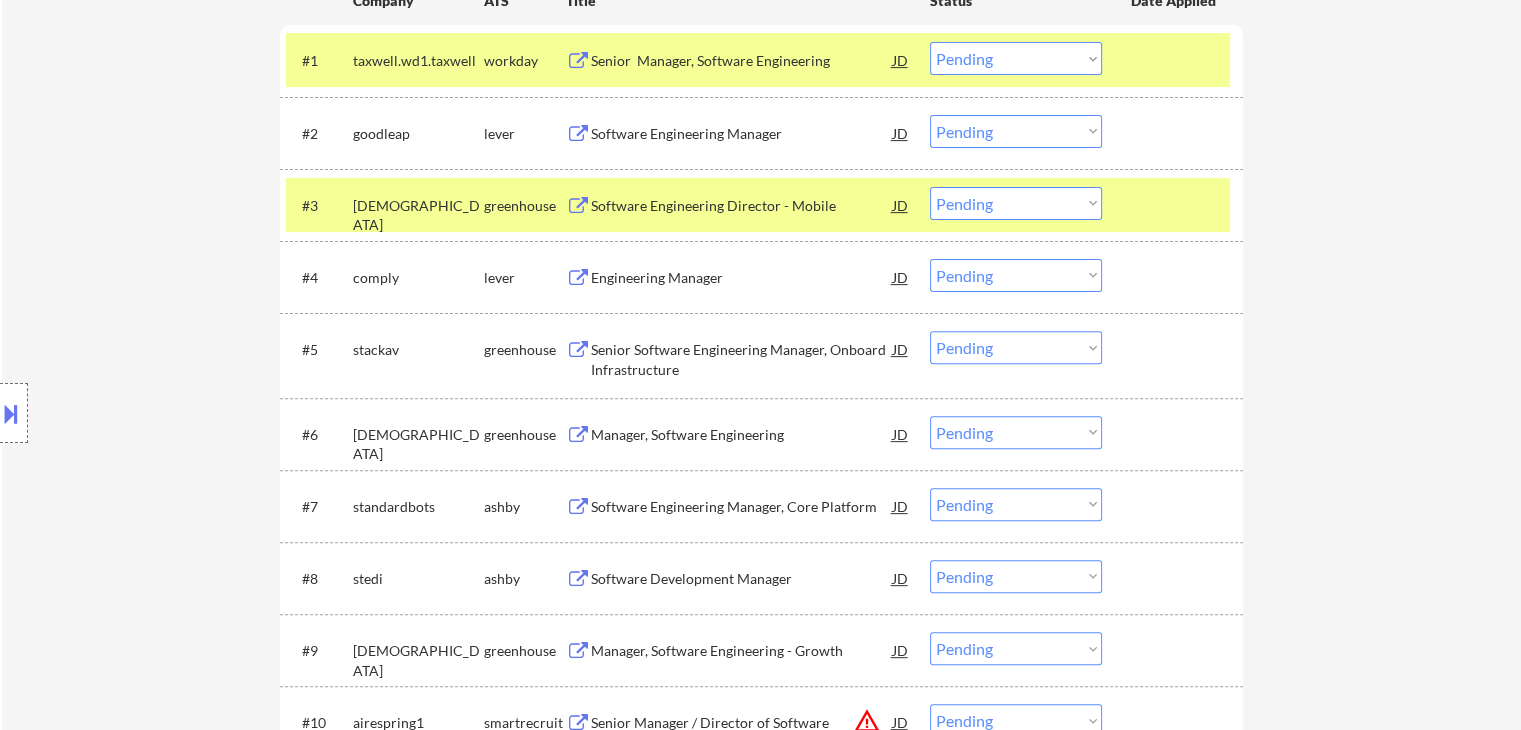 click on "Software Engineering Director - Mobile" at bounding box center (742, 206) 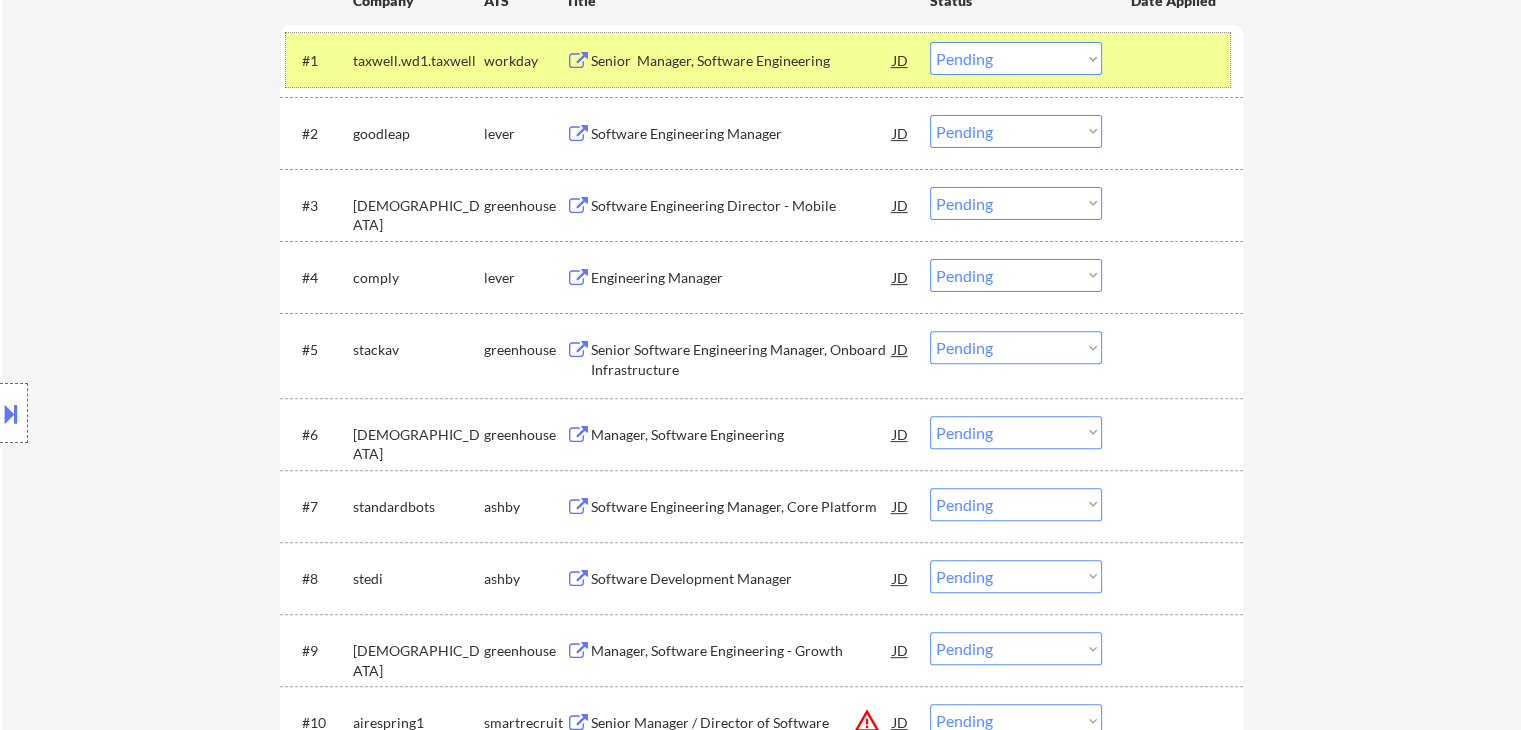 click on "workday" at bounding box center [525, 60] 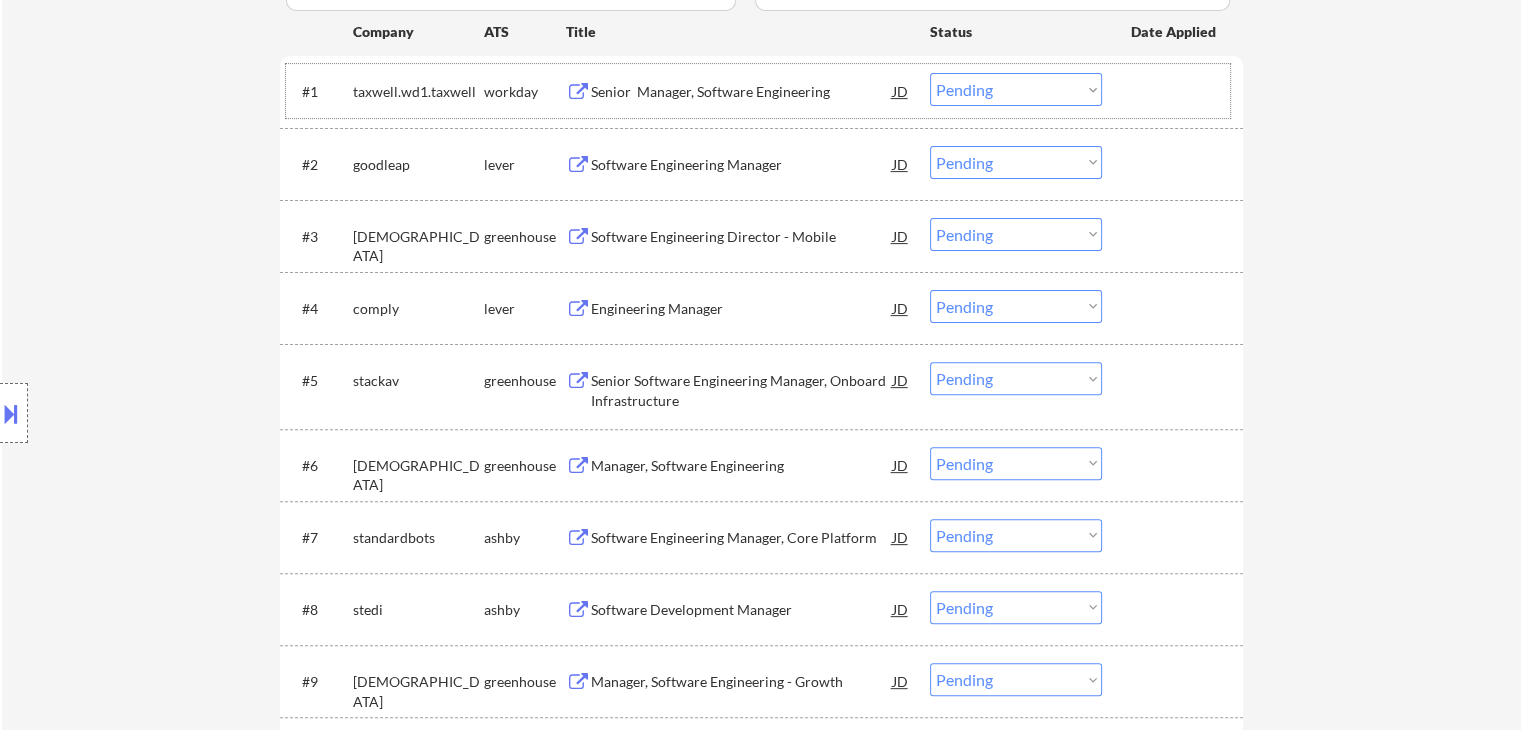 scroll, scrollTop: 604, scrollLeft: 0, axis: vertical 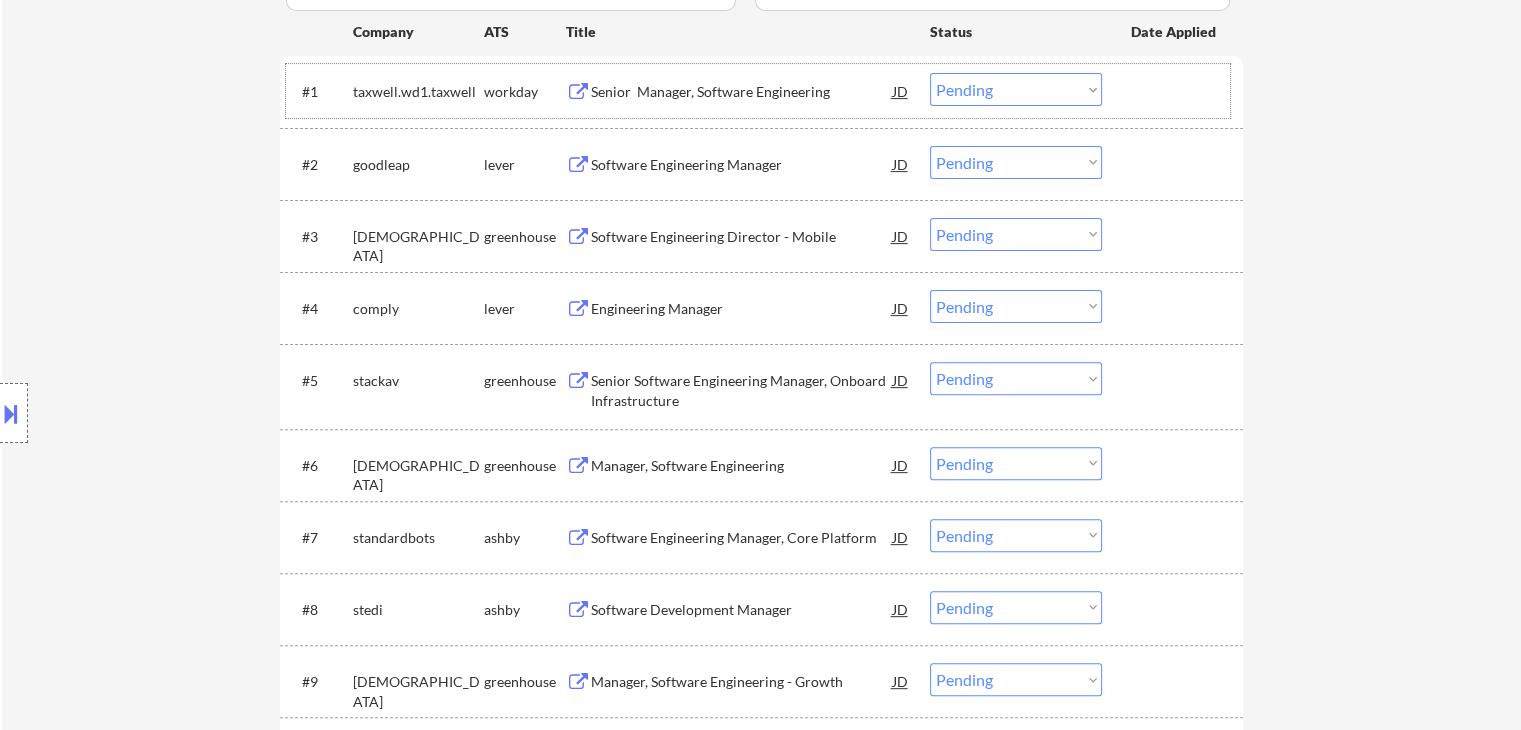 click on "Choose an option... Pending Applied Excluded (Questions) Excluded (Expired) Excluded (Location) Excluded (Bad Match) Excluded (Blocklist) Excluded (Salary) Excluded (Other)" at bounding box center (1016, 234) 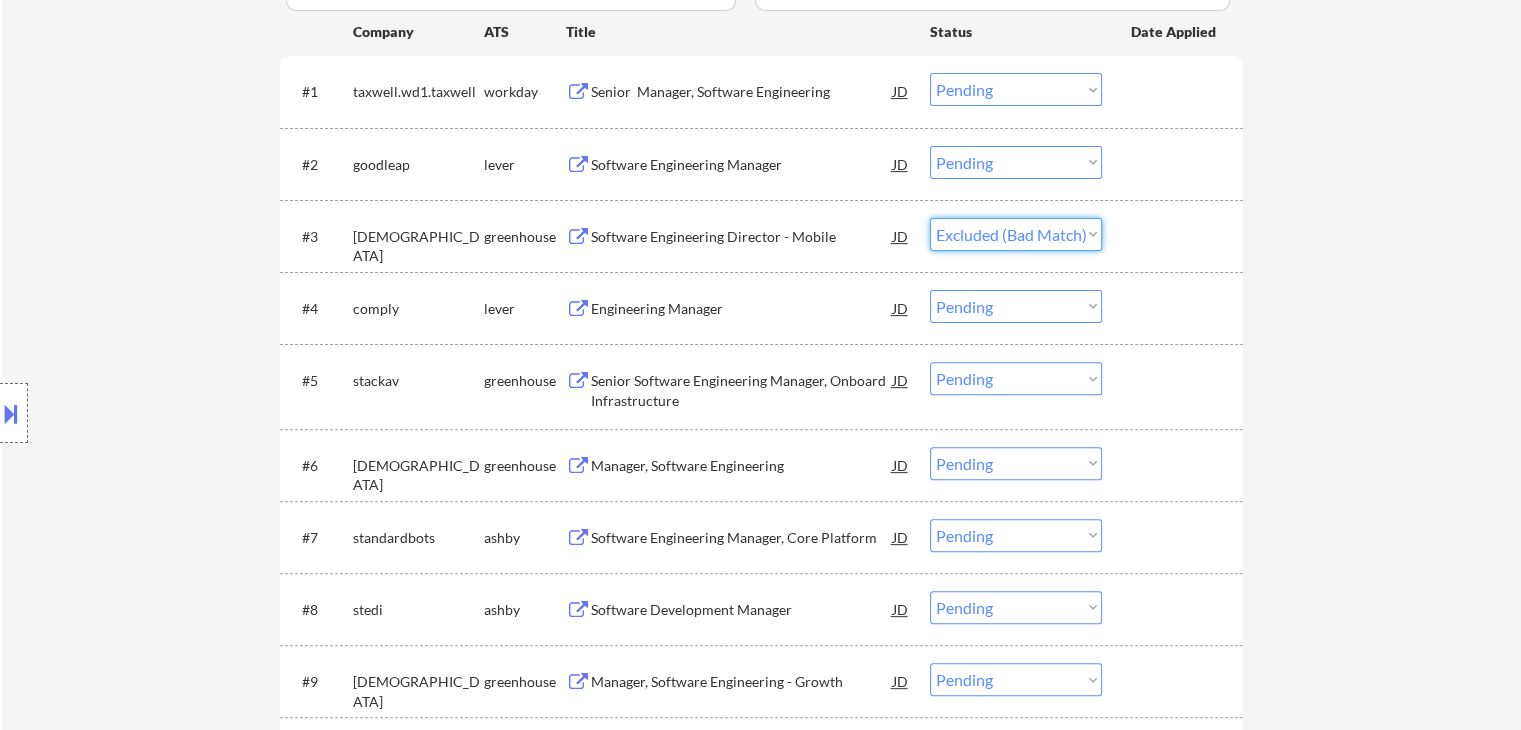 click on "Choose an option... Pending Applied Excluded (Questions) Excluded (Expired) Excluded (Location) Excluded (Bad Match) Excluded (Blocklist) Excluded (Salary) Excluded (Other)" at bounding box center [1016, 234] 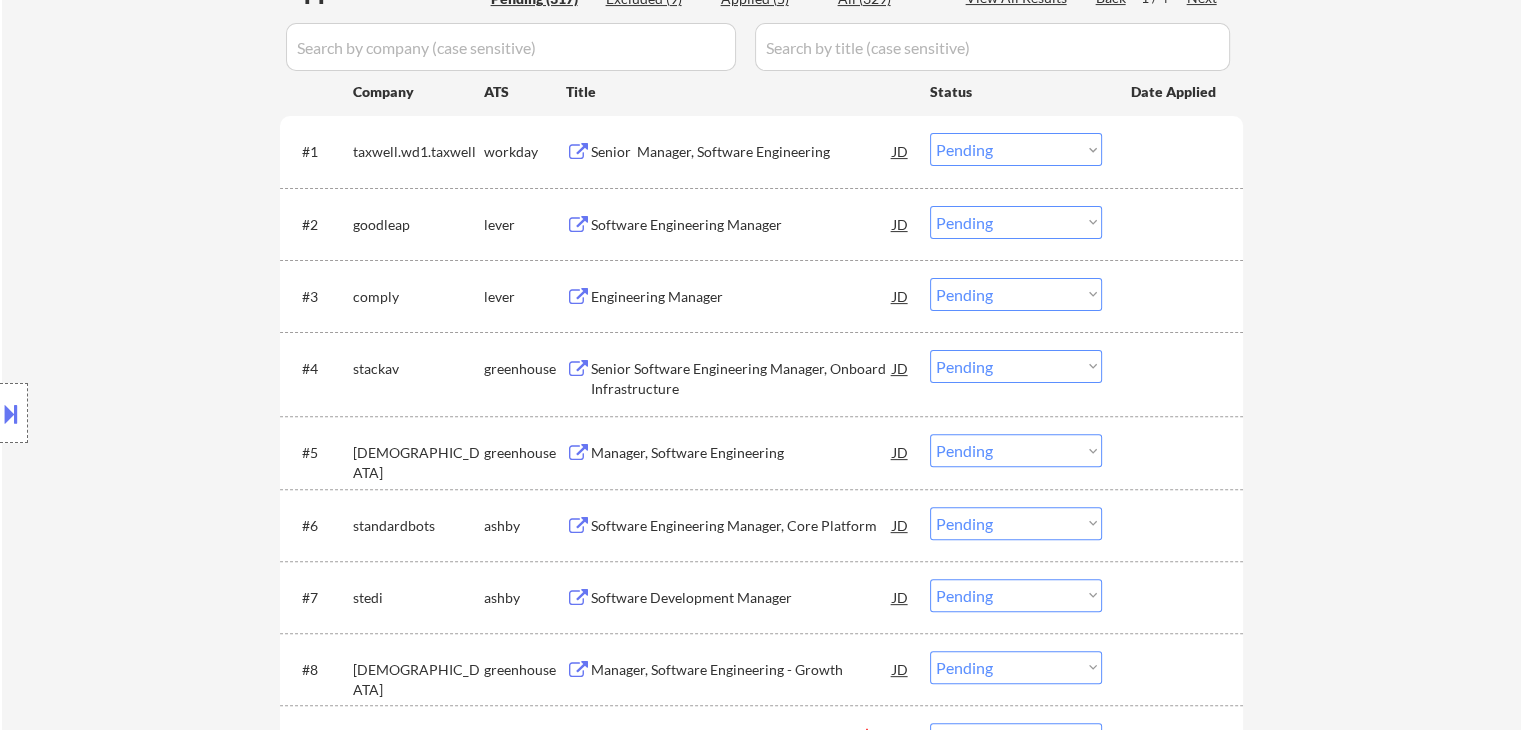scroll, scrollTop: 546, scrollLeft: 0, axis: vertical 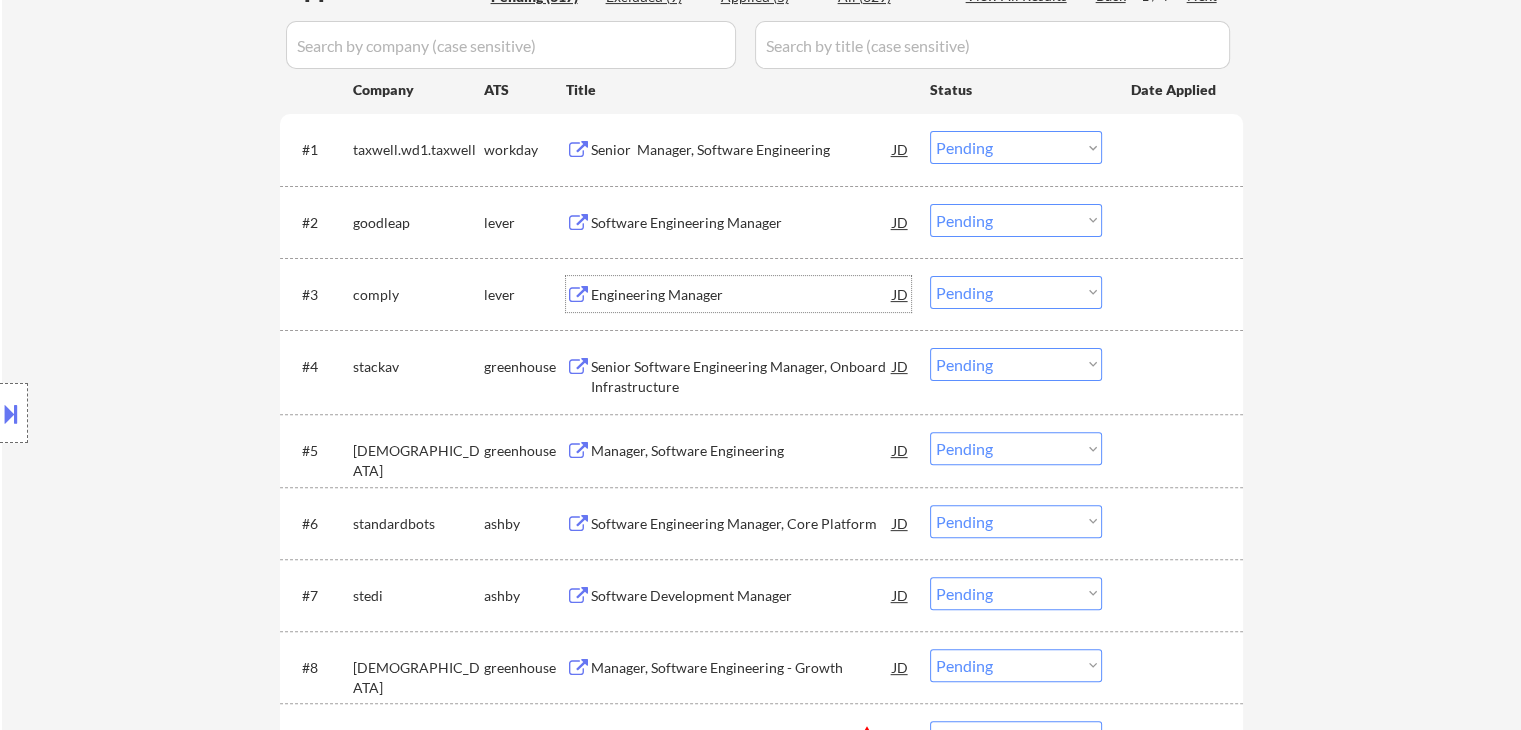 click on "Engineering Manager" at bounding box center [742, 294] 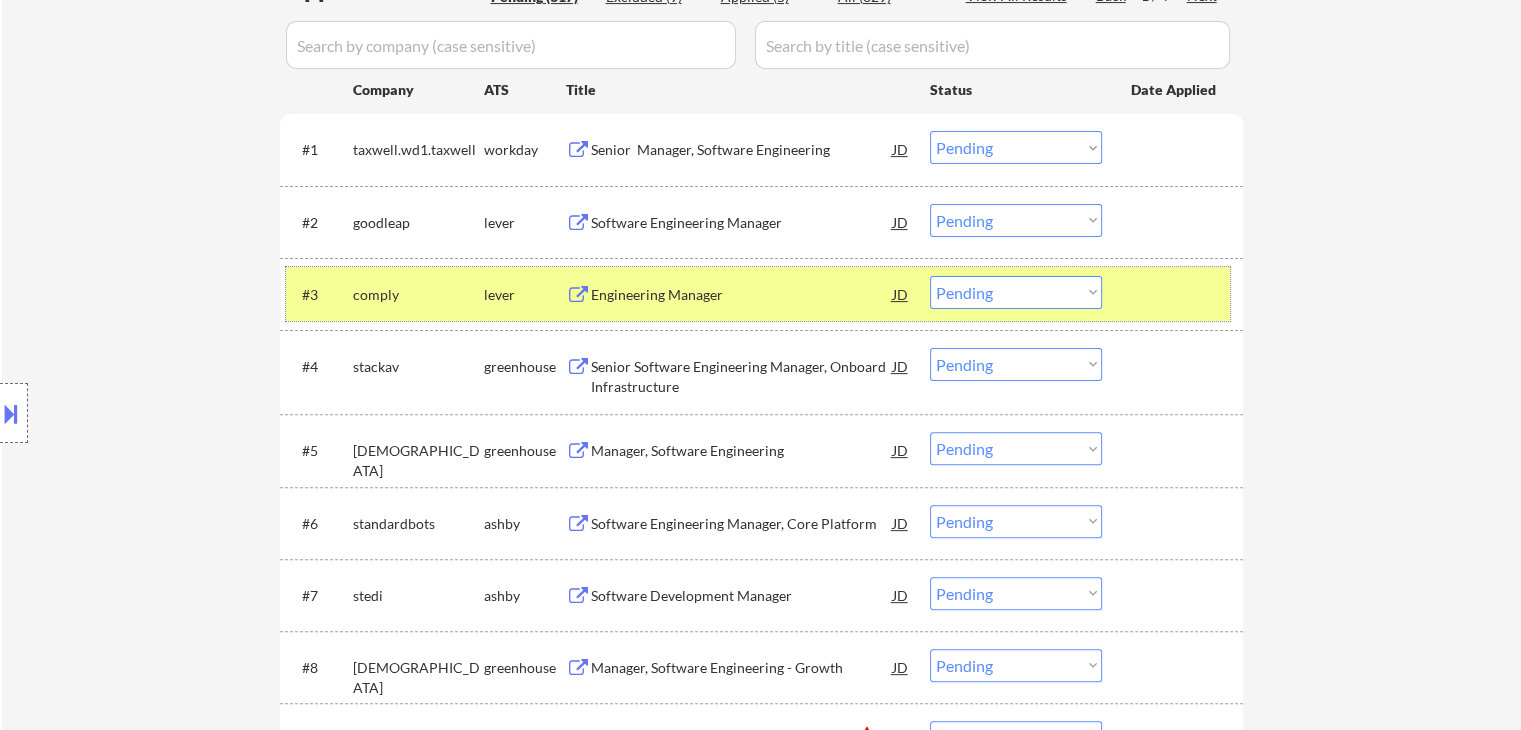 click on "#3 comply lever Engineering Manager JD warning_amber Choose an option... Pending Applied Excluded (Questions) Excluded (Expired) Excluded (Location) Excluded (Bad Match) Excluded (Blocklist) Excluded (Salary) Excluded (Other)" at bounding box center [758, 294] 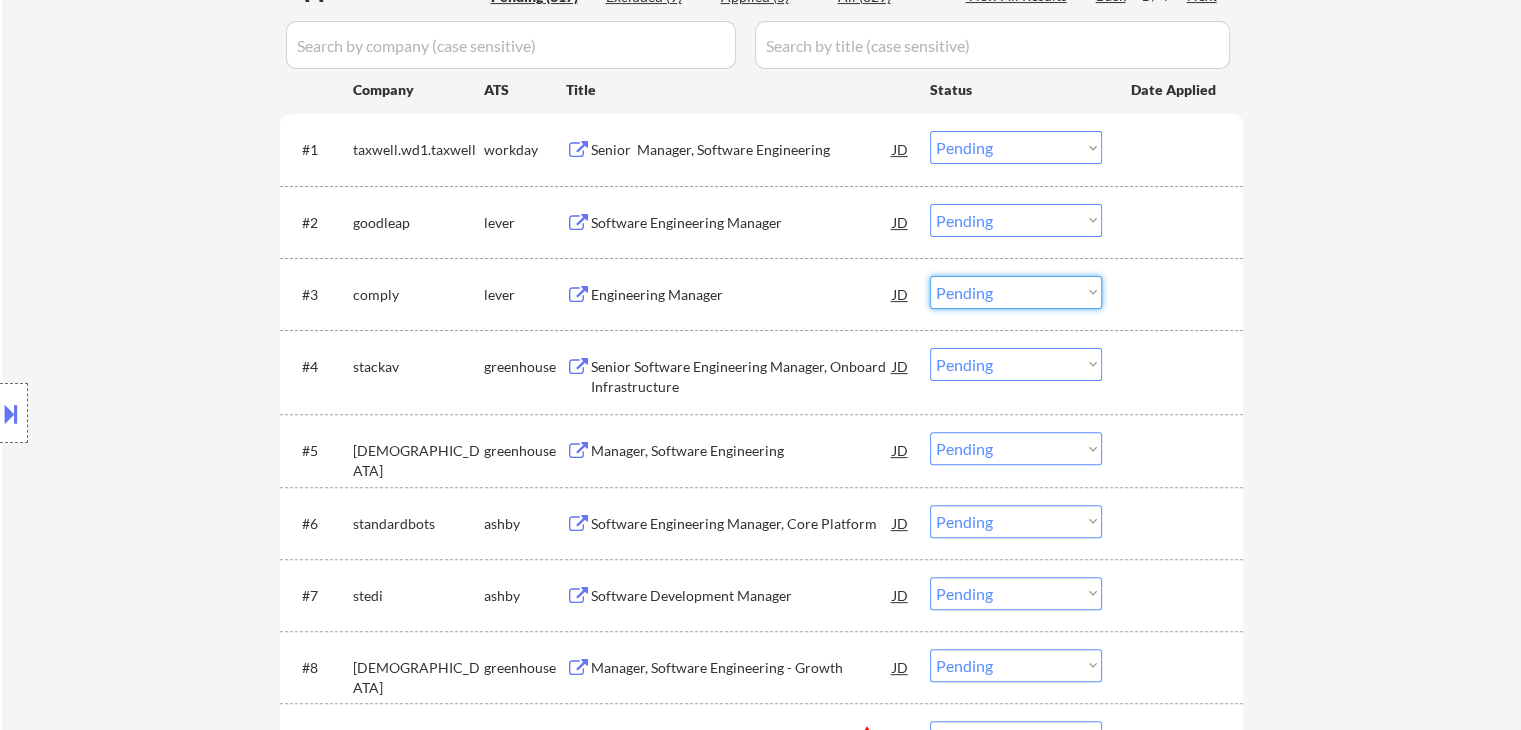 click on "Choose an option... Pending Applied Excluded (Questions) Excluded (Expired) Excluded (Location) Excluded (Bad Match) Excluded (Blocklist) Excluded (Salary) Excluded (Other)" at bounding box center (1016, 292) 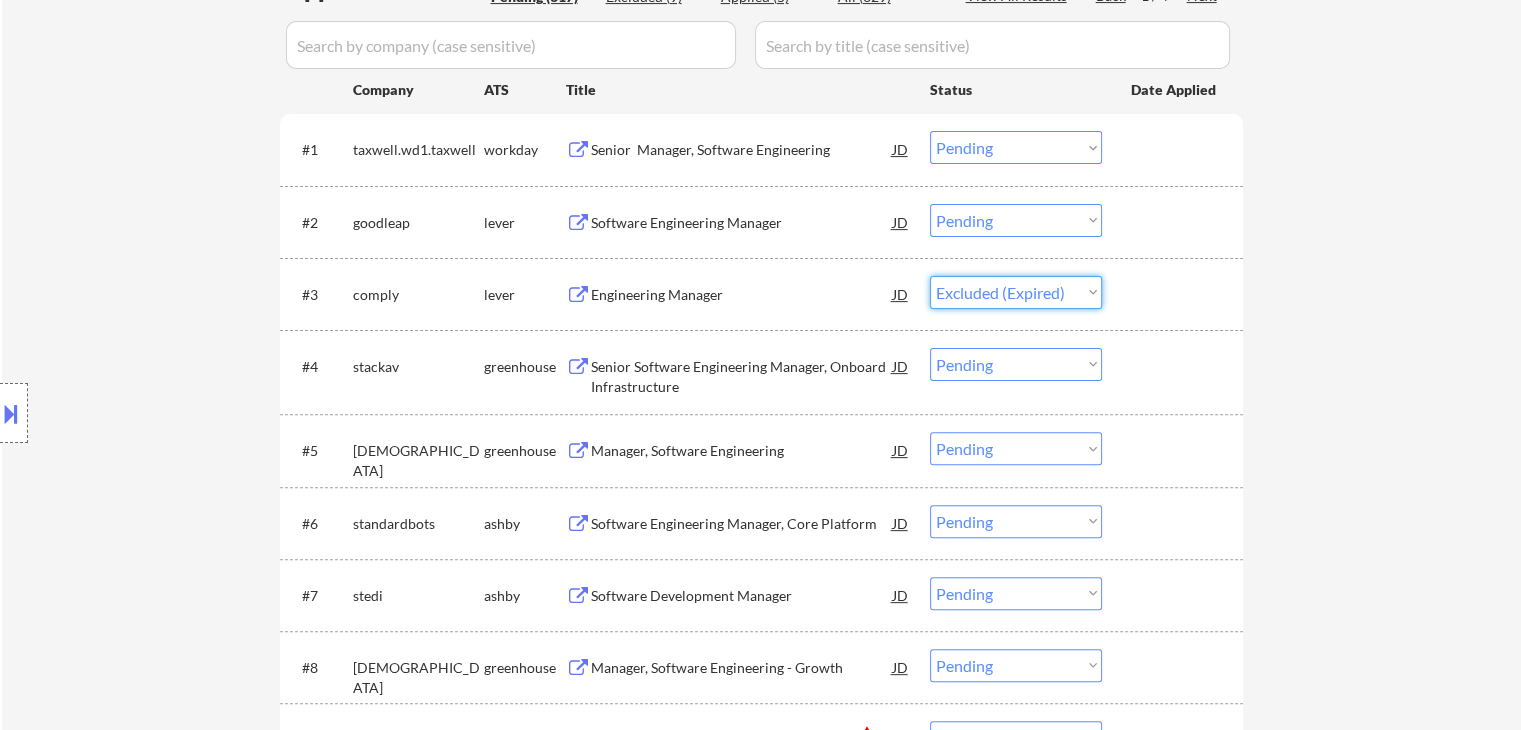 click on "Choose an option... Pending Applied Excluded (Questions) Excluded (Expired) Excluded (Location) Excluded (Bad Match) Excluded (Blocklist) Excluded (Salary) Excluded (Other)" at bounding box center (1016, 292) 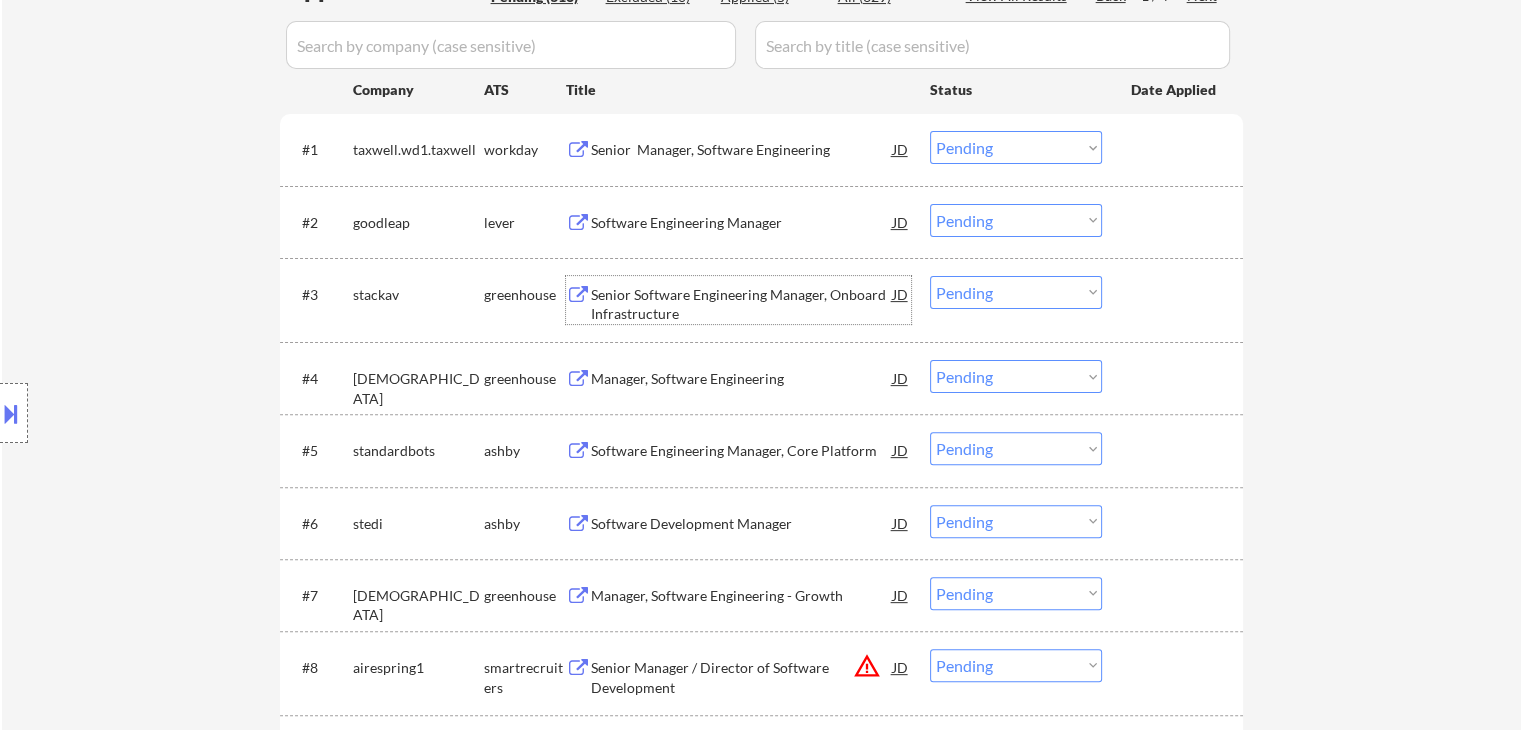 click on "Senior Software Engineering Manager, Onboard Infrastructure" at bounding box center [742, 304] 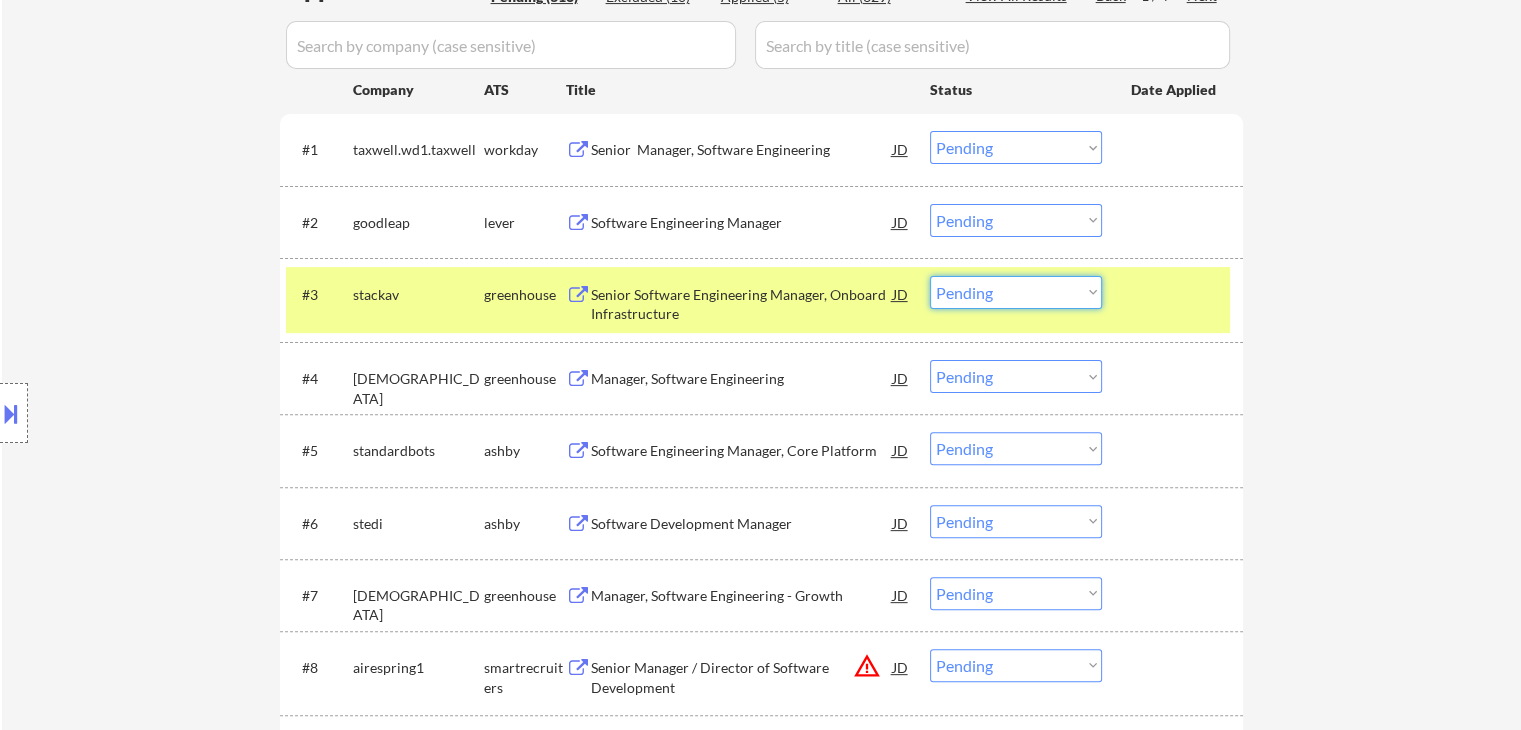 click on "Choose an option... Pending Applied Excluded (Questions) Excluded (Expired) Excluded (Location) Excluded (Bad Match) Excluded (Blocklist) Excluded (Salary) Excluded (Other)" at bounding box center [1016, 292] 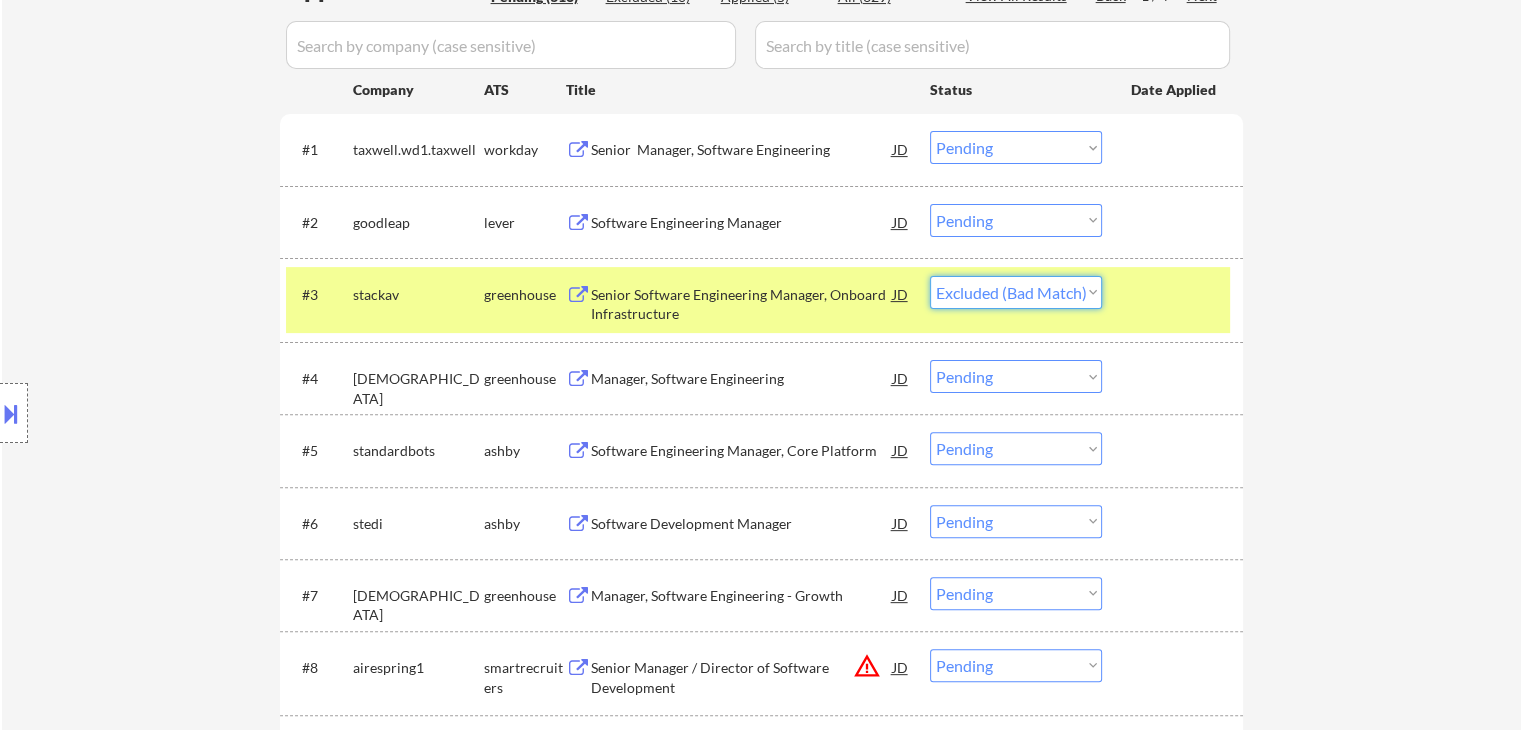 click on "Choose an option... Pending Applied Excluded (Questions) Excluded (Expired) Excluded (Location) Excluded (Bad Match) Excluded (Blocklist) Excluded (Salary) Excluded (Other)" at bounding box center [1016, 292] 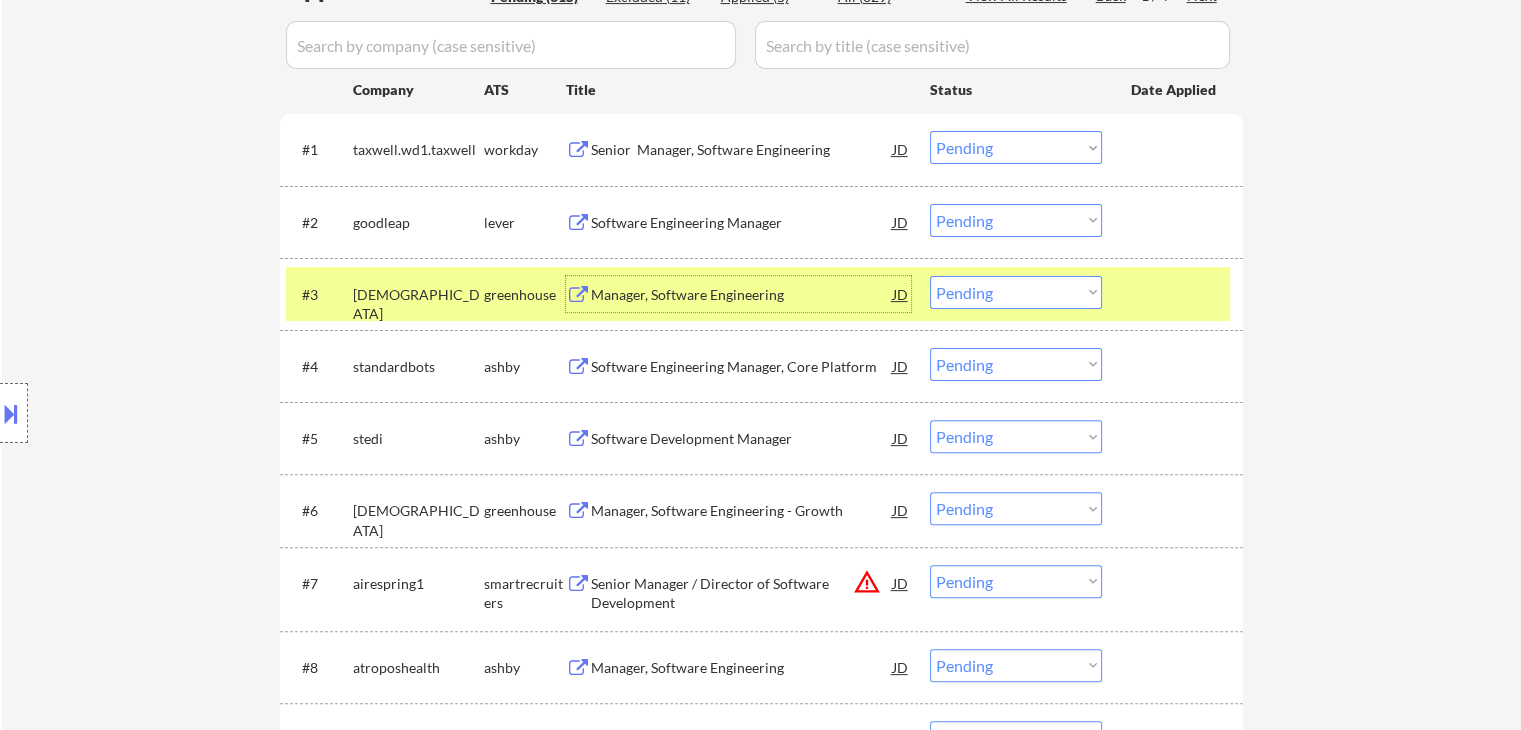 click on "Manager, Software Engineering" at bounding box center (742, 295) 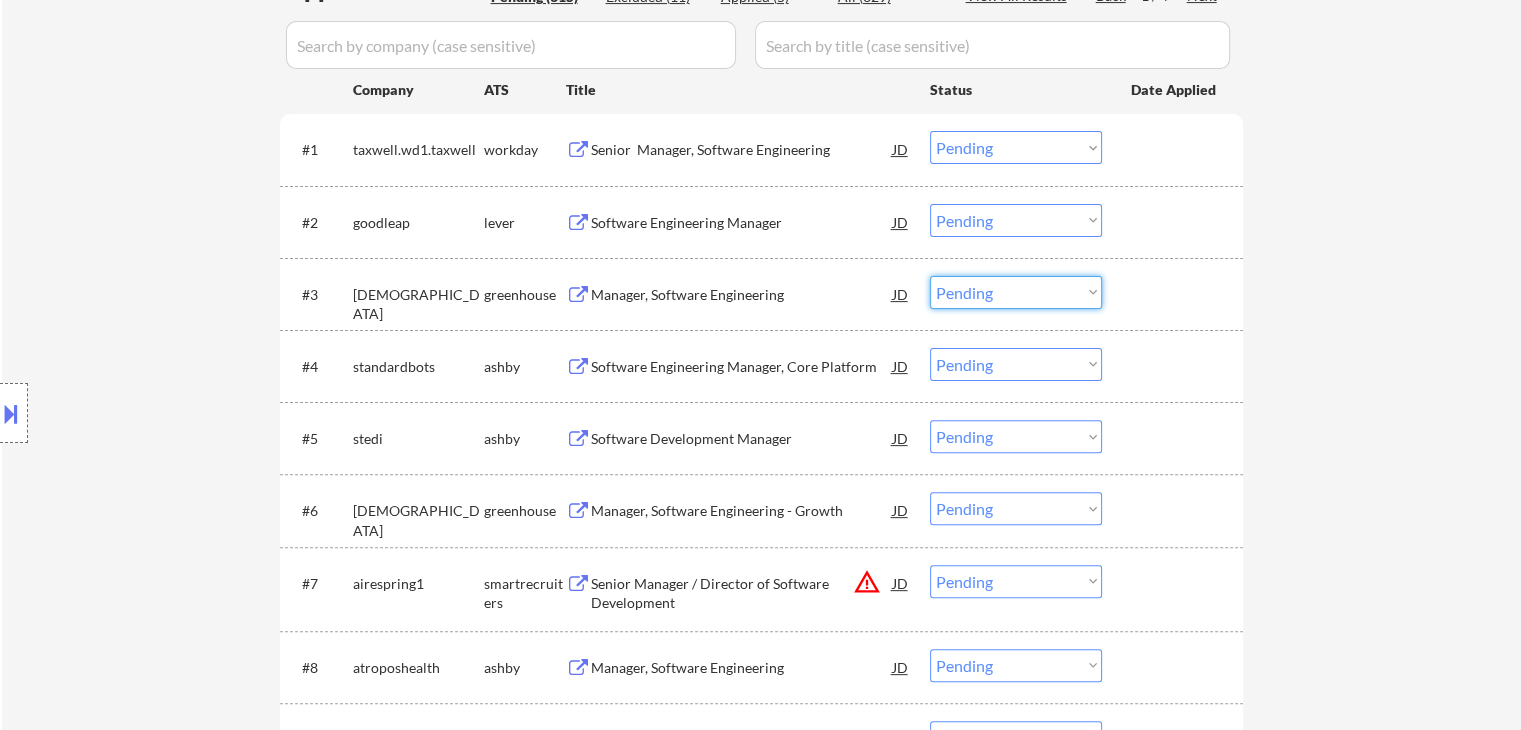 click on "Choose an option... Pending Applied Excluded (Questions) Excluded (Expired) Excluded (Location) Excluded (Bad Match) Excluded (Blocklist) Excluded (Salary) Excluded (Other)" at bounding box center (1016, 292) 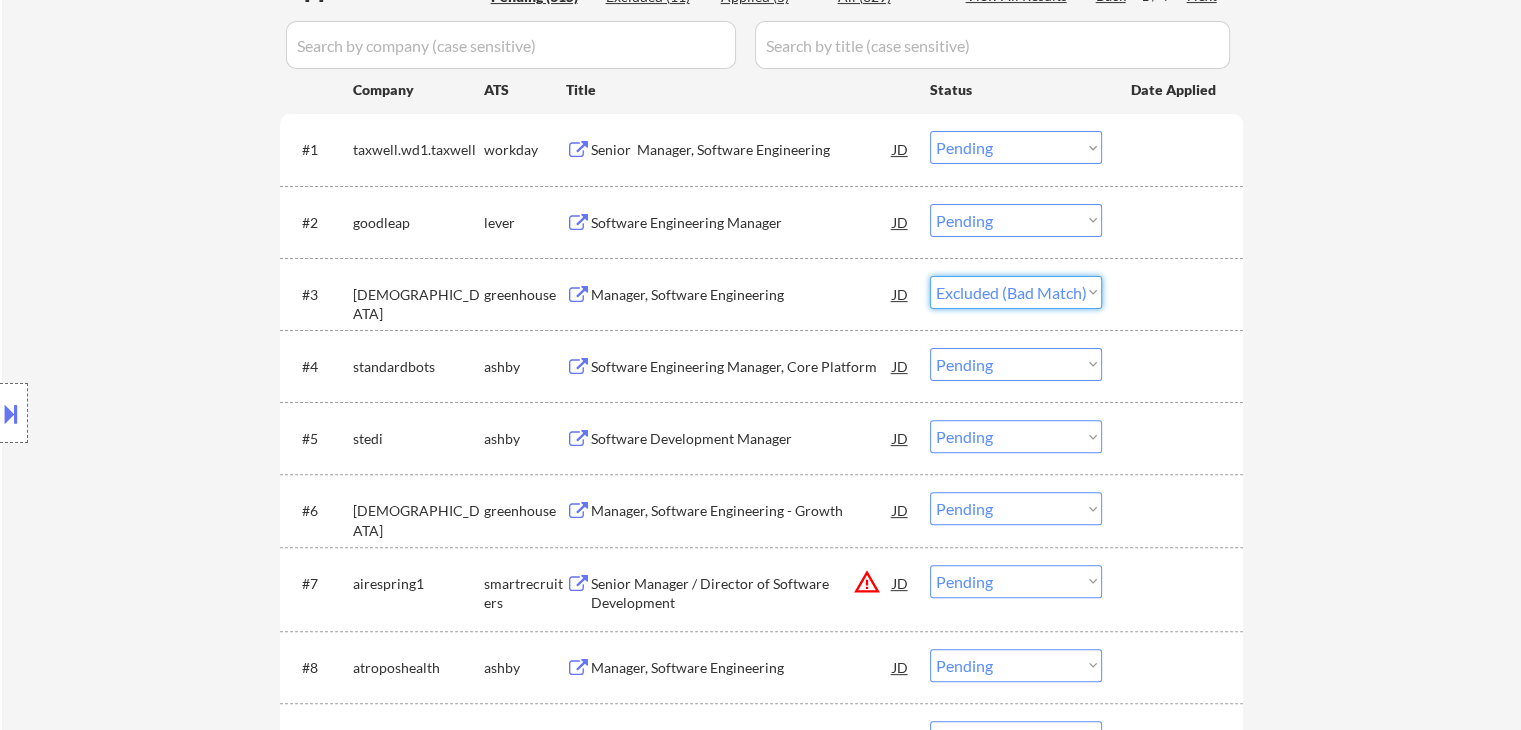 click on "Choose an option... Pending Applied Excluded (Questions) Excluded (Expired) Excluded (Location) Excluded (Bad Match) Excluded (Blocklist) Excluded (Salary) Excluded (Other)" at bounding box center (1016, 292) 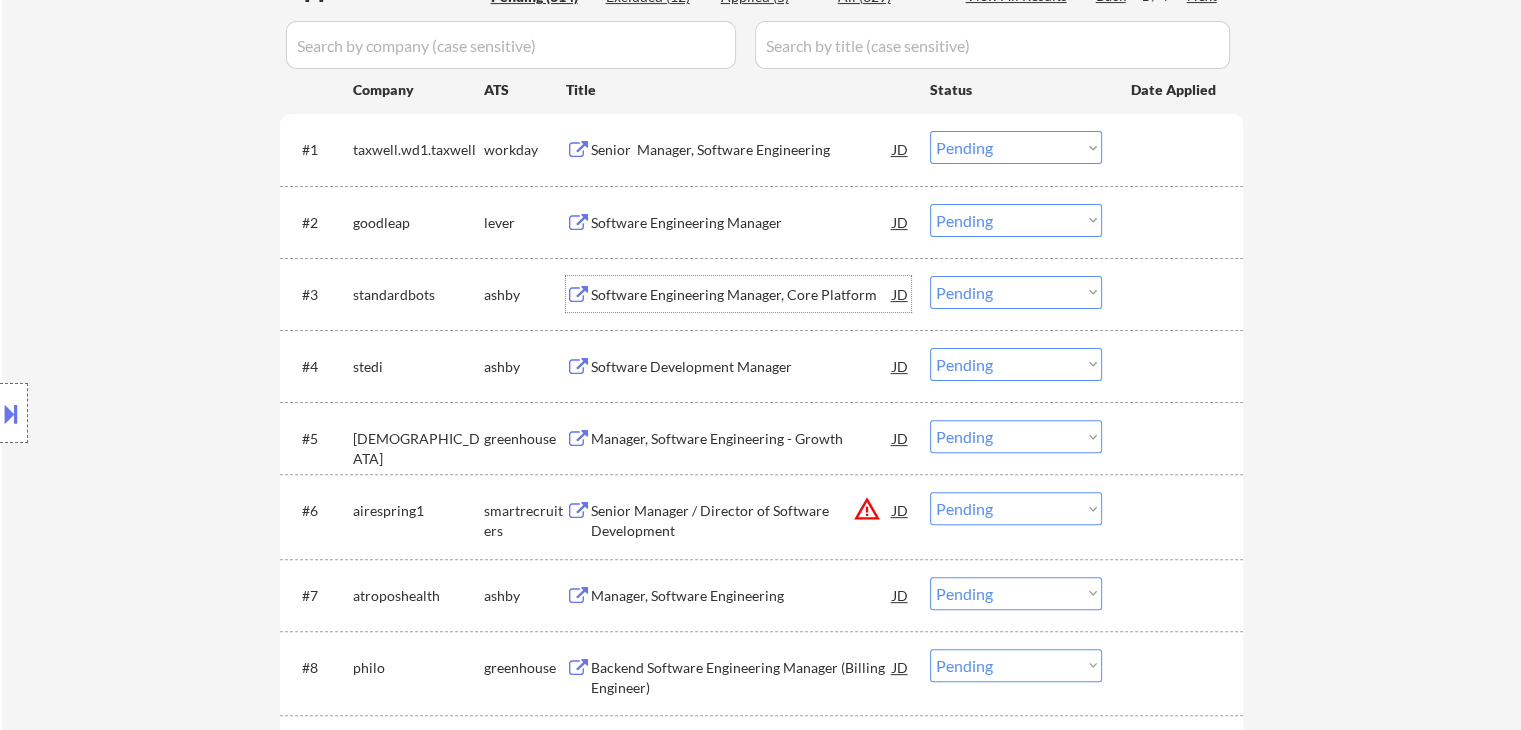 click on "Software Engineering Manager, Core Platform" at bounding box center (742, 295) 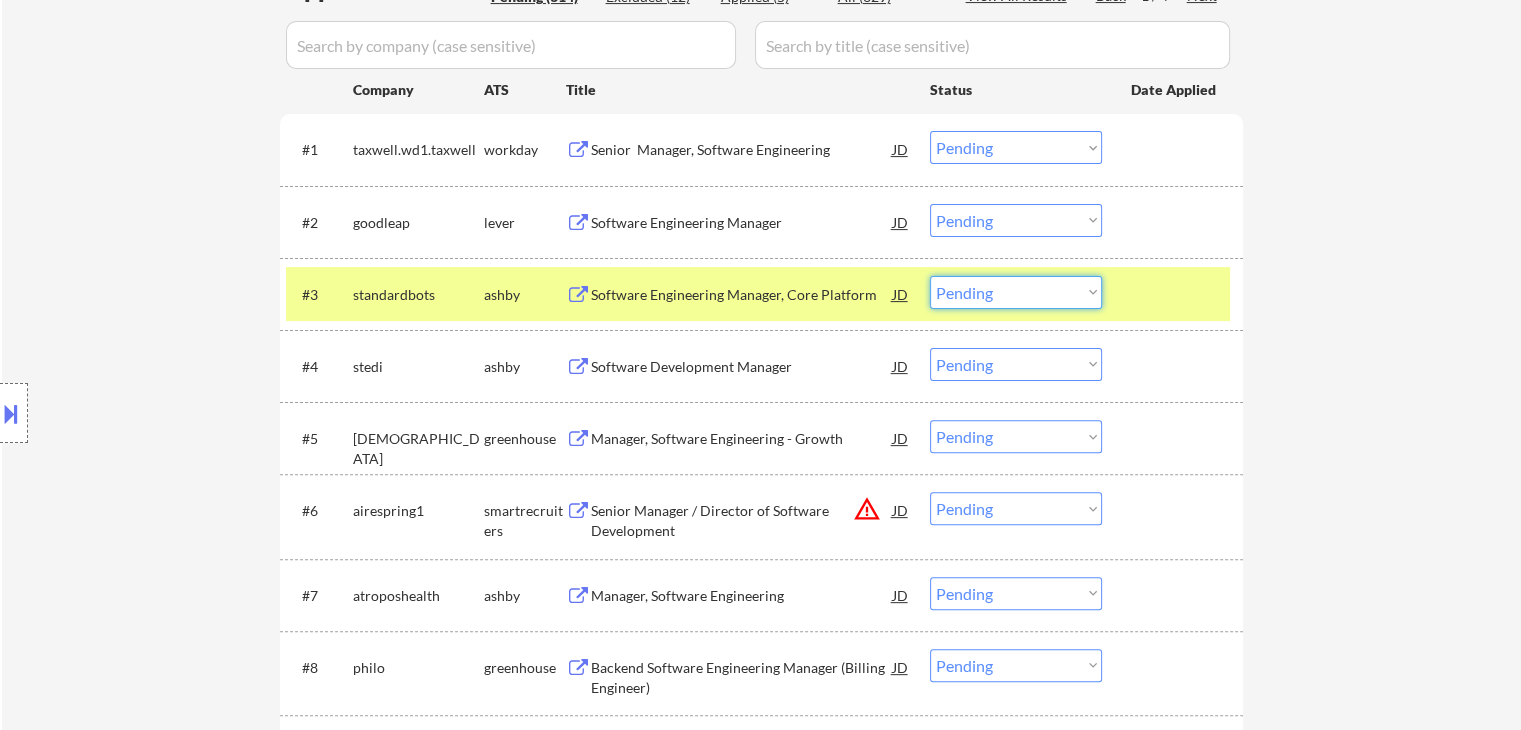 drag, startPoint x: 1012, startPoint y: 300, endPoint x: 1022, endPoint y: 401, distance: 101.49384 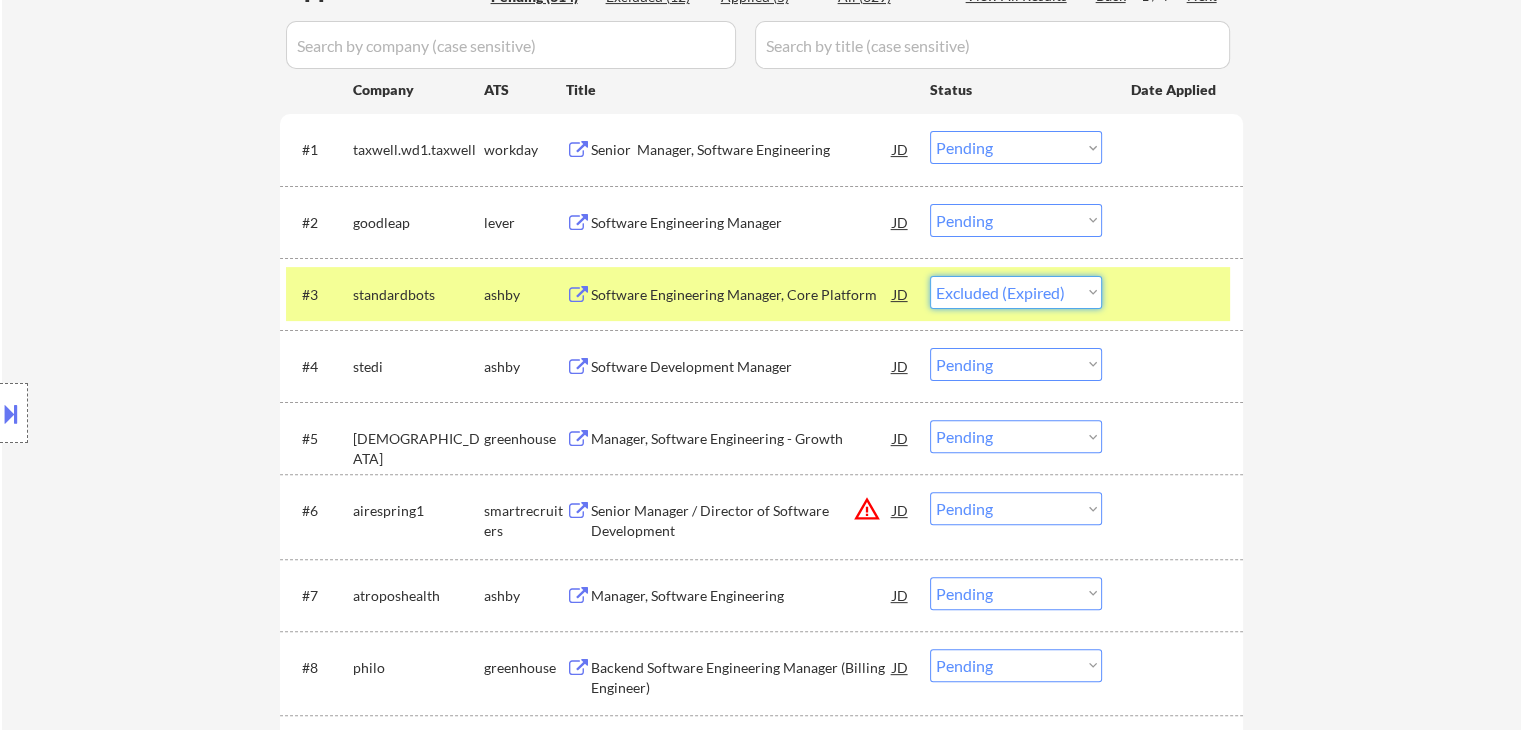 click on "Choose an option... Pending Applied Excluded (Questions) Excluded (Expired) Excluded (Location) Excluded (Bad Match) Excluded (Blocklist) Excluded (Salary) Excluded (Other)" at bounding box center (1016, 292) 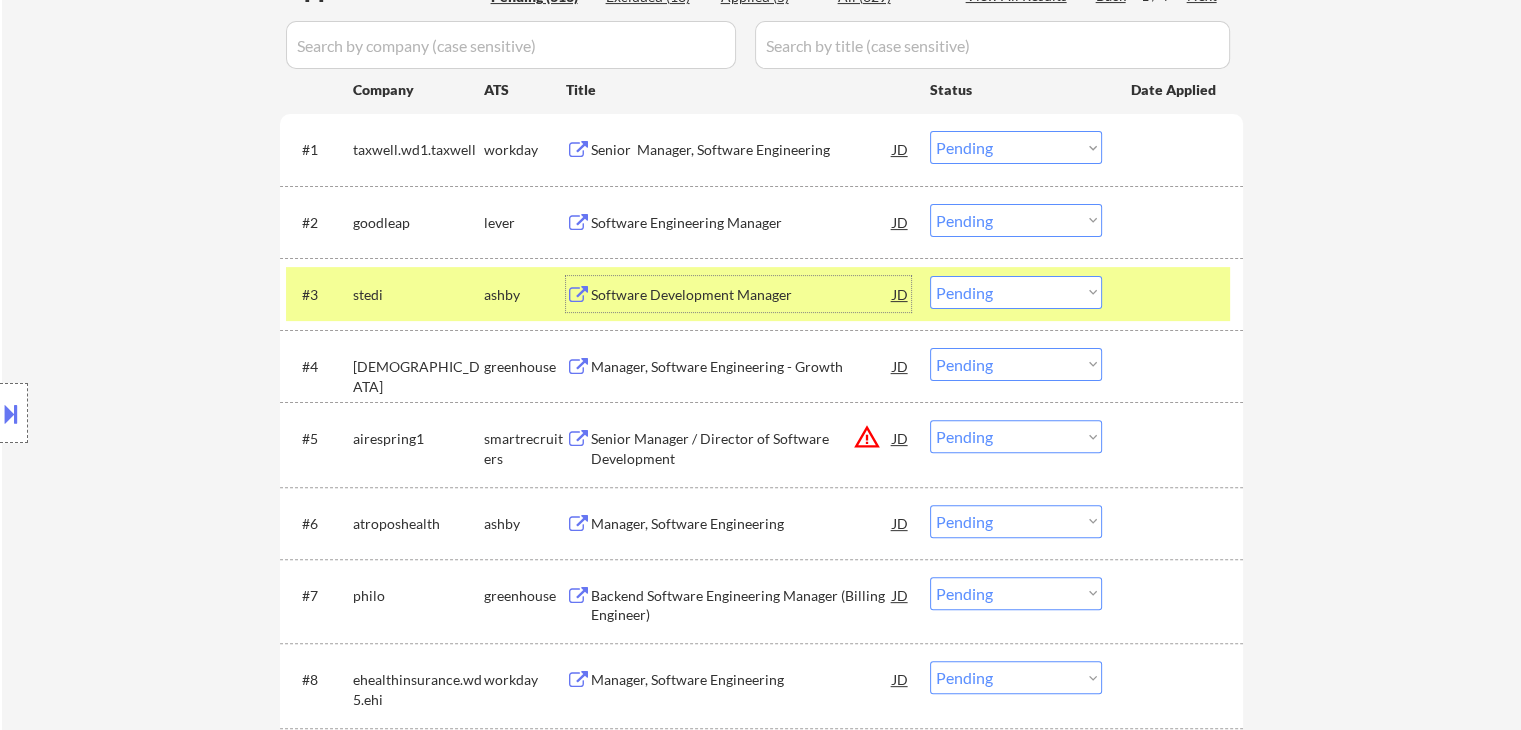 click on "Software Development Manager" at bounding box center (742, 295) 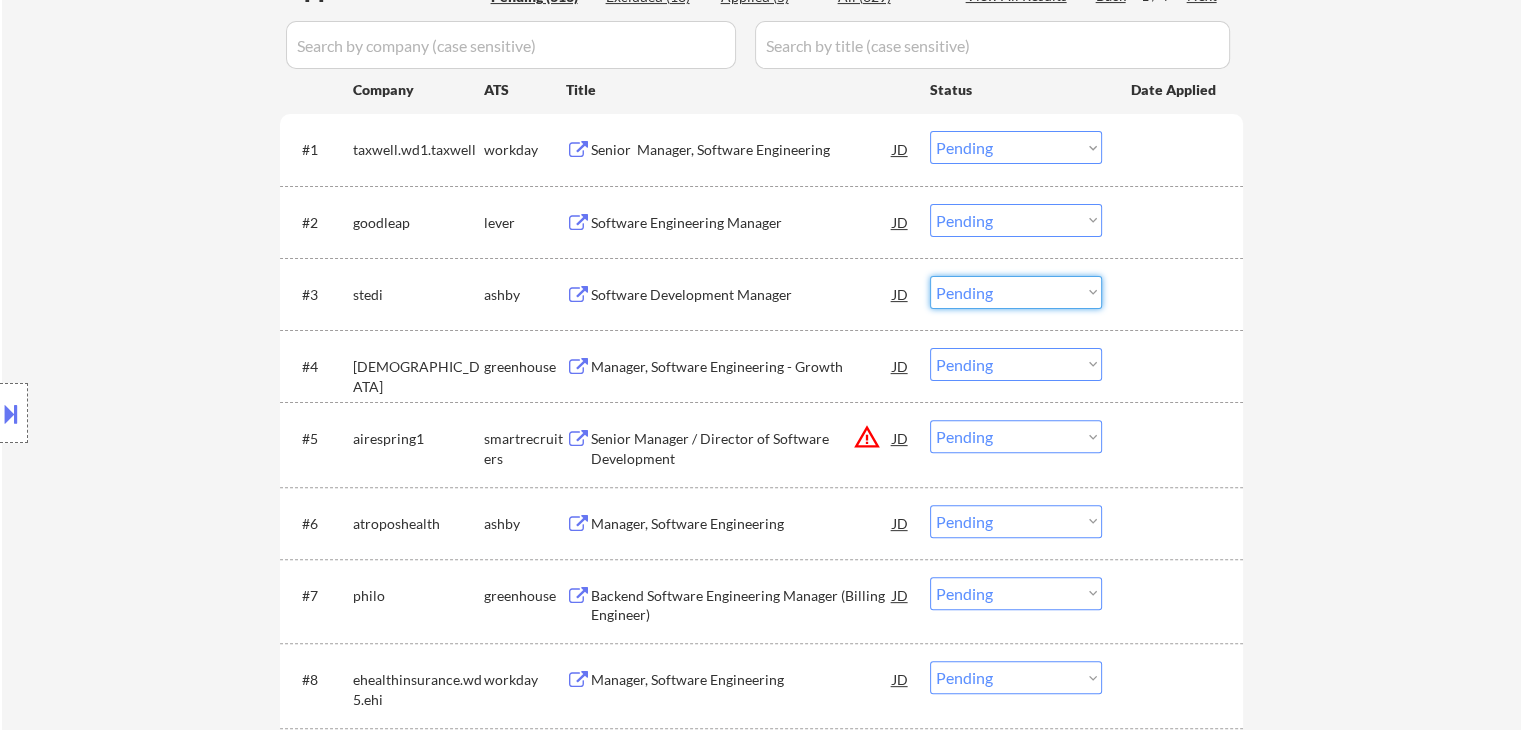 click on "Choose an option... Pending Applied Excluded (Questions) Excluded (Expired) Excluded (Location) Excluded (Bad Match) Excluded (Blocklist) Excluded (Salary) Excluded (Other)" at bounding box center [1016, 292] 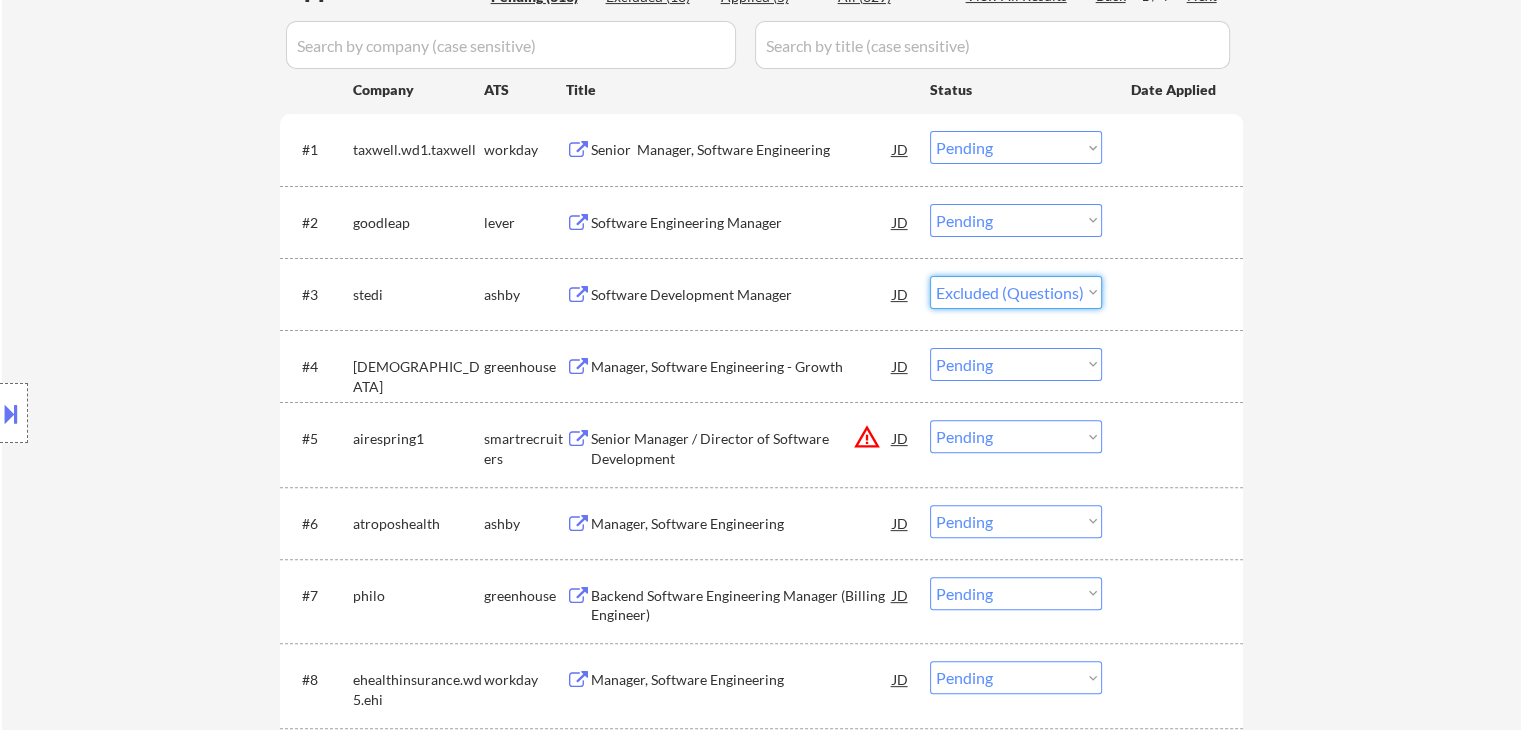 click on "Choose an option... Pending Applied Excluded (Questions) Excluded (Expired) Excluded (Location) Excluded (Bad Match) Excluded (Blocklist) Excluded (Salary) Excluded (Other)" at bounding box center [1016, 292] 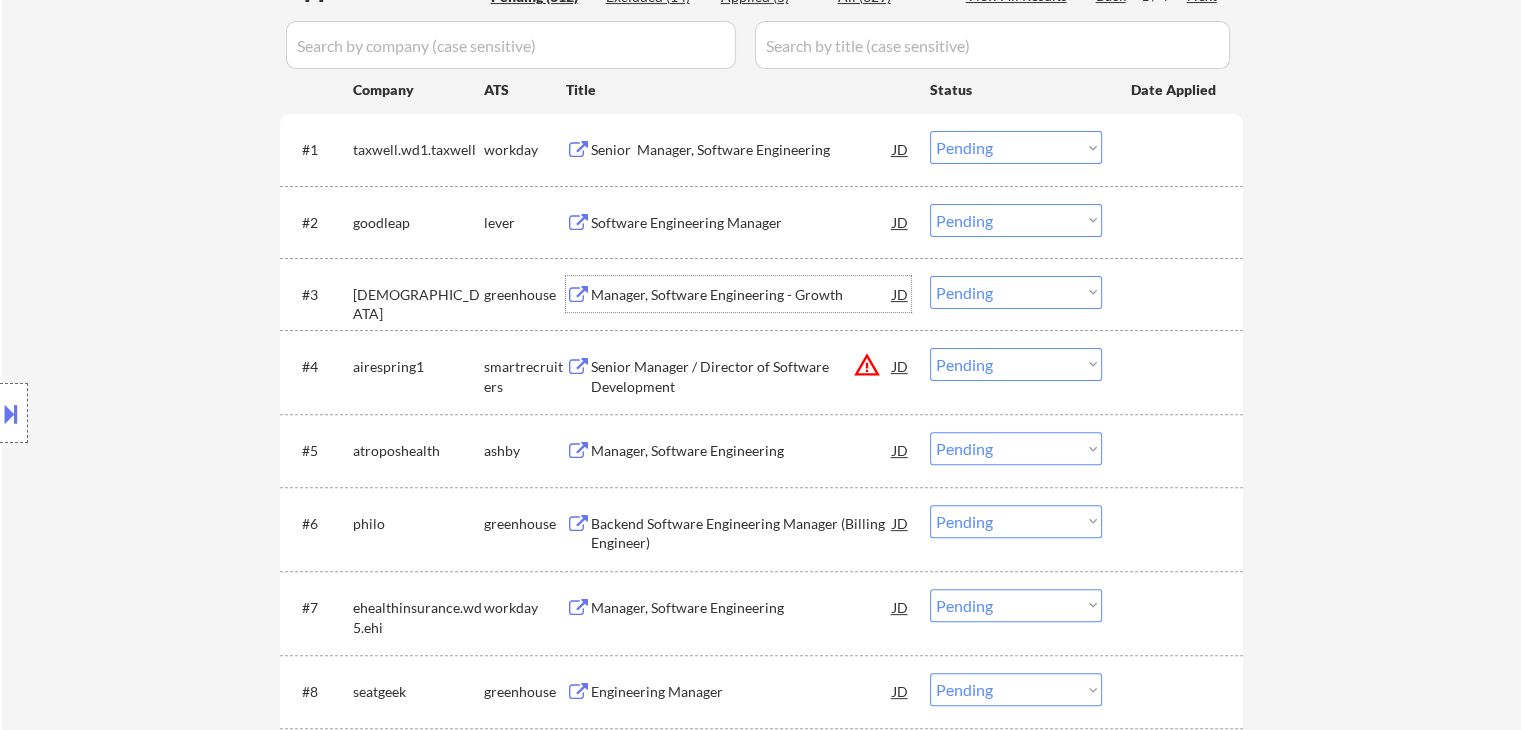 click on "Manager, Software Engineering - Growth" at bounding box center [742, 295] 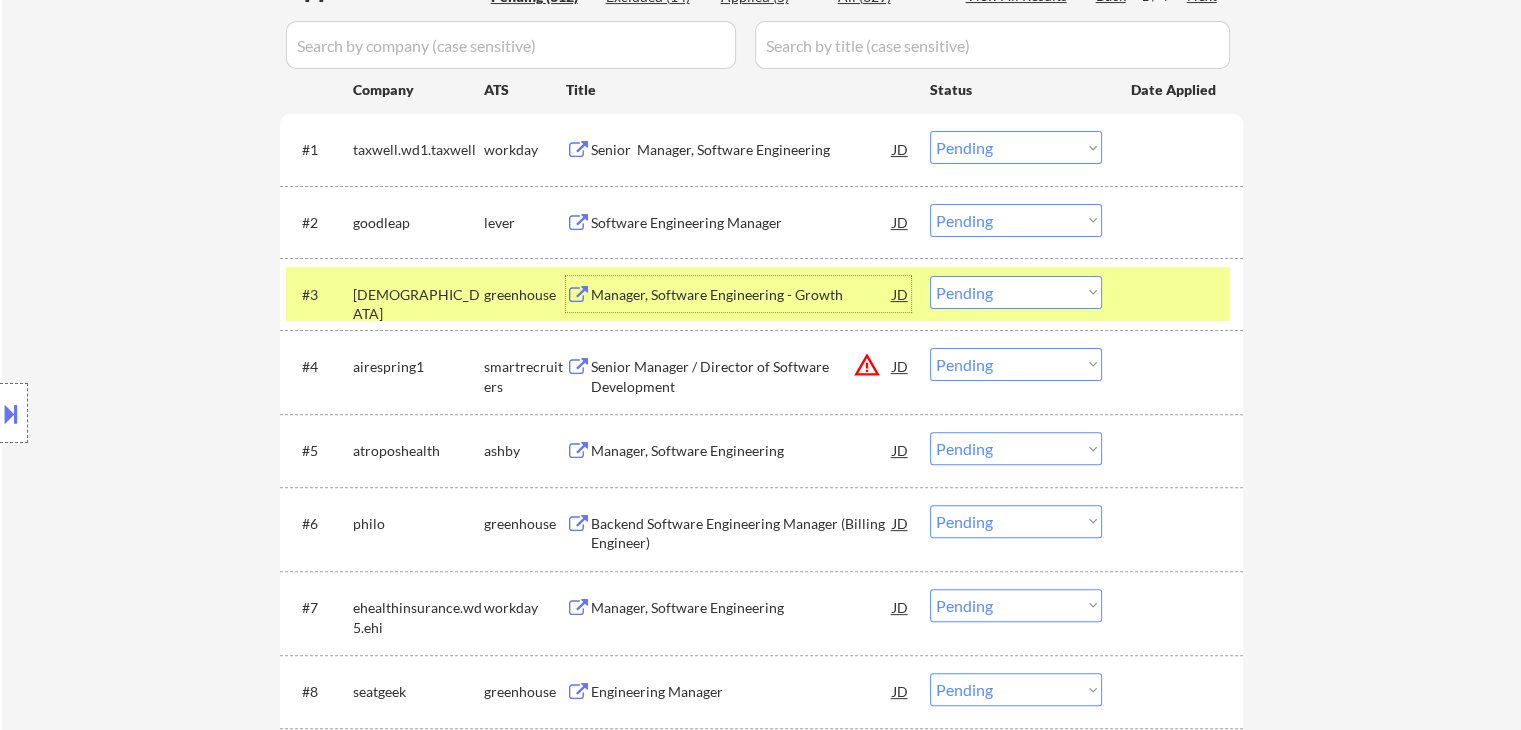 click on "Choose an option... Pending Applied Excluded (Questions) Excluded (Expired) Excluded (Location) Excluded (Bad Match) Excluded (Blocklist) Excluded (Salary) Excluded (Other)" at bounding box center [1016, 292] 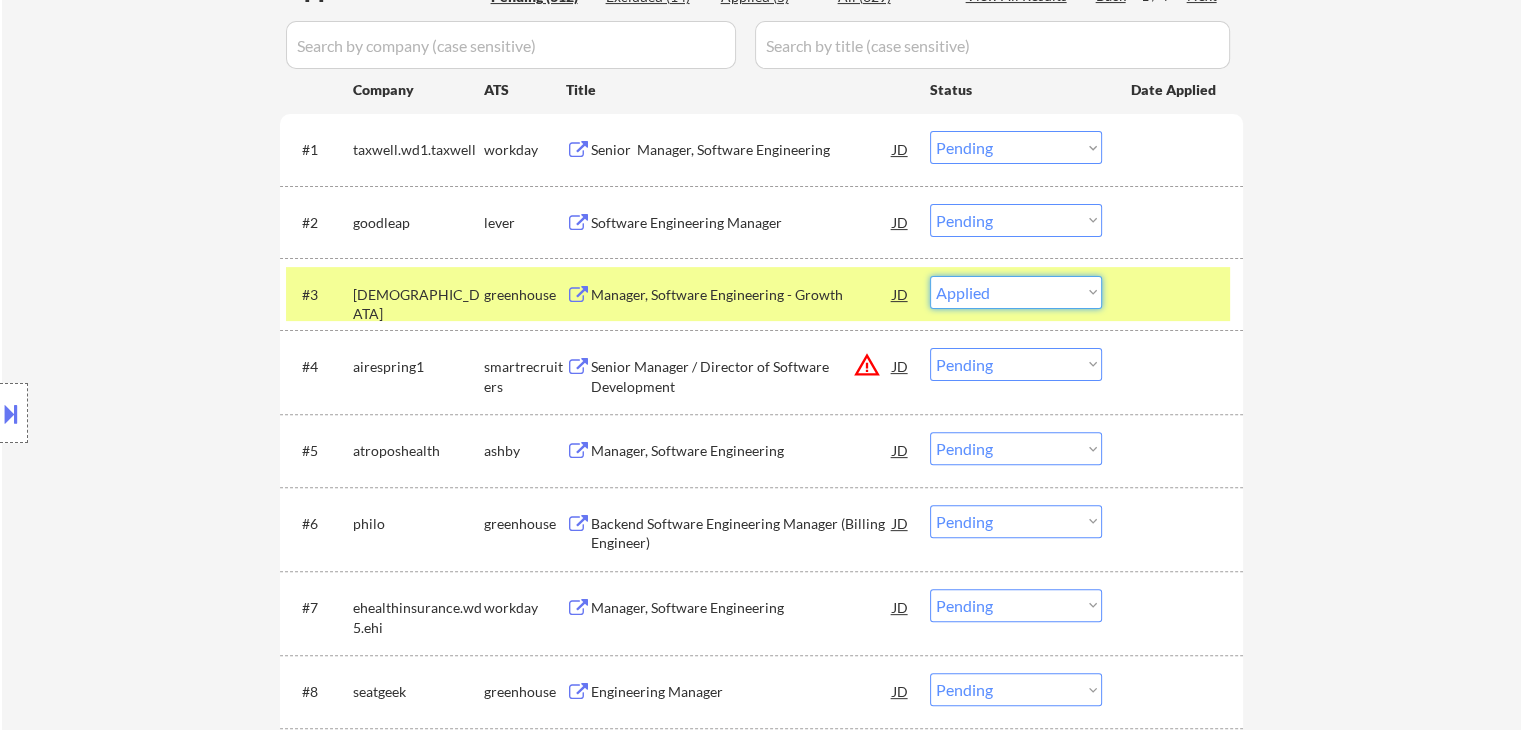click on "Choose an option... Pending Applied Excluded (Questions) Excluded (Expired) Excluded (Location) Excluded (Bad Match) Excluded (Blocklist) Excluded (Salary) Excluded (Other)" at bounding box center (1016, 292) 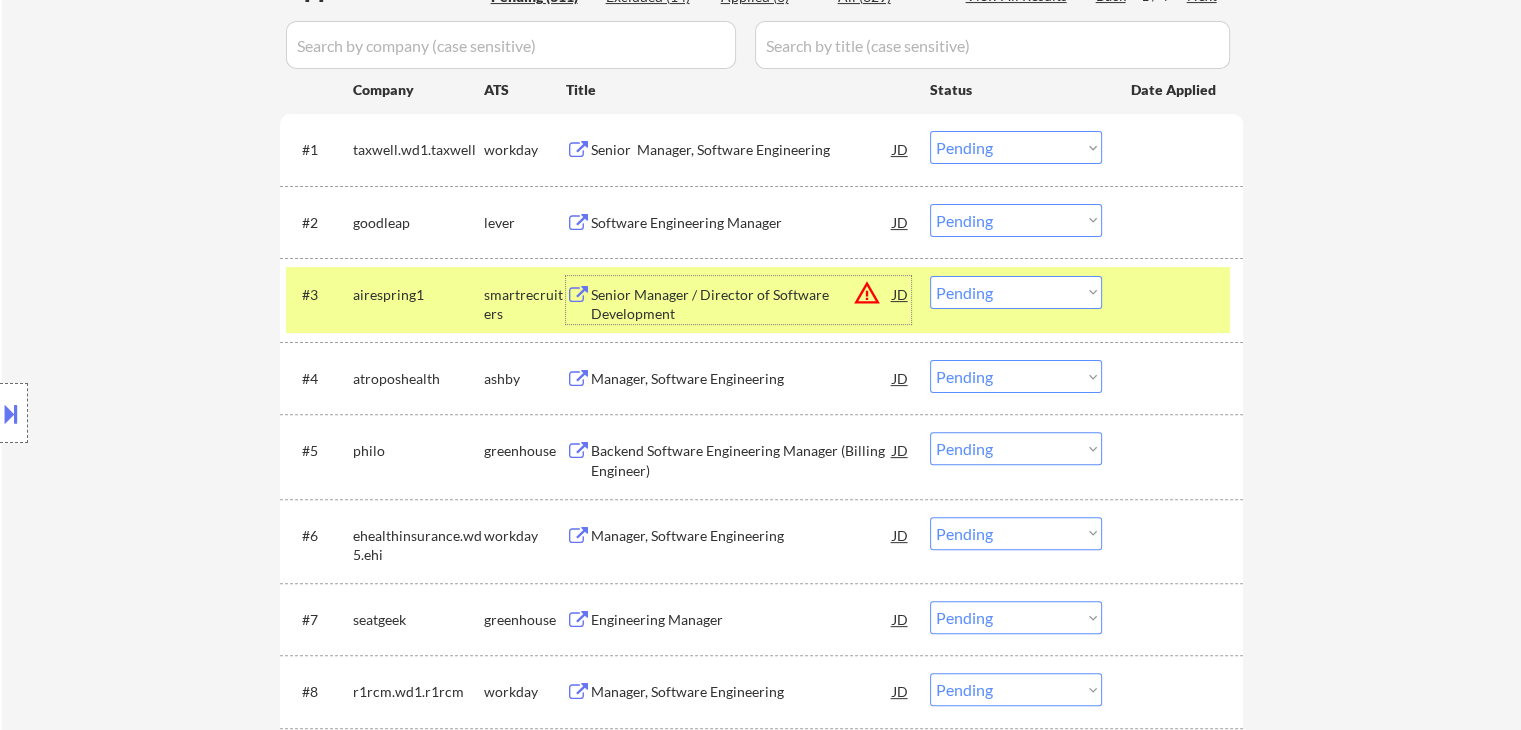 click on "Senior Manager / Director of Software Development" at bounding box center (742, 304) 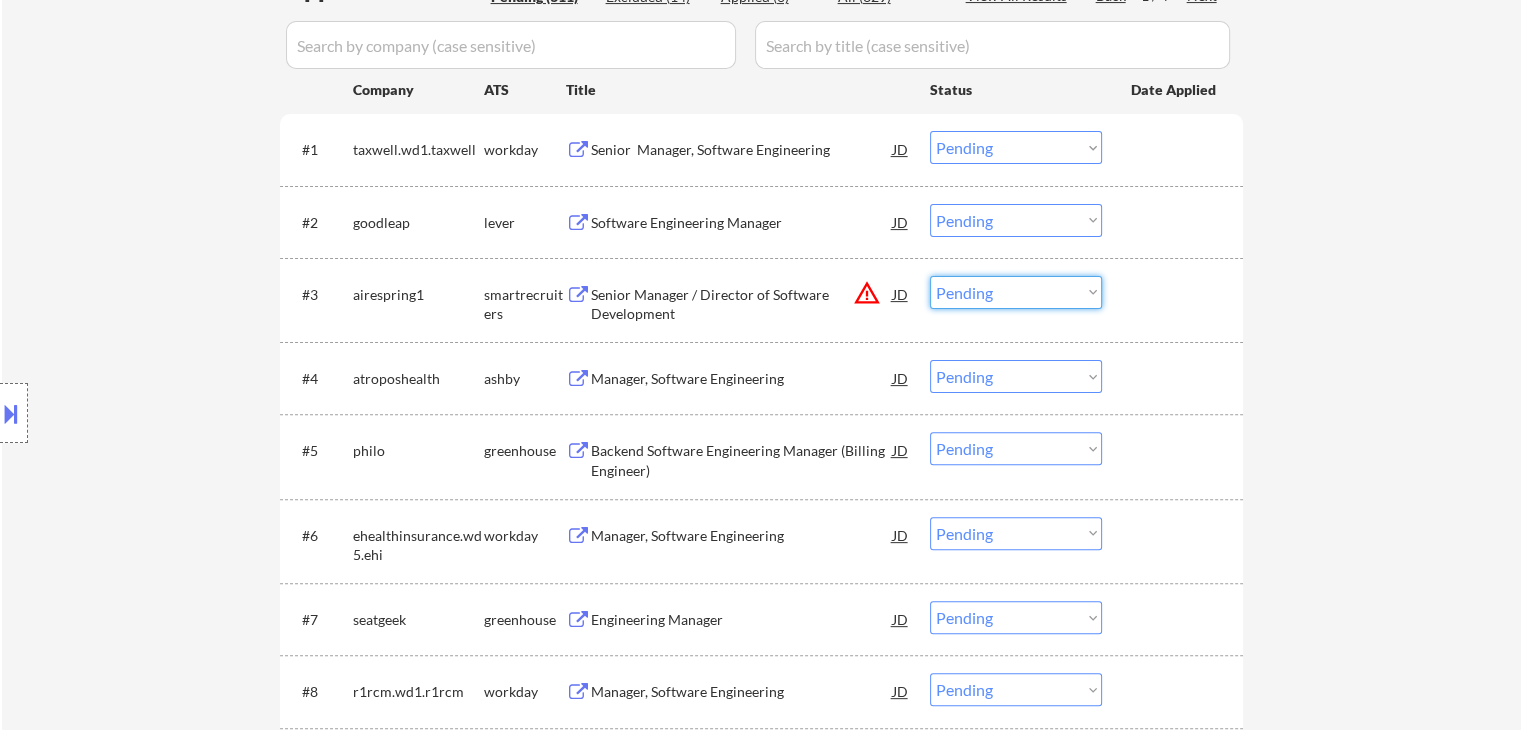 click on "Choose an option... Pending Applied Excluded (Questions) Excluded (Expired) Excluded (Location) Excluded (Bad Match) Excluded (Blocklist) Excluded (Salary) Excluded (Other)" at bounding box center [1016, 292] 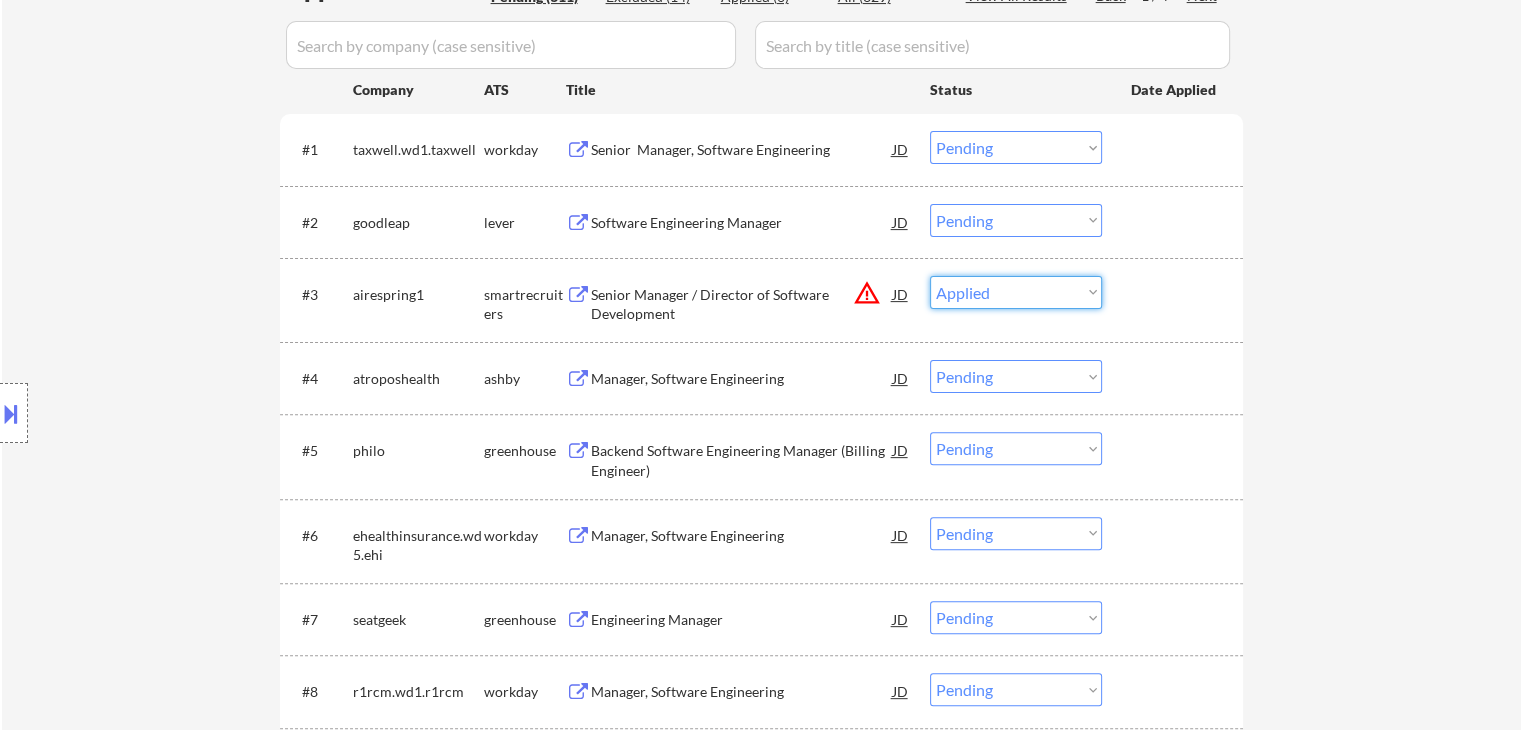 click on "Choose an option... Pending Applied Excluded (Questions) Excluded (Expired) Excluded (Location) Excluded (Bad Match) Excluded (Blocklist) Excluded (Salary) Excluded (Other)" at bounding box center [1016, 292] 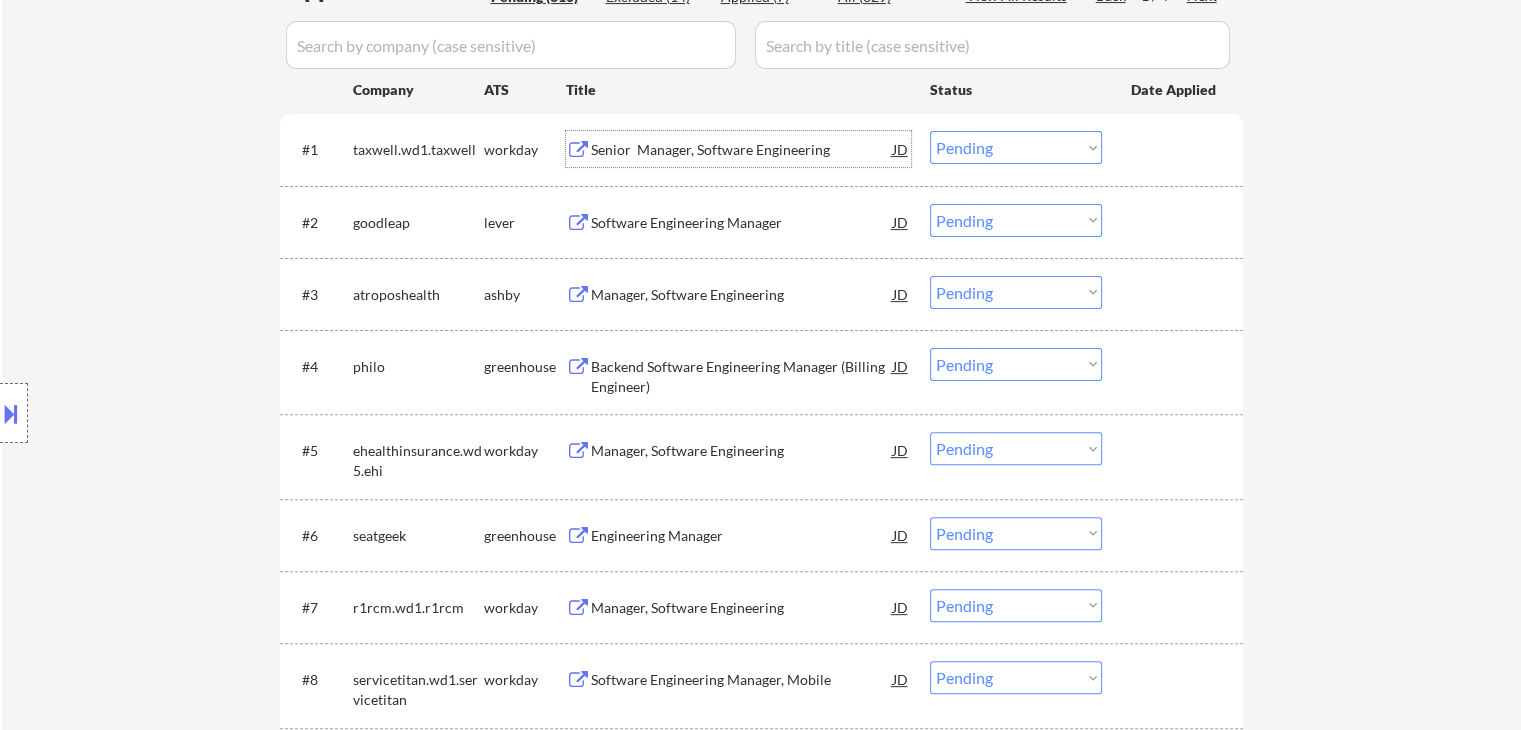 click on "Senior  Manager, Software Engineering" at bounding box center (742, 150) 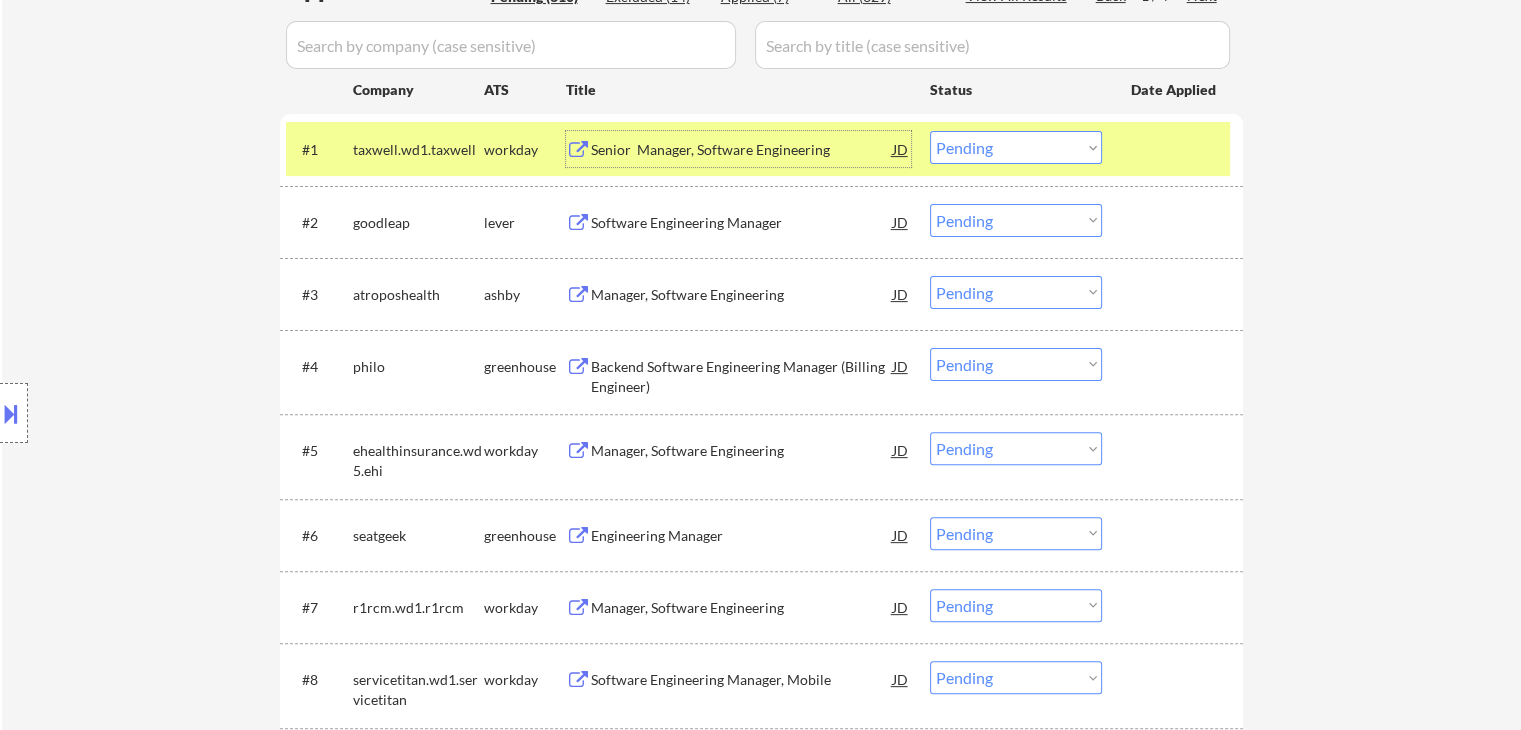 click on "workday" at bounding box center (525, 149) 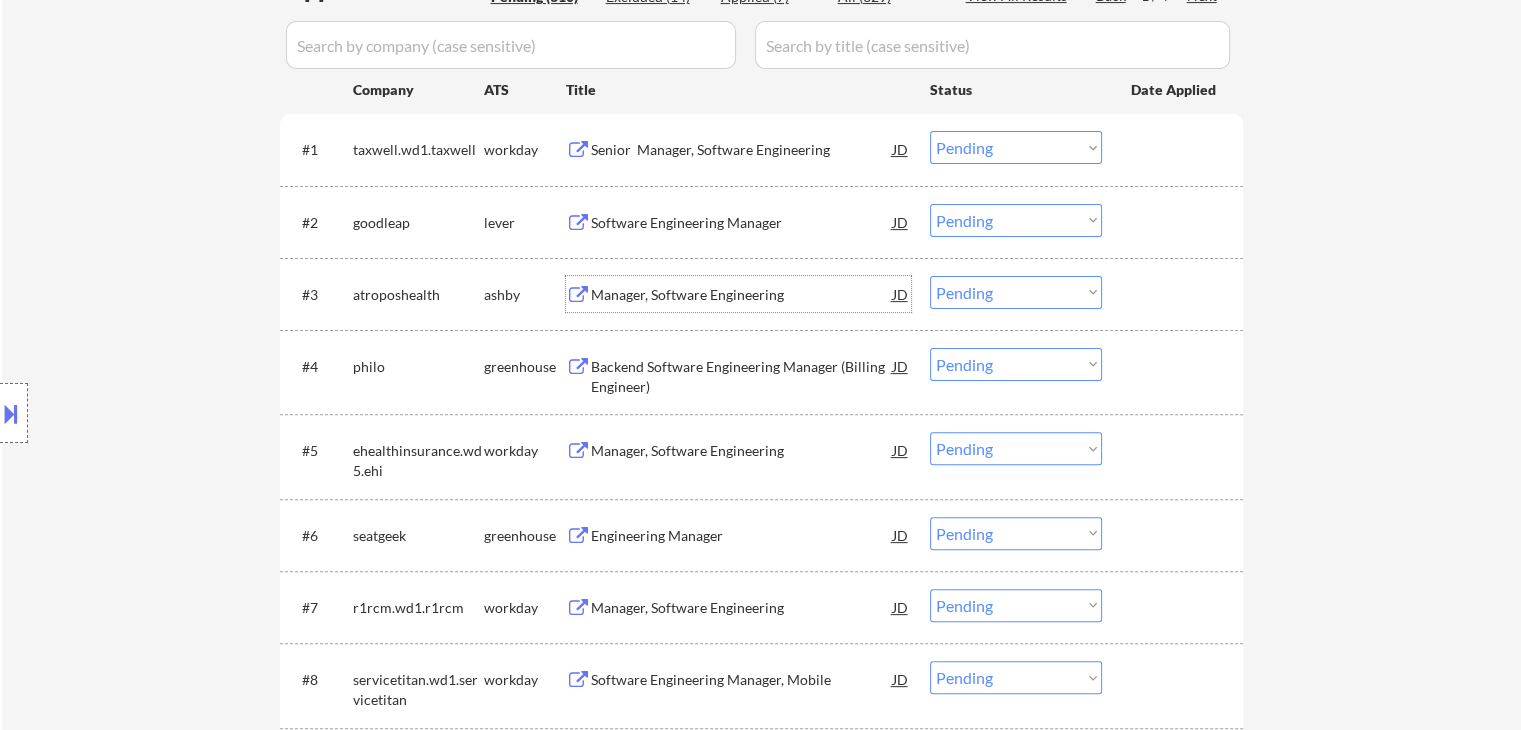 click on "Manager, Software Engineering" at bounding box center [742, 295] 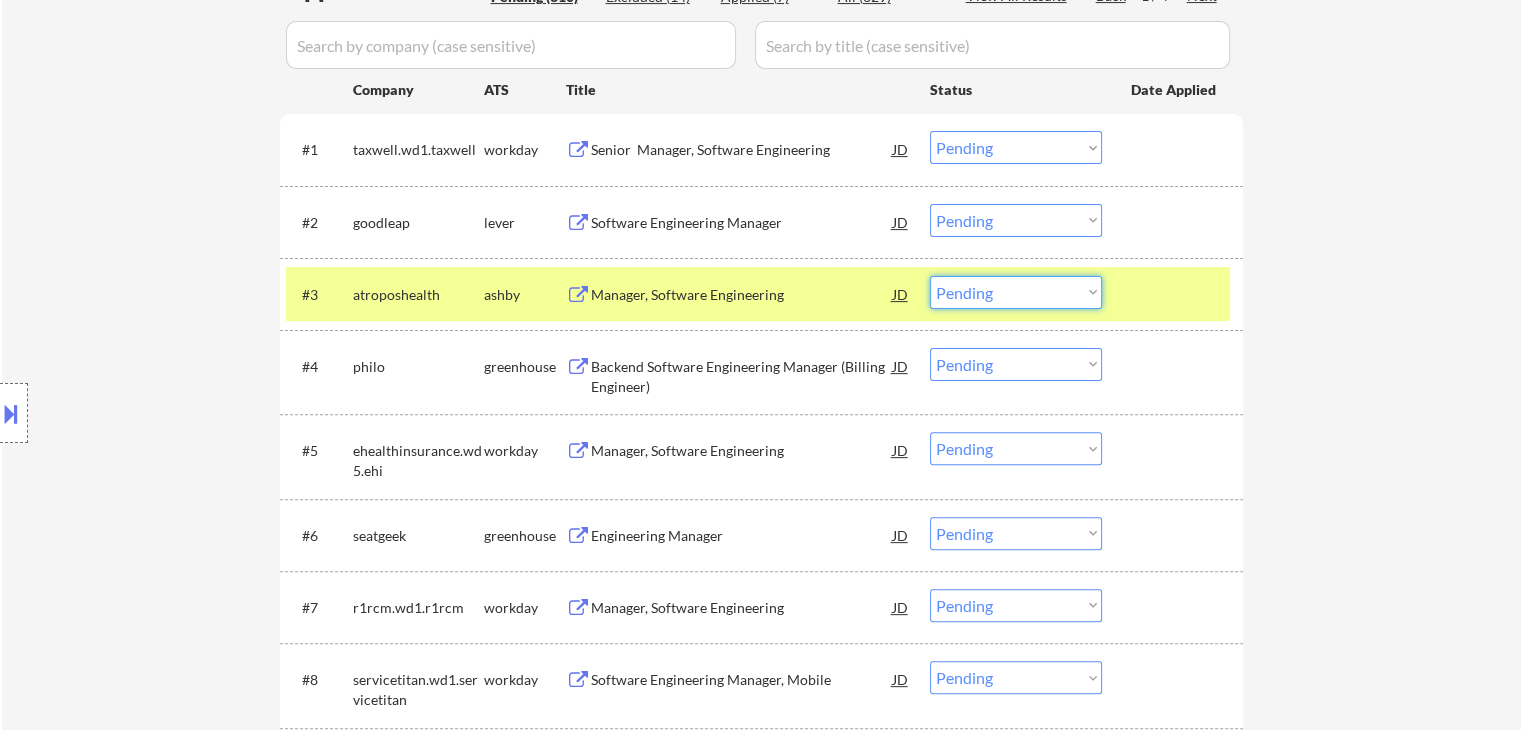 click on "Choose an option... Pending Applied Excluded (Questions) Excluded (Expired) Excluded (Location) Excluded (Bad Match) Excluded (Blocklist) Excluded (Salary) Excluded (Other)" at bounding box center (1016, 292) 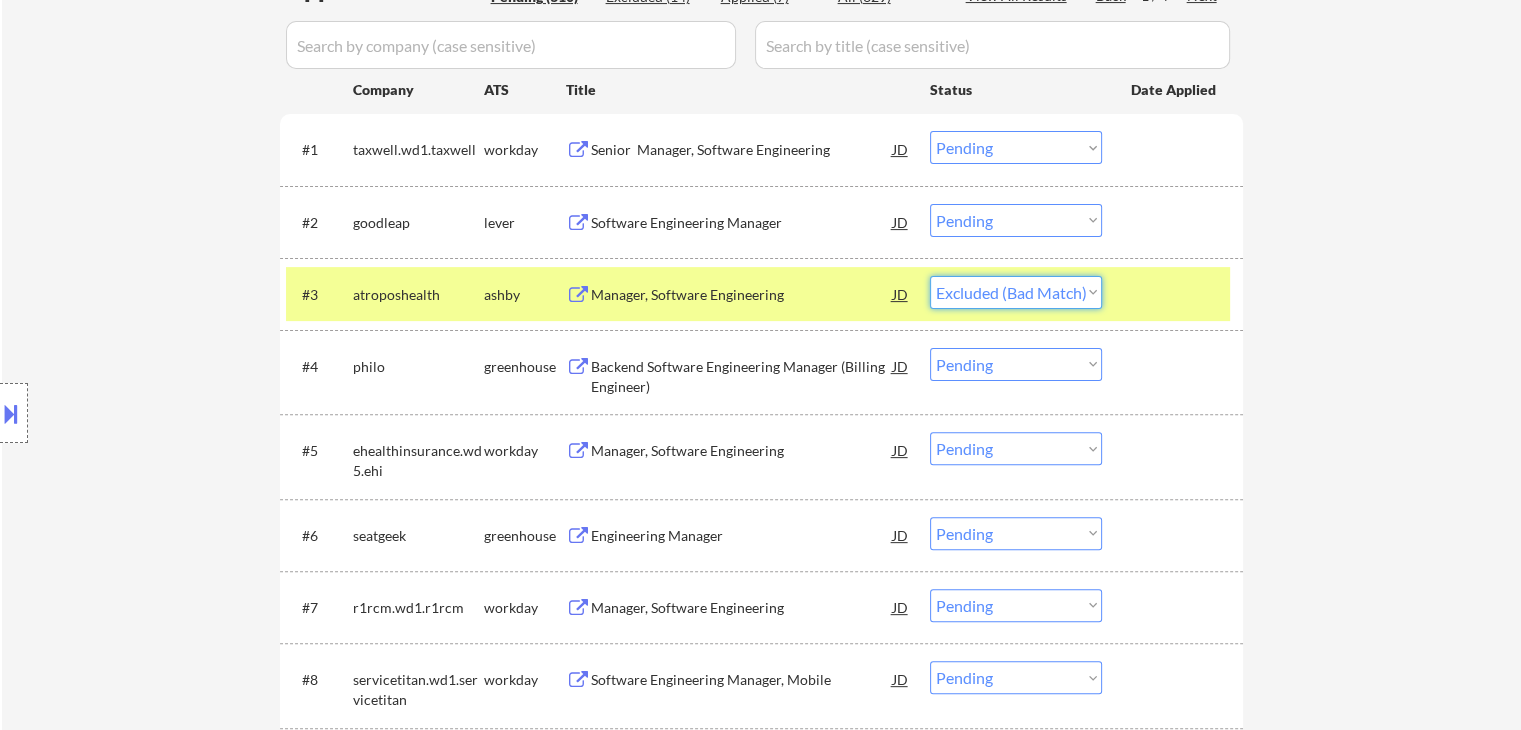 click on "Choose an option... Pending Applied Excluded (Questions) Excluded (Expired) Excluded (Location) Excluded (Bad Match) Excluded (Blocklist) Excluded (Salary) Excluded (Other)" at bounding box center (1016, 292) 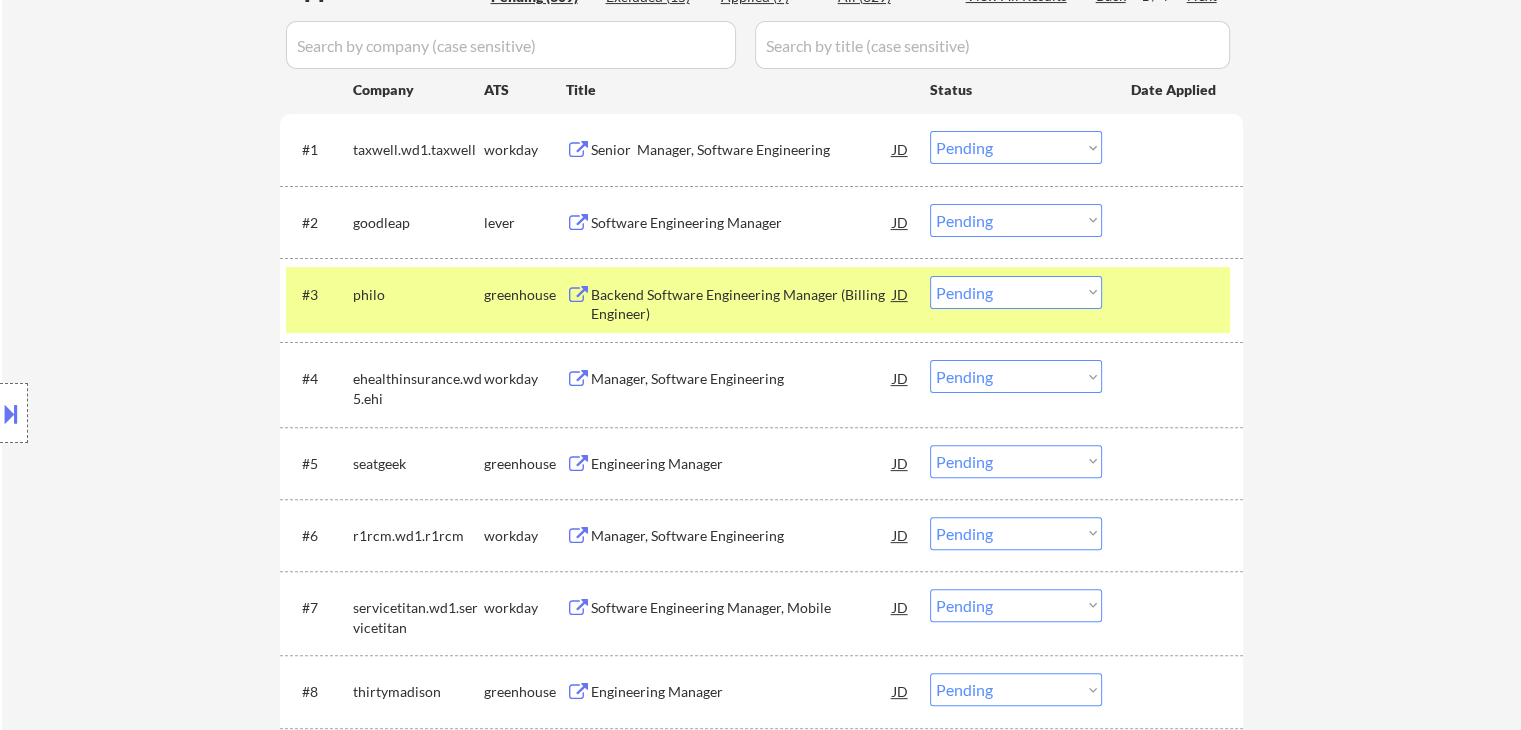 click on "Backend Software Engineering Manager (Billing Engineer)" at bounding box center [742, 304] 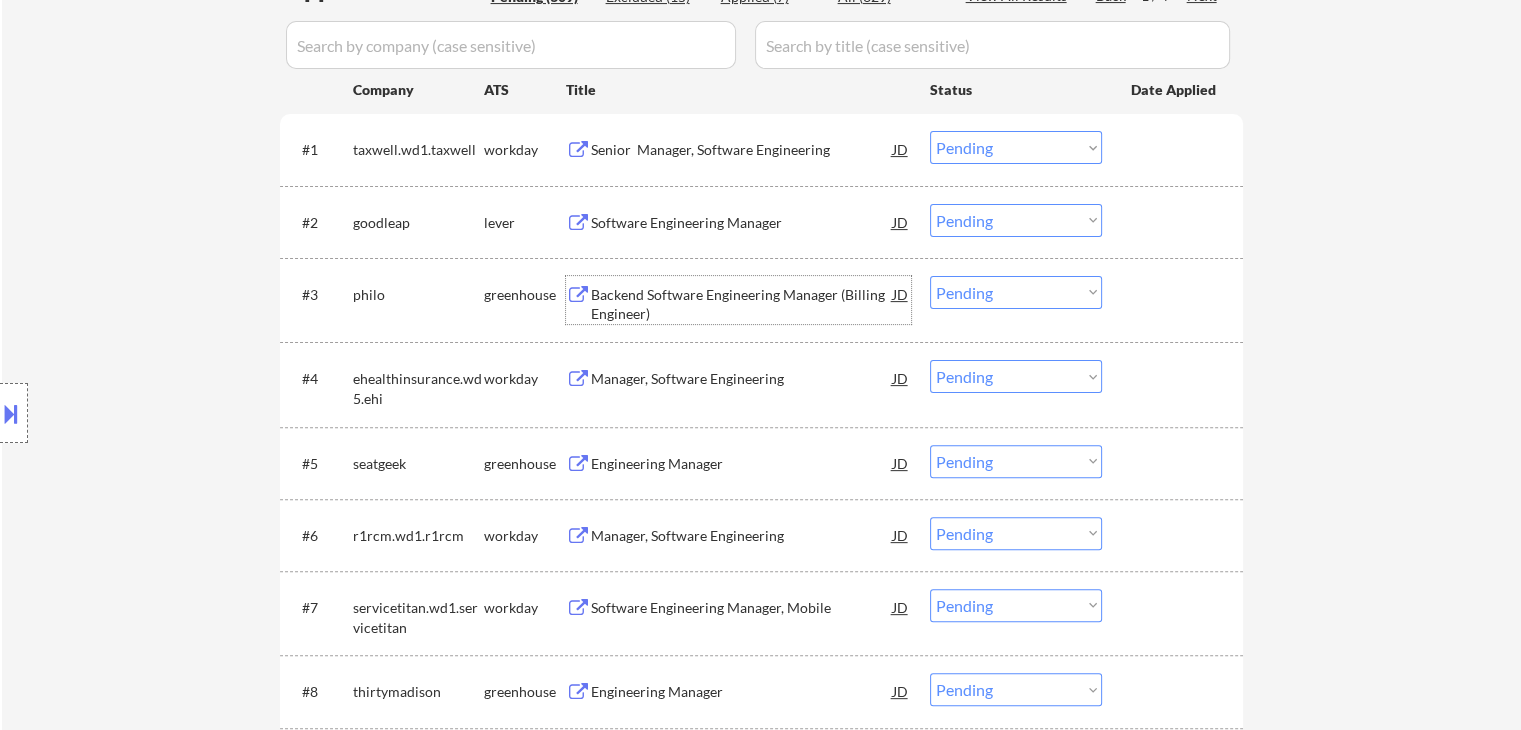 click on "Choose an option... Pending Applied Excluded (Questions) Excluded (Expired) Excluded (Location) Excluded (Bad Match) Excluded (Blocklist) Excluded (Salary) Excluded (Other)" at bounding box center [1016, 292] 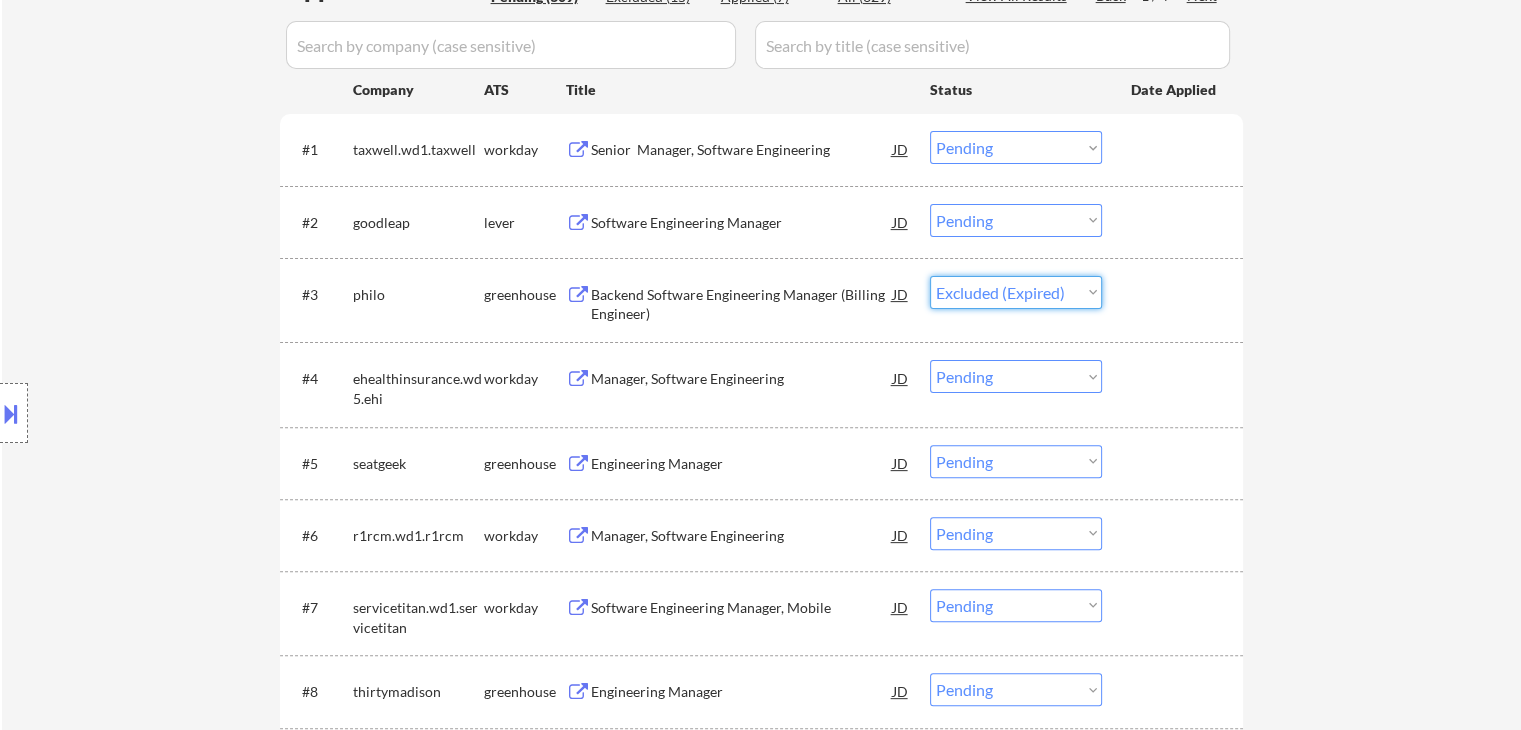 click on "Choose an option... Pending Applied Excluded (Questions) Excluded (Expired) Excluded (Location) Excluded (Bad Match) Excluded (Blocklist) Excluded (Salary) Excluded (Other)" at bounding box center [1016, 292] 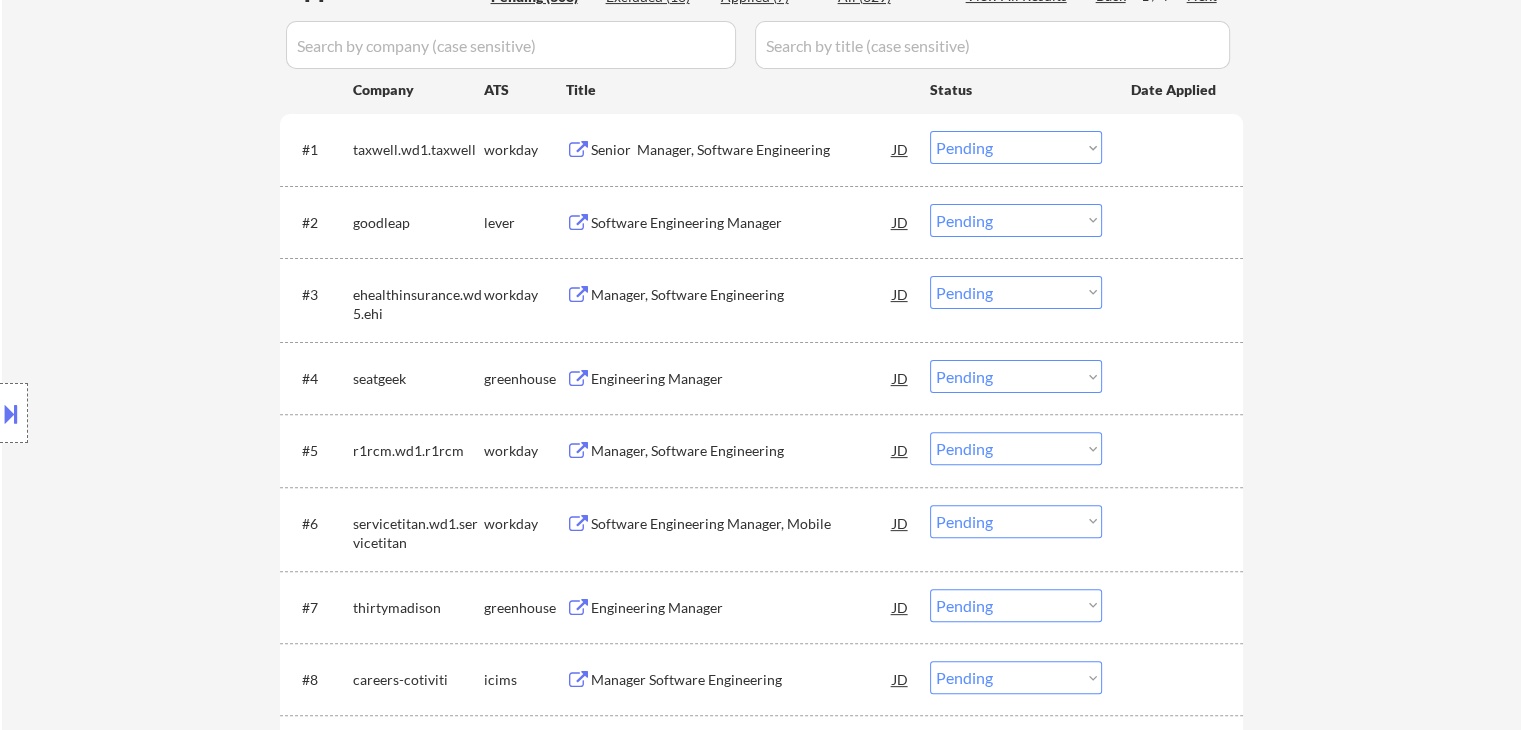 click on "Manager, Software Engineering" at bounding box center [742, 295] 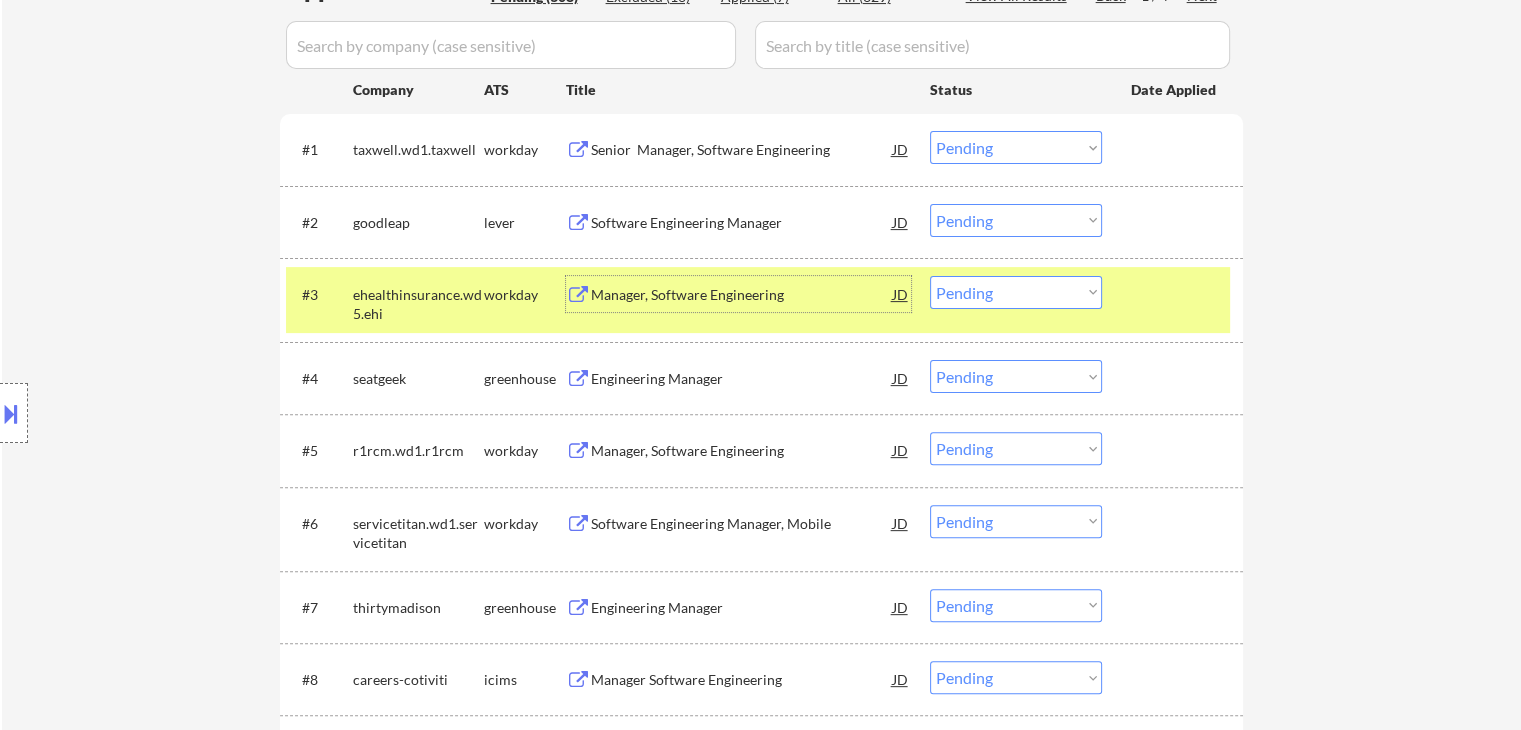 click on "Choose an option... Pending Applied Excluded (Questions) Excluded (Expired) Excluded (Location) Excluded (Bad Match) Excluded (Blocklist) Excluded (Salary) Excluded (Other)" at bounding box center [1016, 292] 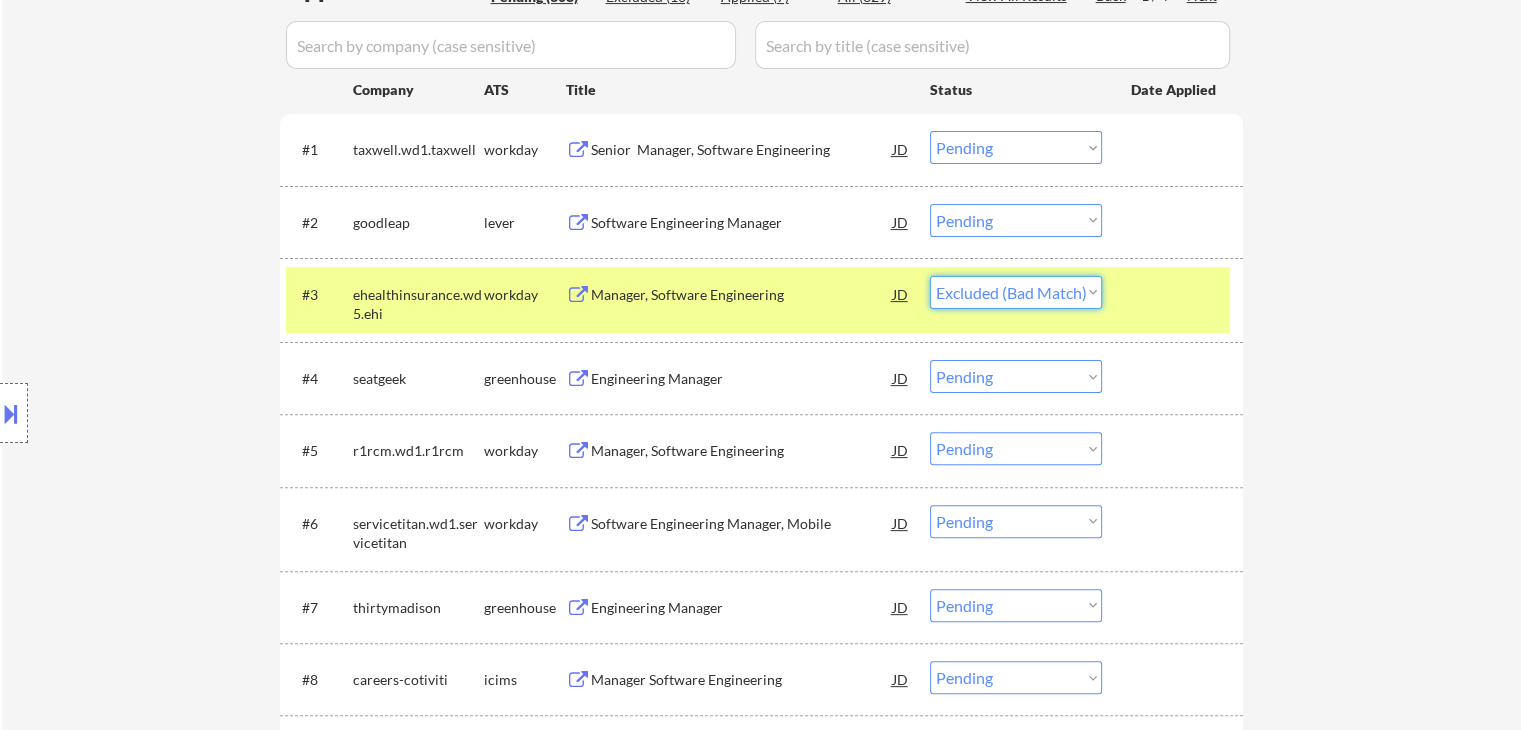 click on "Choose an option... Pending Applied Excluded (Questions) Excluded (Expired) Excluded (Location) Excluded (Bad Match) Excluded (Blocklist) Excluded (Salary) Excluded (Other)" at bounding box center (1016, 292) 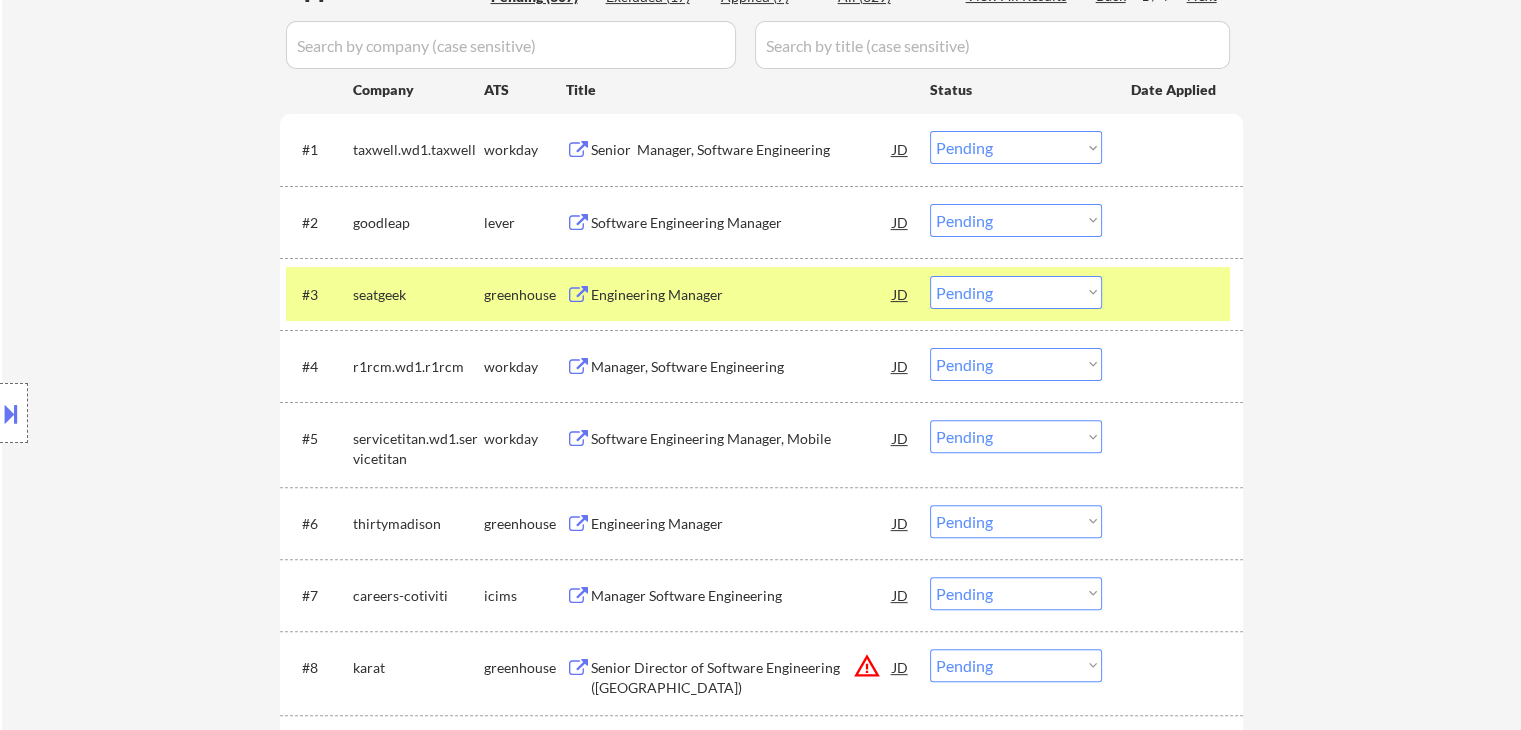 click on "Engineering Manager" at bounding box center [742, 295] 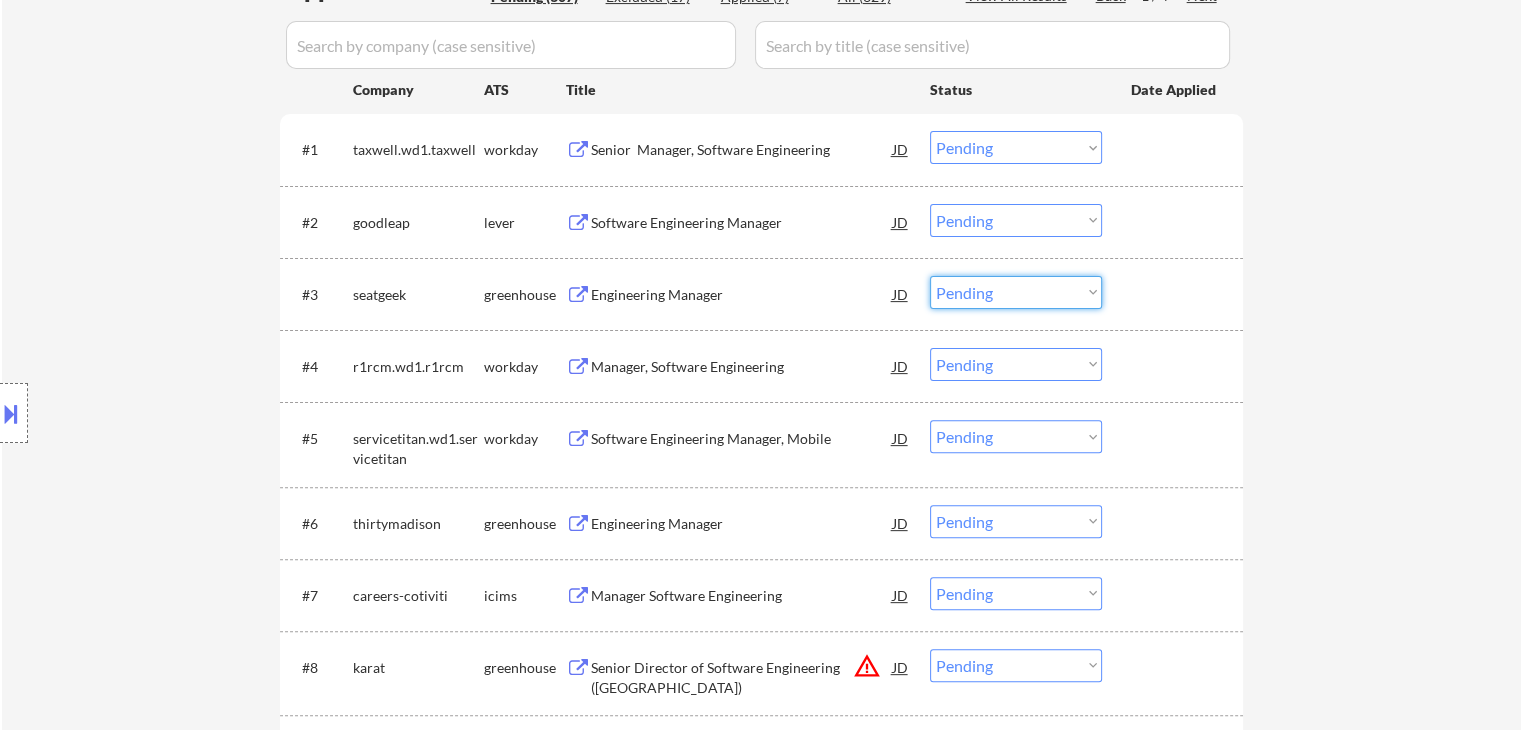click on "Choose an option... Pending Applied Excluded (Questions) Excluded (Expired) Excluded (Location) Excluded (Bad Match) Excluded (Blocklist) Excluded (Salary) Excluded (Other)" at bounding box center [1016, 292] 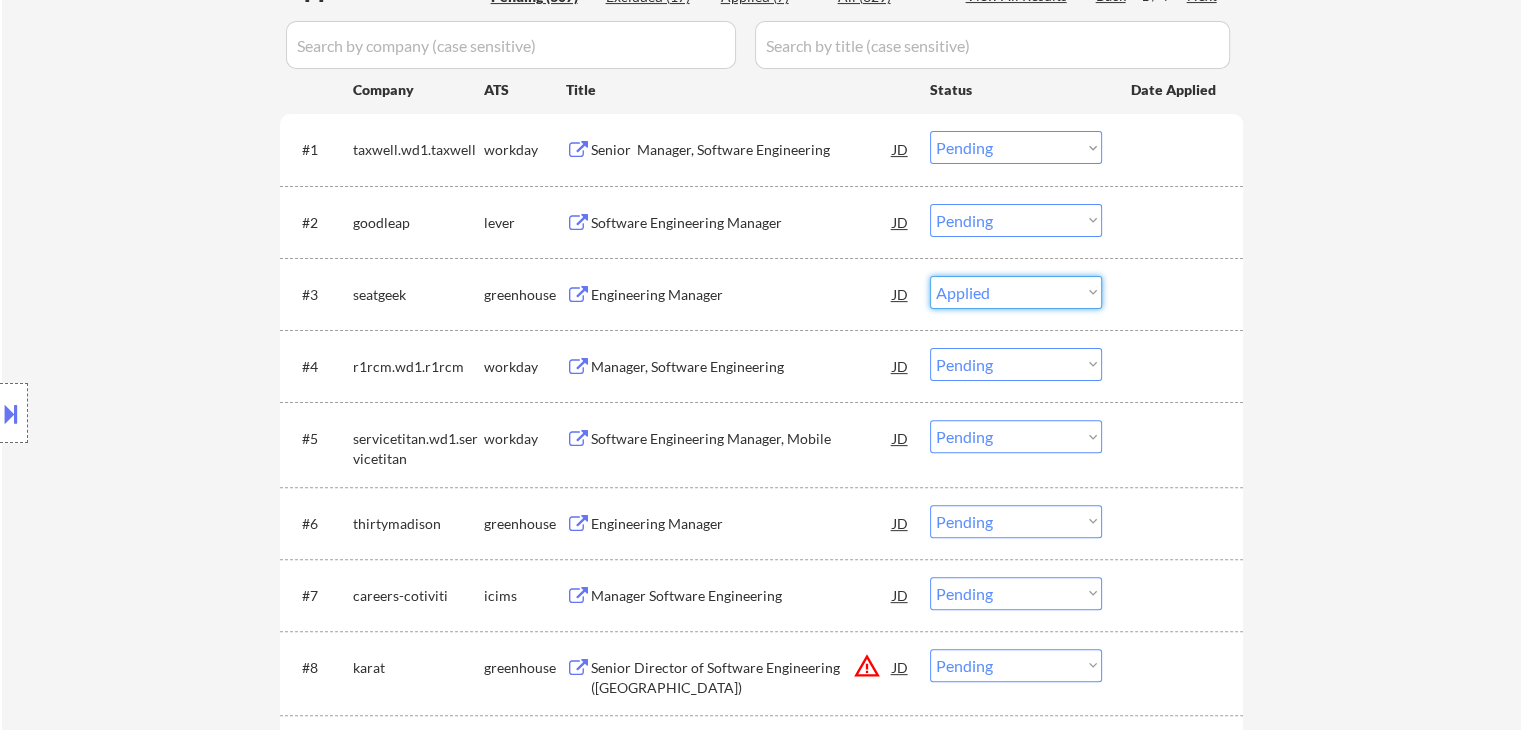 click on "Choose an option... Pending Applied Excluded (Questions) Excluded (Expired) Excluded (Location) Excluded (Bad Match) Excluded (Blocklist) Excluded (Salary) Excluded (Other)" at bounding box center (1016, 292) 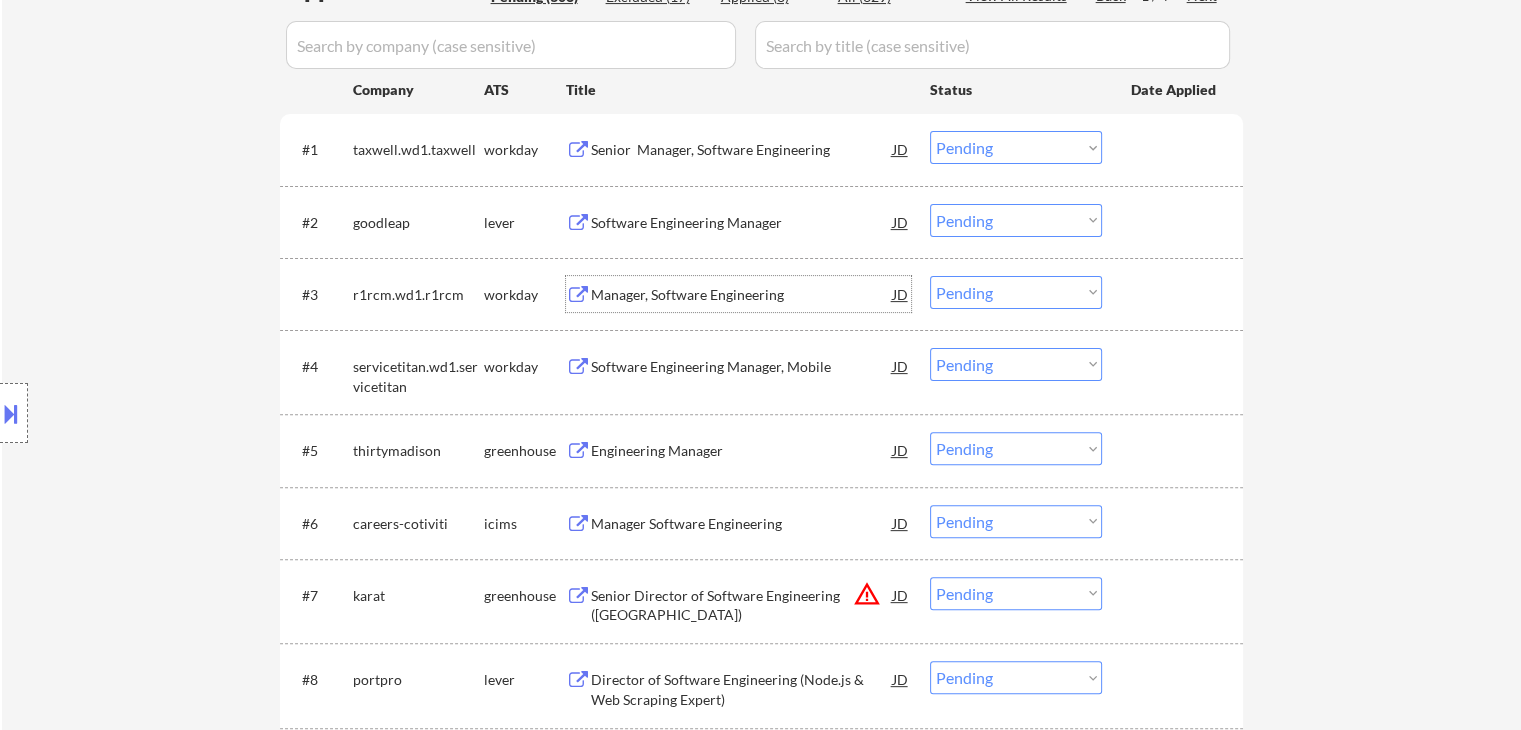 click on "Manager, Software Engineering" at bounding box center (742, 295) 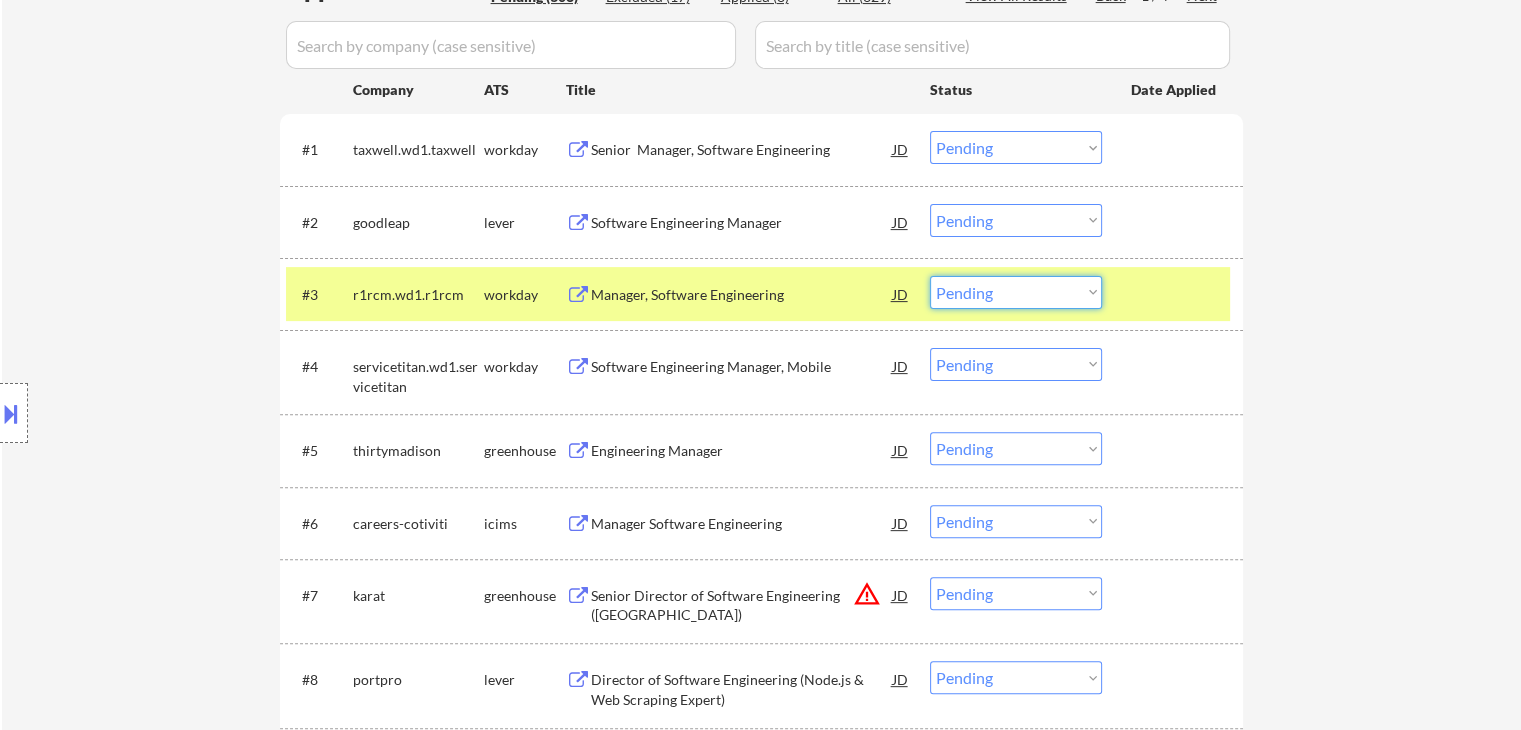 click on "Choose an option... Pending Applied Excluded (Questions) Excluded (Expired) Excluded (Location) Excluded (Bad Match) Excluded (Blocklist) Excluded (Salary) Excluded (Other)" at bounding box center (1016, 292) 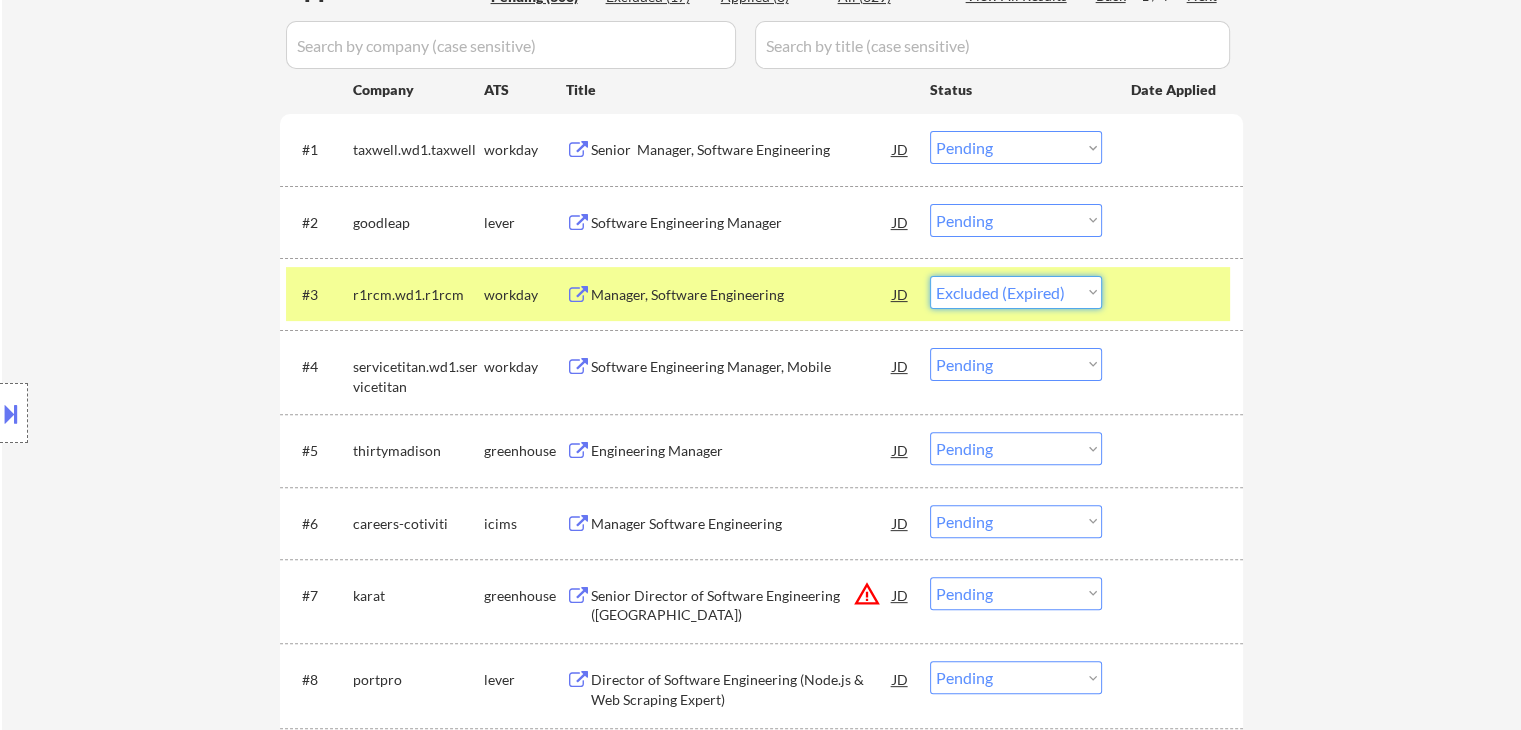 click on "Choose an option... Pending Applied Excluded (Questions) Excluded (Expired) Excluded (Location) Excluded (Bad Match) Excluded (Blocklist) Excluded (Salary) Excluded (Other)" at bounding box center (1016, 292) 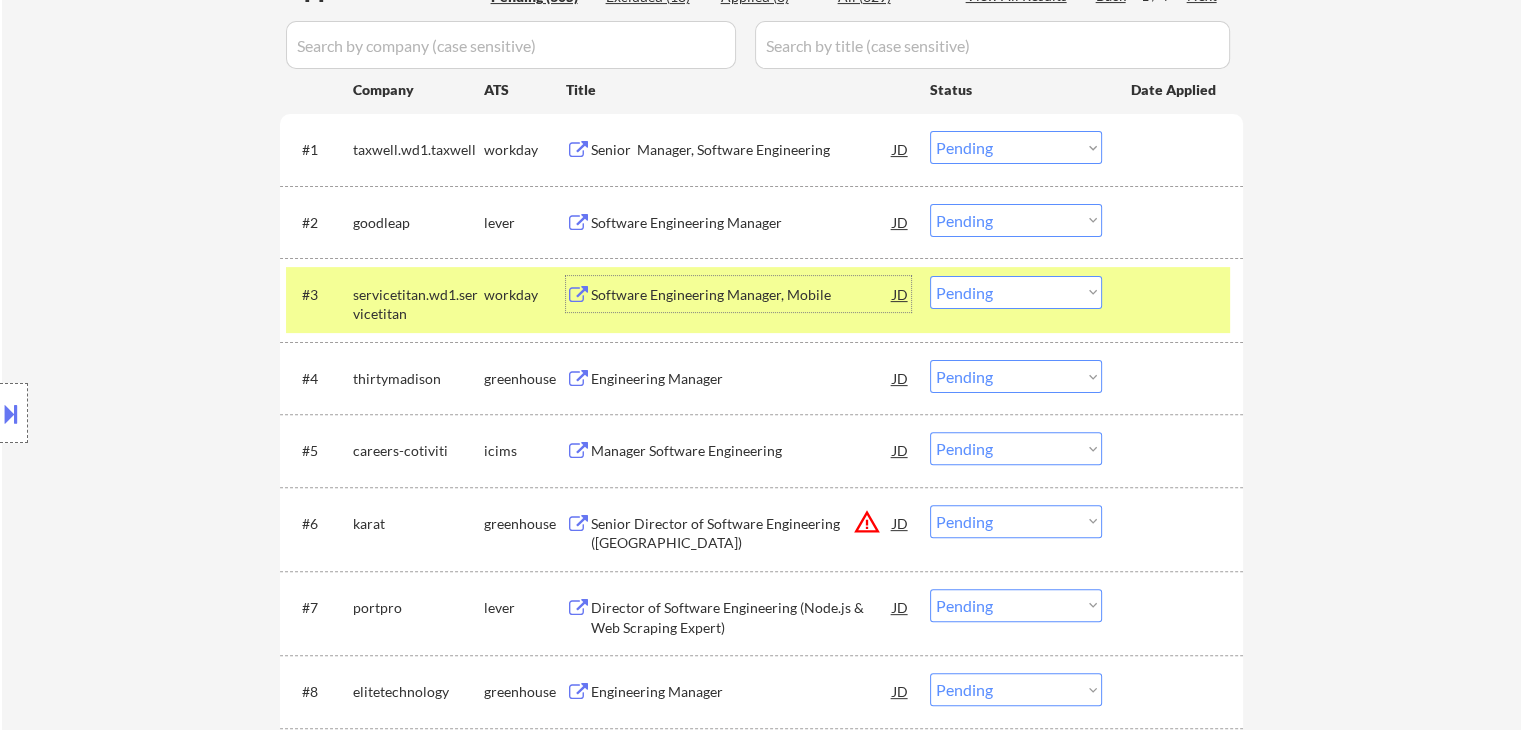 click on "Software Engineering Manager, Mobile" at bounding box center (742, 295) 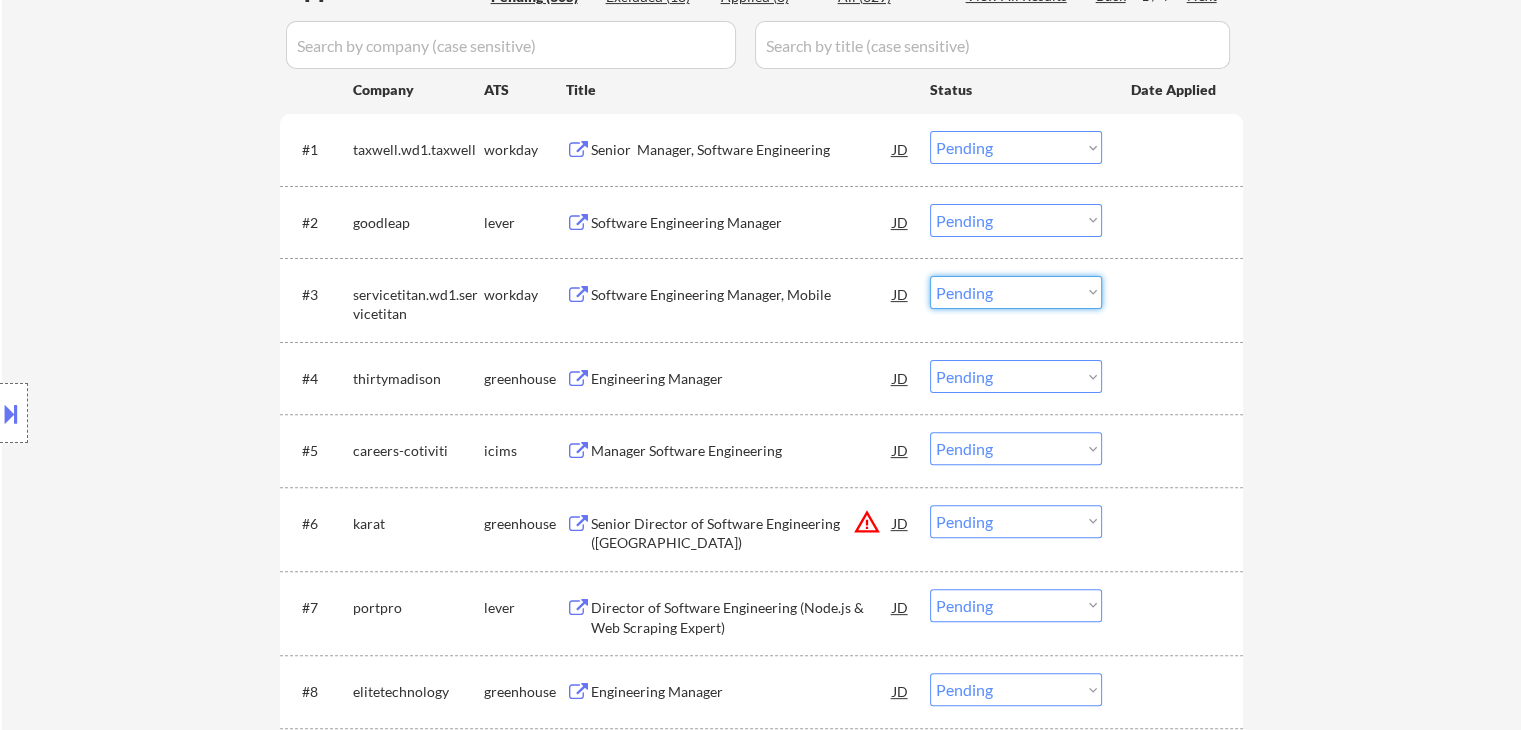 click on "Choose an option... Pending Applied Excluded (Questions) Excluded (Expired) Excluded (Location) Excluded (Bad Match) Excluded (Blocklist) Excluded (Salary) Excluded (Other)" at bounding box center [1016, 292] 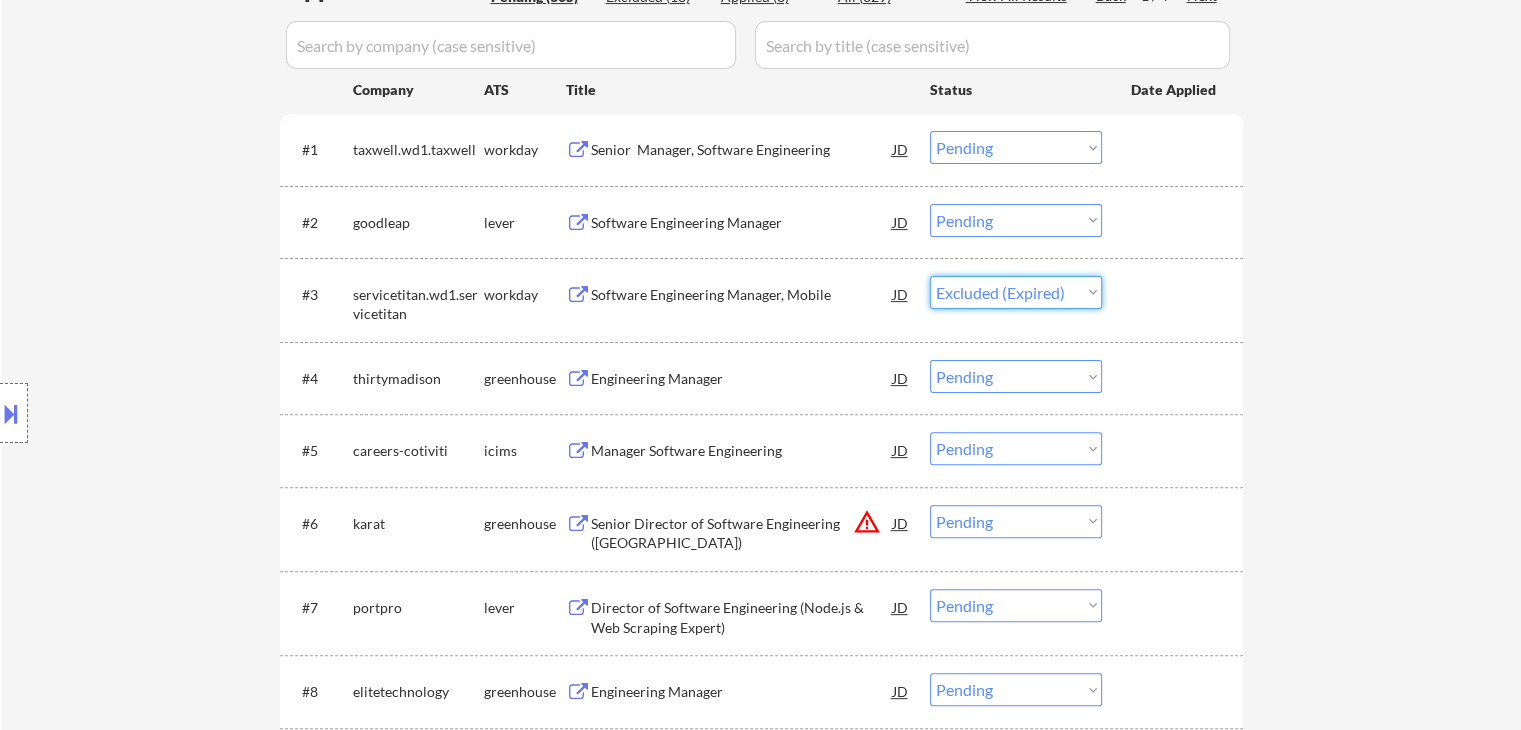 click on "Choose an option... Pending Applied Excluded (Questions) Excluded (Expired) Excluded (Location) Excluded (Bad Match) Excluded (Blocklist) Excluded (Salary) Excluded (Other)" at bounding box center (1016, 292) 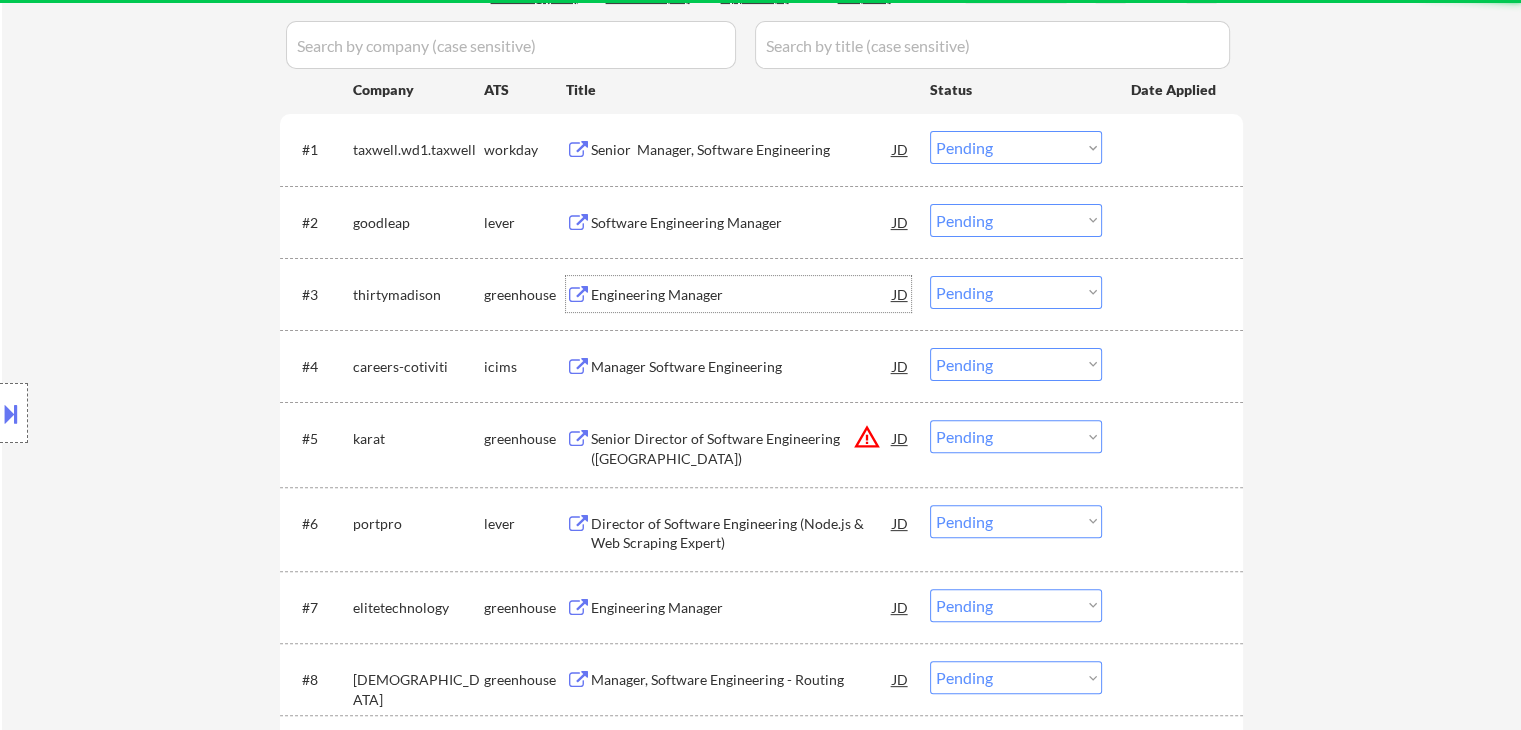 click on "Engineering Manager" at bounding box center (742, 295) 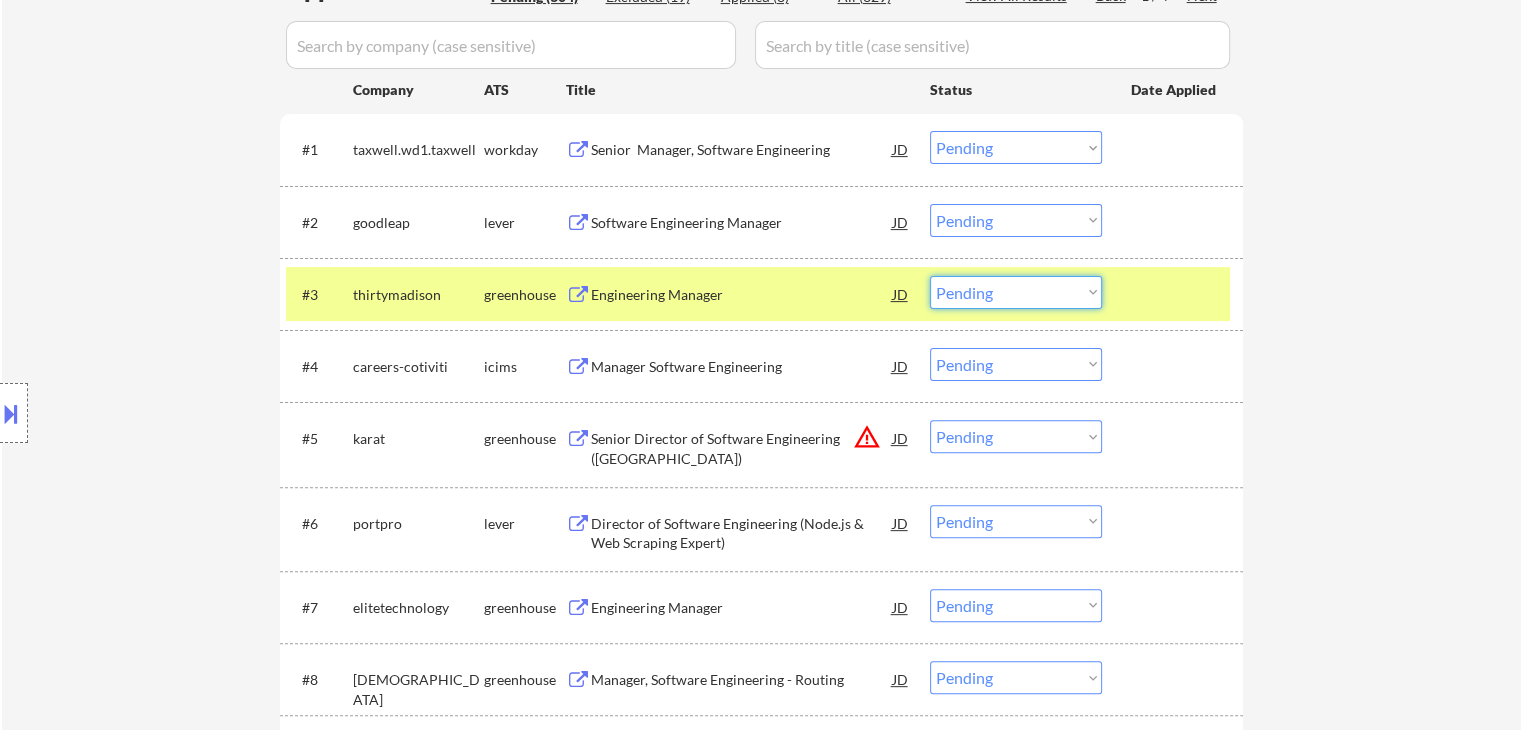 click on "Choose an option... Pending Applied Excluded (Questions) Excluded (Expired) Excluded (Location) Excluded (Bad Match) Excluded (Blocklist) Excluded (Salary) Excluded (Other)" at bounding box center (1016, 292) 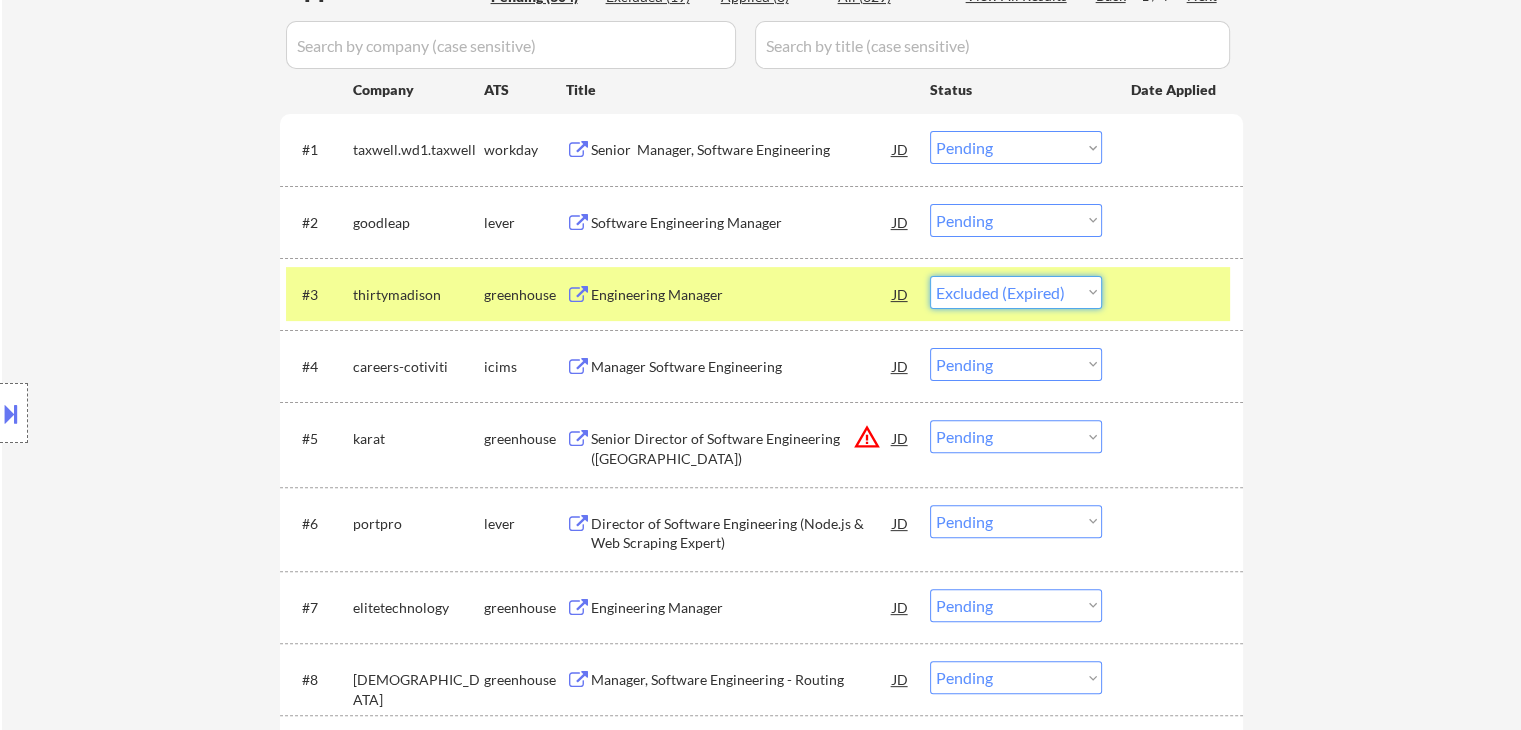 click on "Choose an option... Pending Applied Excluded (Questions) Excluded (Expired) Excluded (Location) Excluded (Bad Match) Excluded (Blocklist) Excluded (Salary) Excluded (Other)" at bounding box center (1016, 292) 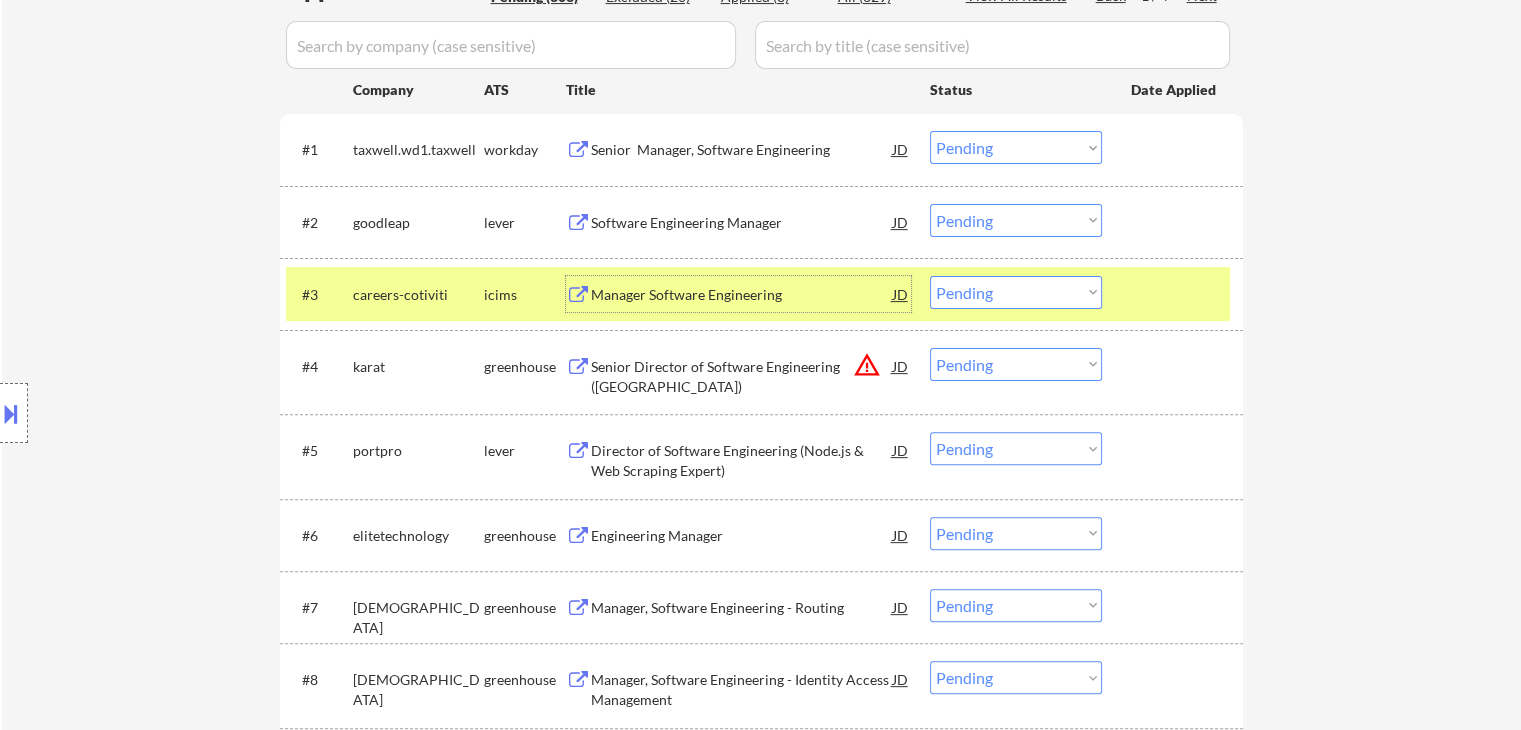 click on "Manager Software Engineering" at bounding box center [742, 294] 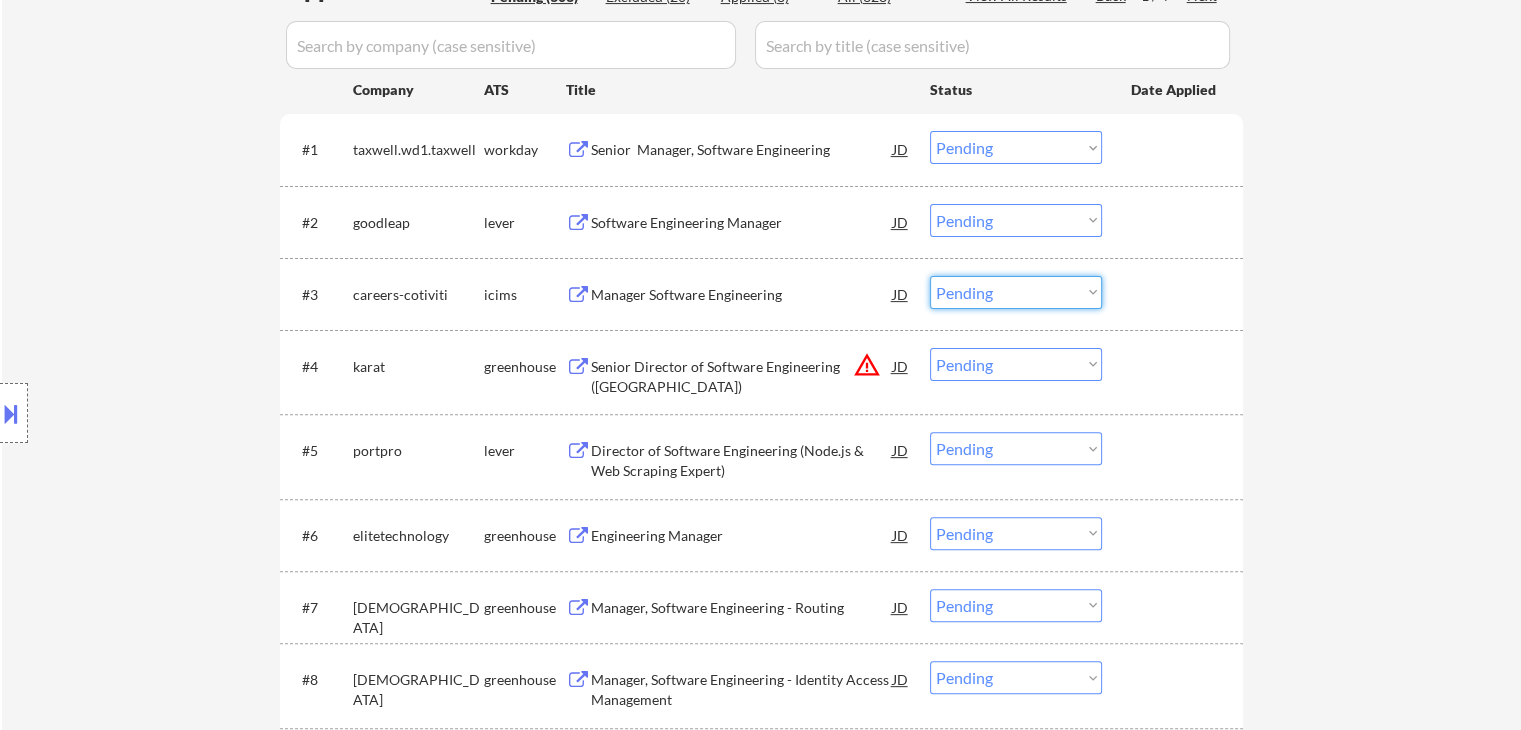 click on "Choose an option... Pending Applied Excluded (Questions) Excluded (Expired) Excluded (Location) Excluded (Bad Match) Excluded (Blocklist) Excluded (Salary) Excluded (Other)" at bounding box center (1016, 292) 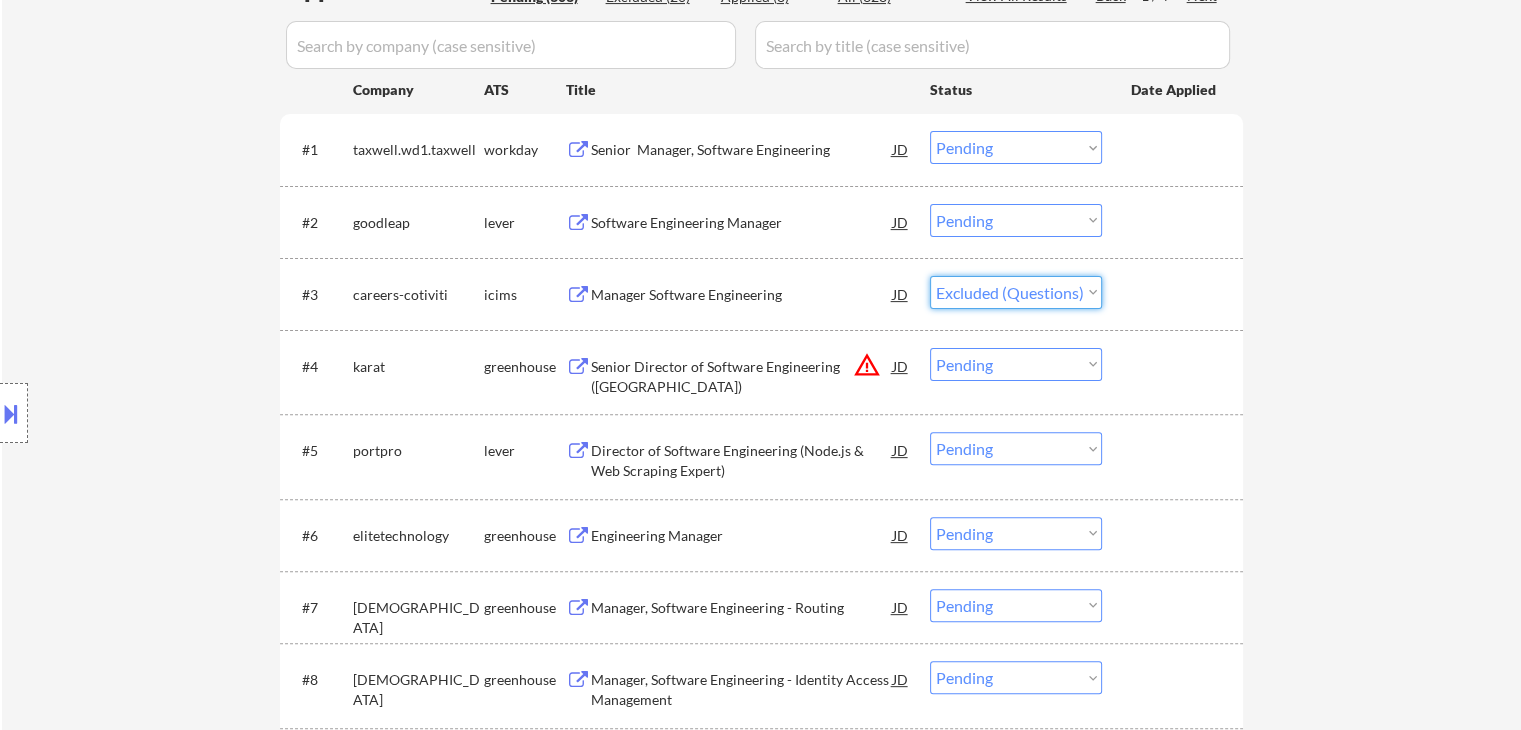 click on "Choose an option... Pending Applied Excluded (Questions) Excluded (Expired) Excluded (Location) Excluded (Bad Match) Excluded (Blocklist) Excluded (Salary) Excluded (Other)" at bounding box center [1016, 292] 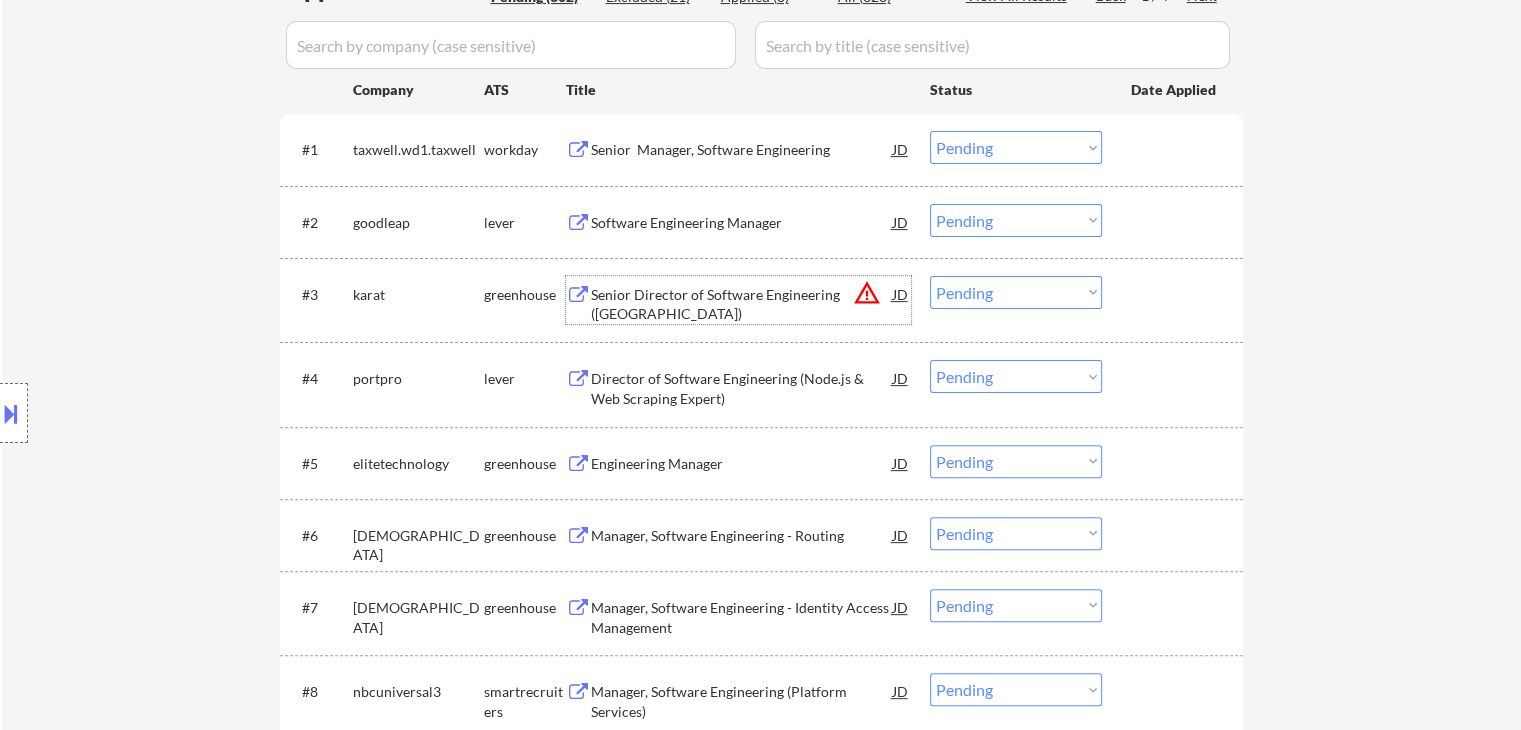 click on "Senior Director of Software Engineering (United States)" at bounding box center [742, 304] 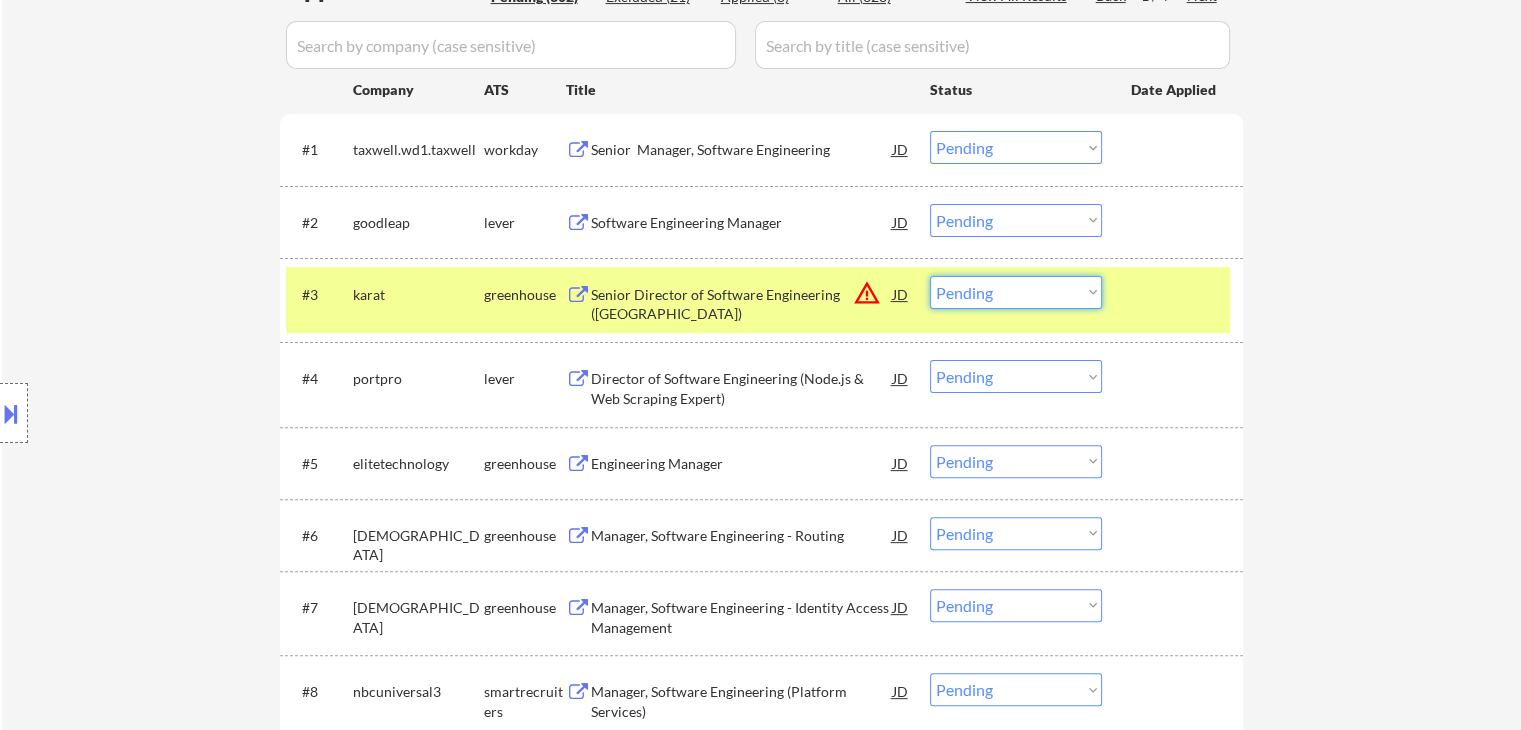 drag, startPoint x: 972, startPoint y: 288, endPoint x: 1018, endPoint y: 430, distance: 149.26486 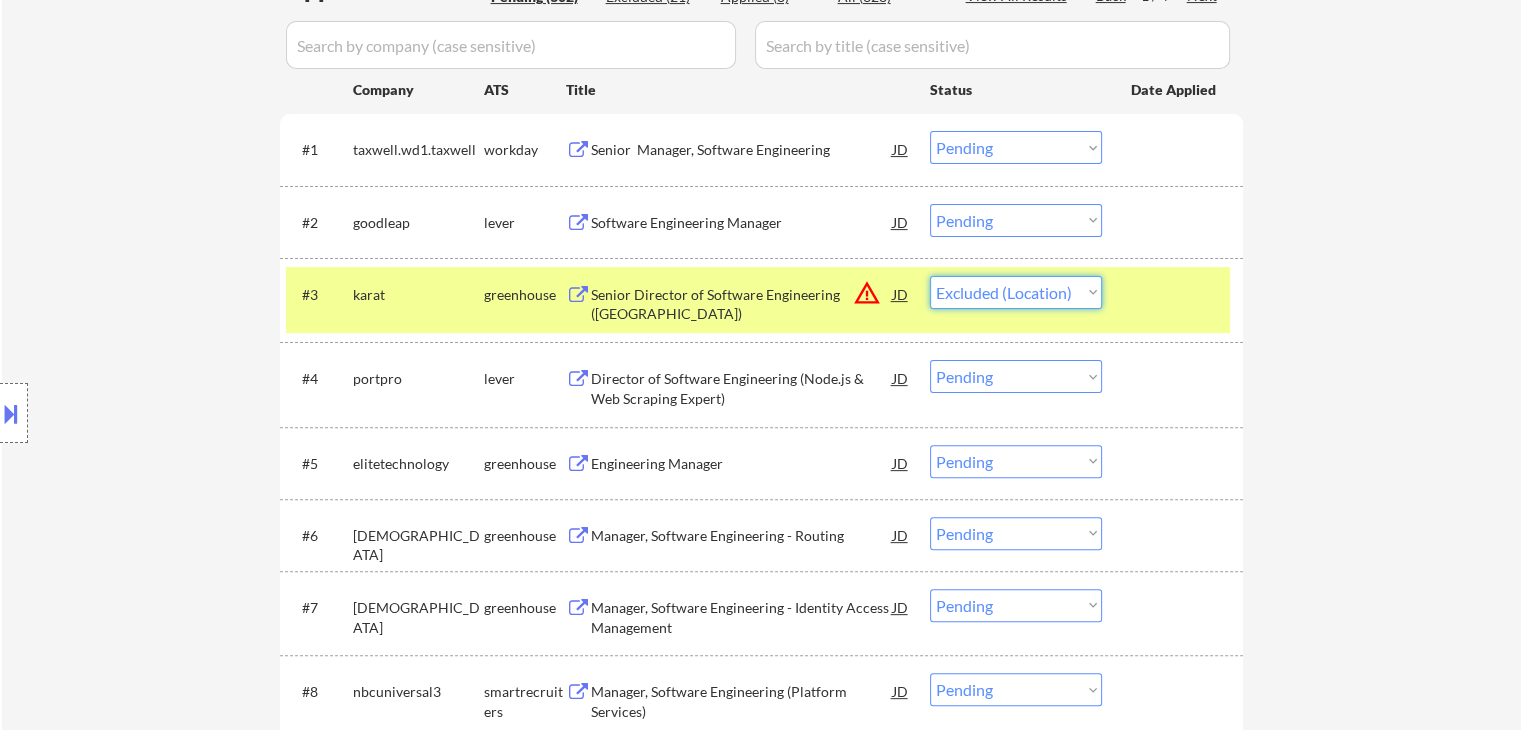 click on "Choose an option... Pending Applied Excluded (Questions) Excluded (Expired) Excluded (Location) Excluded (Bad Match) Excluded (Blocklist) Excluded (Salary) Excluded (Other)" at bounding box center (1016, 292) 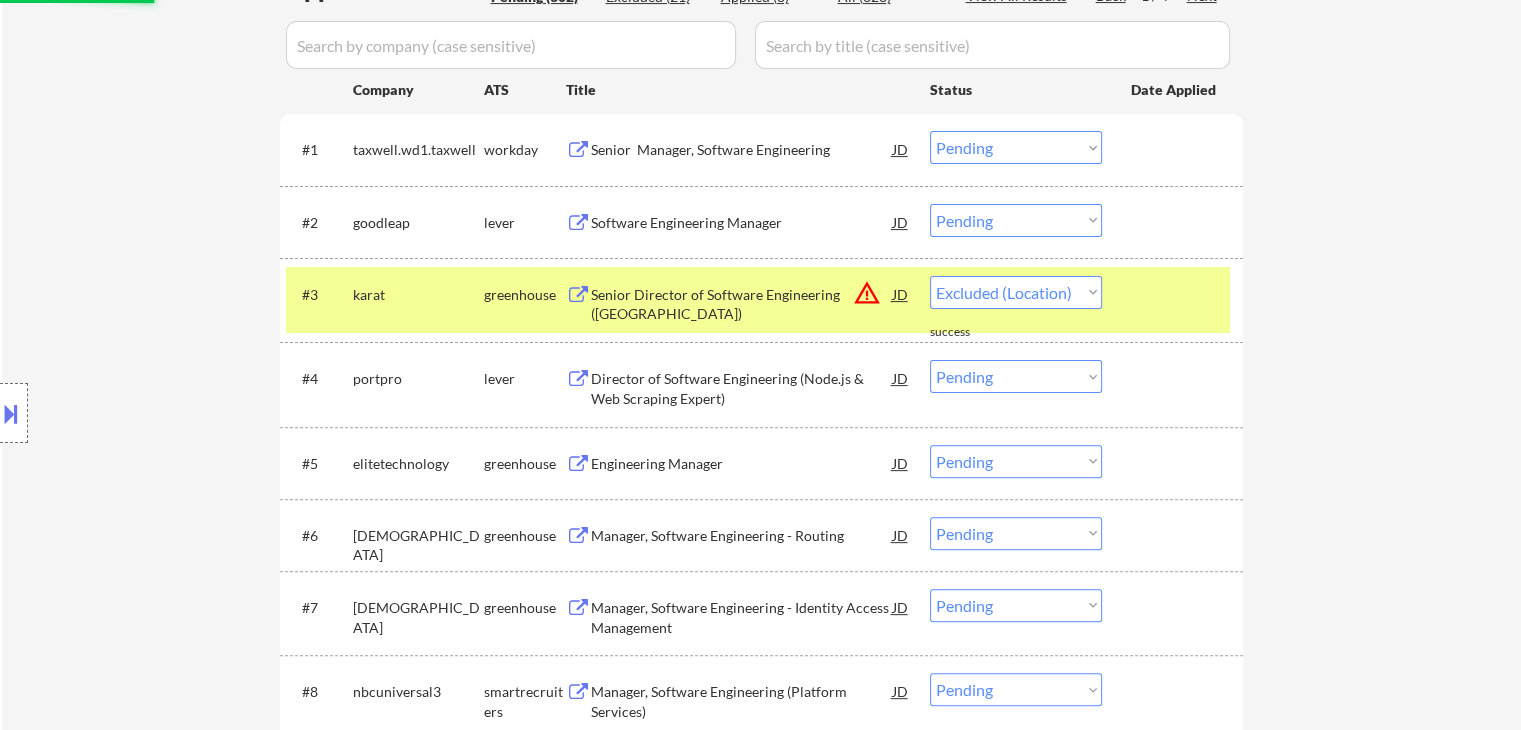 select on ""pending"" 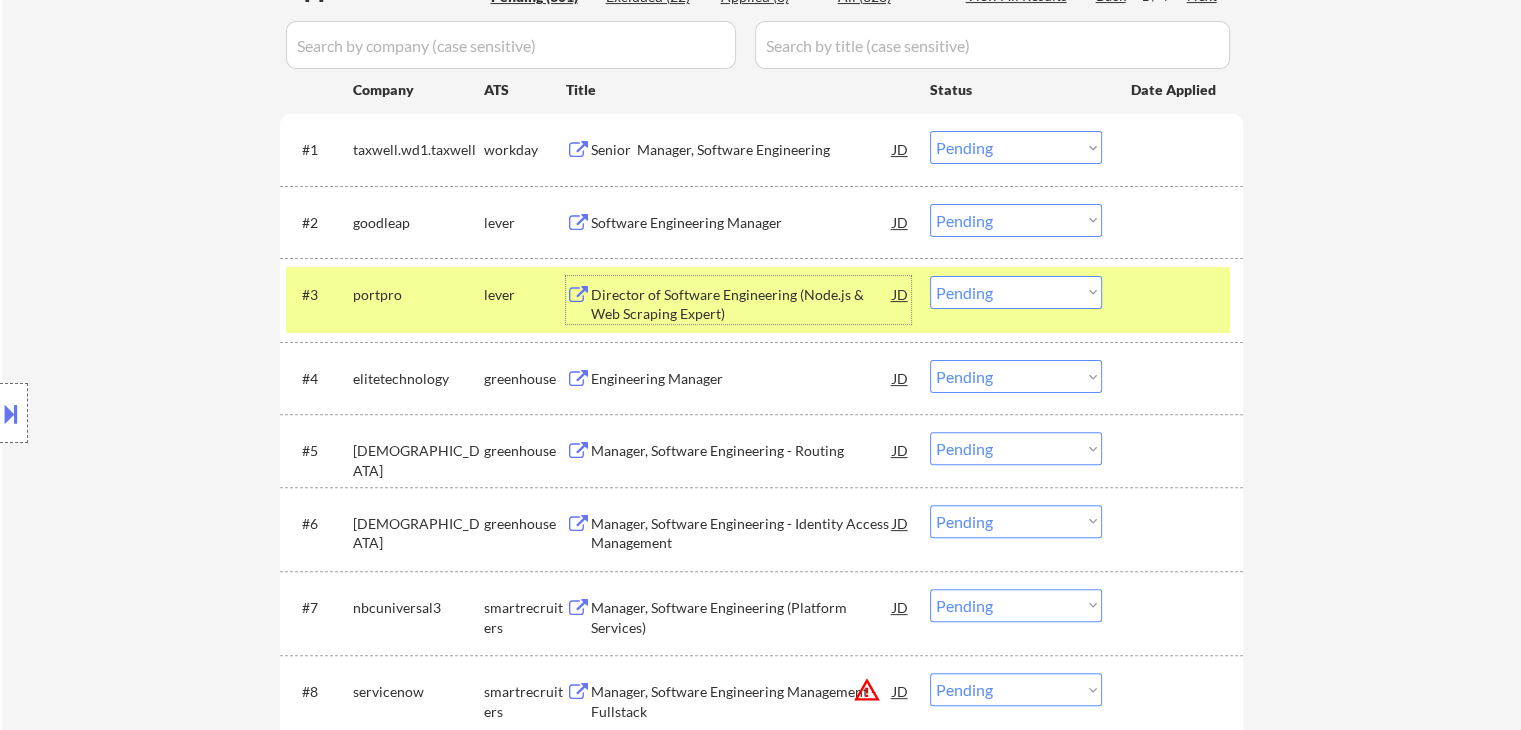 click on "Director of Software Engineering (Node.js & Web Scraping Expert)" at bounding box center (742, 304) 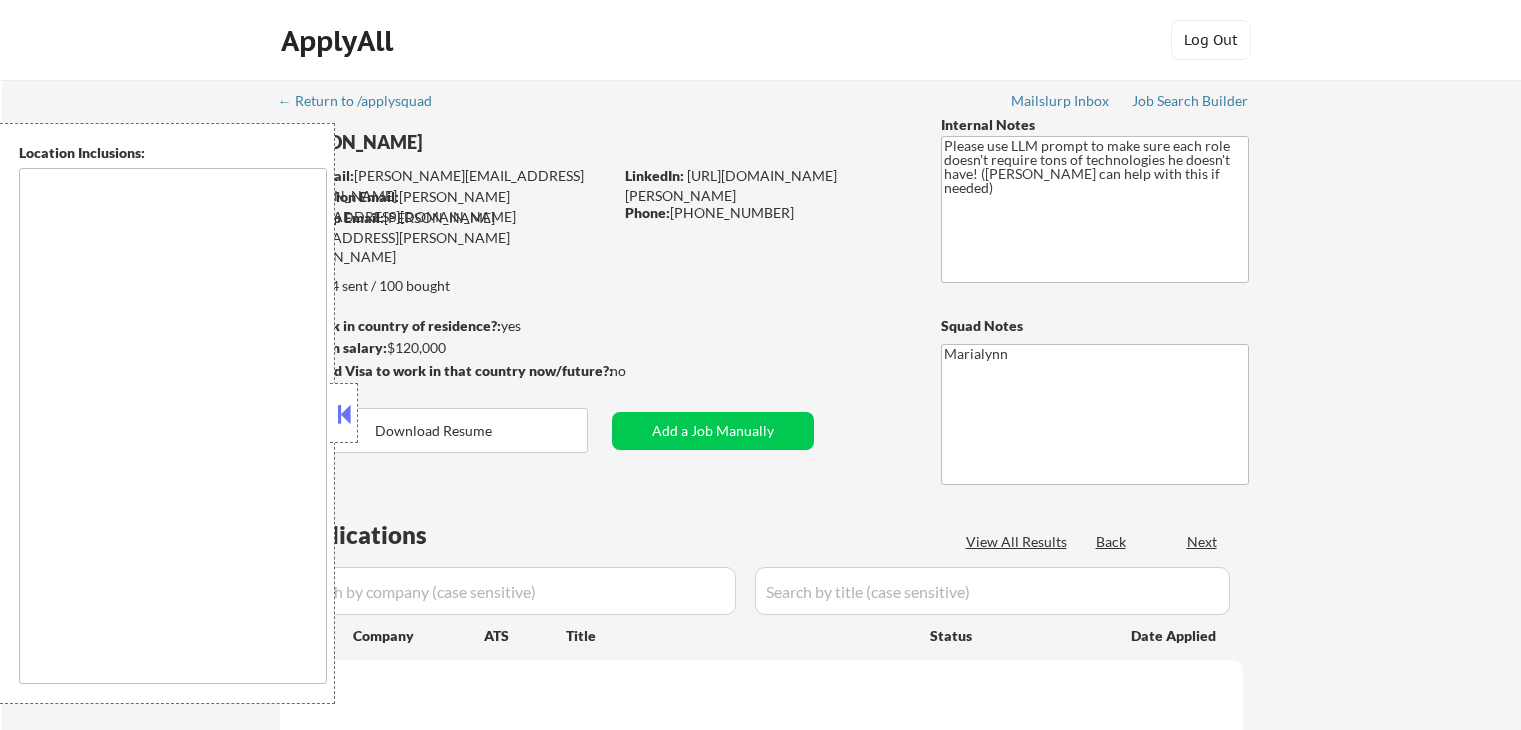 scroll, scrollTop: 0, scrollLeft: 0, axis: both 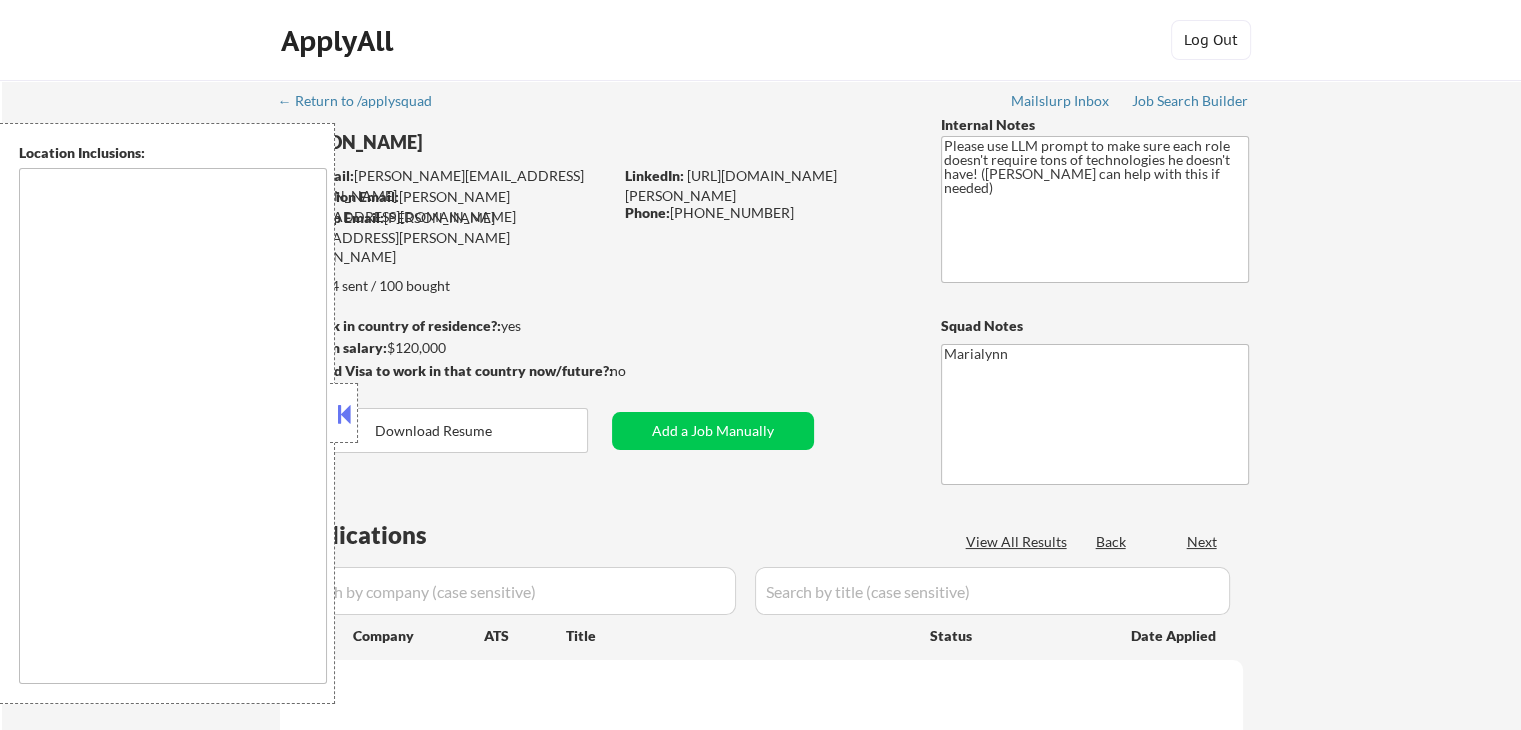type on "[GEOGRAPHIC_DATA], [GEOGRAPHIC_DATA]   [GEOGRAPHIC_DATA], [GEOGRAPHIC_DATA]   [GEOGRAPHIC_DATA], [GEOGRAPHIC_DATA]   [GEOGRAPHIC_DATA], [GEOGRAPHIC_DATA]   [PERSON_NAME], [GEOGRAPHIC_DATA]   [GEOGRAPHIC_DATA], [GEOGRAPHIC_DATA]   Combined Locks, [GEOGRAPHIC_DATA]   [GEOGRAPHIC_DATA], [GEOGRAPHIC_DATA]   [GEOGRAPHIC_DATA], [GEOGRAPHIC_DATA]   [GEOGRAPHIC_DATA], [GEOGRAPHIC_DATA]   [GEOGRAPHIC_DATA], [GEOGRAPHIC_DATA]   [GEOGRAPHIC_DATA], [GEOGRAPHIC_DATA]   [GEOGRAPHIC_DATA], [GEOGRAPHIC_DATA]   [GEOGRAPHIC_DATA], [GEOGRAPHIC_DATA]   [GEOGRAPHIC_DATA], [GEOGRAPHIC_DATA]   [GEOGRAPHIC_DATA], [GEOGRAPHIC_DATA]   [GEOGRAPHIC_DATA], [GEOGRAPHIC_DATA]   [GEOGRAPHIC_DATA], [GEOGRAPHIC_DATA]   [GEOGRAPHIC_DATA], [GEOGRAPHIC_DATA]   [GEOGRAPHIC_DATA], [GEOGRAPHIC_DATA]   [GEOGRAPHIC_DATA], [GEOGRAPHIC_DATA]   [GEOGRAPHIC_DATA], [GEOGRAPHIC_DATA]   [GEOGRAPHIC_DATA], [GEOGRAPHIC_DATA]   [GEOGRAPHIC_DATA], [GEOGRAPHIC_DATA]   [GEOGRAPHIC_DATA], [GEOGRAPHIC_DATA] [GEOGRAPHIC_DATA], [GEOGRAPHIC_DATA]   [GEOGRAPHIC_DATA], [GEOGRAPHIC_DATA]   [GEOGRAPHIC_DATA], [GEOGRAPHIC_DATA] [PERSON_NAME][GEOGRAPHIC_DATA], [GEOGRAPHIC_DATA]   [GEOGRAPHIC_DATA], [GEOGRAPHIC_DATA]   [PERSON_NAME], [GEOGRAPHIC_DATA]   [GEOGRAPHIC_DATA], [GEOGRAPHIC_DATA]   [GEOGRAPHIC_DATA], [GEOGRAPHIC_DATA]   [GEOGRAPHIC_DATA], [GEOGRAPHIC_DATA], [GEOGRAPHIC_DATA]   [GEOGRAPHIC_DATA], [GEOGRAPHIC_DATA] [GEOGRAPHIC_DATA], [GEOGRAPHIC_DATA]   [GEOGRAPHIC_DATA], [GEOGRAPHIC_DATA]   [GEOGRAPHIC_DATA], [GEOGRAPHIC_DATA]   [GEOGRAPHIC_DATA], [GEOGRAPHIC_DATA]   [GEOGRAPHIC_DATA], [GEOGRAPHIC_DATA]   [PERSON_NAME], [GEOGRAPHIC_DATA]   [GEOGRAPHIC_DATA], [GEOGRAPHIC_DATA]   [GEOGRAPHIC_DATA], [GEOGRAPHIC_DATA]   [GEOGRAPHIC_DATA], [GEOGRAPHIC_DATA]   [GEOGRAPHIC_DATA], [GEOGRAPHIC_DATA]" 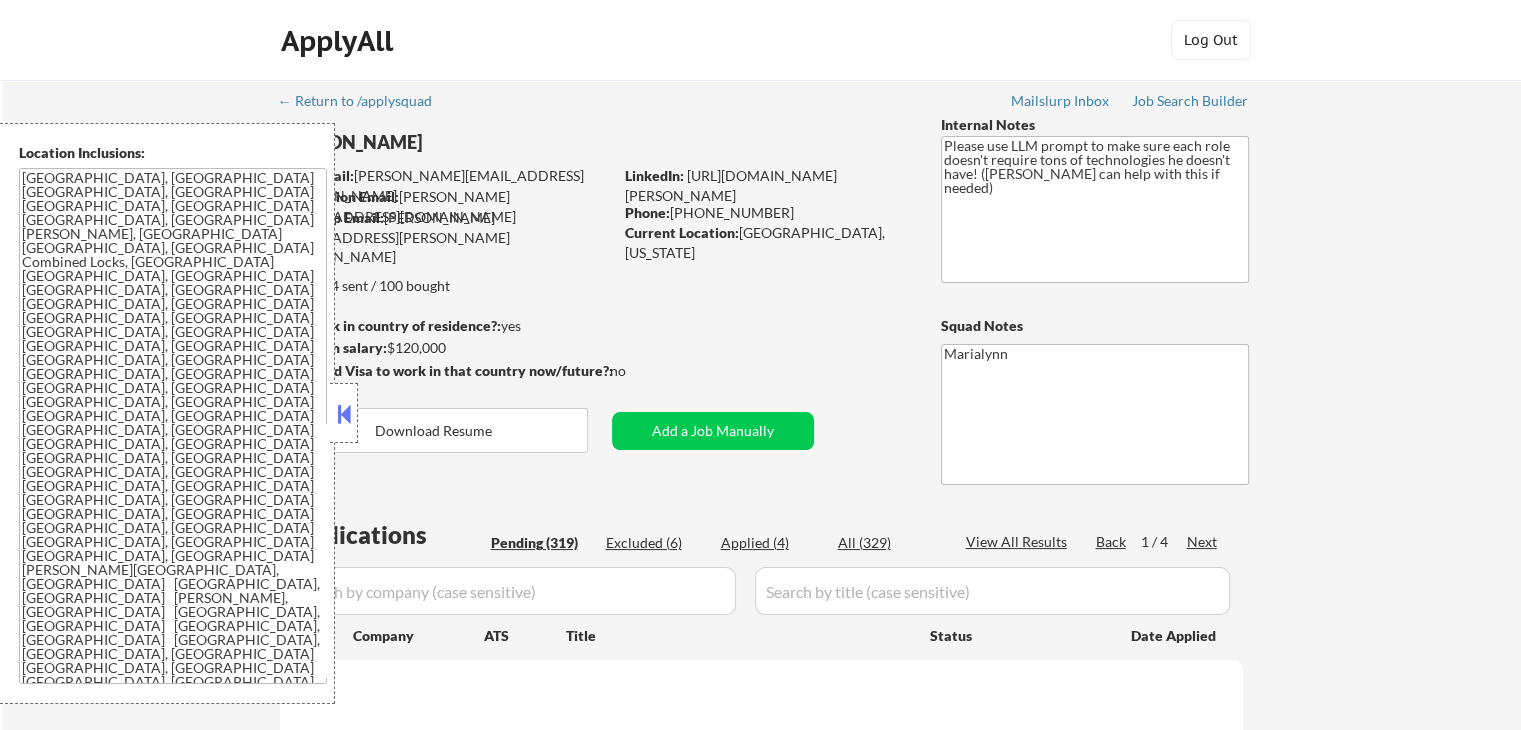 select on ""pending"" 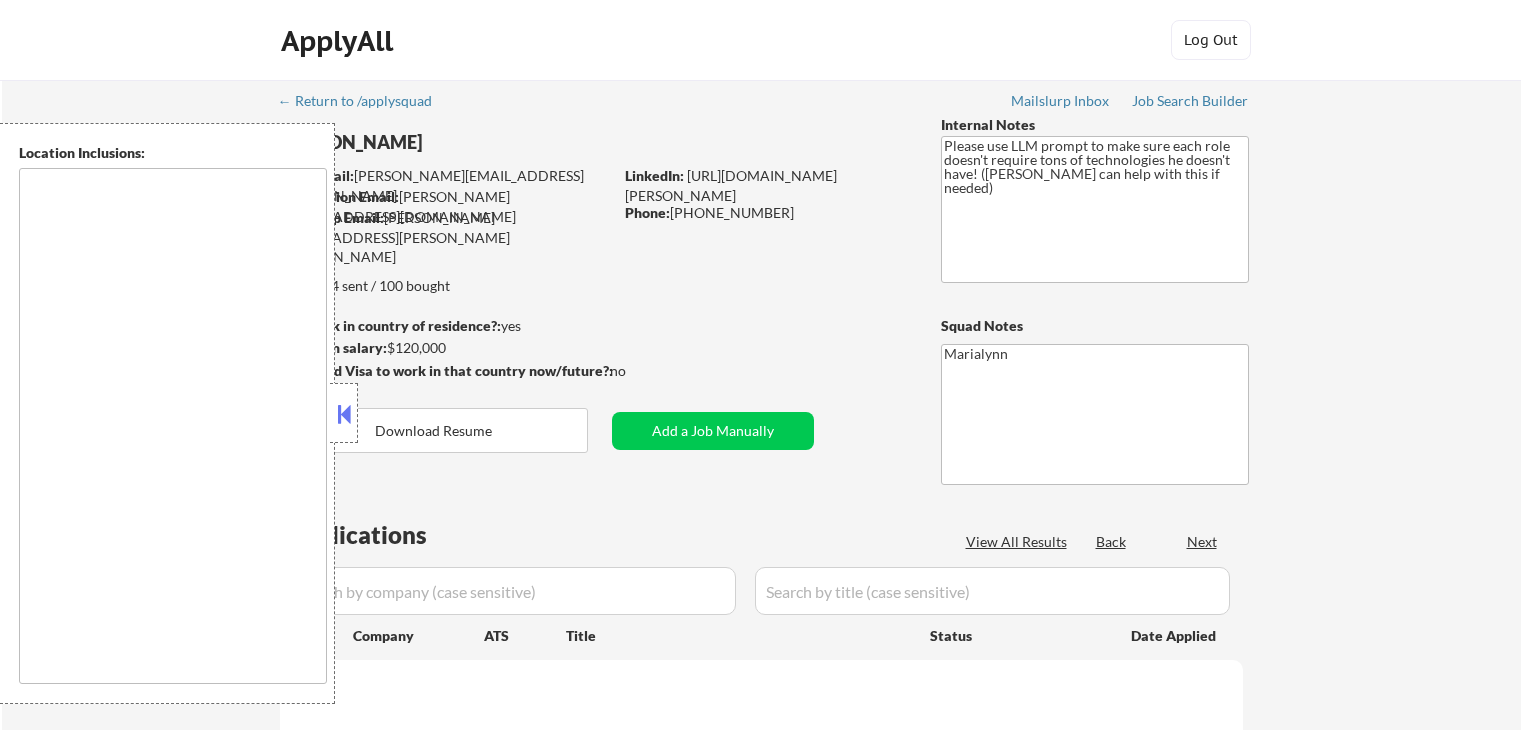 scroll, scrollTop: 0, scrollLeft: 0, axis: both 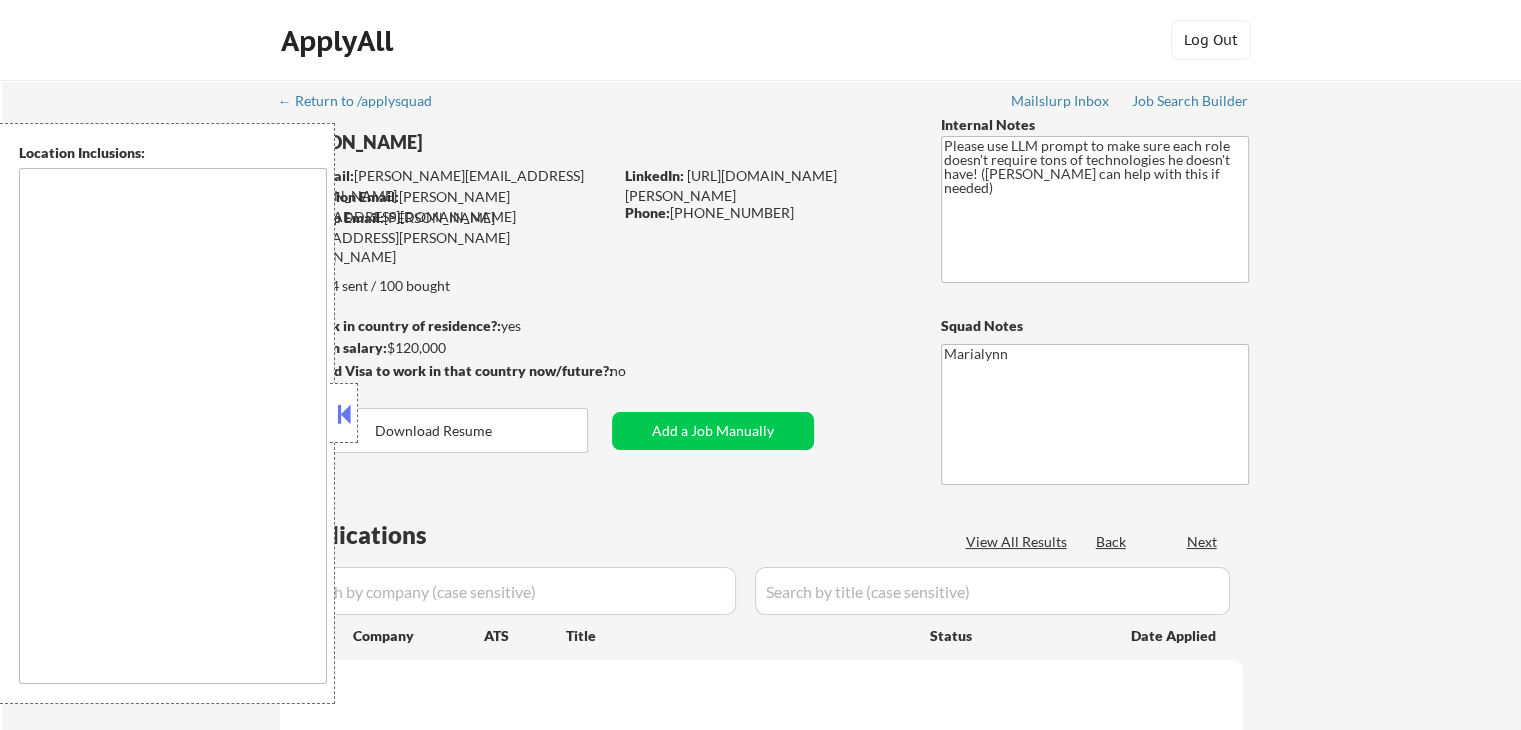 type on "Appleton, WI   Menasha, WI   Neenah, WI   Little Chute, WI   Kimberly, WI   Kaukauna, WI   Combined Locks, WI   Harrison, WI   Grand Chute, WI   Greenville, WI   Darboy, WI   Sherwood, WI   Freedom, WI   Hortonville, WI   Wrightstown, WI   Black Creek, WI   Seymour, WI   Brillion, WI   Hilbert, WI   Winneconne, WI   Oshkosh, WI   New London, WI   Chilton, WI   Stockbridge, WI   Clintonville, WI De Pere, WI   Green Bay, WI   Chilton, WI Fox Crossing, WI   Winchester, WI   Larsen, WI   Butte des Morts, WI   Clayton, WI   Van Dyne, WI   Forest Junction, WI   Winneconne, WI Ashwaubenon, WI   Allouez, WI   Bellevue, WI   Hobart, WI   Howard, WI   Lawrence, WI   Ledgeview, WI   Pulaski, WI   Suamico, WI   Seymour, WI" 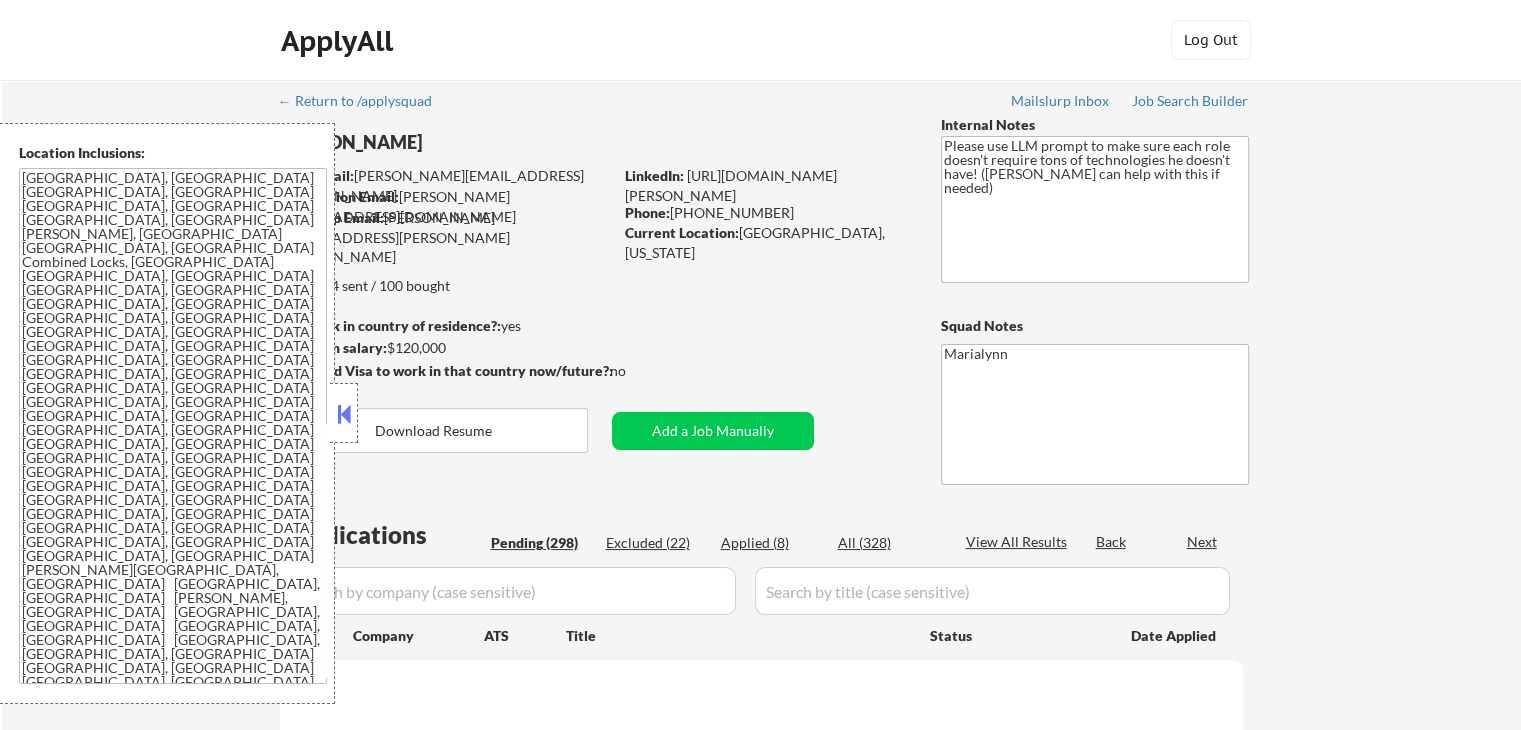 select on ""pending"" 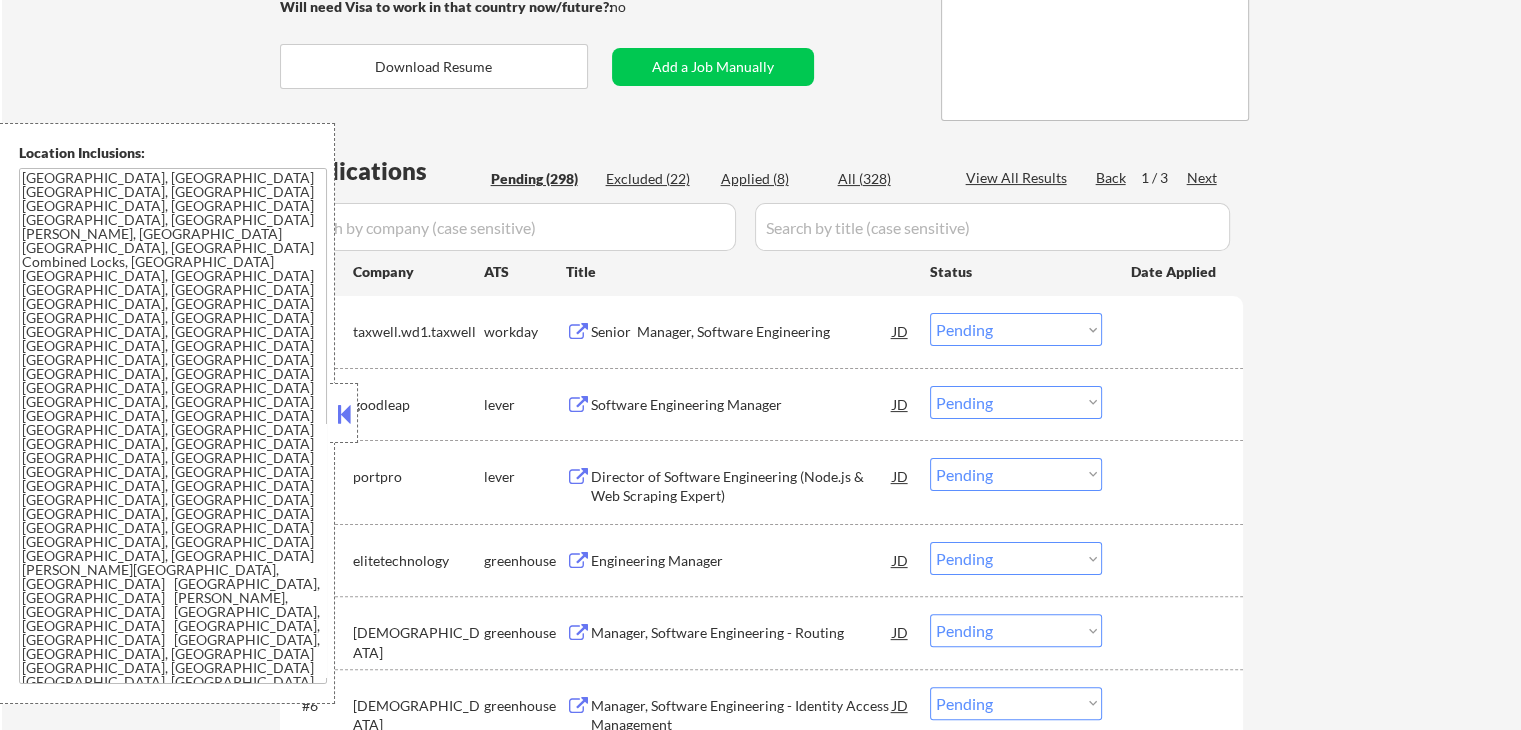 scroll, scrollTop: 380, scrollLeft: 0, axis: vertical 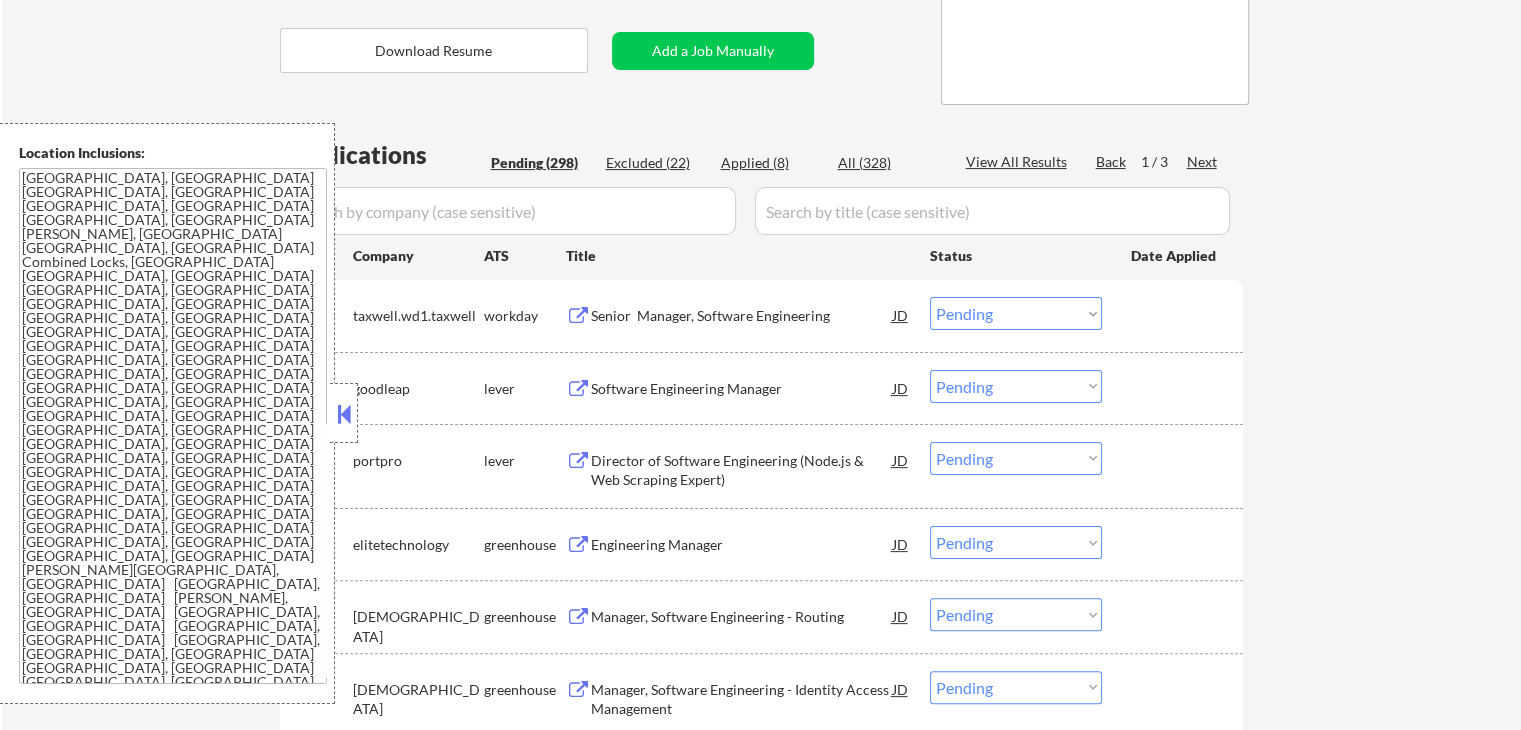 click at bounding box center (344, 413) 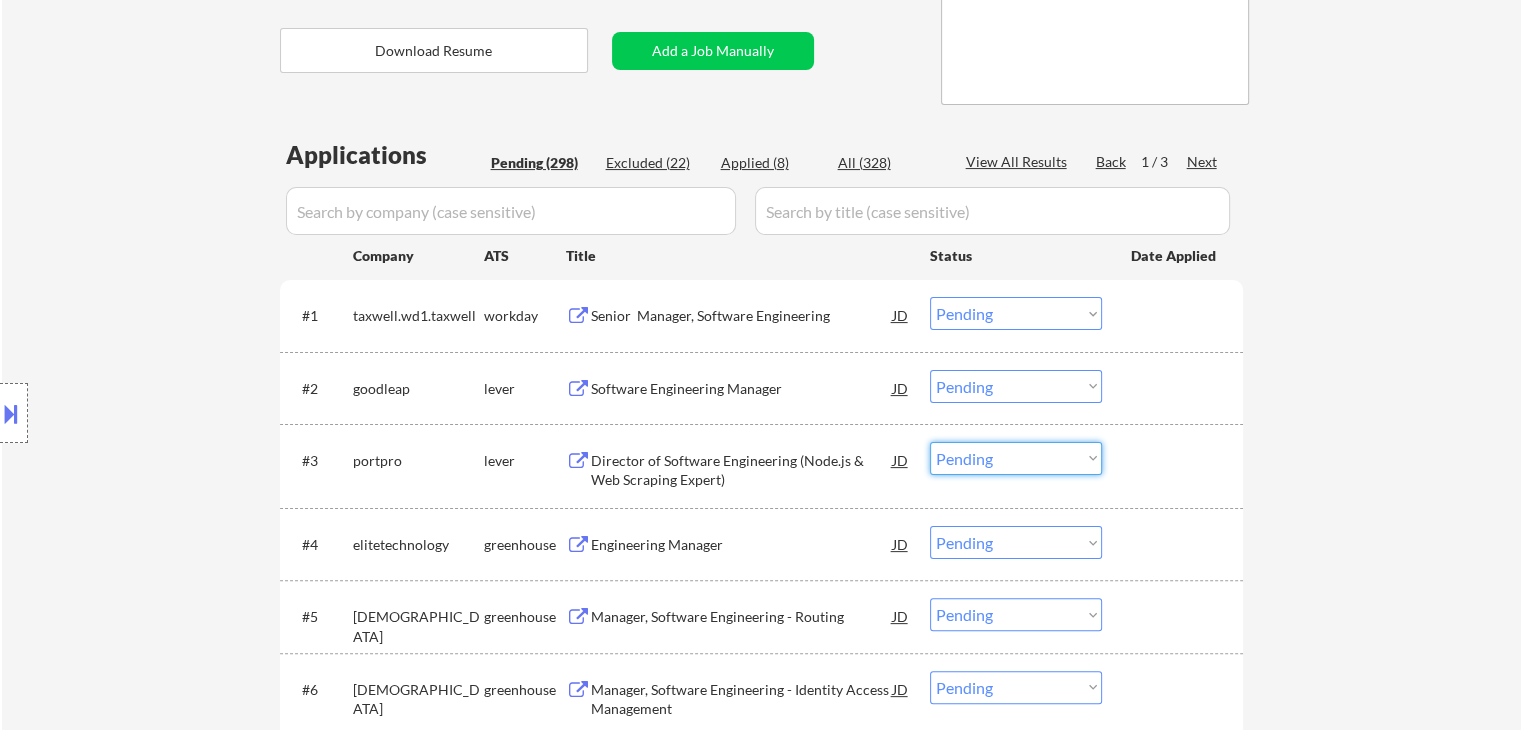 click on "Choose an option... Pending Applied Excluded (Questions) Excluded (Expired) Excluded (Location) Excluded (Bad Match) Excluded (Blocklist) Excluded (Salary) Excluded (Other)" at bounding box center (1016, 458) 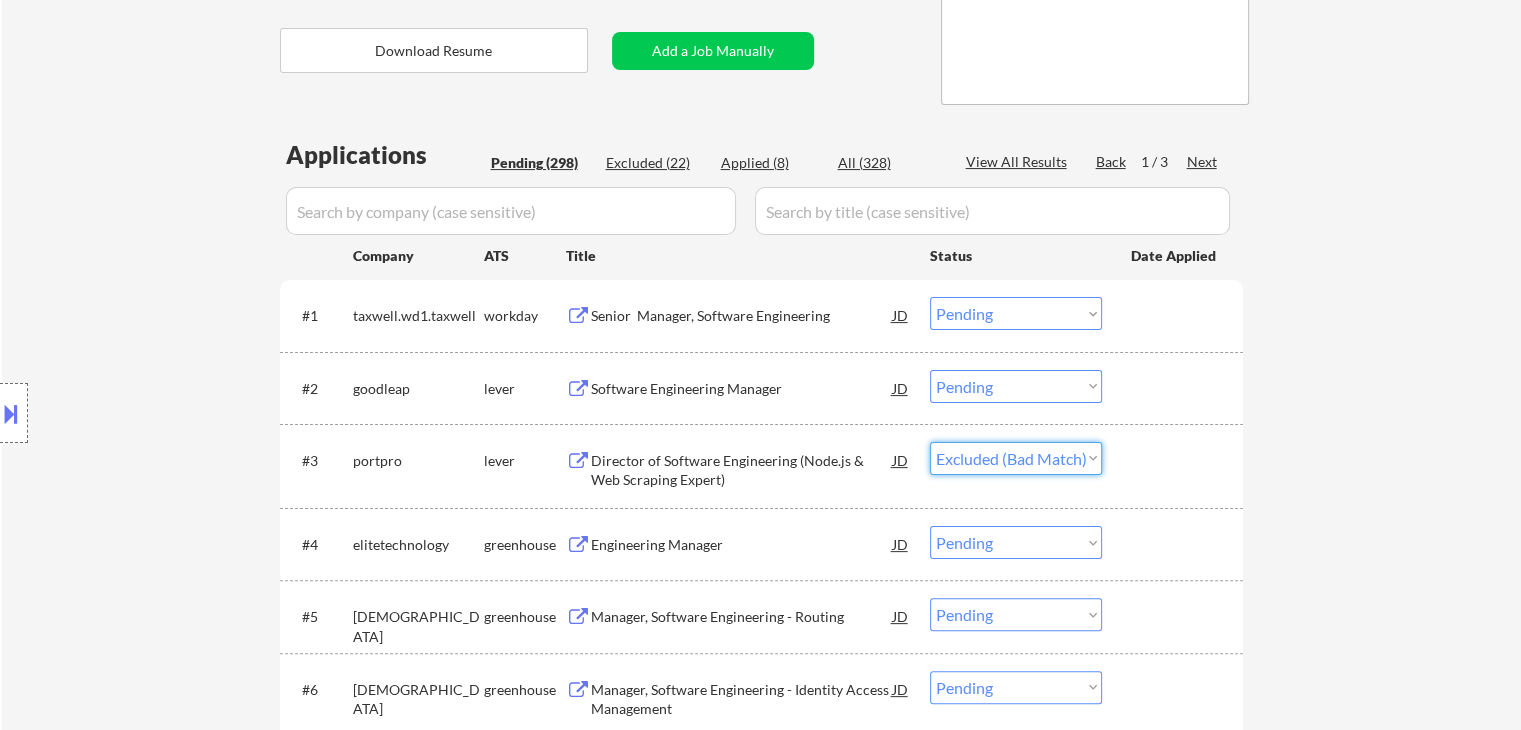 click on "Choose an option... Pending Applied Excluded (Questions) Excluded (Expired) Excluded (Location) Excluded (Bad Match) Excluded (Blocklist) Excluded (Salary) Excluded (Other)" at bounding box center (1016, 458) 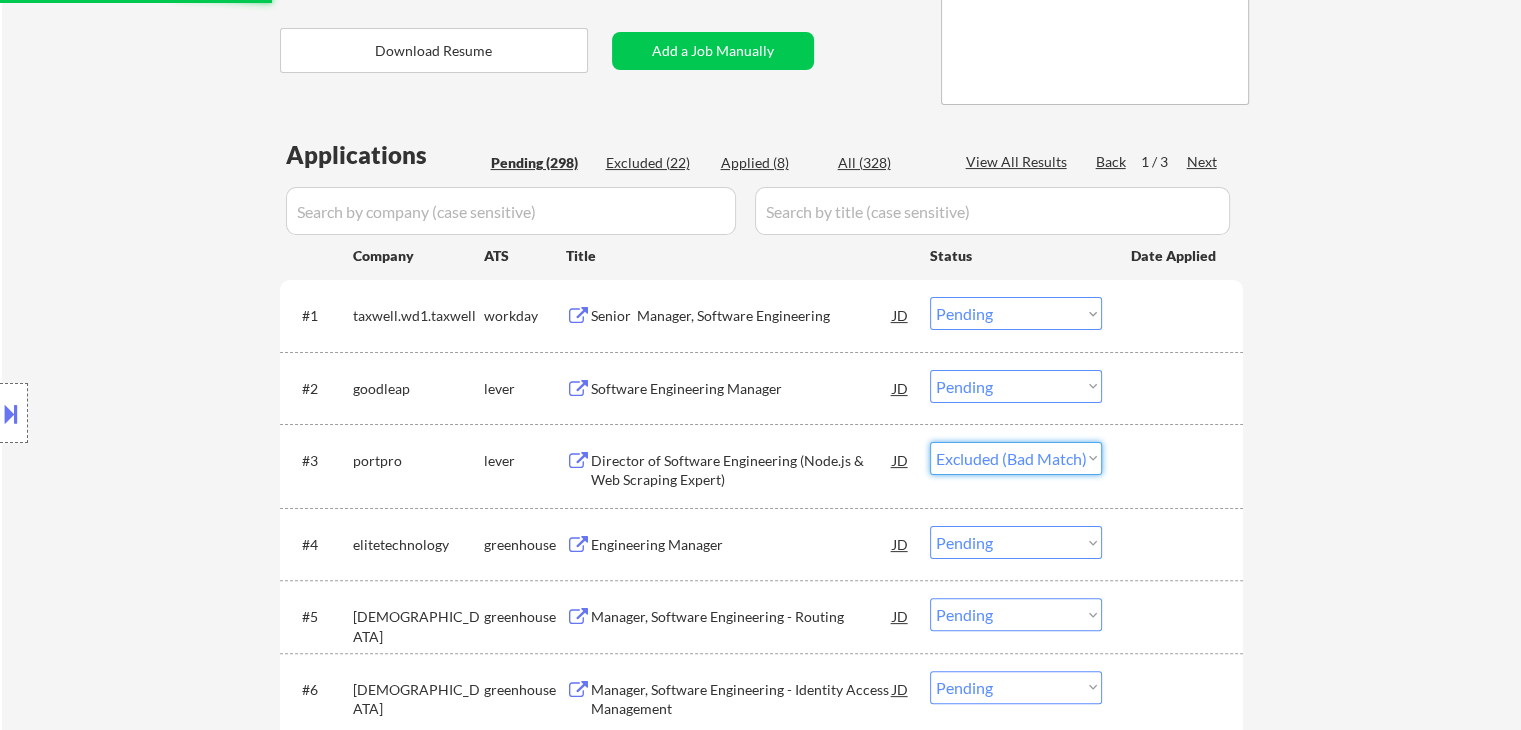 click on "Choose an option... Pending Applied Excluded (Questions) Excluded (Expired) Excluded (Location) Excluded (Bad Match) Excluded (Blocklist) Excluded (Salary) Excluded (Other)" at bounding box center (1016, 458) 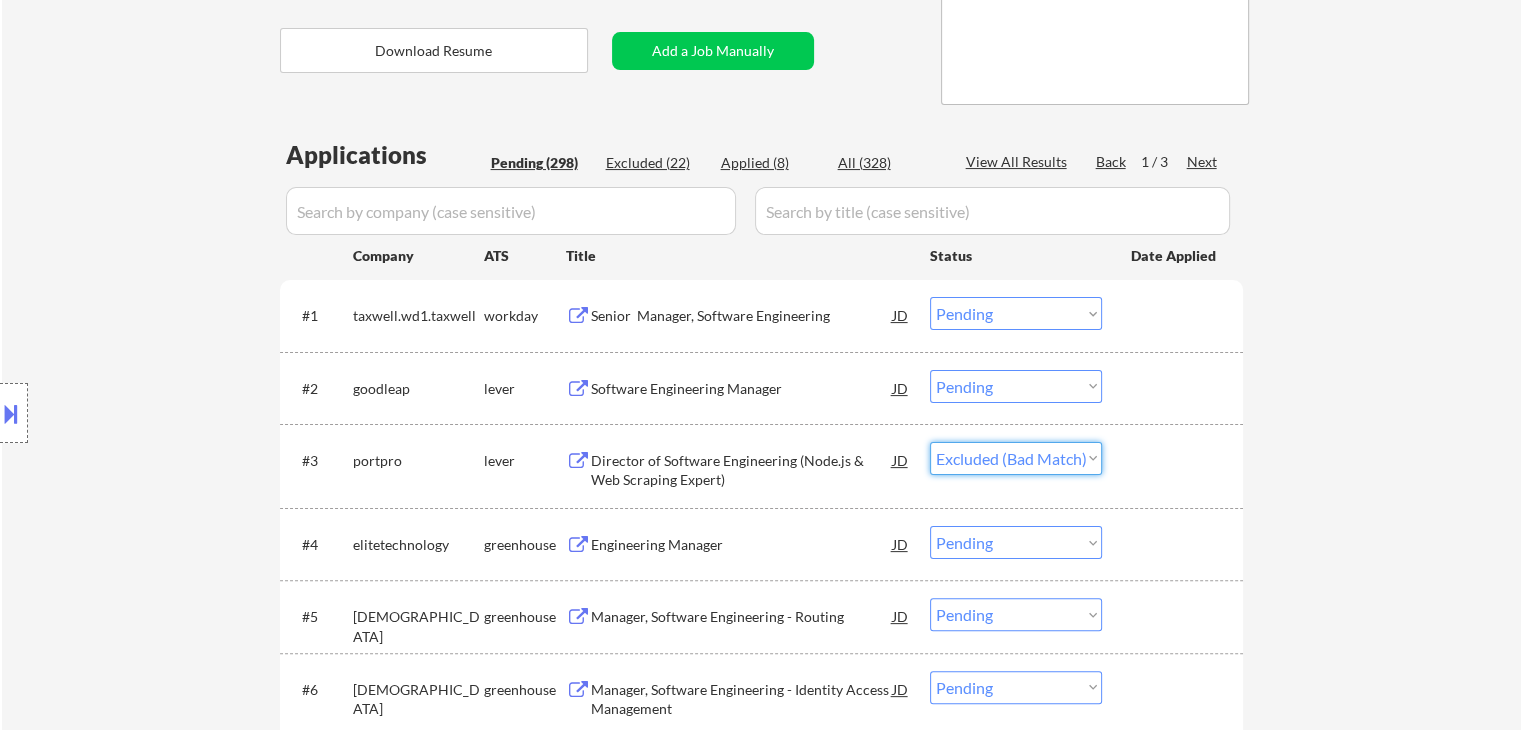 click on "Choose an option... Pending Applied Excluded (Questions) Excluded (Expired) Excluded (Location) Excluded (Bad Match) Excluded (Blocklist) Excluded (Salary) Excluded (Other)" at bounding box center (1016, 458) 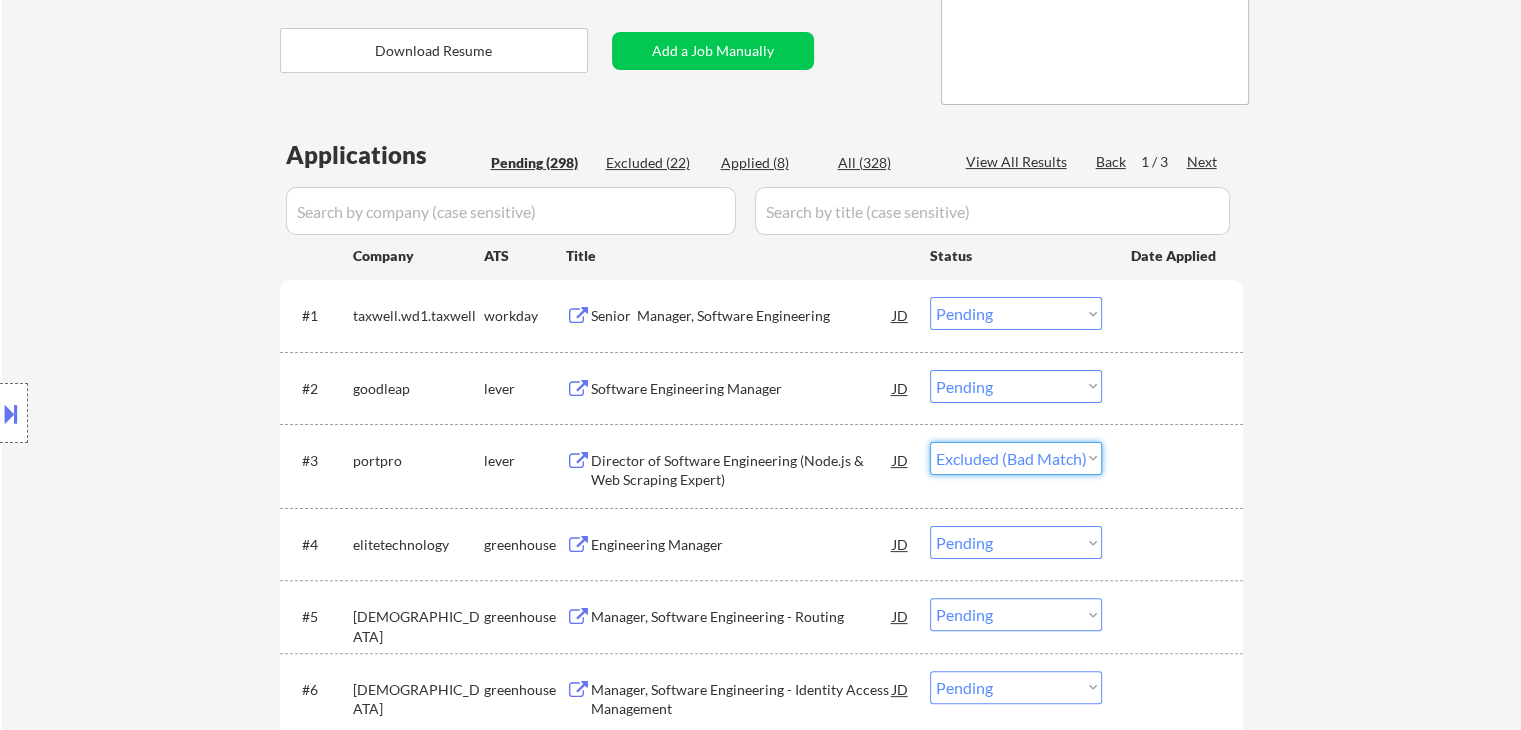 click on "Choose an option... Pending Applied Excluded (Questions) Excluded (Expired) Excluded (Location) Excluded (Bad Match) Excluded (Blocklist) Excluded (Salary) Excluded (Other)" at bounding box center [1016, 458] 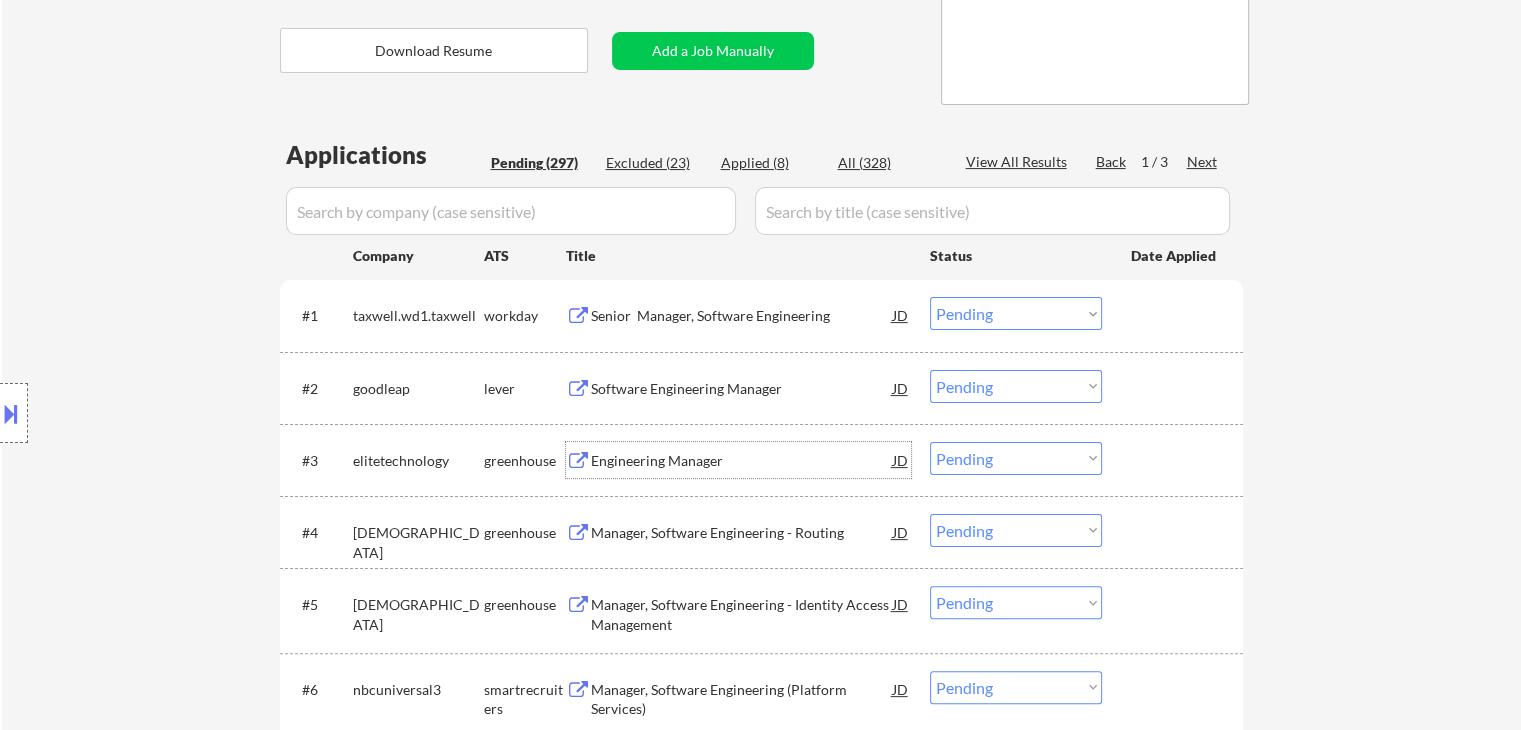click on "Engineering Manager" at bounding box center [742, 461] 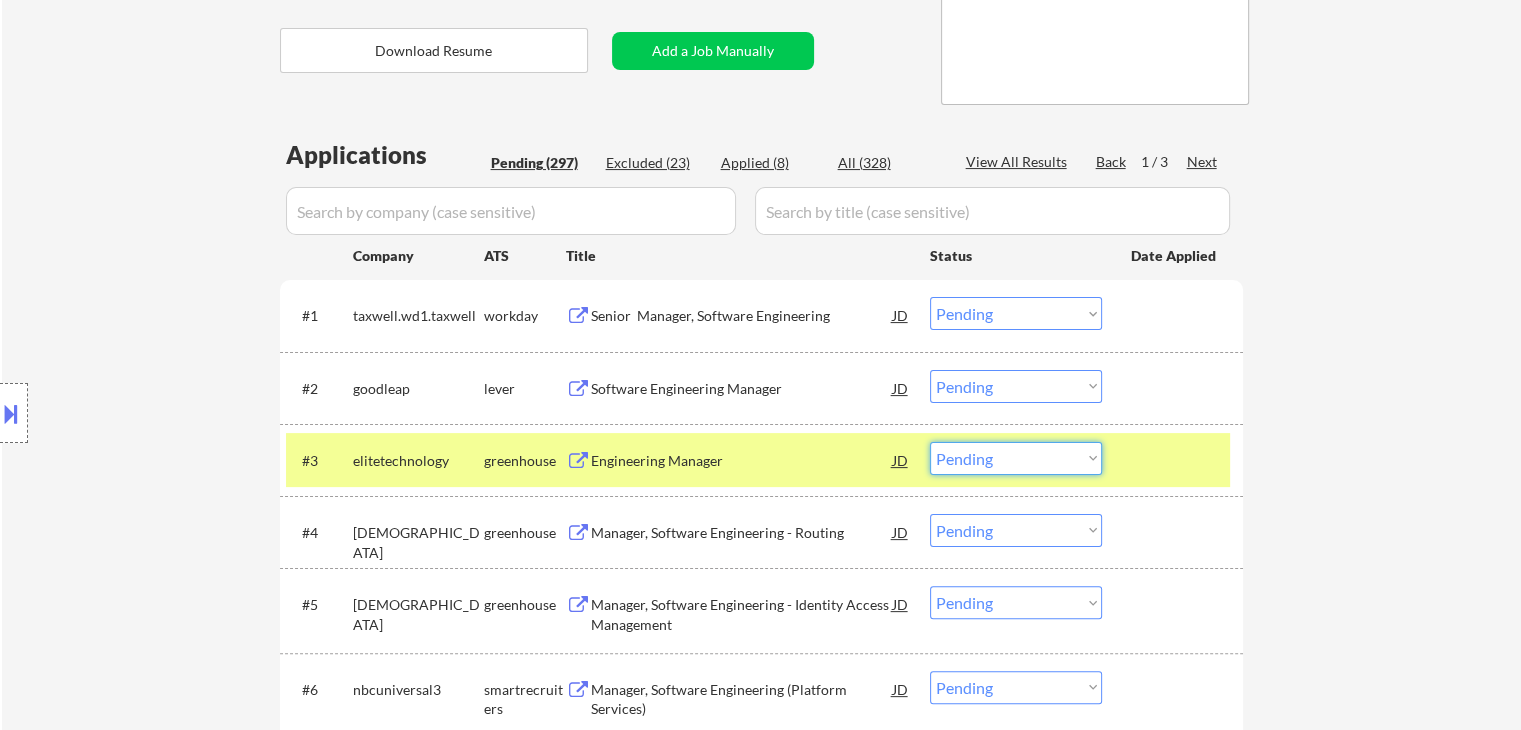 drag, startPoint x: 1015, startPoint y: 453, endPoint x: 1069, endPoint y: 573, distance: 131.59027 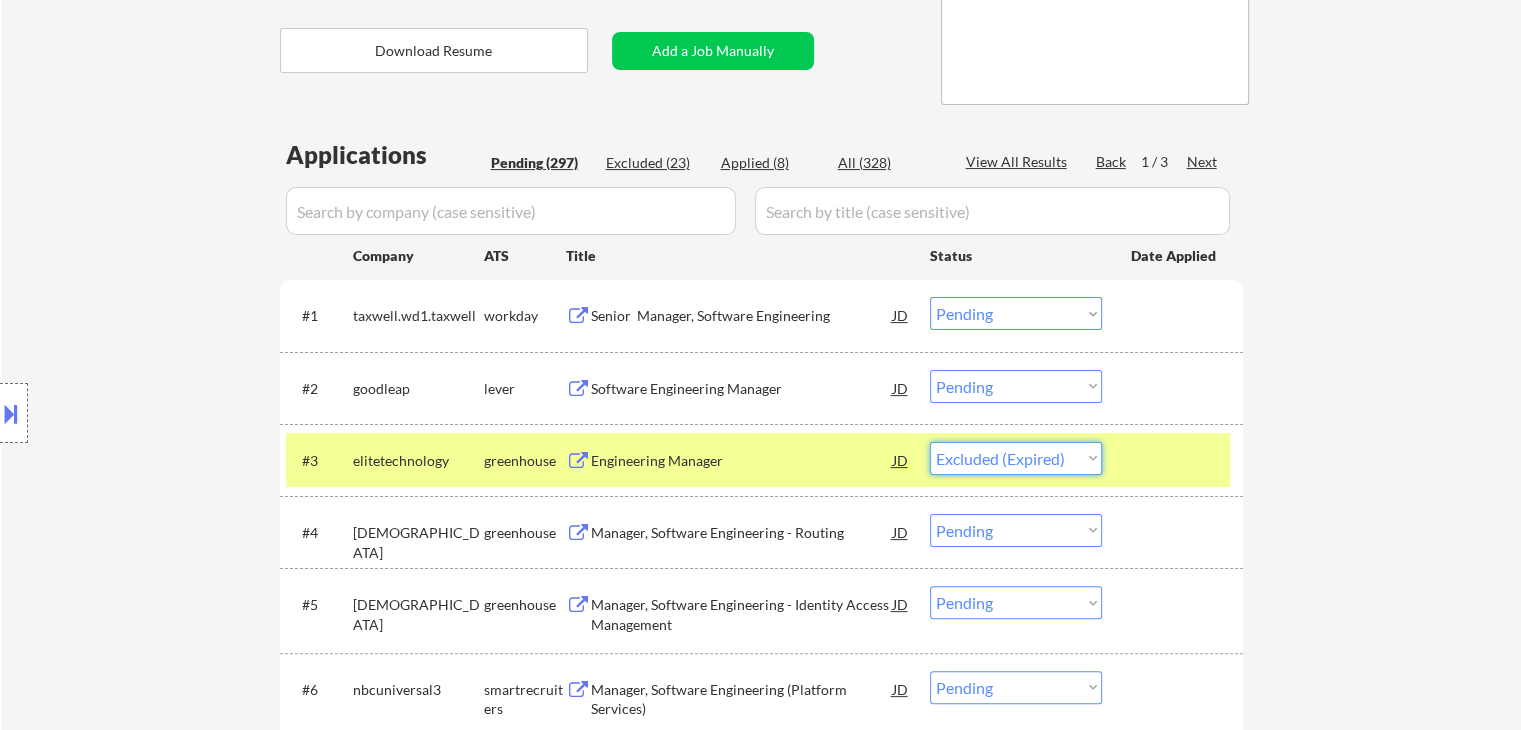 click on "Choose an option... Pending Applied Excluded (Questions) Excluded (Expired) Excluded (Location) Excluded (Bad Match) Excluded (Blocklist) Excluded (Salary) Excluded (Other)" at bounding box center (1016, 458) 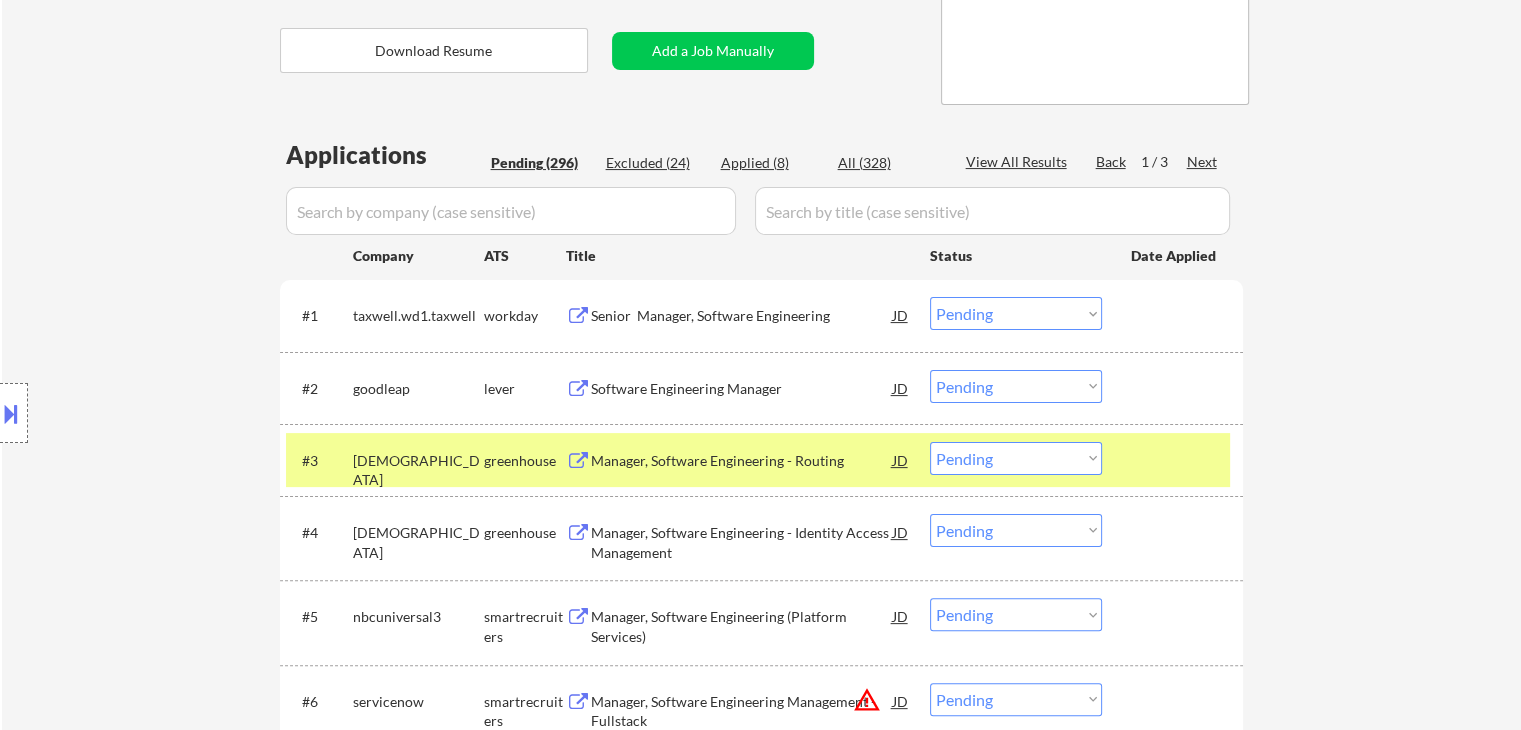 click on "Manager, Software Engineering - Routing" at bounding box center [742, 461] 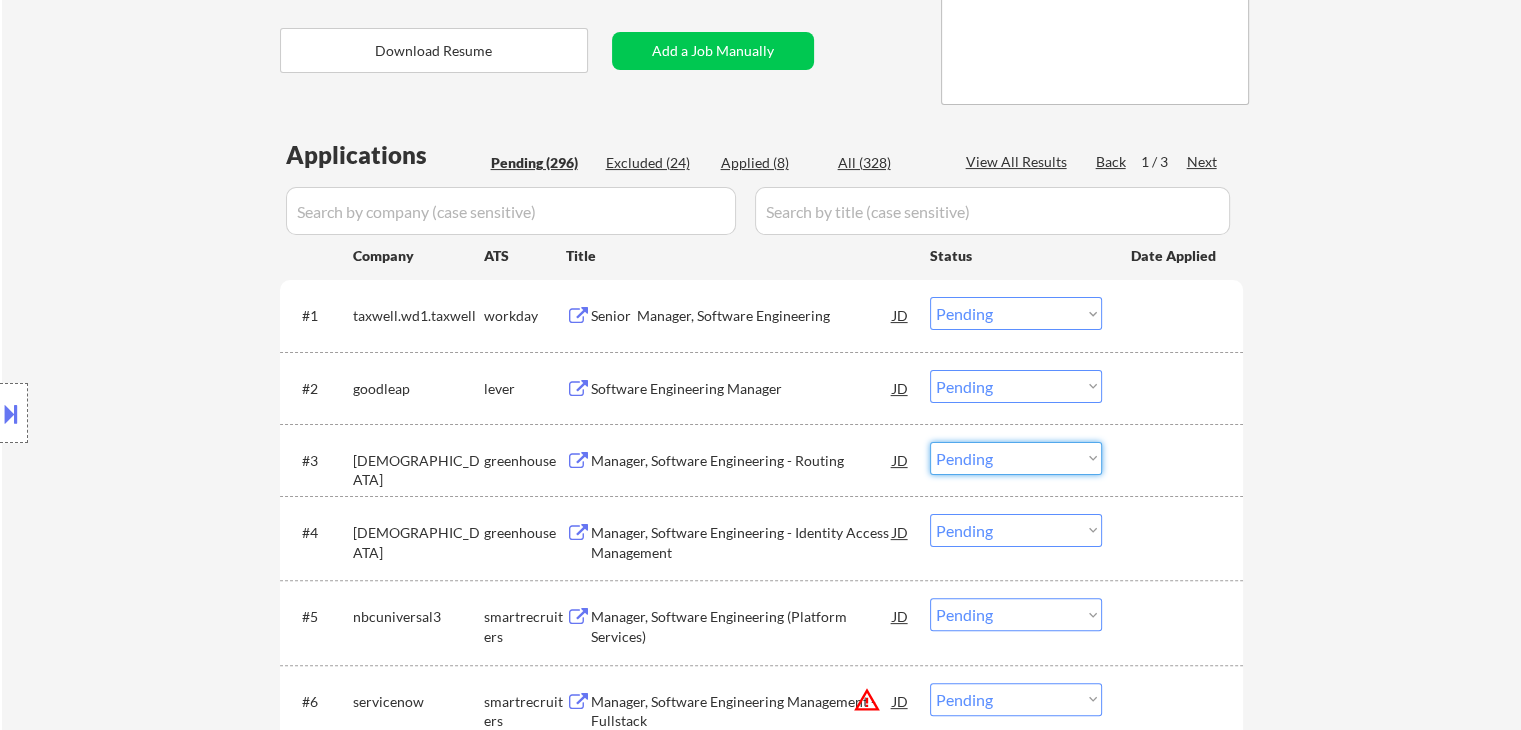 click on "Choose an option... Pending Applied Excluded (Questions) Excluded (Expired) Excluded (Location) Excluded (Bad Match) Excluded (Blocklist) Excluded (Salary) Excluded (Other)" at bounding box center [1016, 458] 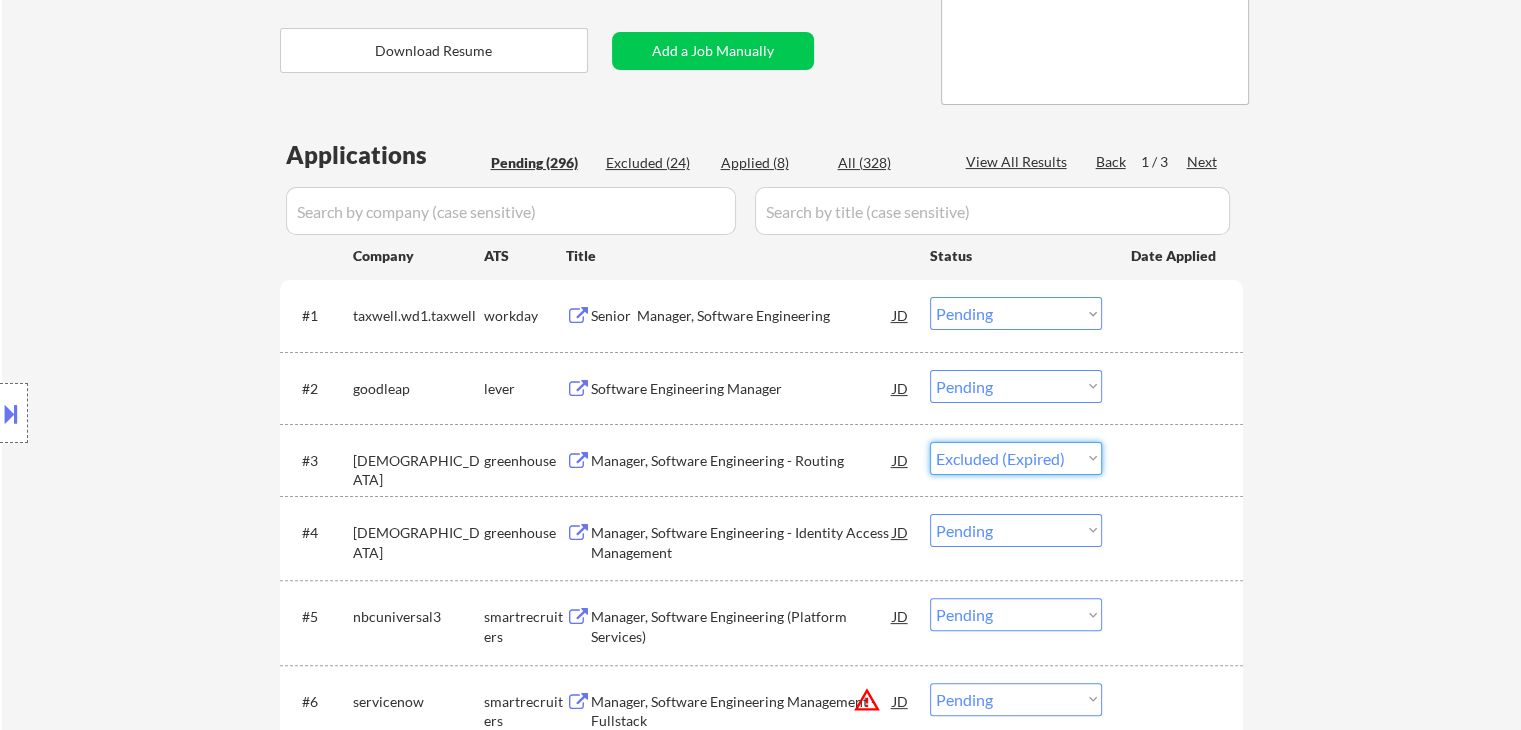 click on "Choose an option... Pending Applied Excluded (Questions) Excluded (Expired) Excluded (Location) Excluded (Bad Match) Excluded (Blocklist) Excluded (Salary) Excluded (Other)" at bounding box center [1016, 458] 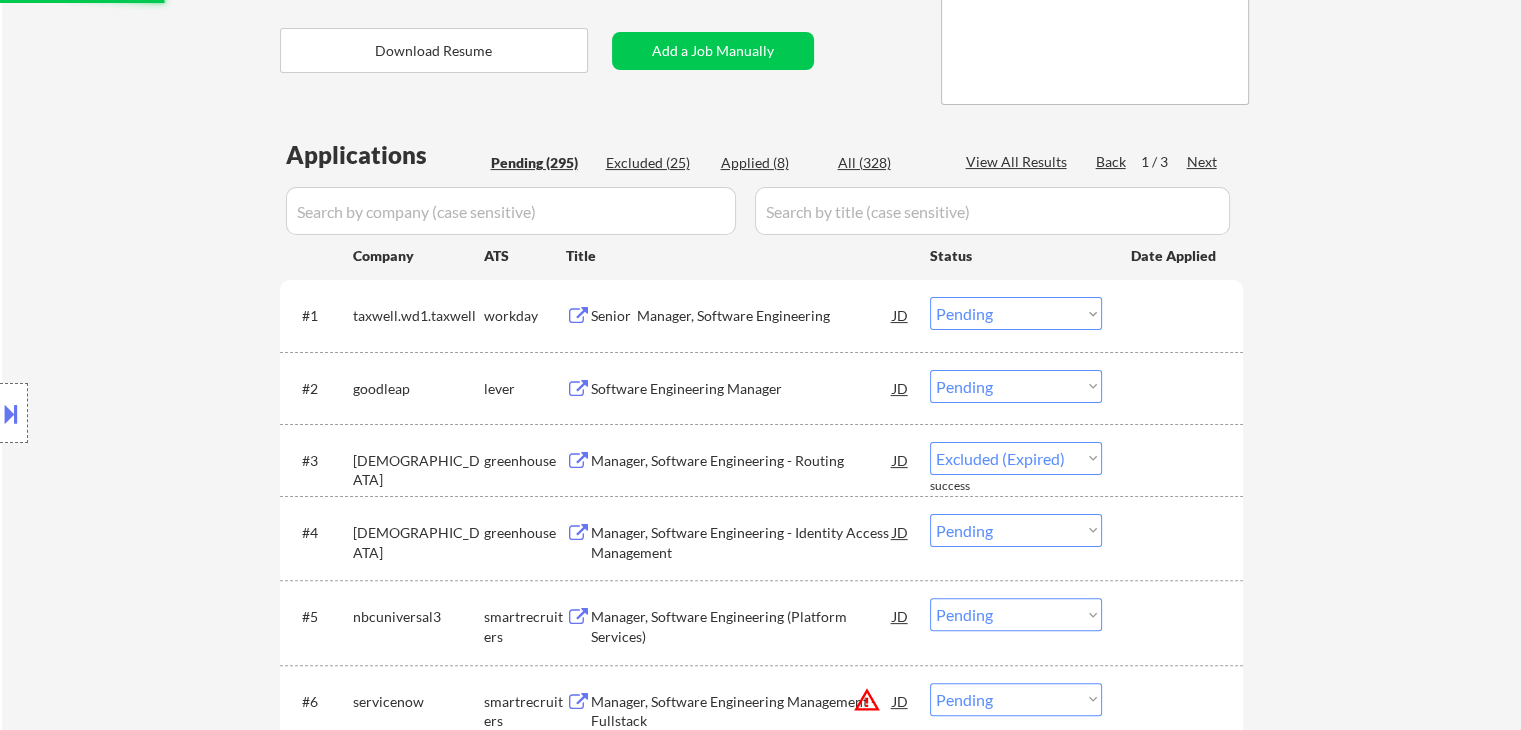 select on ""pending"" 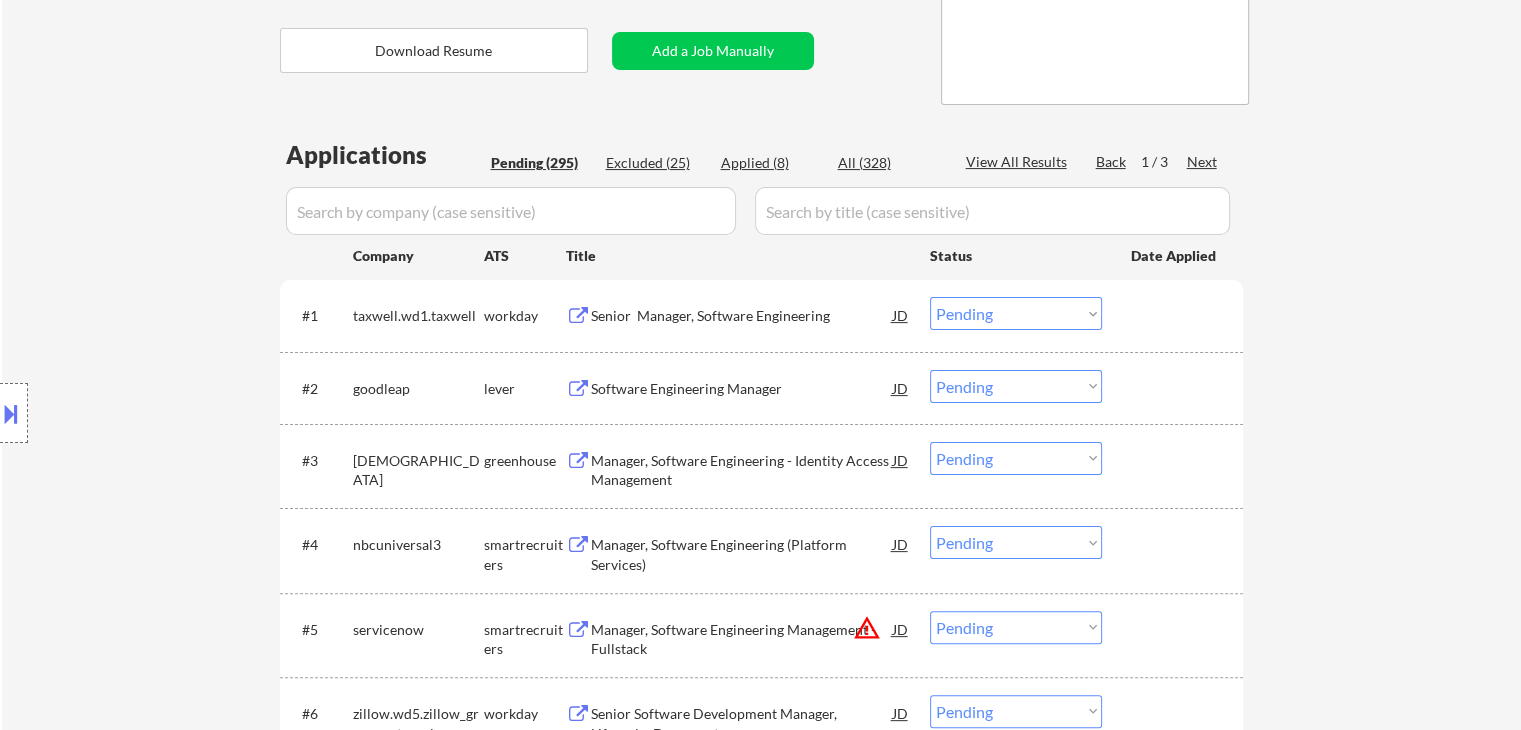 click on "Manager, Software Engineering - Identity Access Management" at bounding box center [742, 470] 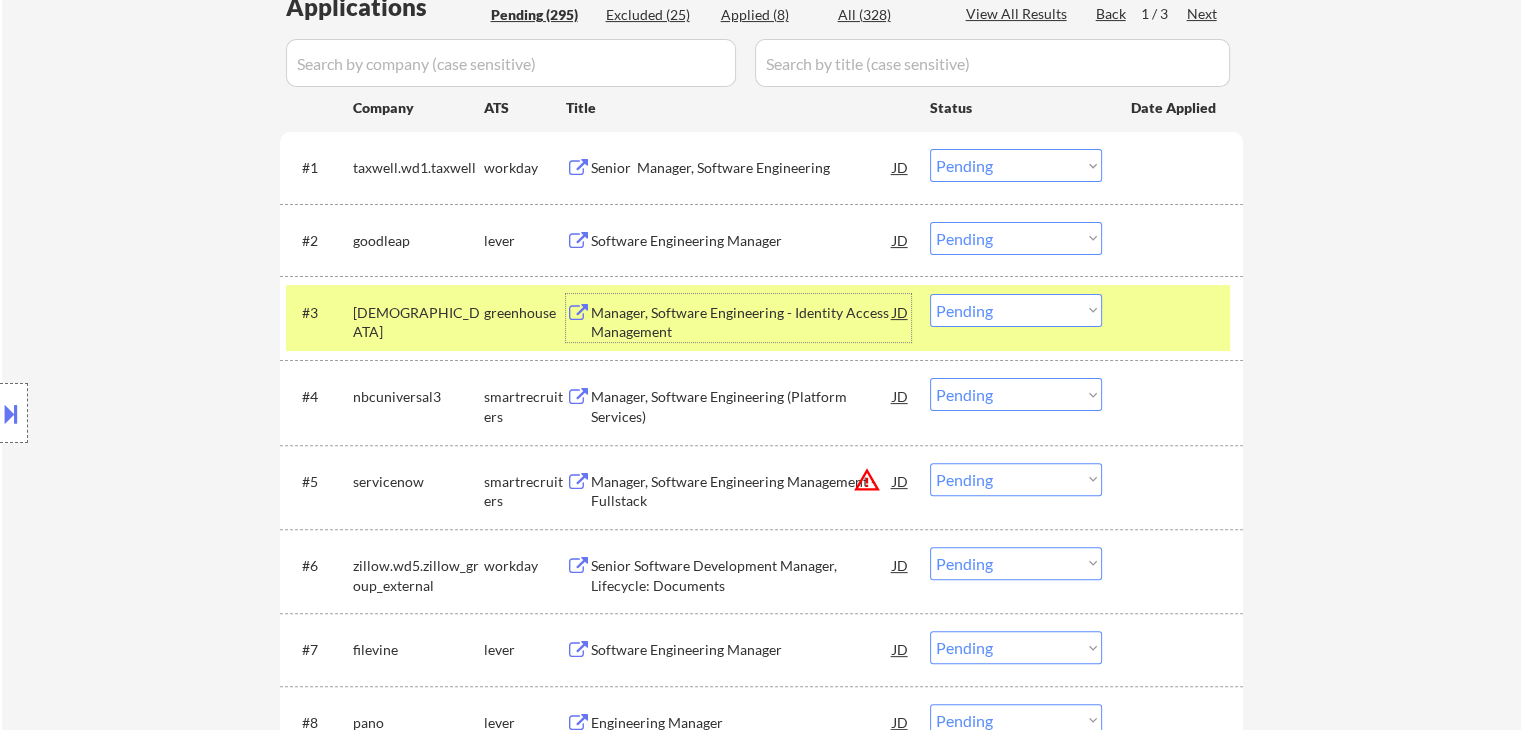 scroll, scrollTop: 528, scrollLeft: 0, axis: vertical 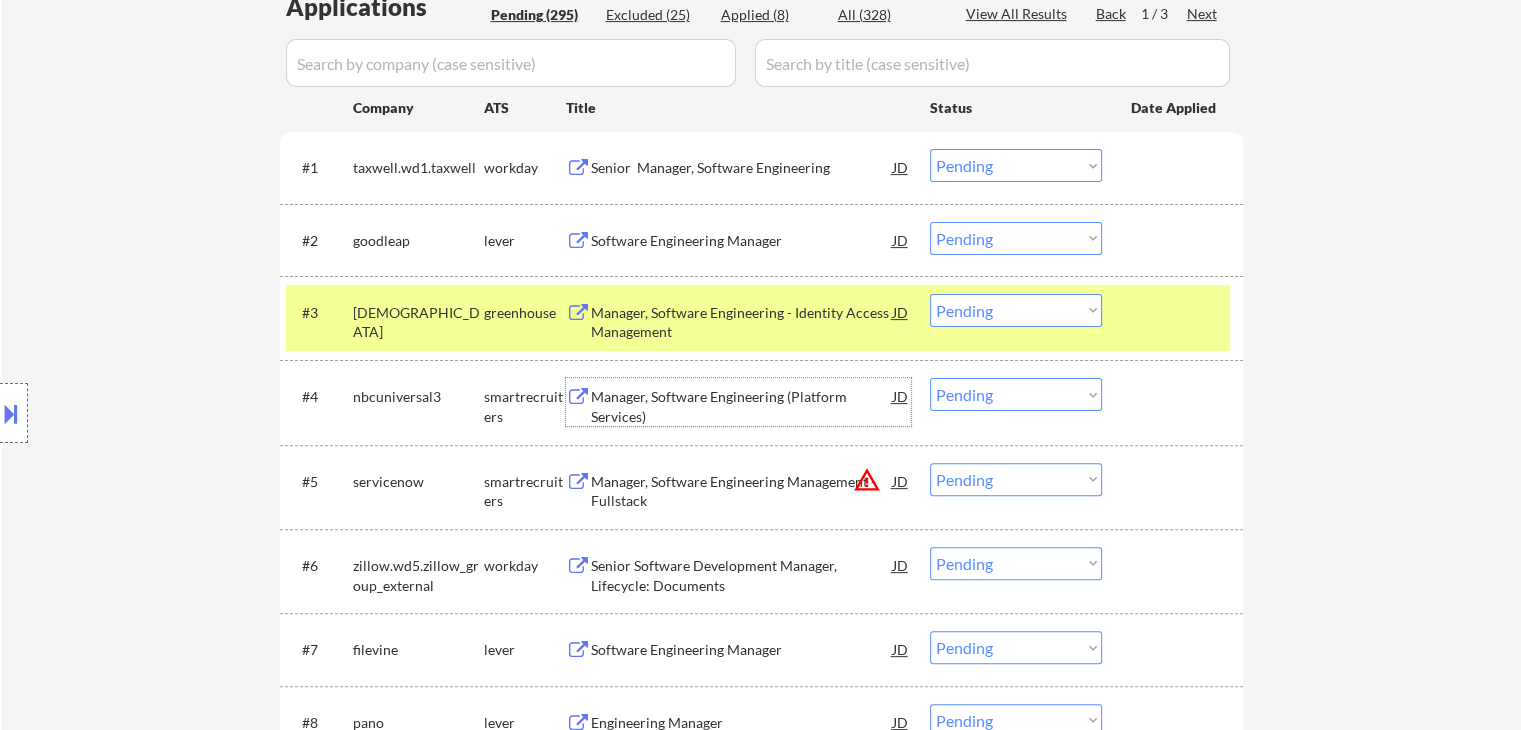 click on "Manager, Software Engineering (Platform Services)" at bounding box center (742, 406) 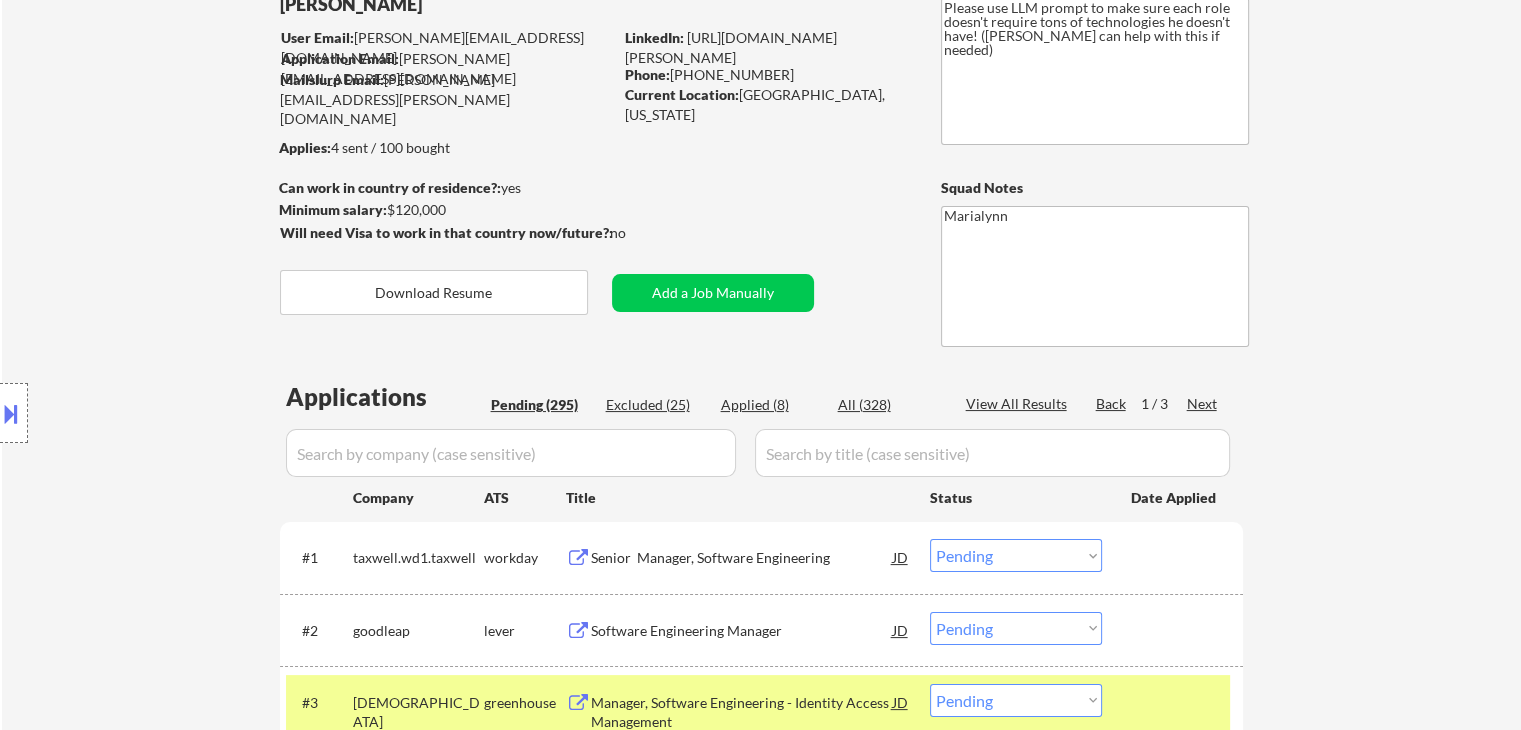 scroll, scrollTop: 136, scrollLeft: 0, axis: vertical 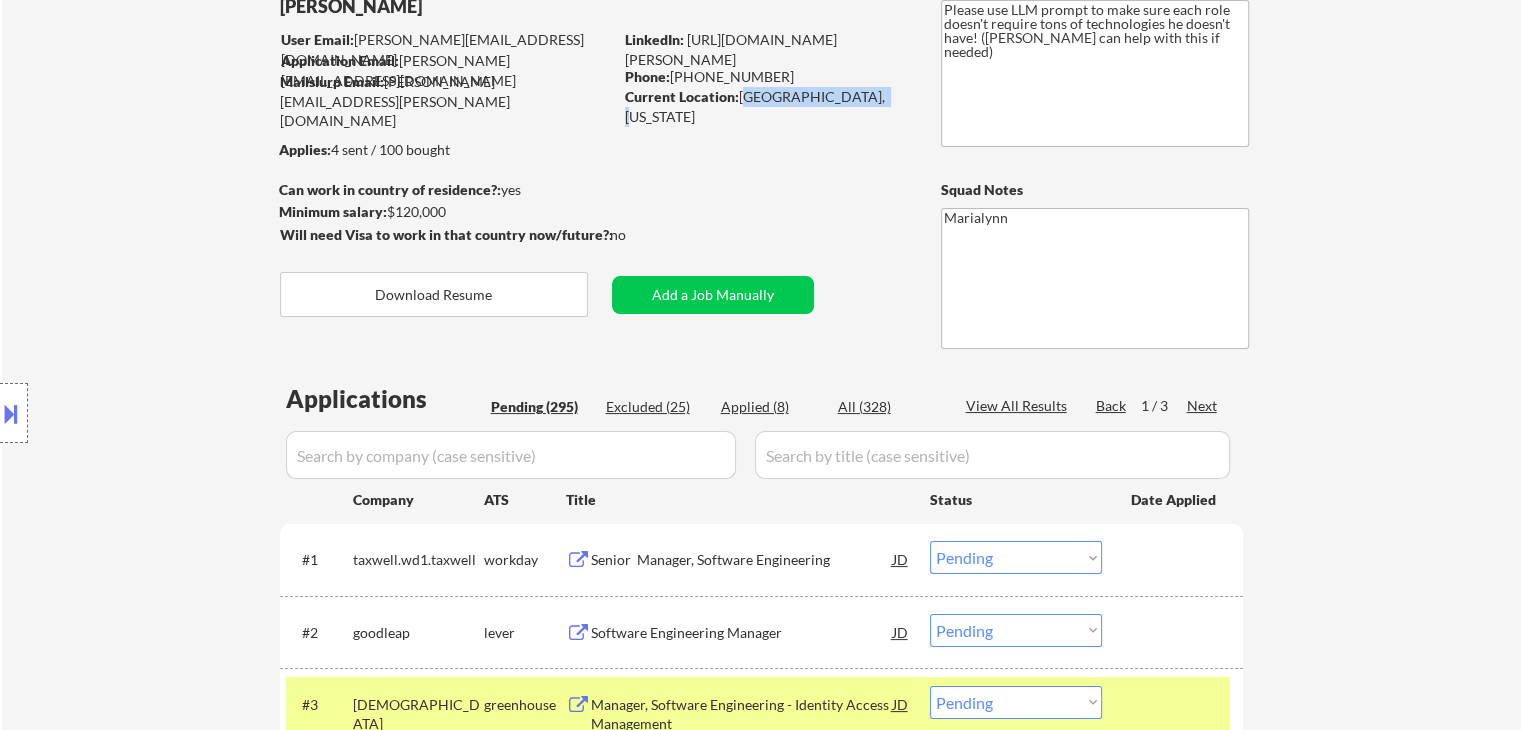 drag, startPoint x: 738, startPoint y: 95, endPoint x: 863, endPoint y: 97, distance: 125.016 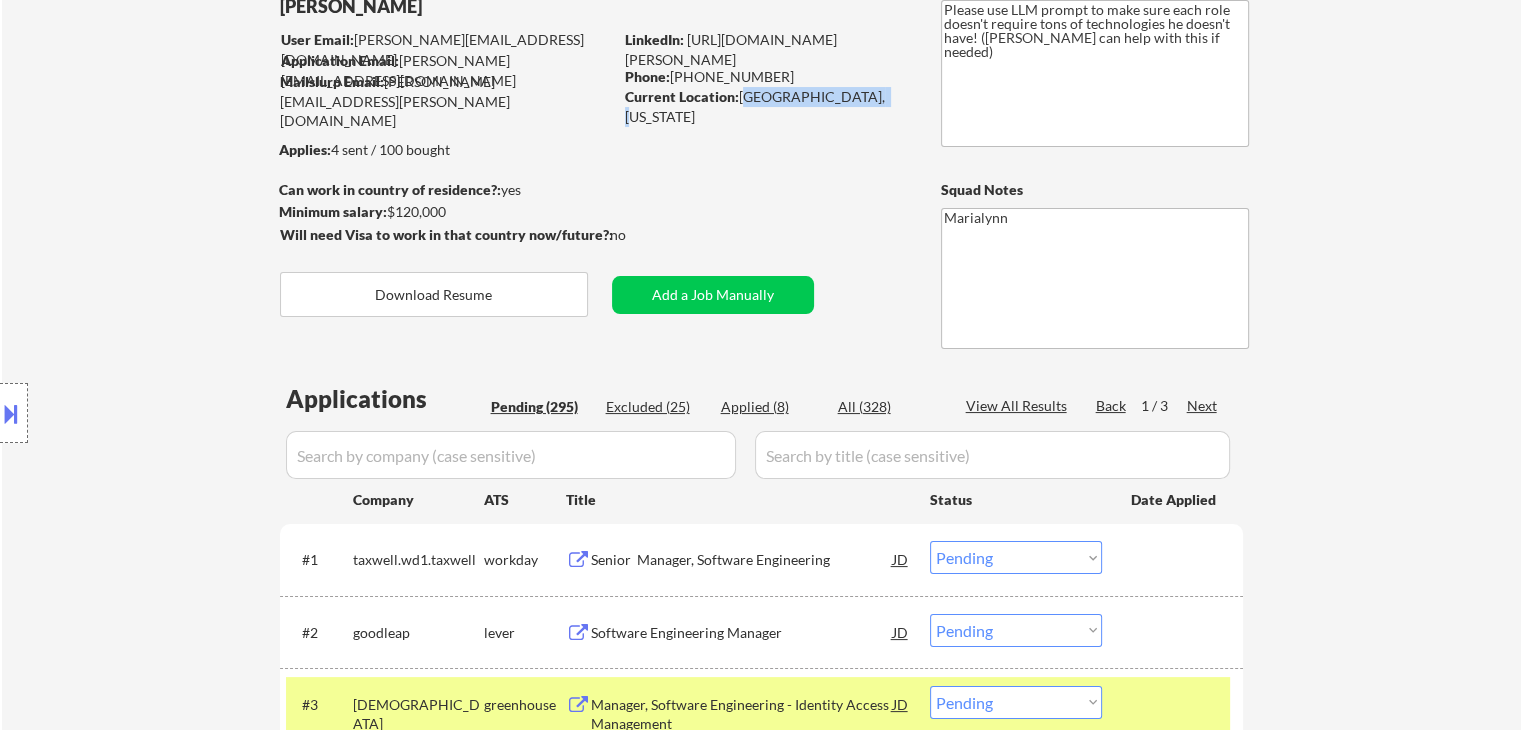 copy on "Kimberly, Wisconsin" 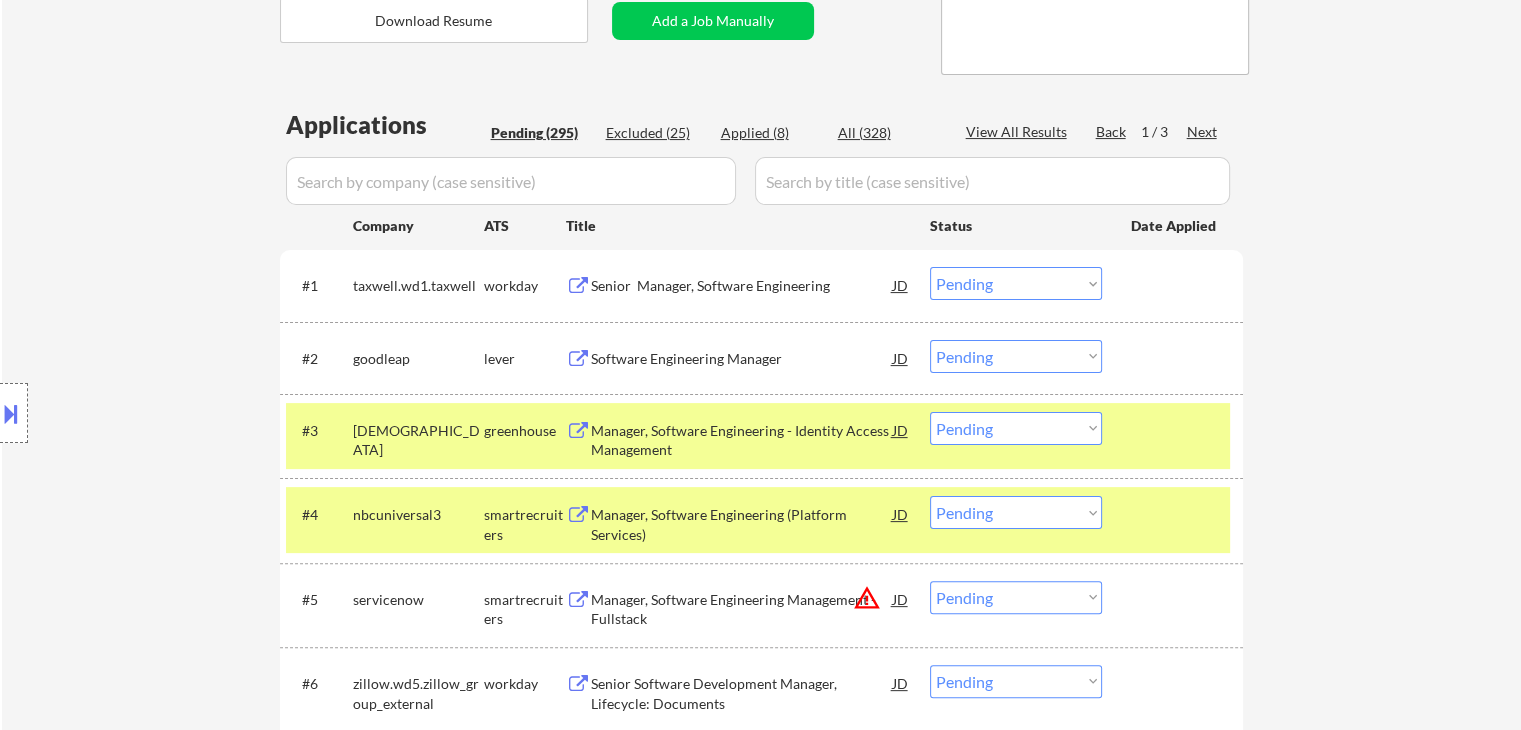scroll, scrollTop: 412, scrollLeft: 0, axis: vertical 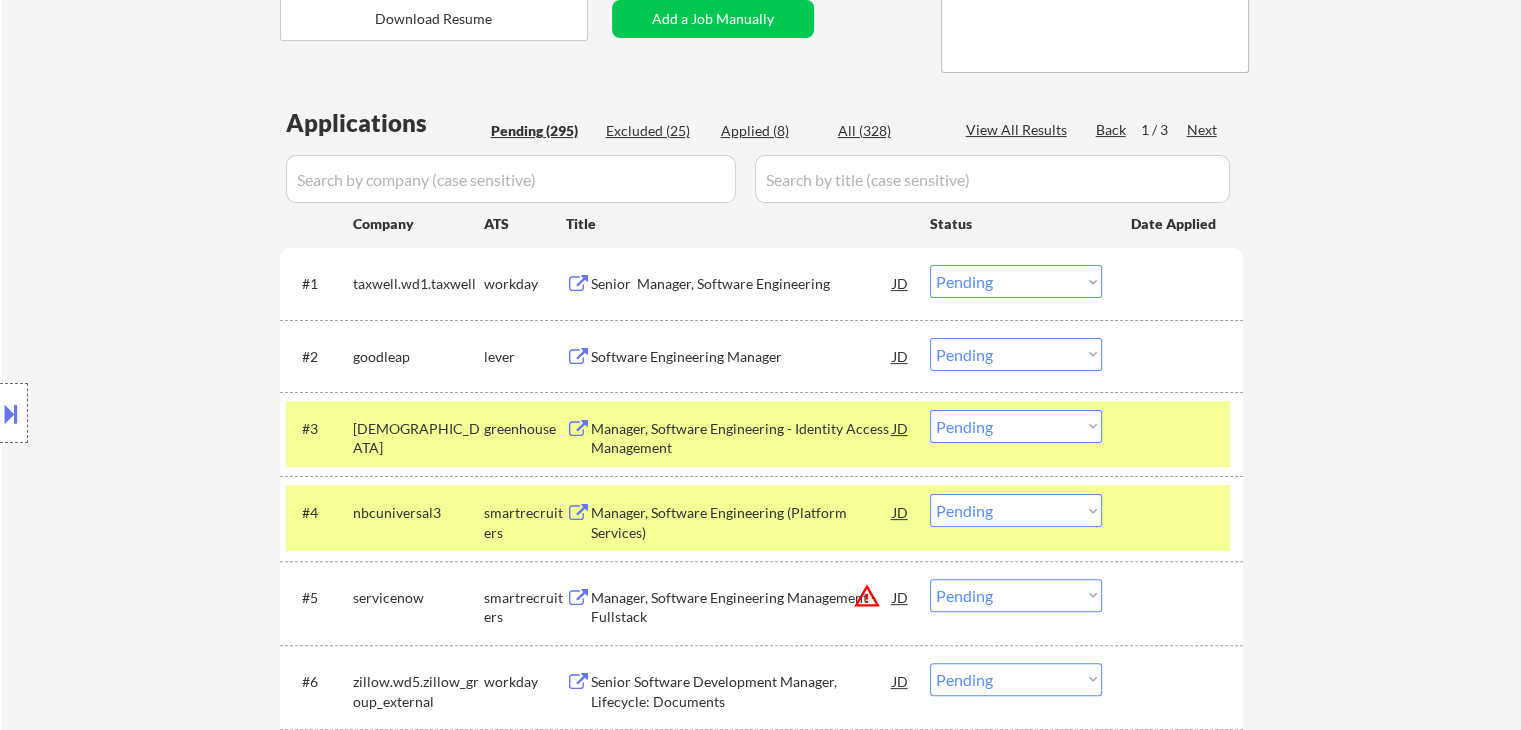 click on "Choose an option... Pending Applied Excluded (Questions) Excluded (Expired) Excluded (Location) Excluded (Bad Match) Excluded (Blocklist) Excluded (Salary) Excluded (Other)" at bounding box center (1016, 510) 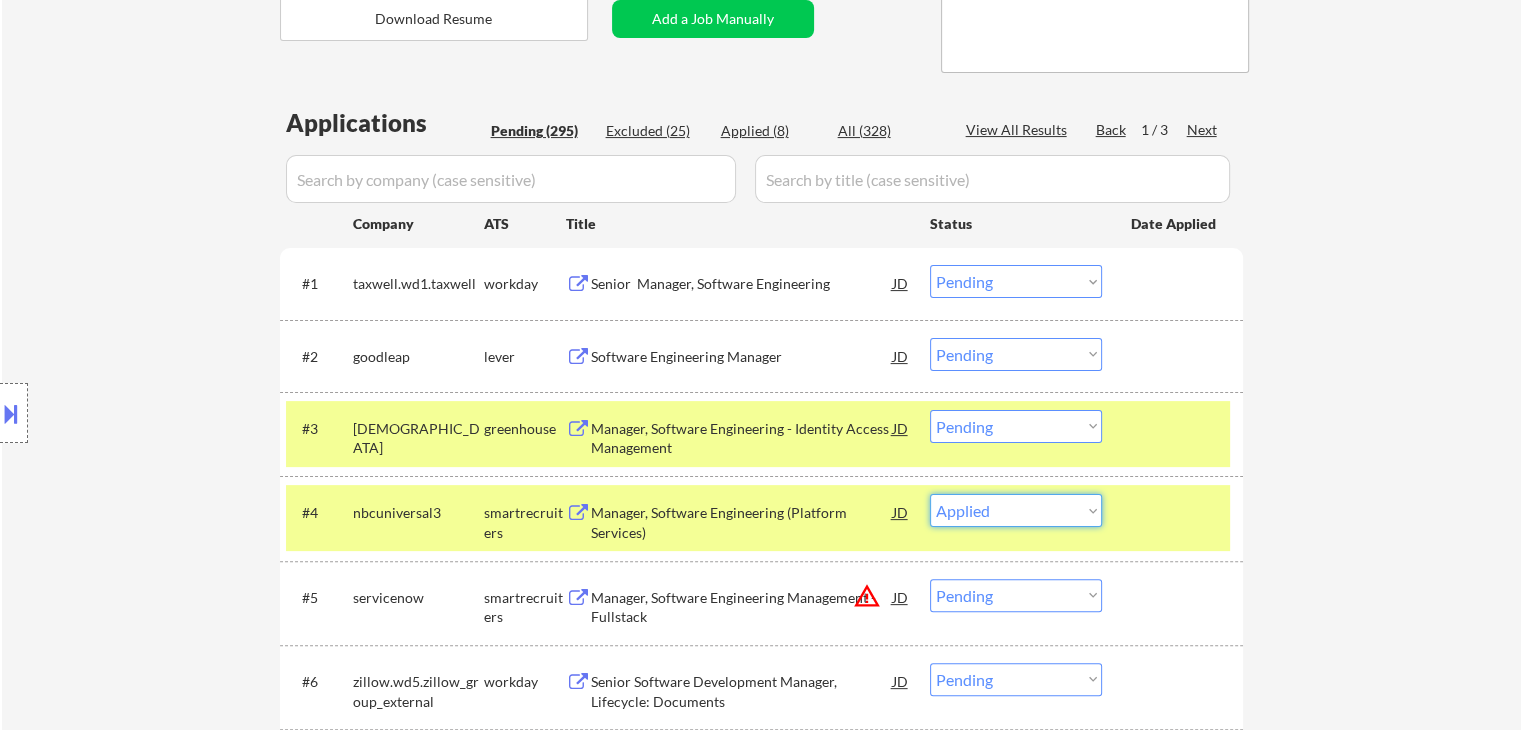 click on "Choose an option... Pending Applied Excluded (Questions) Excluded (Expired) Excluded (Location) Excluded (Bad Match) Excluded (Blocklist) Excluded (Salary) Excluded (Other)" at bounding box center (1016, 510) 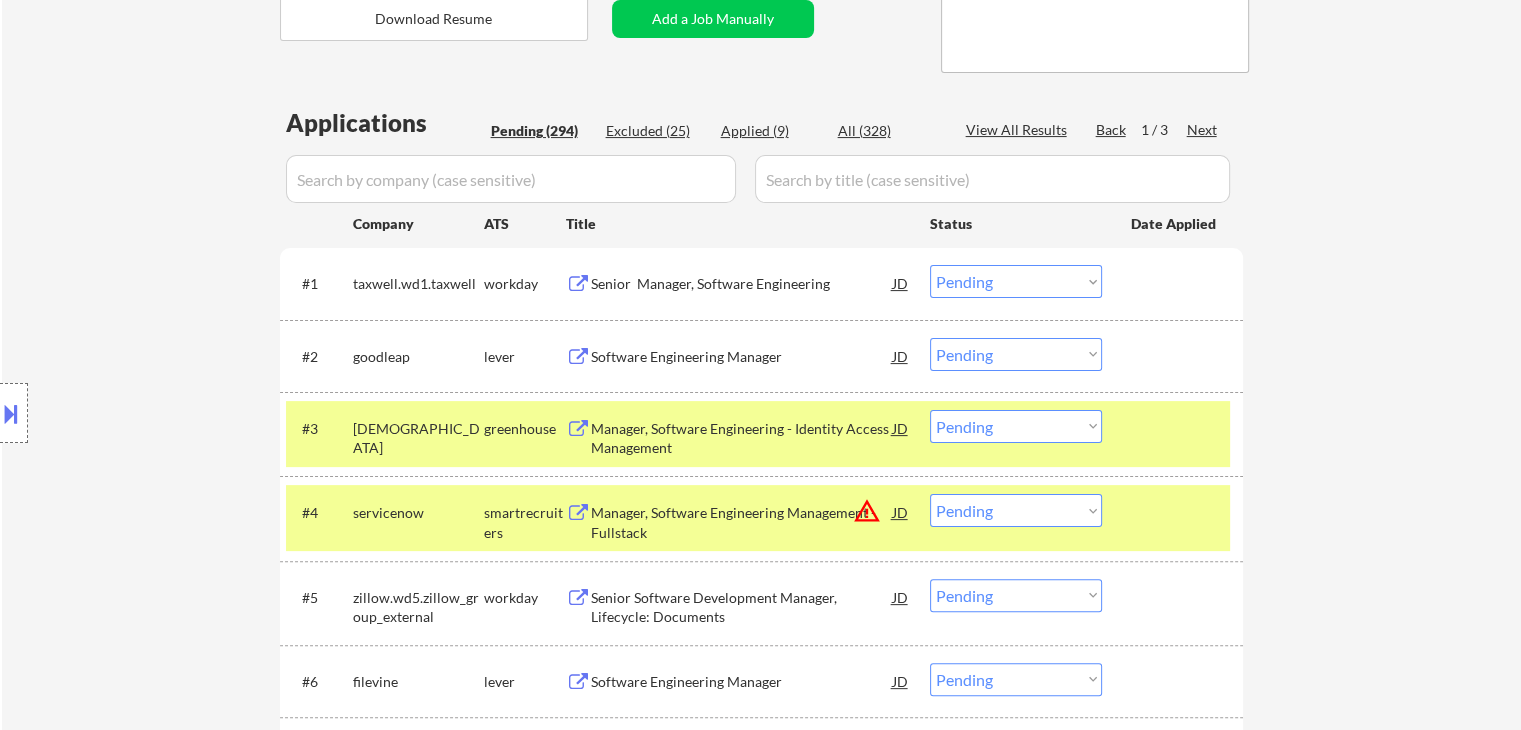 click on "Applications Pending (294) Excluded (25) Applied (9) All (328) View All Results Back 1 / 3
Next Company ATS Title Status Date Applied #1 taxwell.wd1.taxwell workday Senior  Manager, Software Engineering JD Choose an option... Pending Applied Excluded (Questions) Excluded (Expired) Excluded (Location) Excluded (Bad Match) Excluded (Blocklist) Excluded (Salary) Excluded (Other) #2 goodleap lever Software Engineering Manager JD Choose an option... Pending Applied Excluded (Questions) Excluded (Expired) Excluded (Location) Excluded (Bad Match) Excluded (Blocklist) Excluded (Salary) Excluded (Other) #3 samsara greenhouse Manager, Software Engineering - Identity Access Management JD Choose an option... Pending Applied Excluded (Questions) Excluded (Expired) Excluded (Location) Excluded (Bad Match) Excluded (Blocklist) Excluded (Salary) Excluded (Other) success #4 servicenow smartrecruiters Manager, Software Engineering Management - Fullstack JD warning_amber Choose an option... Pending Applied Excluded (Expired)" at bounding box center (761, 4044) 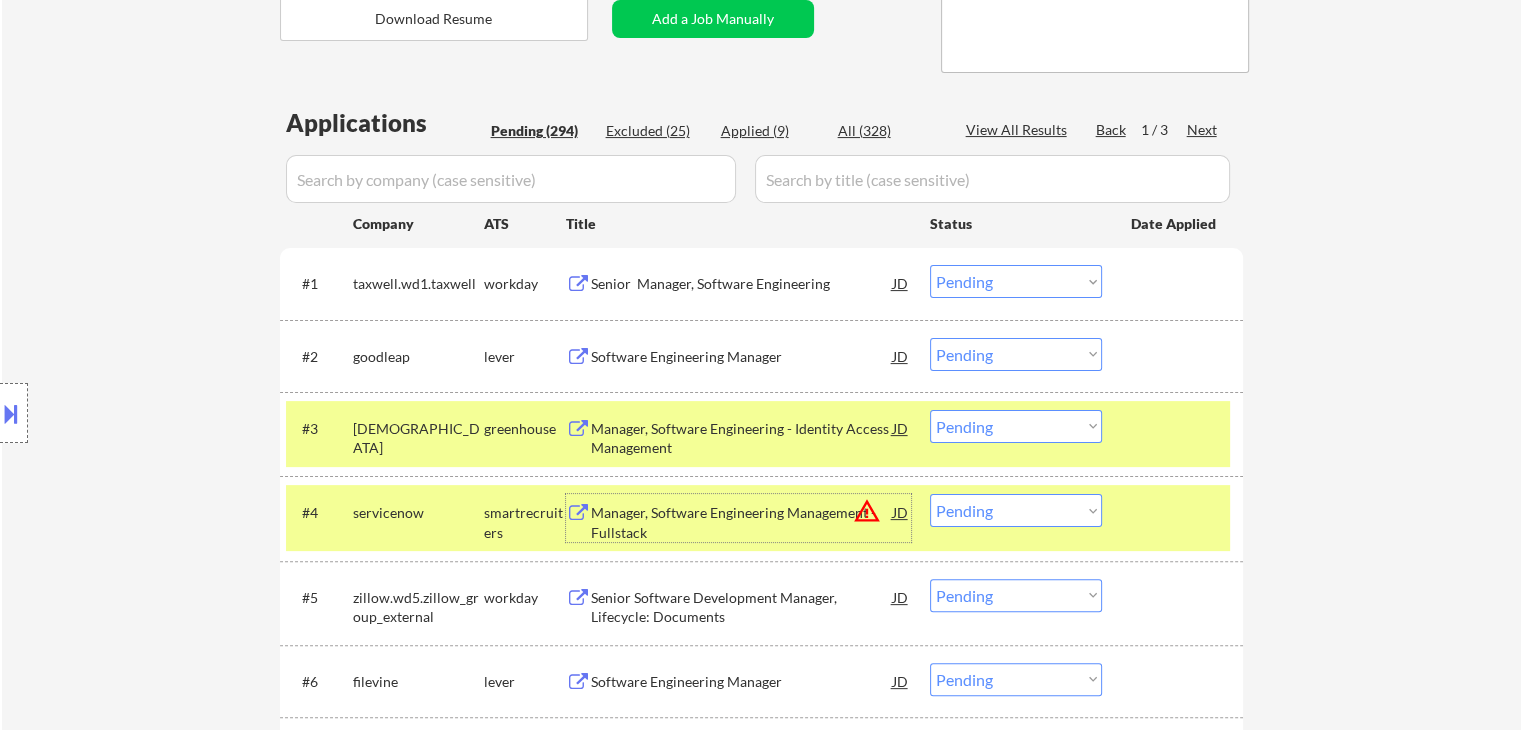 click on "Manager, Software Engineering Management - Fullstack" at bounding box center (742, 522) 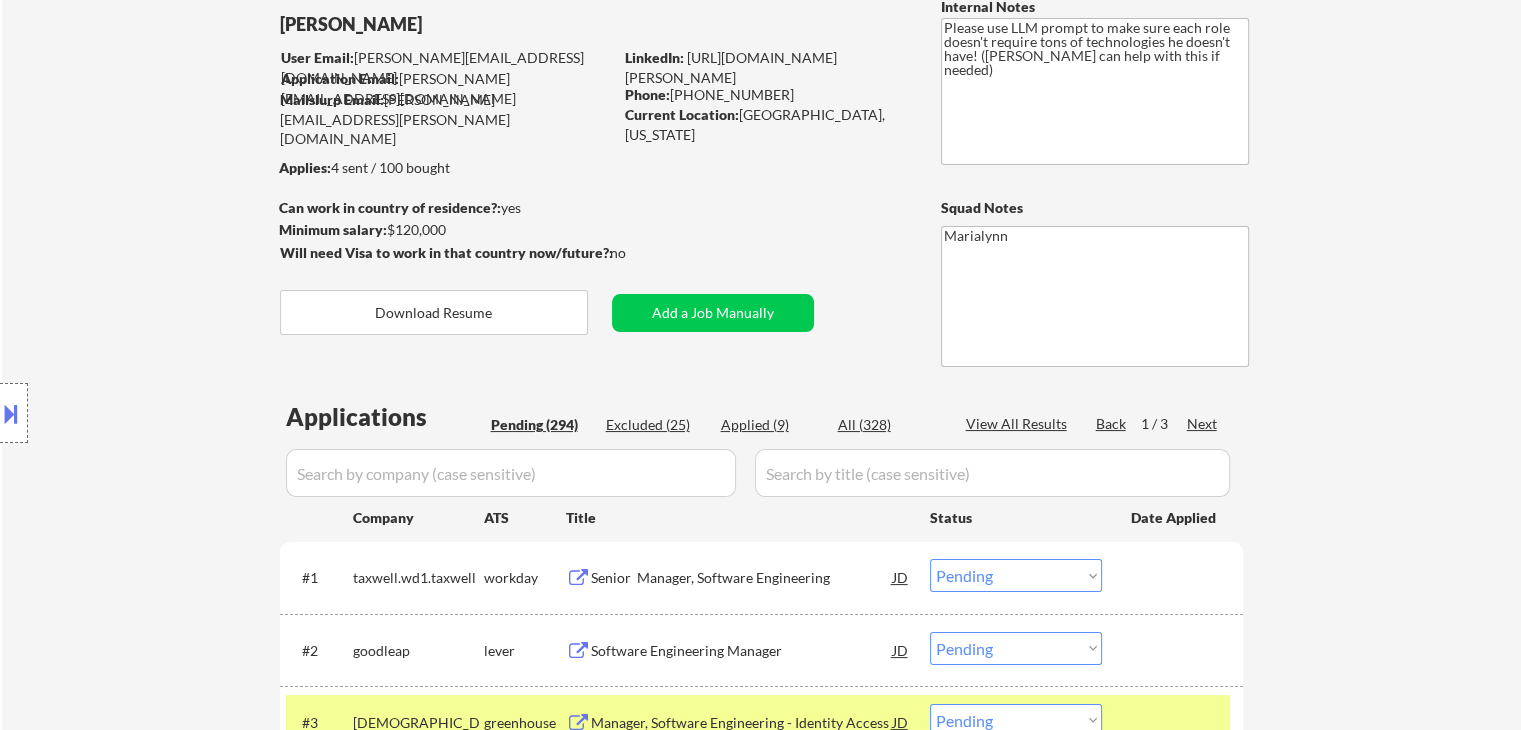 scroll, scrollTop: 115, scrollLeft: 0, axis: vertical 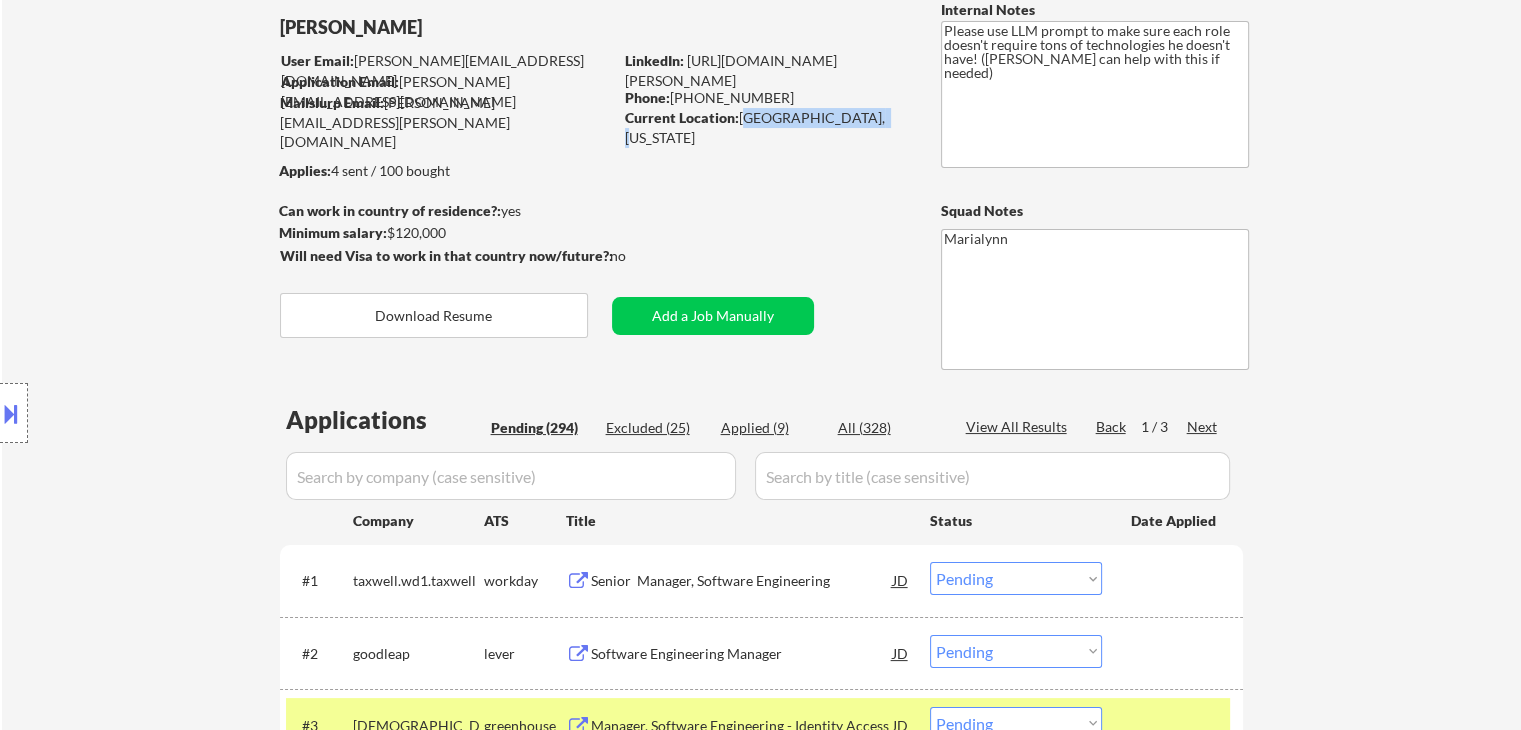 drag, startPoint x: 739, startPoint y: 117, endPoint x: 868, endPoint y: 116, distance: 129.00388 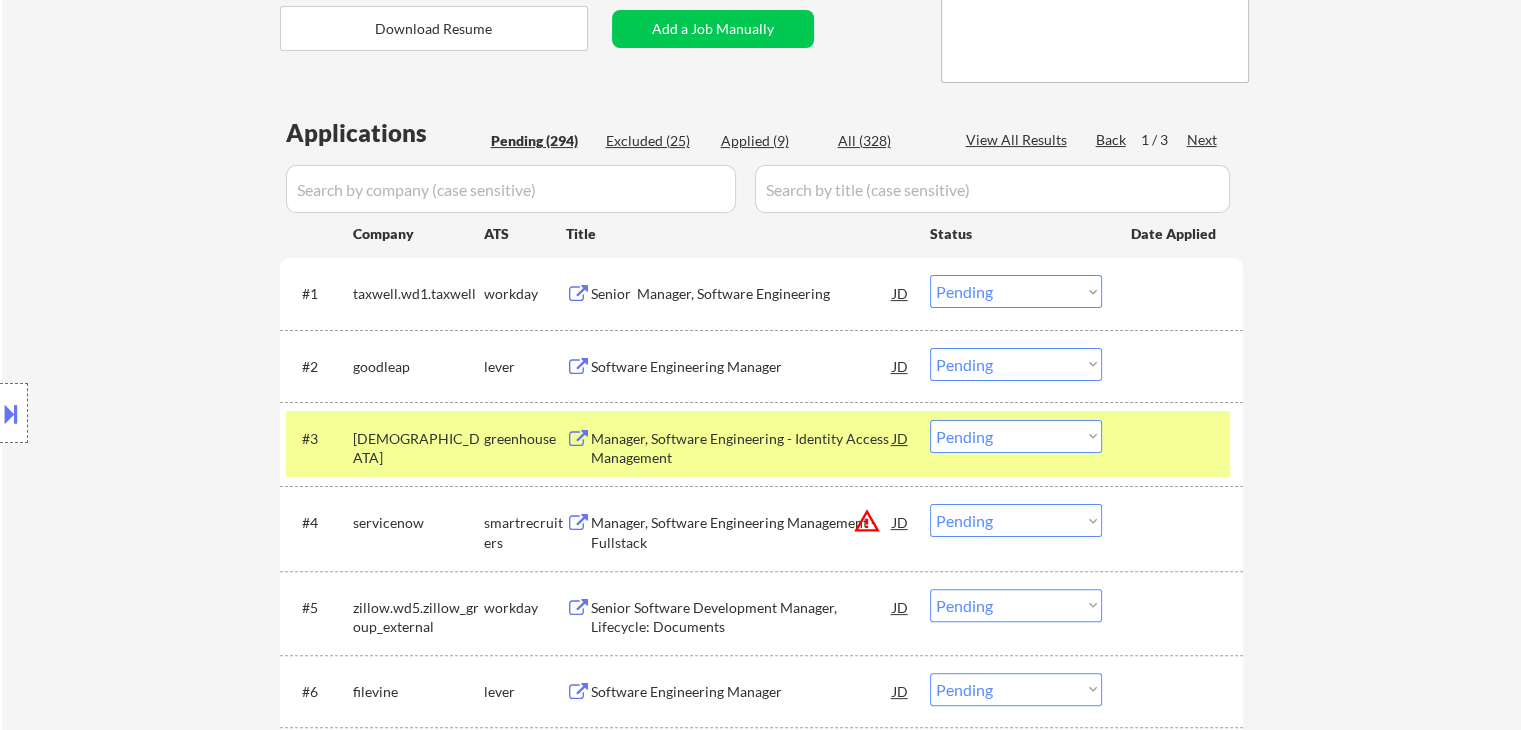 scroll, scrollTop: 418, scrollLeft: 0, axis: vertical 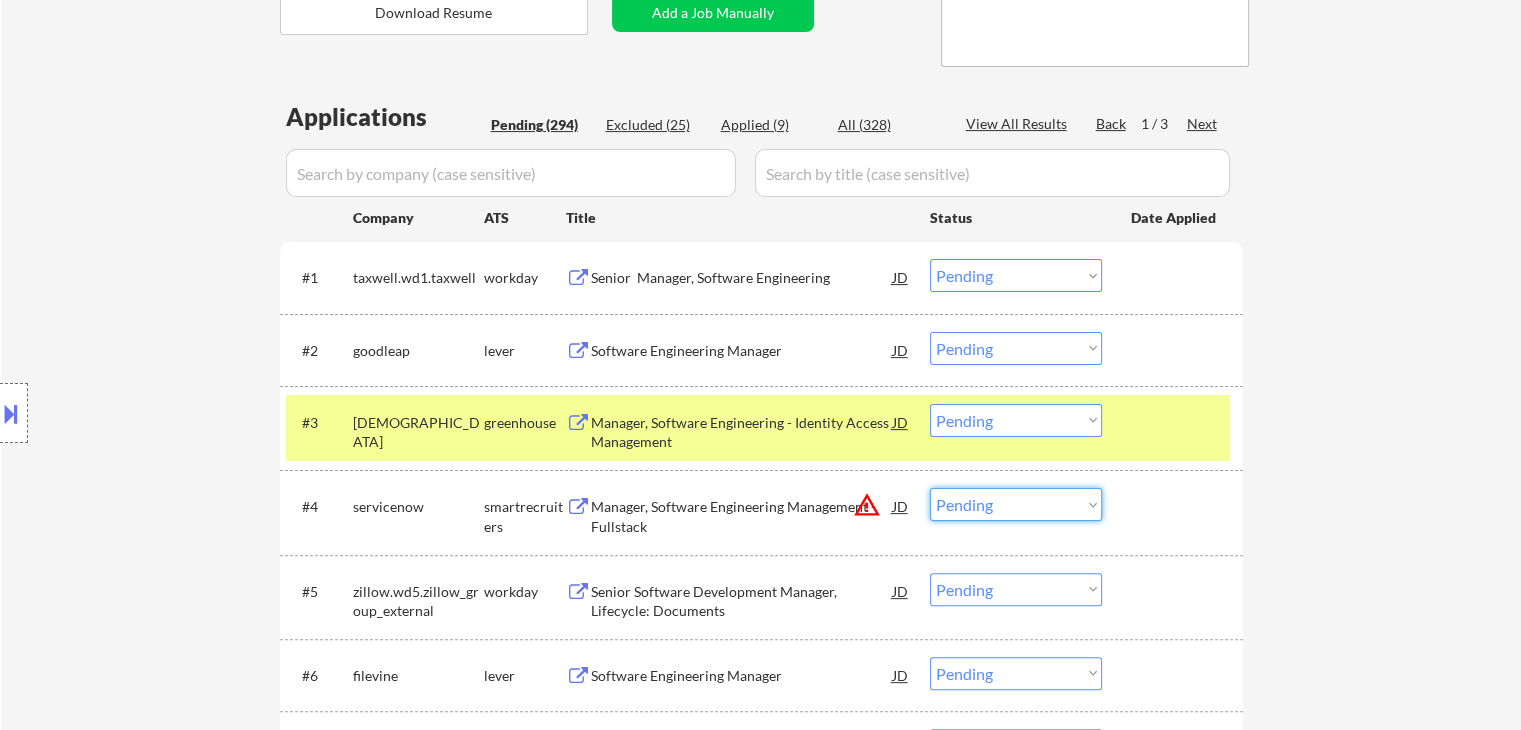 click on "Choose an option... Pending Applied Excluded (Questions) Excluded (Expired) Excluded (Location) Excluded (Bad Match) Excluded (Blocklist) Excluded (Salary) Excluded (Other)" at bounding box center [1016, 504] 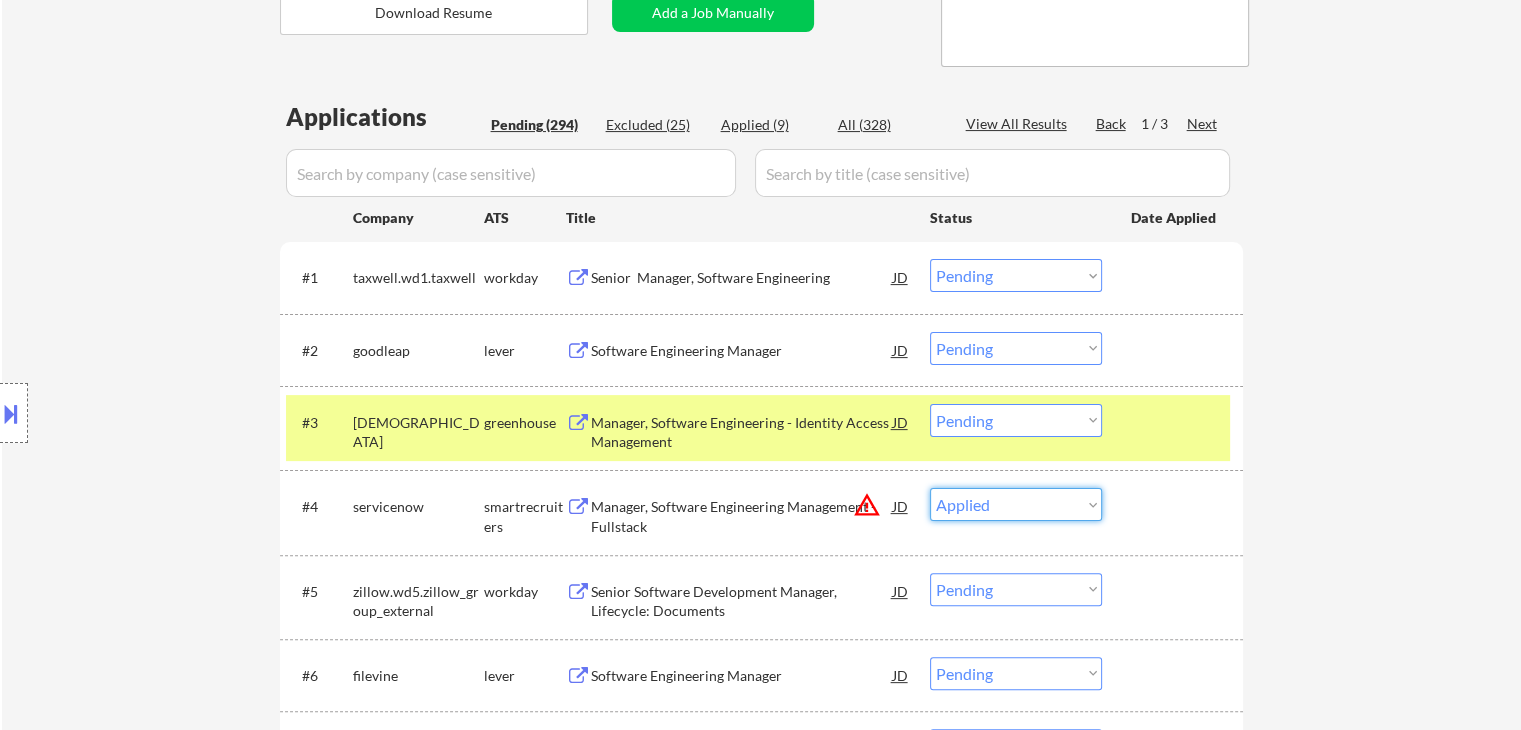 click on "Choose an option... Pending Applied Excluded (Questions) Excluded (Expired) Excluded (Location) Excluded (Bad Match) Excluded (Blocklist) Excluded (Salary) Excluded (Other)" at bounding box center [1016, 504] 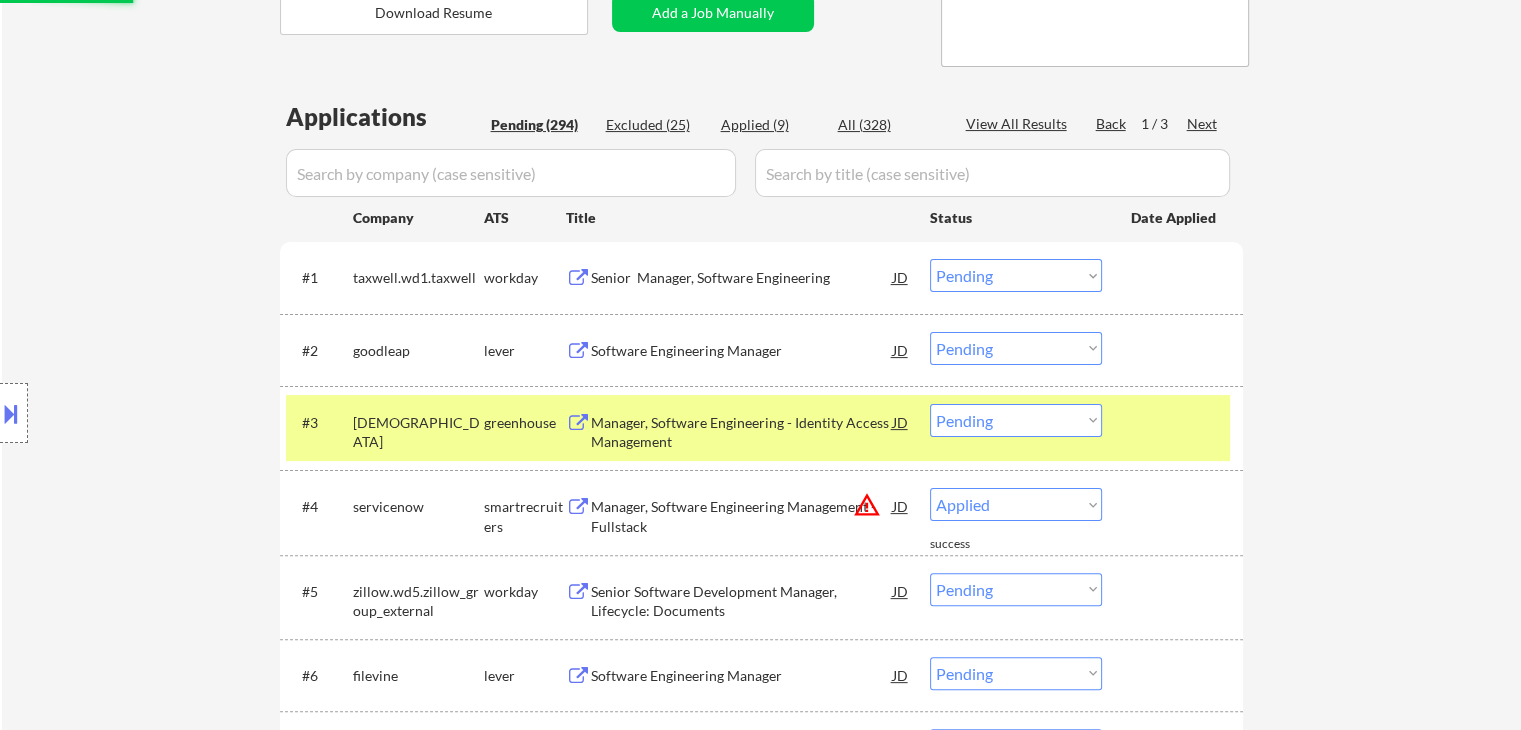 click on "samsara" at bounding box center (418, 432) 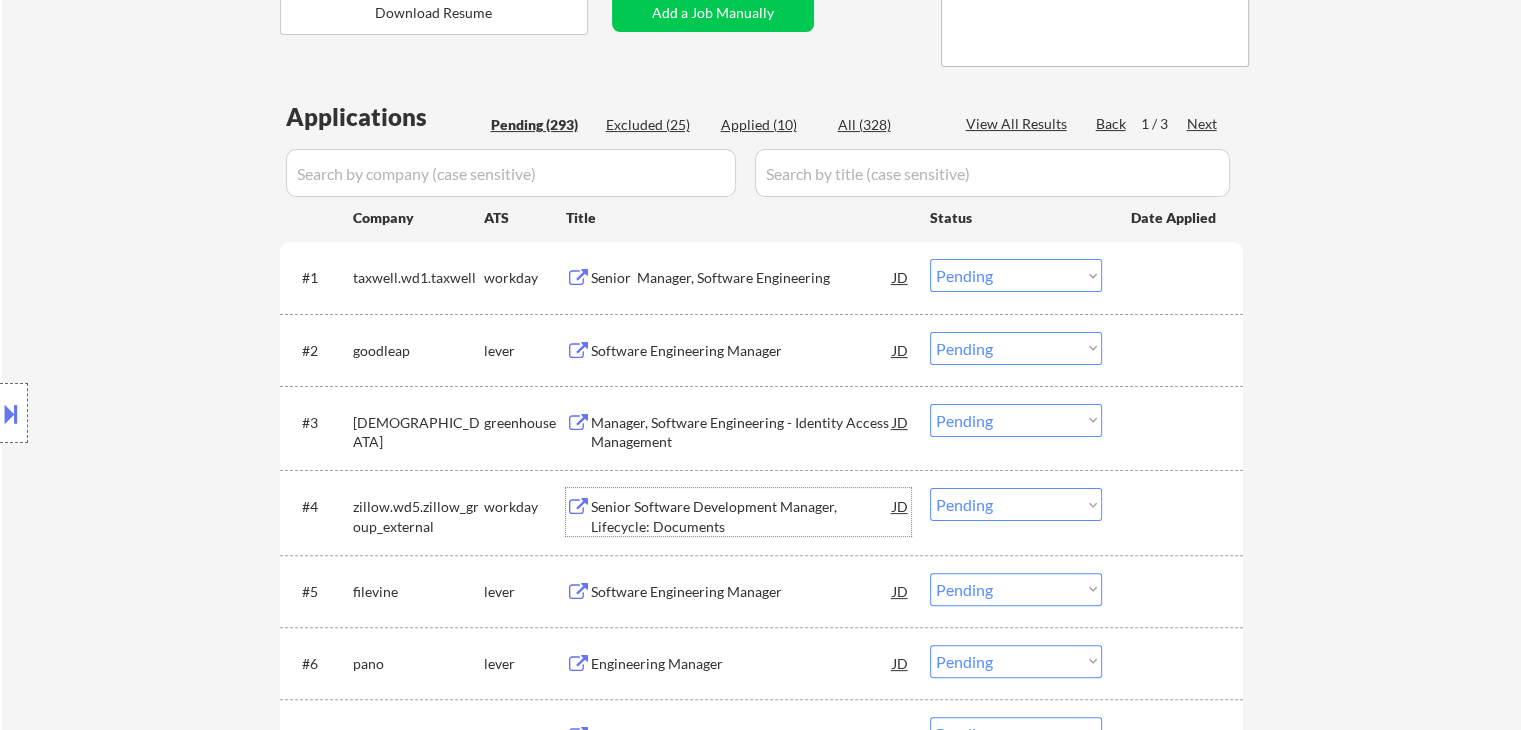 click on "Senior Software Development Manager, Lifecycle: Documents" at bounding box center (742, 516) 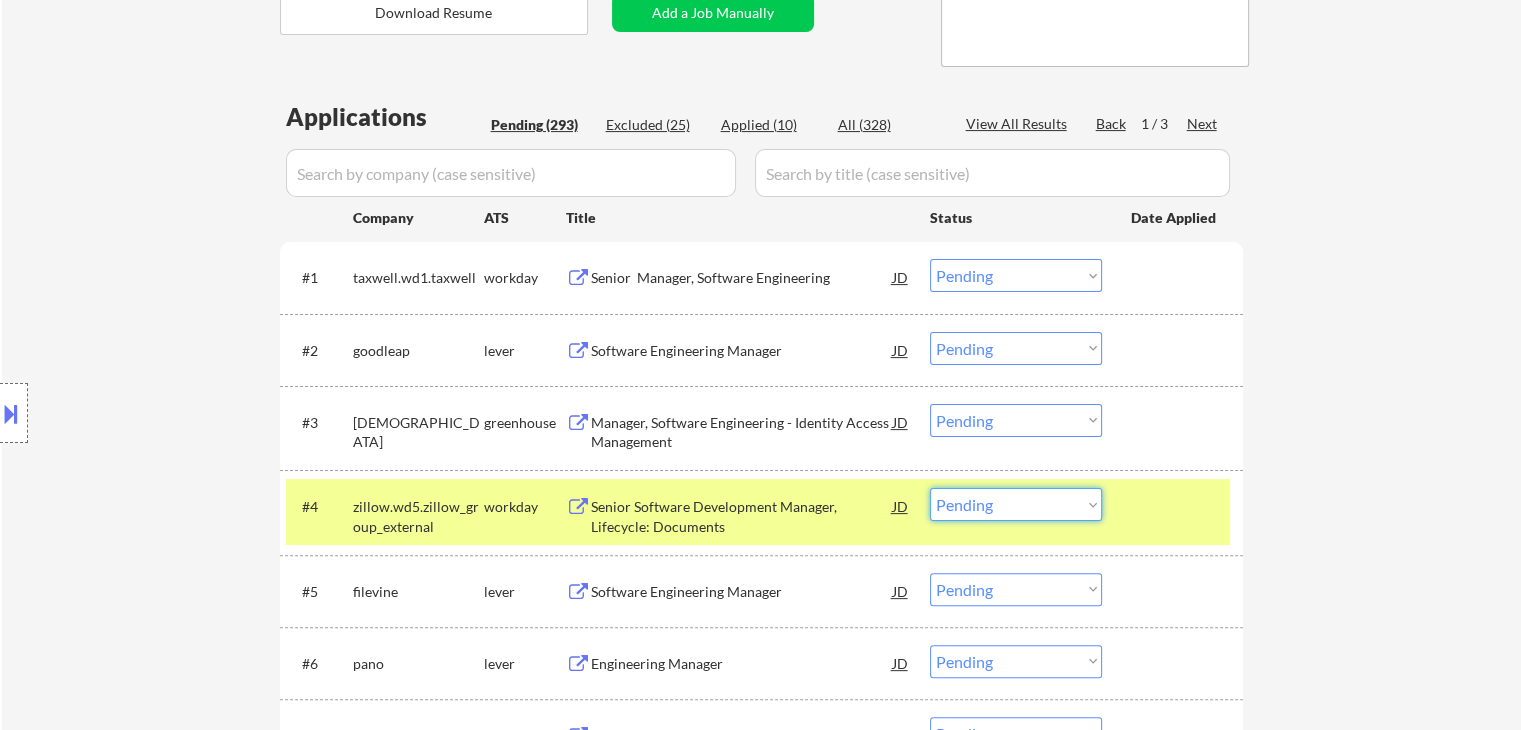 drag, startPoint x: 948, startPoint y: 507, endPoint x: 1016, endPoint y: 324, distance: 195.22551 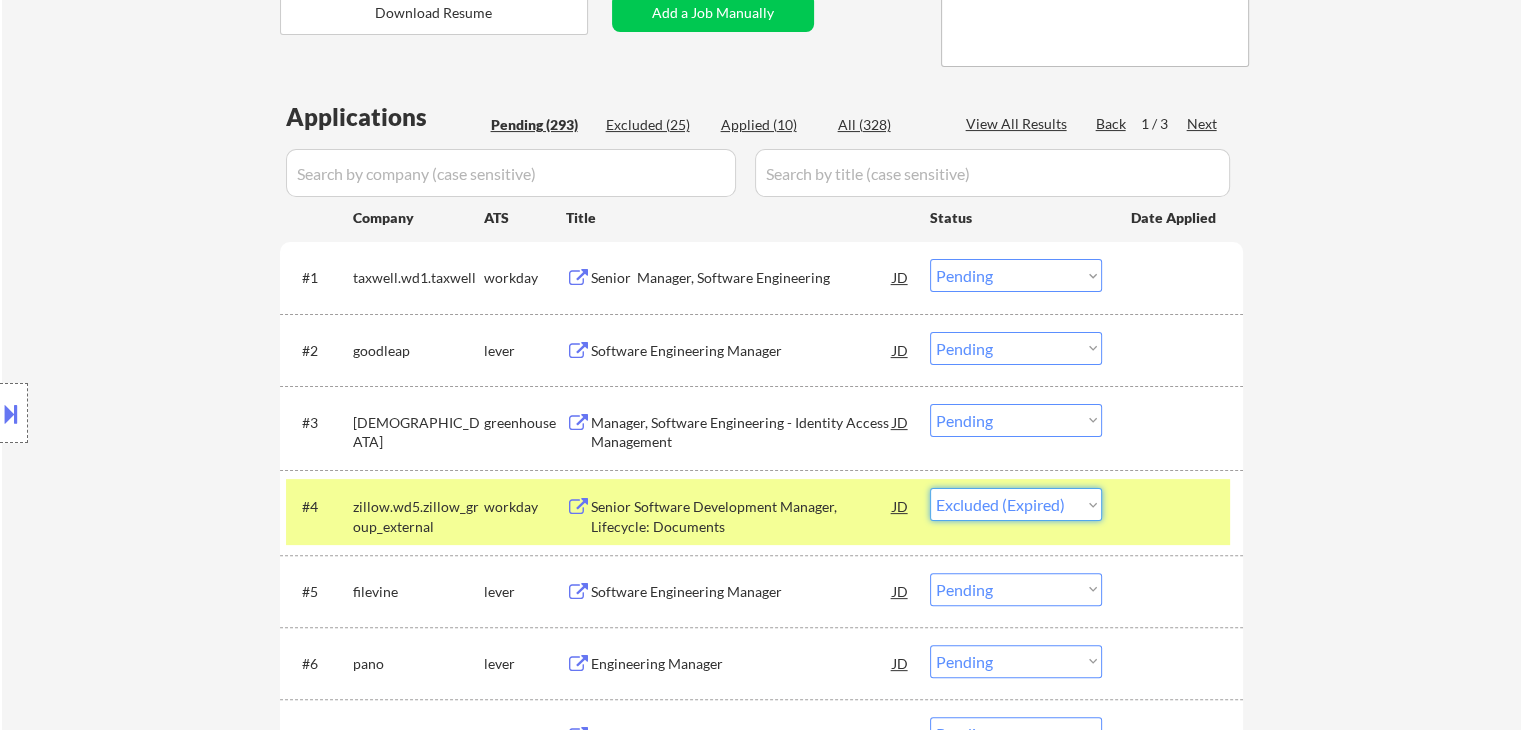 click on "Choose an option... Pending Applied Excluded (Questions) Excluded (Expired) Excluded (Location) Excluded (Bad Match) Excluded (Blocklist) Excluded (Salary) Excluded (Other)" at bounding box center (1016, 504) 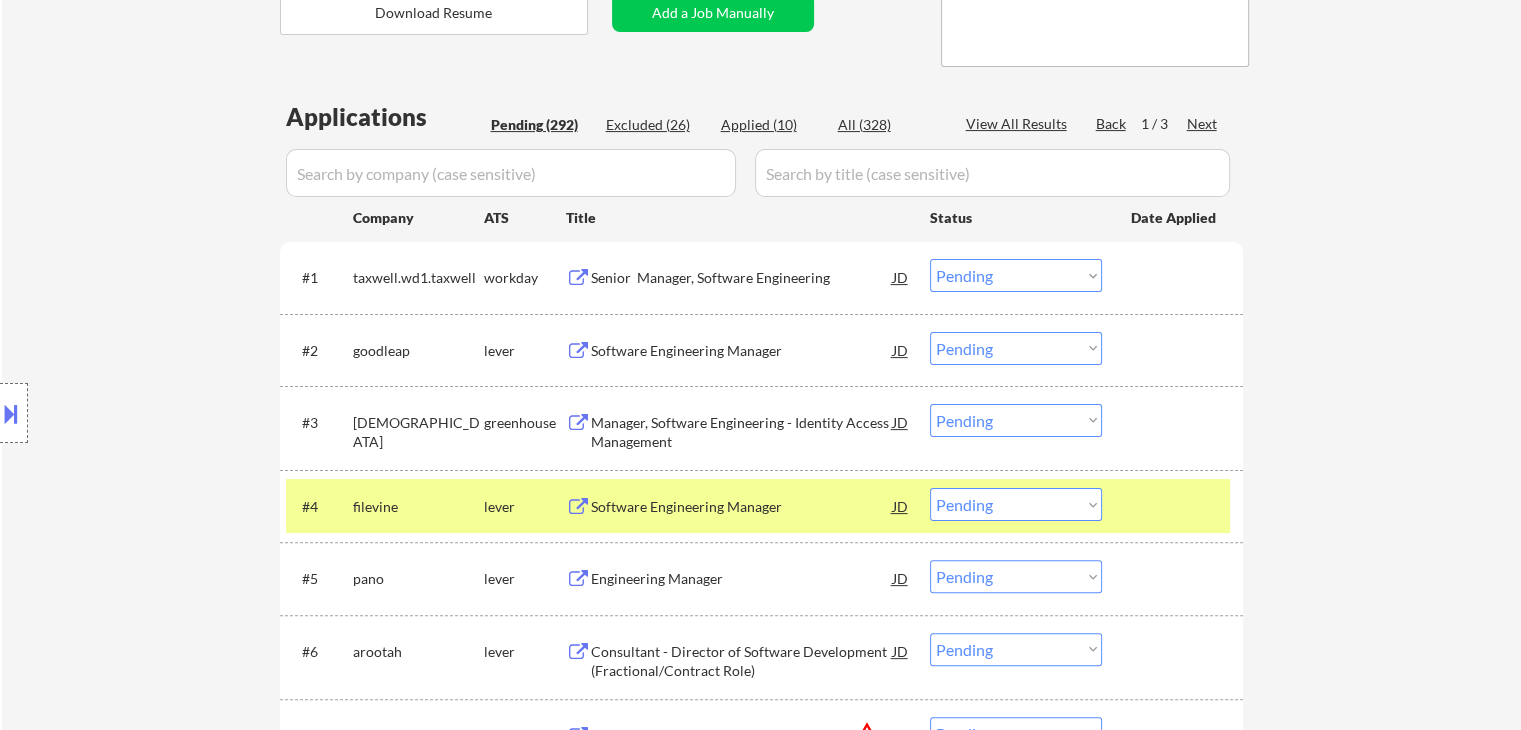 click on "Software Engineering Manager" at bounding box center [742, 507] 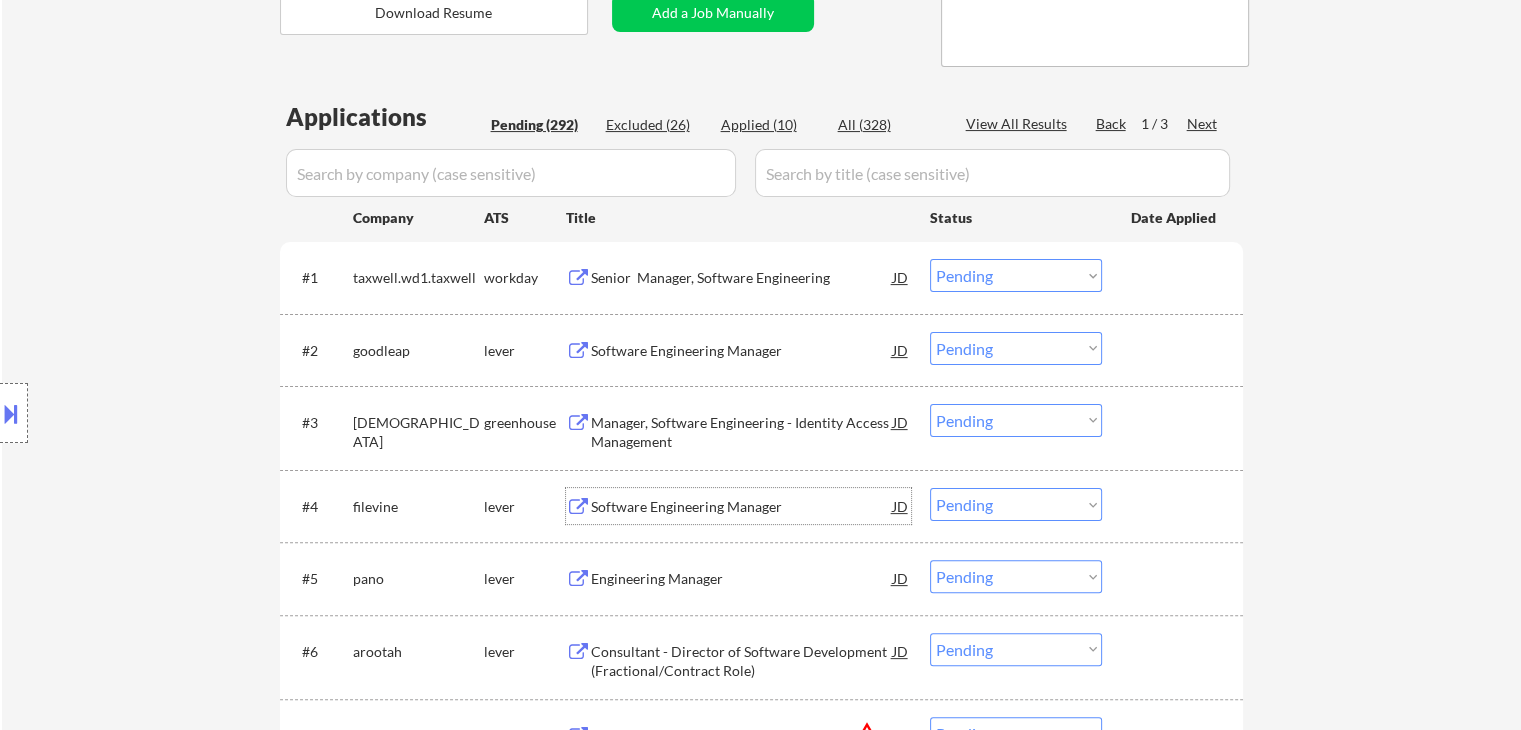 click on "Choose an option... Pending Applied Excluded (Questions) Excluded (Expired) Excluded (Location) Excluded (Bad Match) Excluded (Blocklist) Excluded (Salary) Excluded (Other)" at bounding box center [1016, 504] 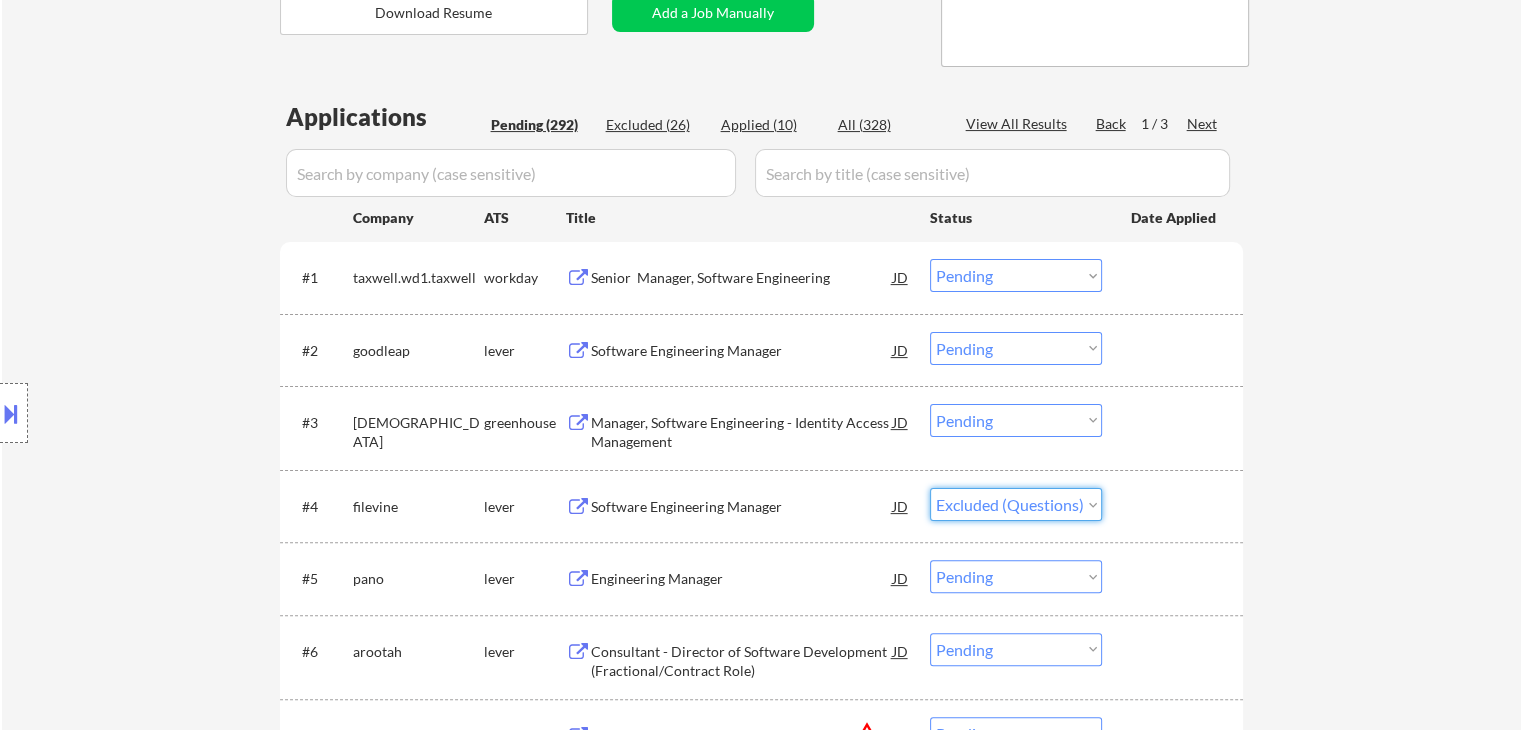 click on "Choose an option... Pending Applied Excluded (Questions) Excluded (Expired) Excluded (Location) Excluded (Bad Match) Excluded (Blocklist) Excluded (Salary) Excluded (Other)" at bounding box center (1016, 504) 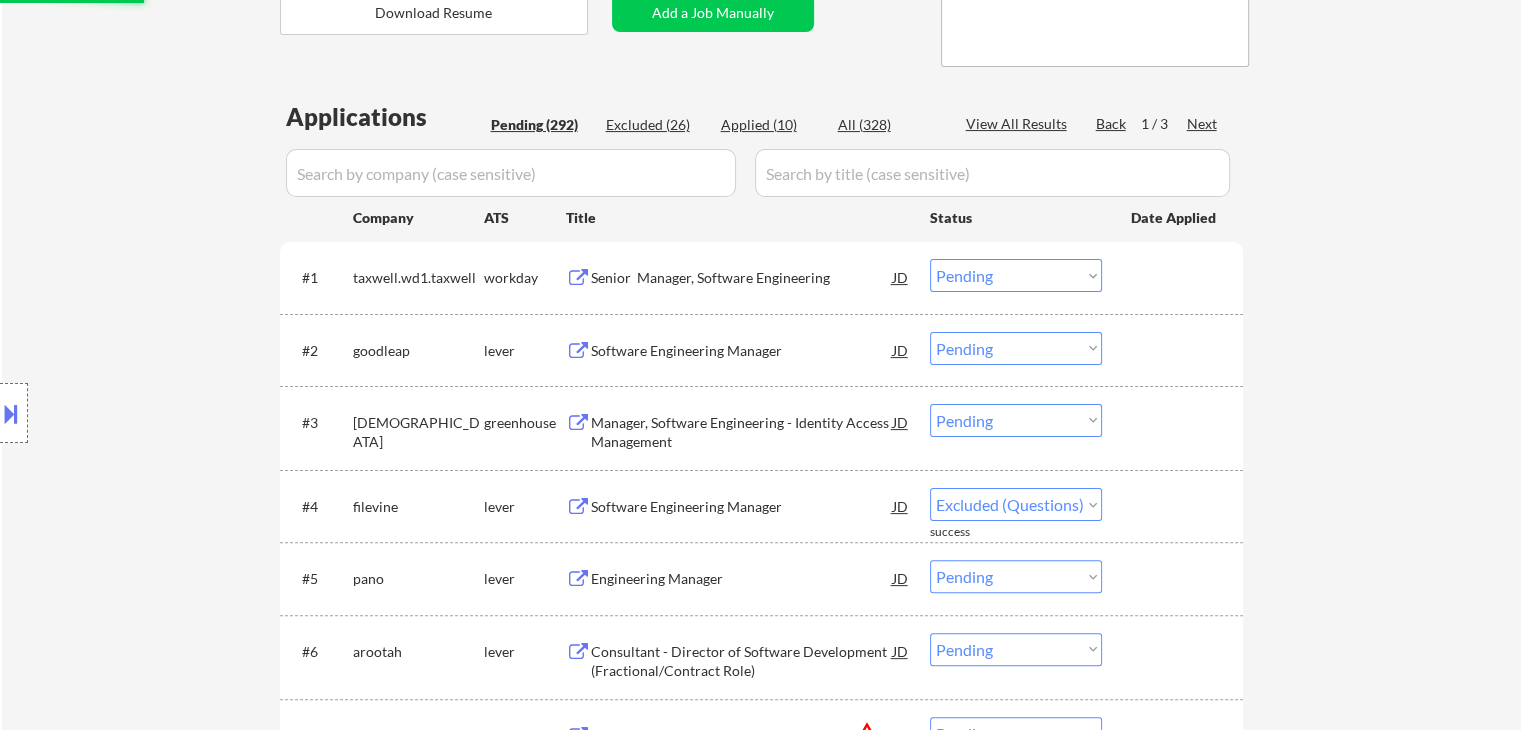 select on ""pending"" 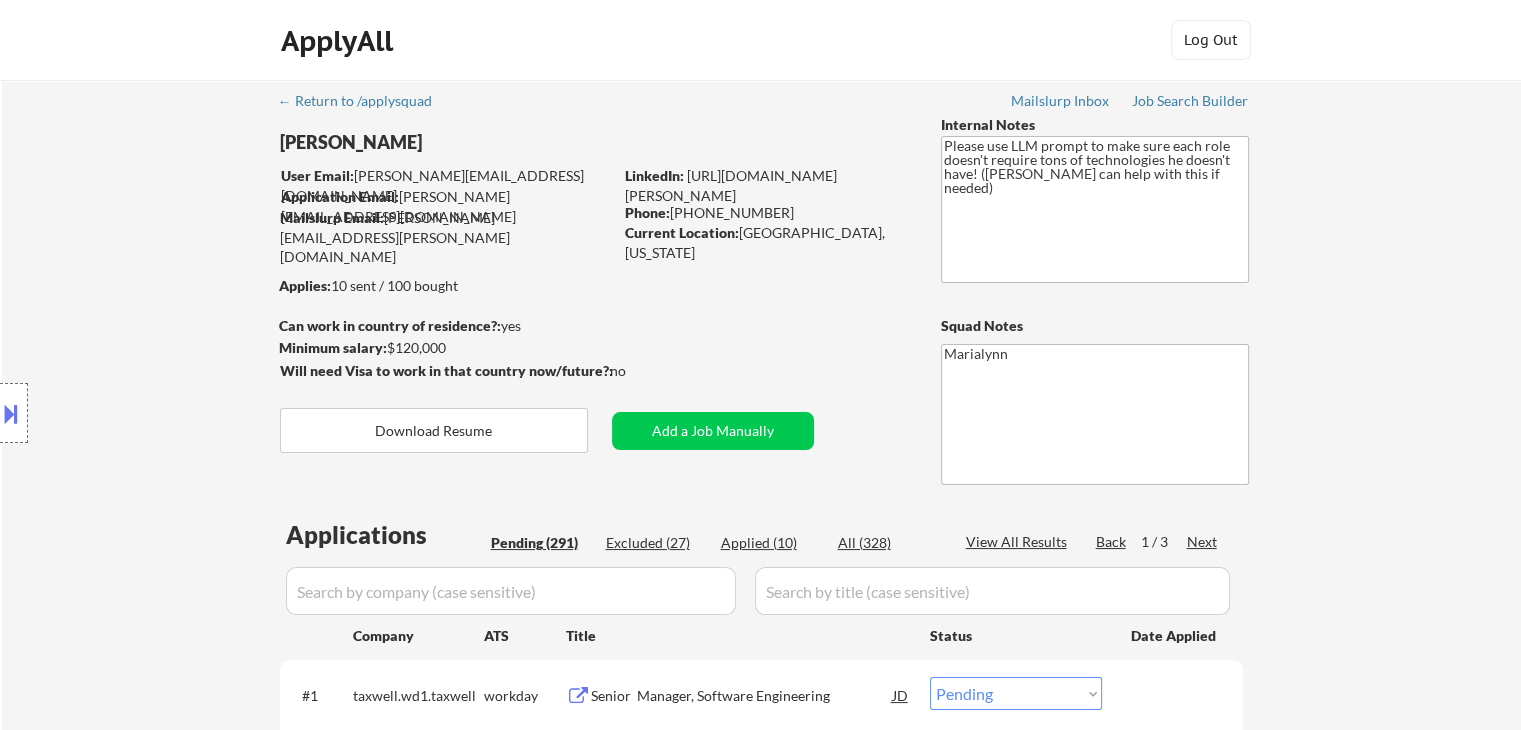 scroll, scrollTop: 0, scrollLeft: 0, axis: both 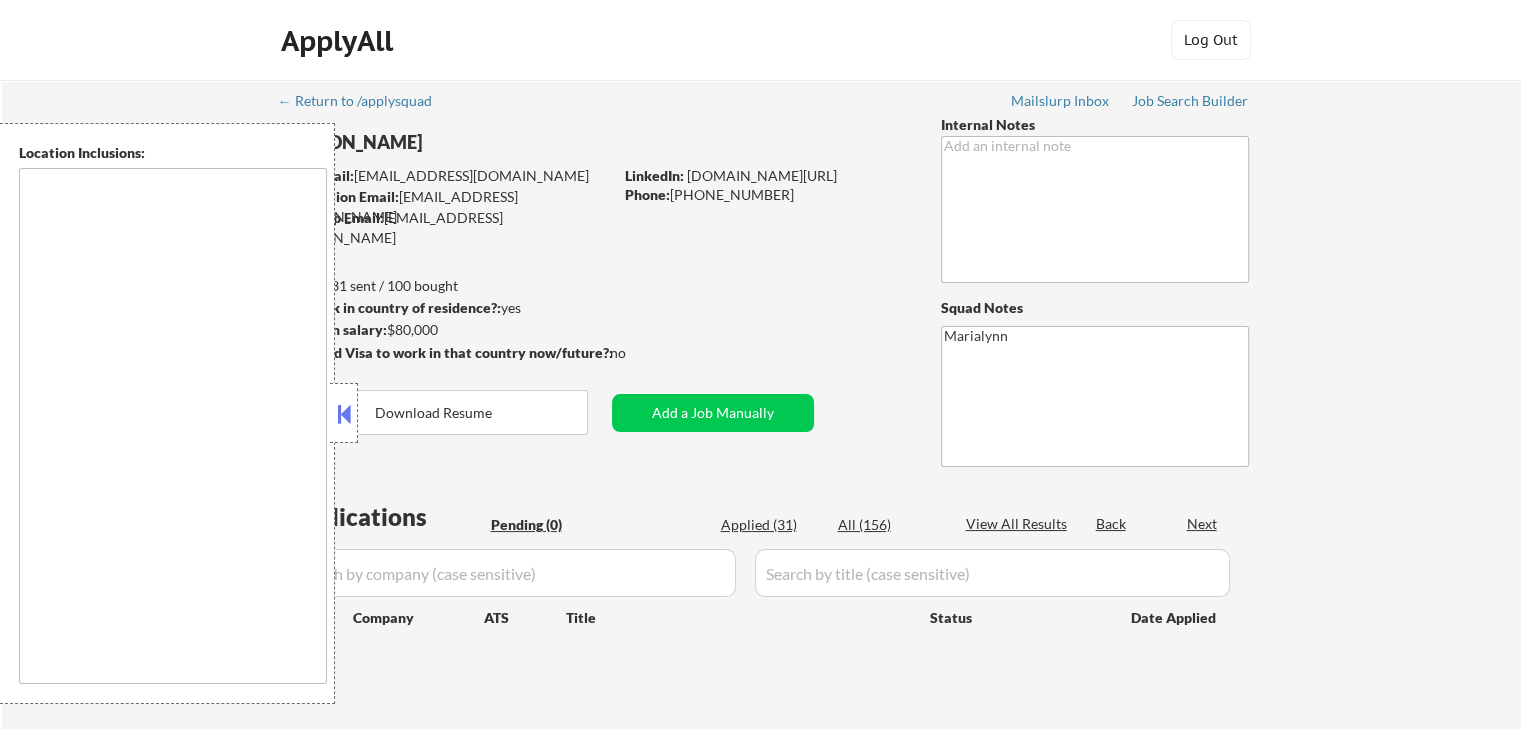 type on "[GEOGRAPHIC_DATA], [GEOGRAPHIC_DATA], [GEOGRAPHIC_DATA] [GEOGRAPHIC_DATA], [GEOGRAPHIC_DATA] [PERSON_NAME][GEOGRAPHIC_DATA], [GEOGRAPHIC_DATA][PERSON_NAME], [GEOGRAPHIC_DATA] [GEOGRAPHIC_DATA], [GEOGRAPHIC_DATA] [PERSON_NAME][GEOGRAPHIC_DATA], [GEOGRAPHIC_DATA], [GEOGRAPHIC_DATA], [GEOGRAPHIC_DATA], [GEOGRAPHIC_DATA] [GEOGRAPHIC_DATA], [GEOGRAPHIC_DATA] [GEOGRAPHIC_DATA], [GEOGRAPHIC_DATA] [GEOGRAPHIC_DATA], [GEOGRAPHIC_DATA], [GEOGRAPHIC_DATA] [GEOGRAPHIC_DATA], [GEOGRAPHIC_DATA], [GEOGRAPHIC_DATA], [GEOGRAPHIC_DATA], [GEOGRAPHIC_DATA], [GEOGRAPHIC_DATA] remote" 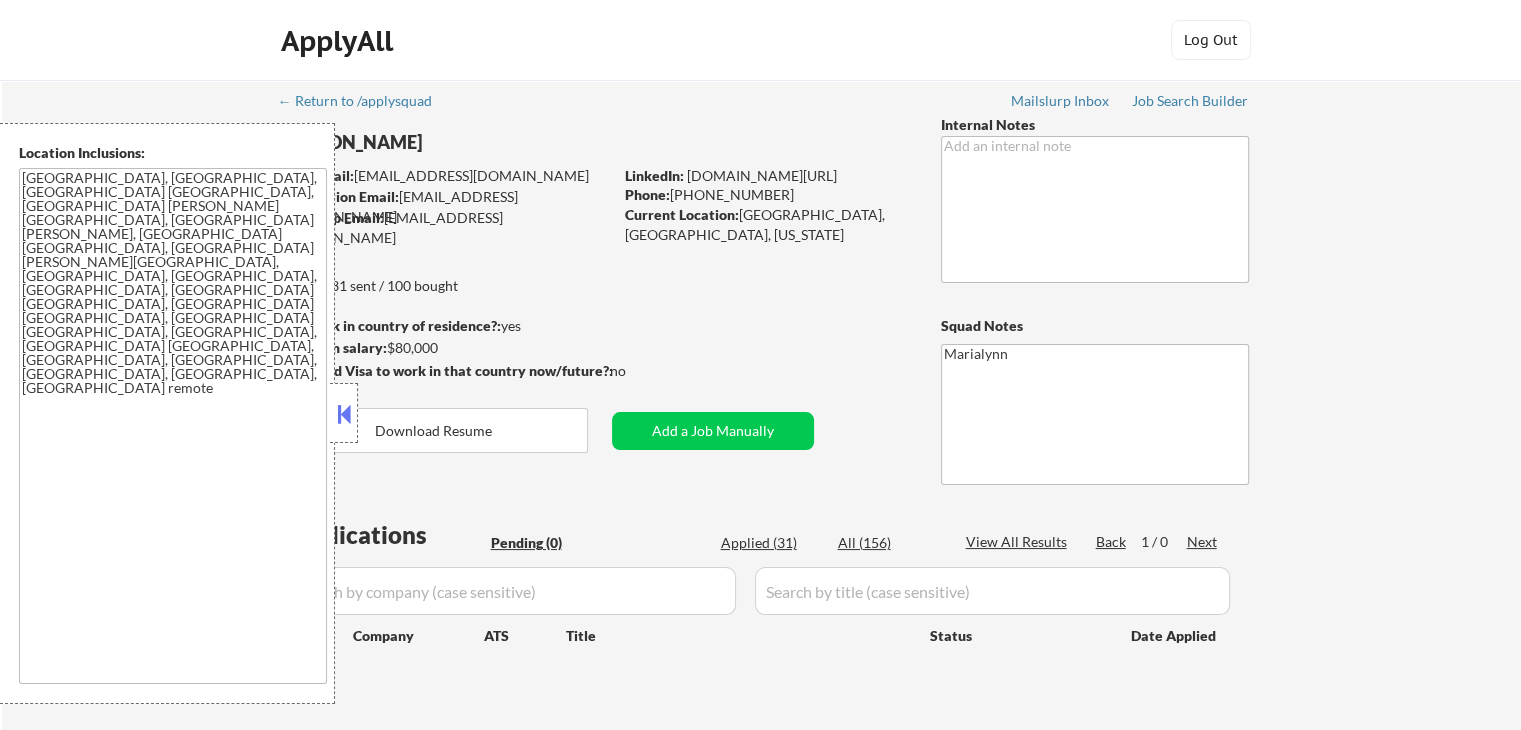 click at bounding box center [344, 414] 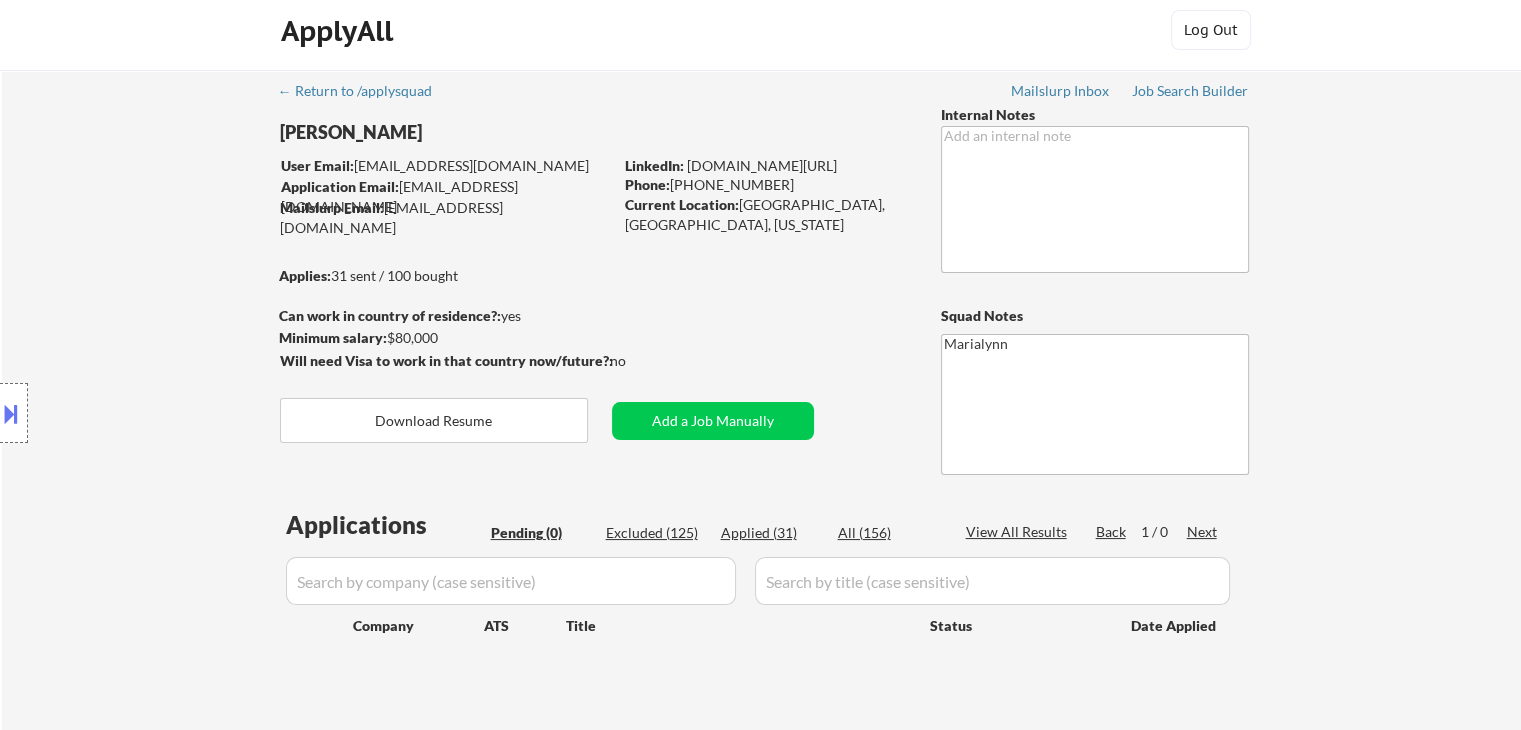 scroll, scrollTop: 0, scrollLeft: 0, axis: both 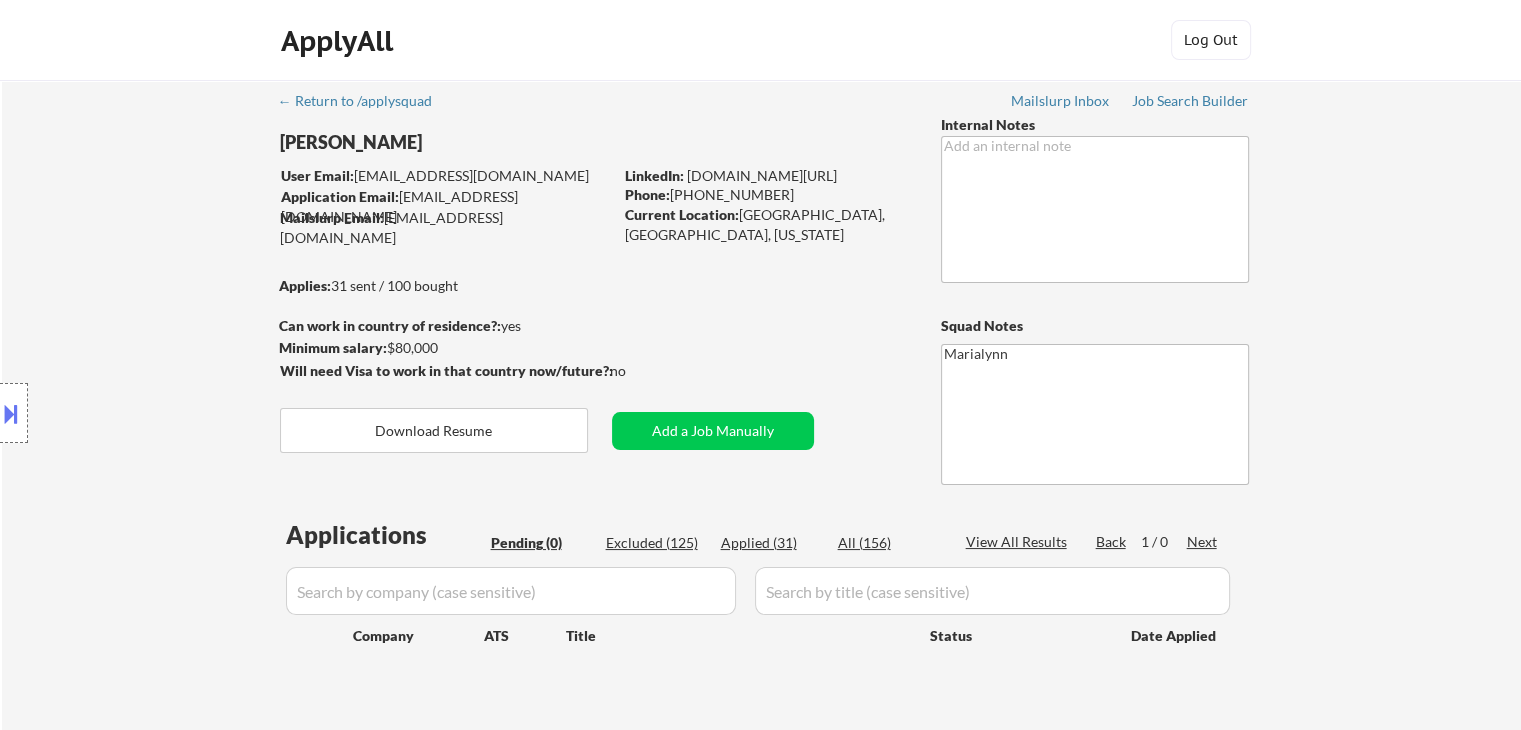 click on "Excluded (125)" at bounding box center (656, 543) 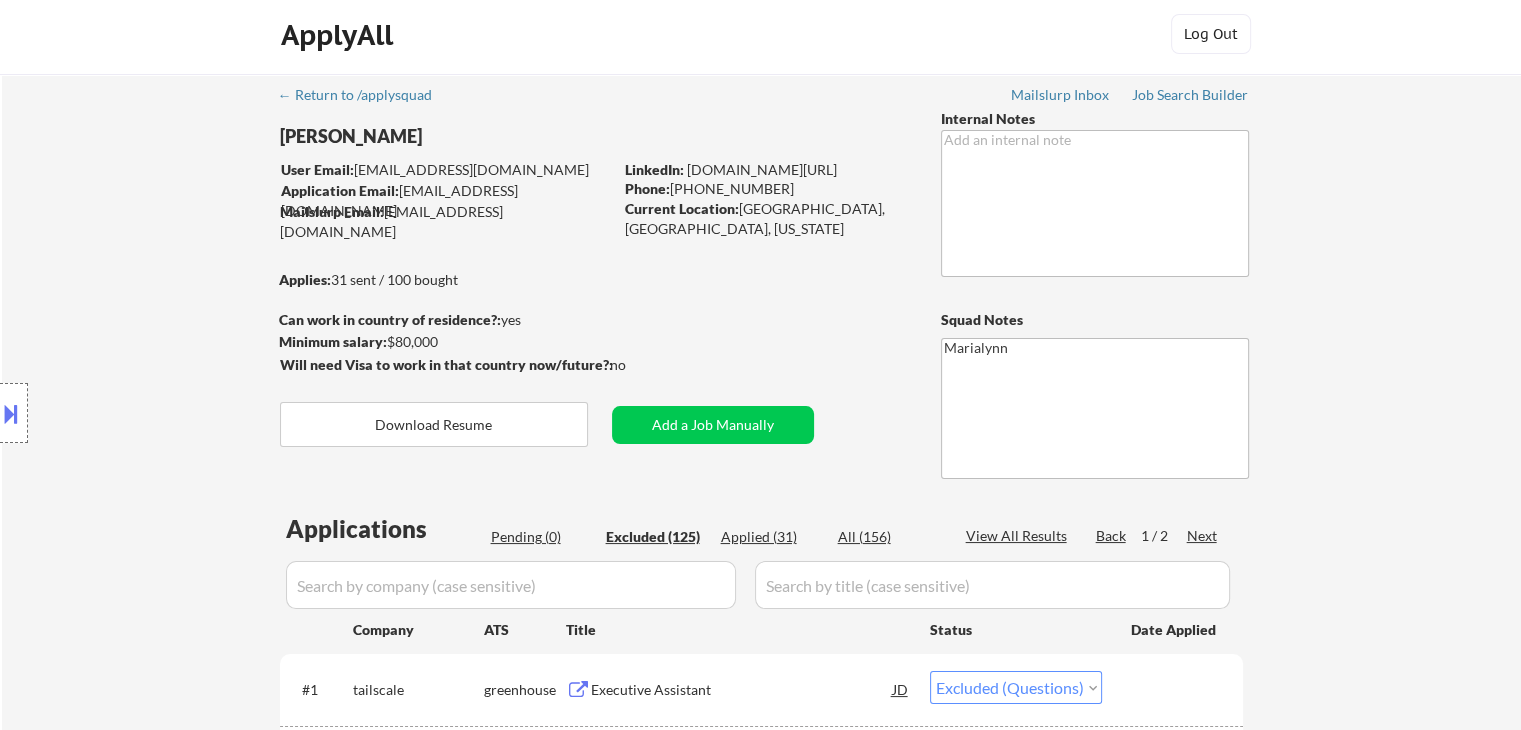 scroll, scrollTop: 0, scrollLeft: 0, axis: both 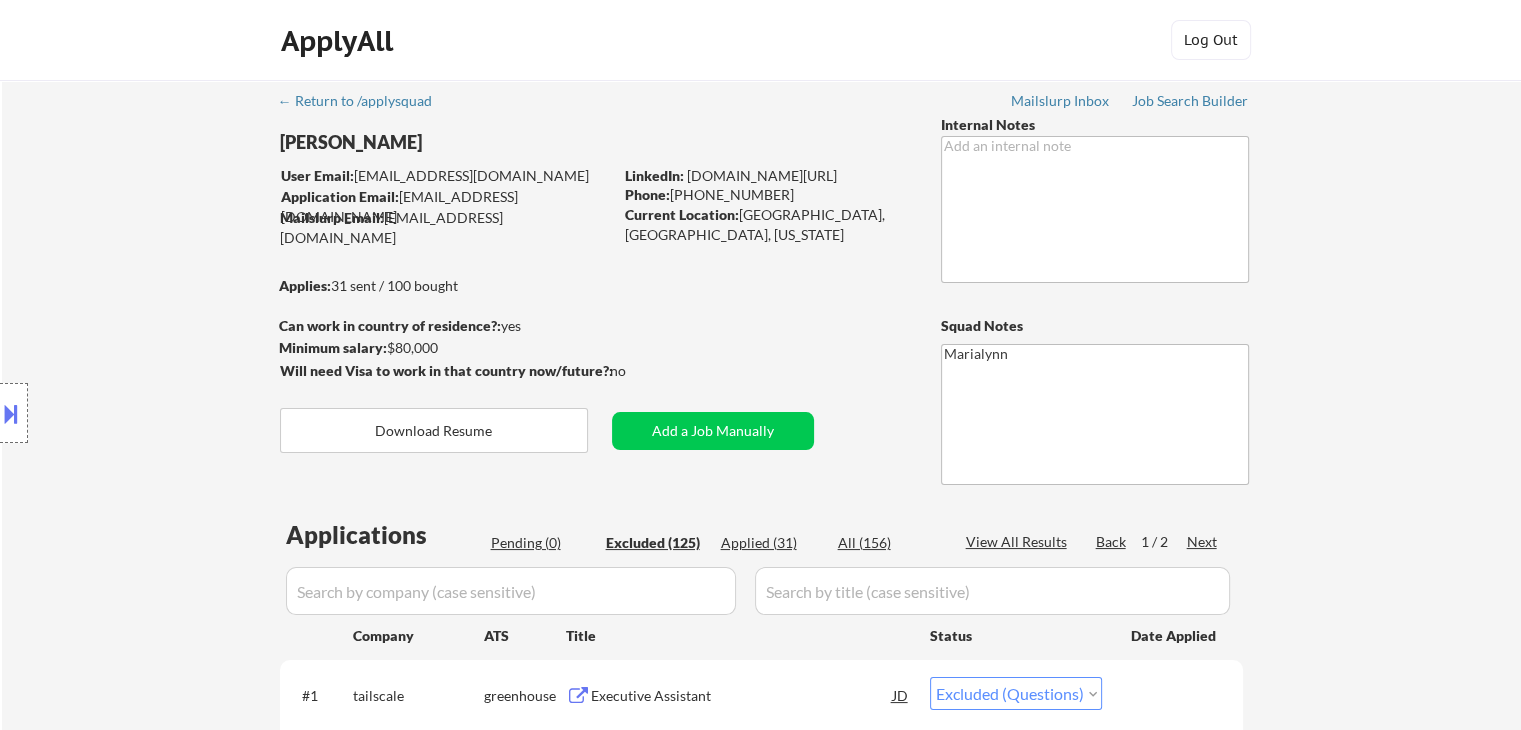 click at bounding box center [11, 413] 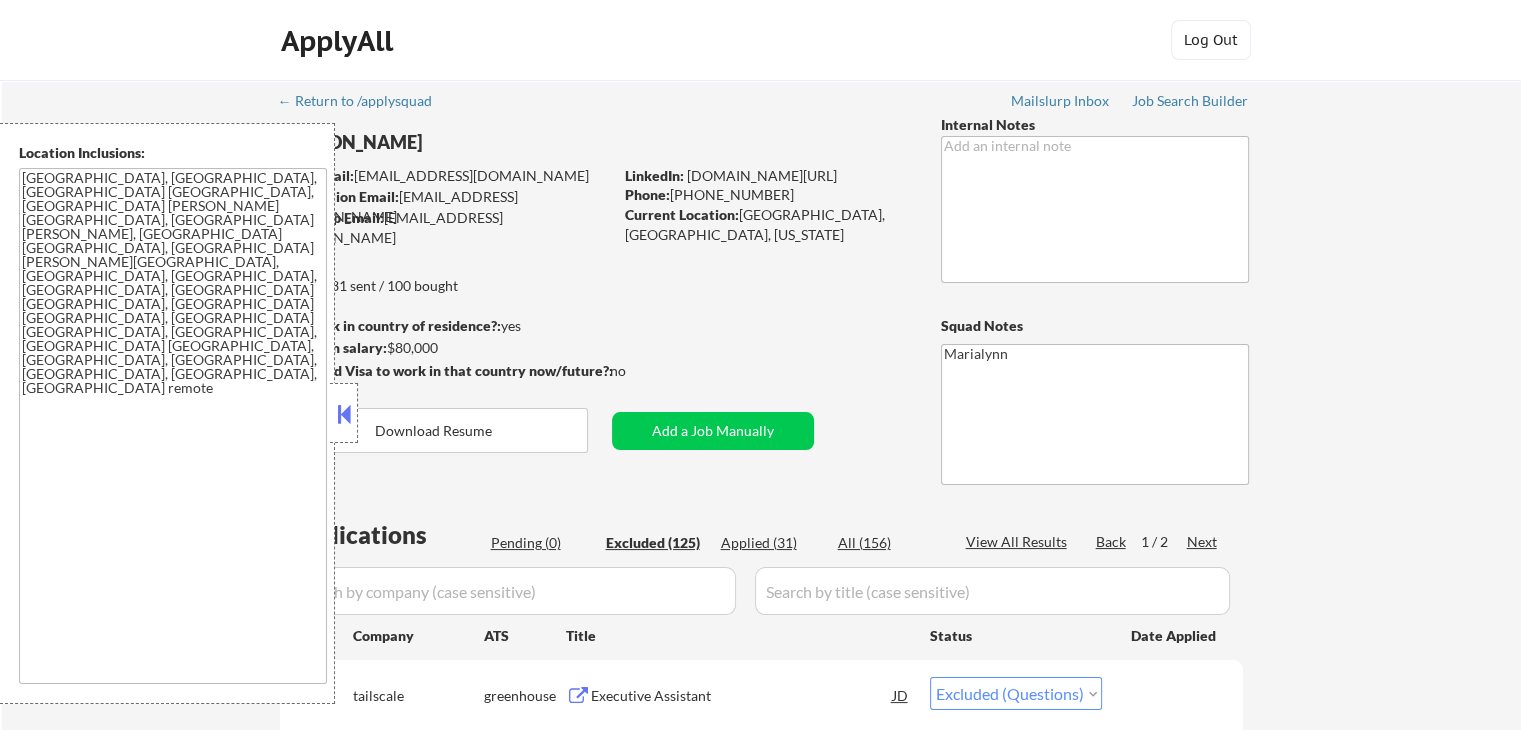 click on "← Return to /applysquad Mailslurp Inbox Job Search Builder Meagan_Olivia Jade User Email:  meaganjadew@gmail.com Application Email:  meaganjadew@gmail.com Mailslurp Email:  meagan_olivia.jade@mailflux.com LinkedIn:   www.linkedin.com/in/meaganjade
Phone:  845-238-9237 Current Location:  Charleston, SC, South Carolina Applies:  31 sent / 100 bought Internal Notes Can work in country of residence?:  yes Squad Notes Minimum salary:  $80,000 Will need Visa to work in that country now/future?:   no Download Resume Add a Job Manually Marialynn Applications Pending (0) Excluded (125) Applied (31) All (156) View All Results Back 1 / 2
Next Company ATS Title Status Date Applied #1 tailscale greenhouse Executive Assistant  JD Choose an option... Pending Applied Excluded (Questions) Excluded (Expired) Excluded (Location) Excluded (Bad Match) Excluded (Blocklist) Excluded (Salary) Excluded (Other) #2 decilegroup lever Chief of Staff (Remote) JD Choose an option... Pending Applied Excluded (Questions) #3 livekit JD" at bounding box center (762, 4135) 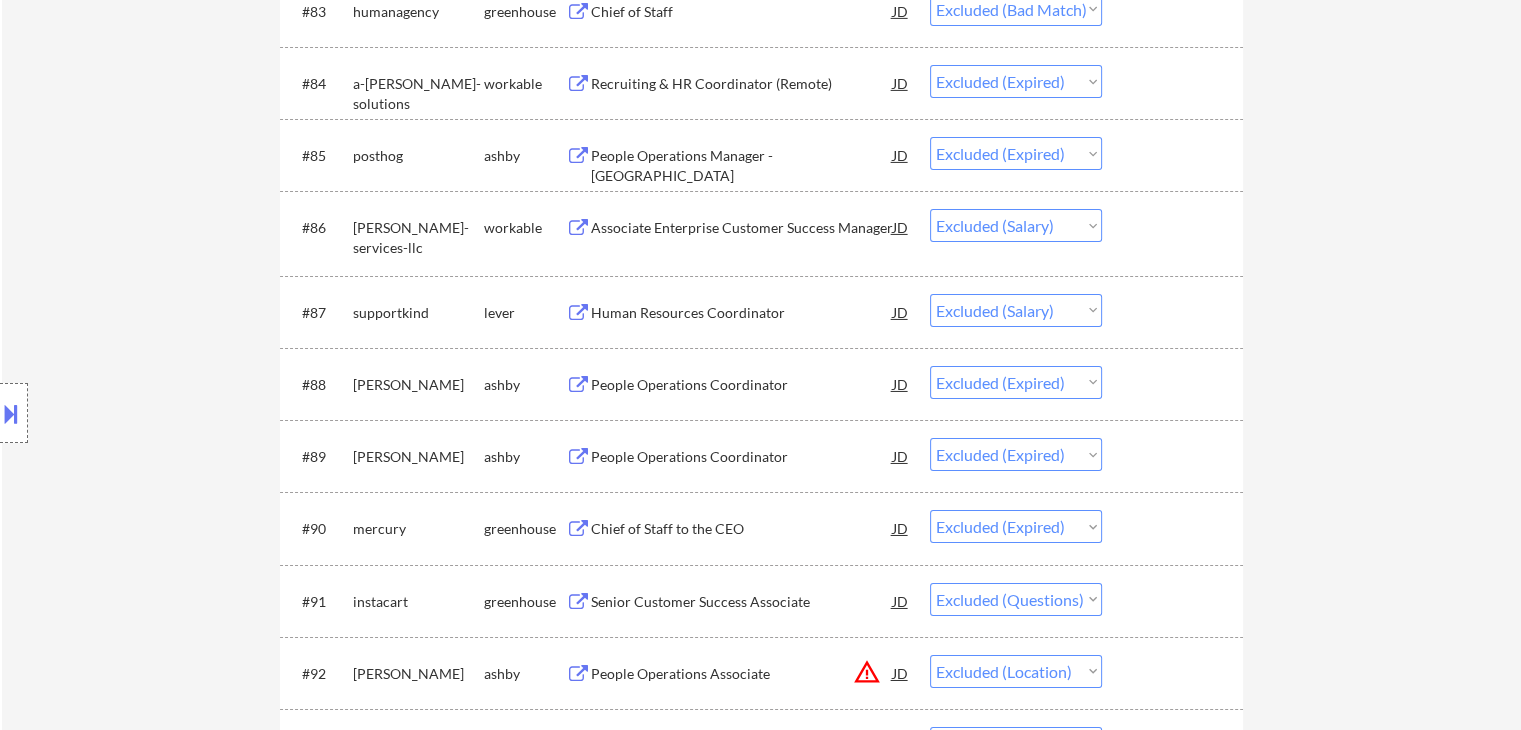 scroll, scrollTop: 6796, scrollLeft: 0, axis: vertical 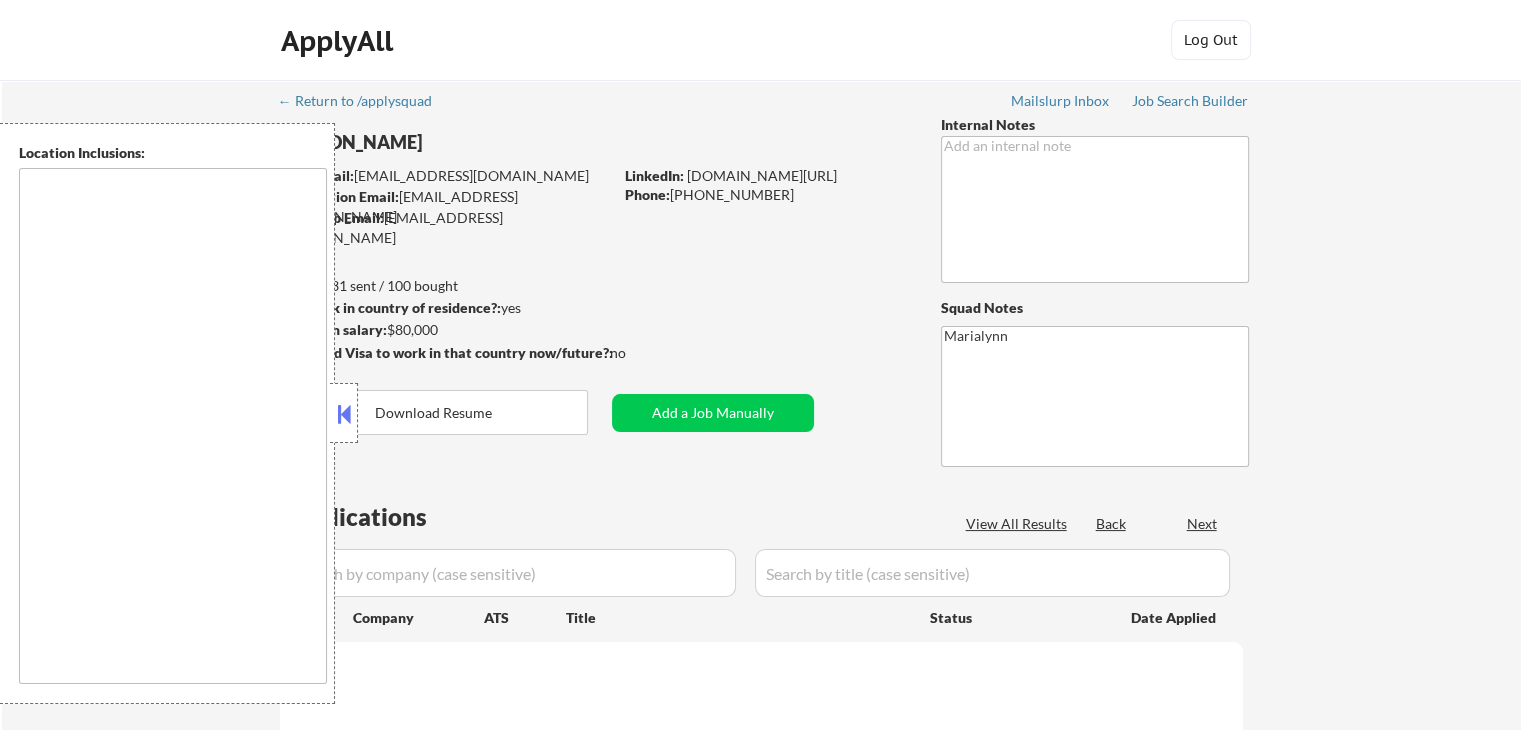 type on "[GEOGRAPHIC_DATA], [GEOGRAPHIC_DATA], [GEOGRAPHIC_DATA] [GEOGRAPHIC_DATA], [GEOGRAPHIC_DATA] [PERSON_NAME][GEOGRAPHIC_DATA], [GEOGRAPHIC_DATA][PERSON_NAME], [GEOGRAPHIC_DATA] [GEOGRAPHIC_DATA], [GEOGRAPHIC_DATA] [PERSON_NAME][GEOGRAPHIC_DATA], [GEOGRAPHIC_DATA], [GEOGRAPHIC_DATA], [GEOGRAPHIC_DATA], [GEOGRAPHIC_DATA] [GEOGRAPHIC_DATA], [GEOGRAPHIC_DATA] [GEOGRAPHIC_DATA], [GEOGRAPHIC_DATA] [GEOGRAPHIC_DATA], [GEOGRAPHIC_DATA], [GEOGRAPHIC_DATA] [GEOGRAPHIC_DATA], [GEOGRAPHIC_DATA], [GEOGRAPHIC_DATA], [GEOGRAPHIC_DATA], [GEOGRAPHIC_DATA], [GEOGRAPHIC_DATA] remote" 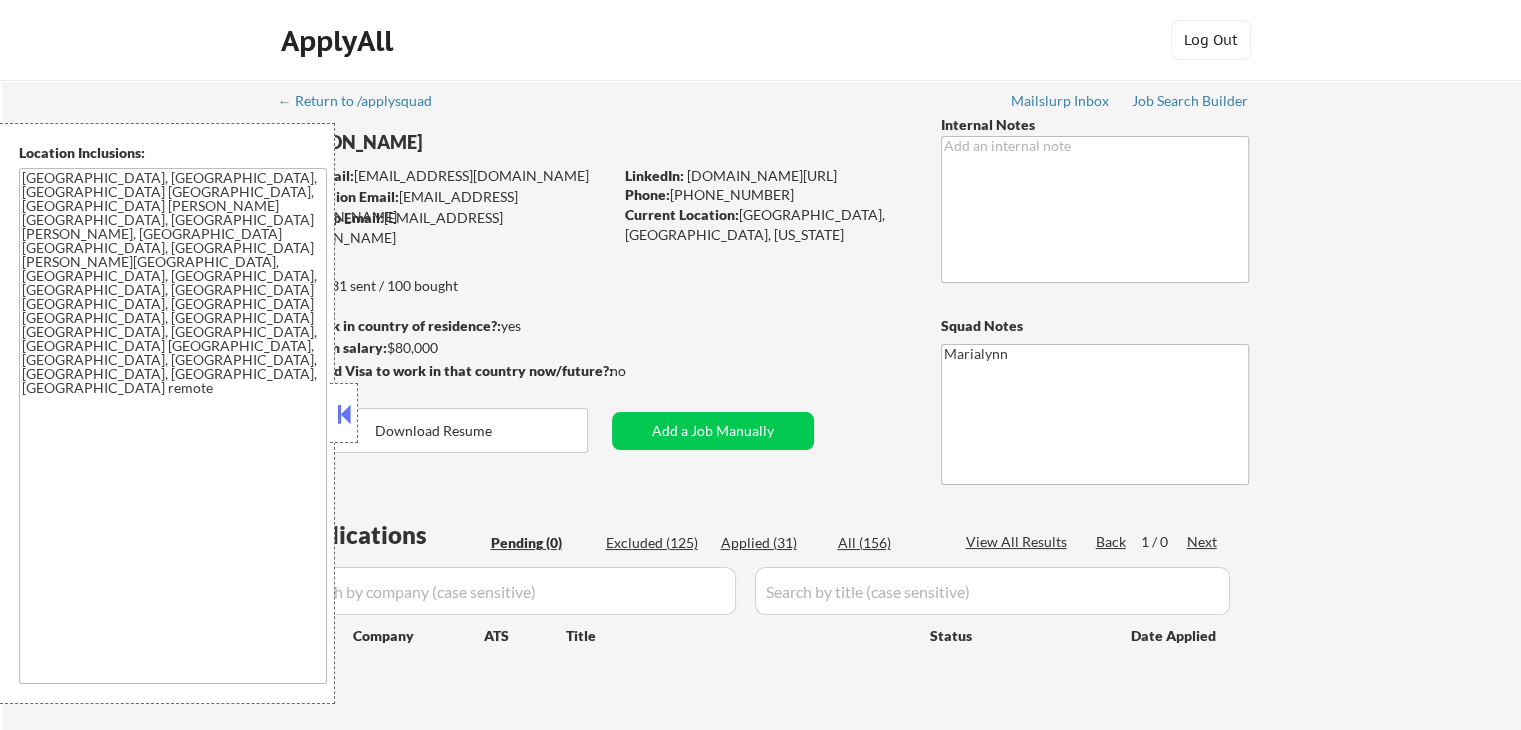 click on "← Return to /applysquad Mailslurp Inbox Job Search Builder [PERSON_NAME] User Email:  [EMAIL_ADDRESS][DOMAIN_NAME] Application Email:  [EMAIL_ADDRESS][DOMAIN_NAME] Mailslurp Email:  [EMAIL_ADDRESS][DOMAIN_NAME] LinkedIn:   [DOMAIN_NAME][URL]
Phone:  [PHONE_NUMBER] Current Location:  [GEOGRAPHIC_DATA], [GEOGRAPHIC_DATA], [US_STATE] Applies:  31 sent / 100 bought Internal Notes Can work in country of residence?:  yes Squad Notes Minimum salary:  $80,000 Will need Visa to work in that country now/future?:   no Download Resume Add a Job Manually Marialynn Applications Pending (0) Excluded (125) Applied (31) All (156) View All Results Back 1 / 0
Next Company ATS Title Status Date Applied" at bounding box center (762, 405) 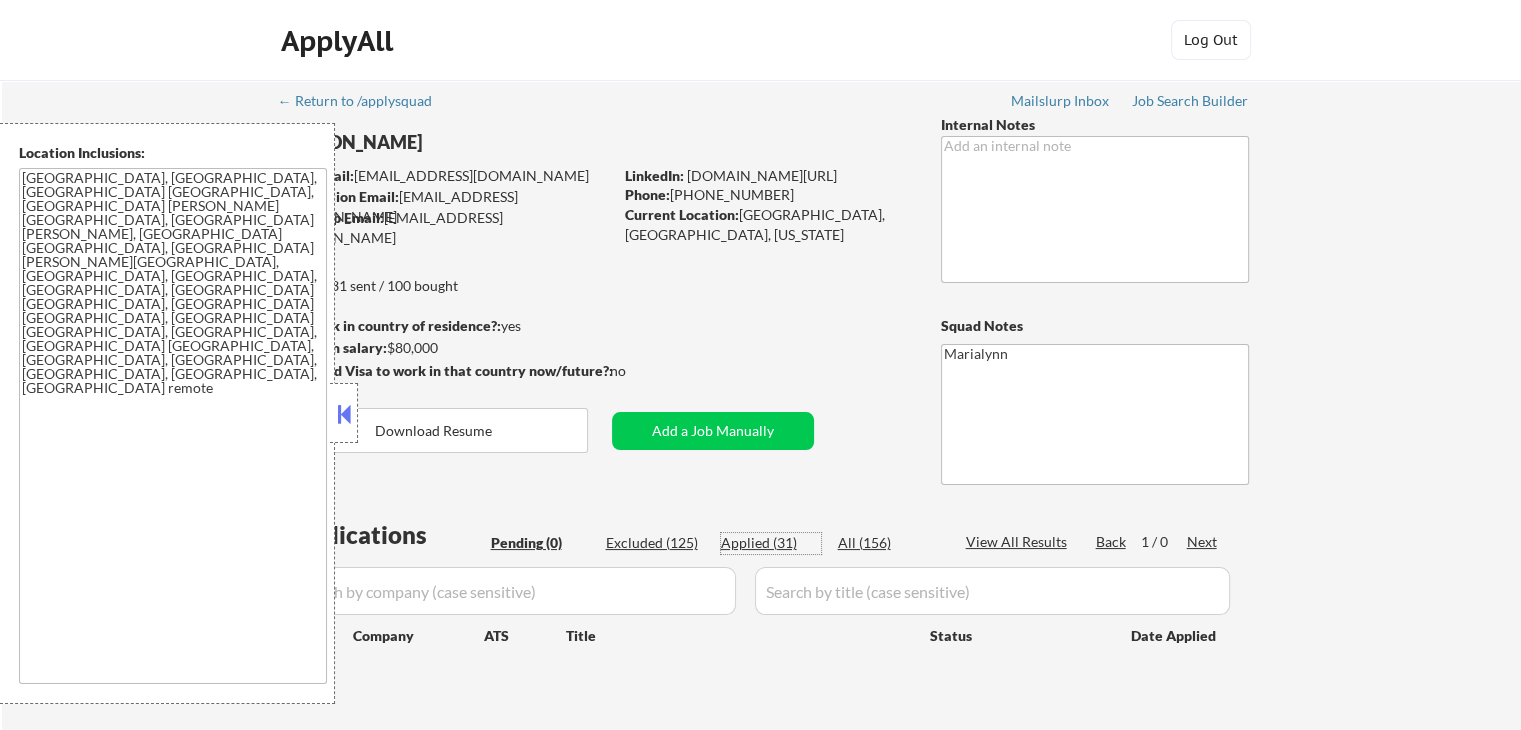 click on "Applied (31)" at bounding box center [771, 543] 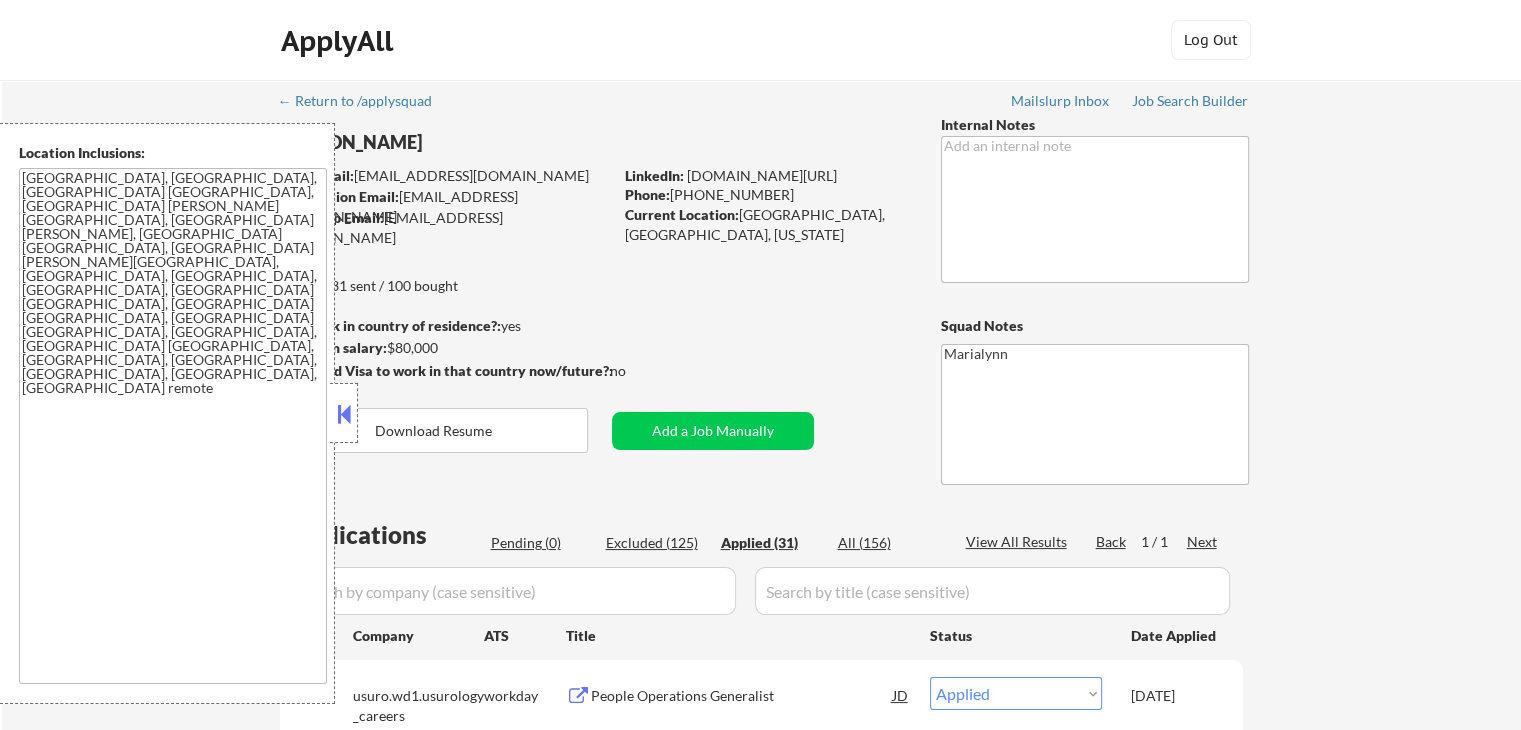 click at bounding box center [344, 414] 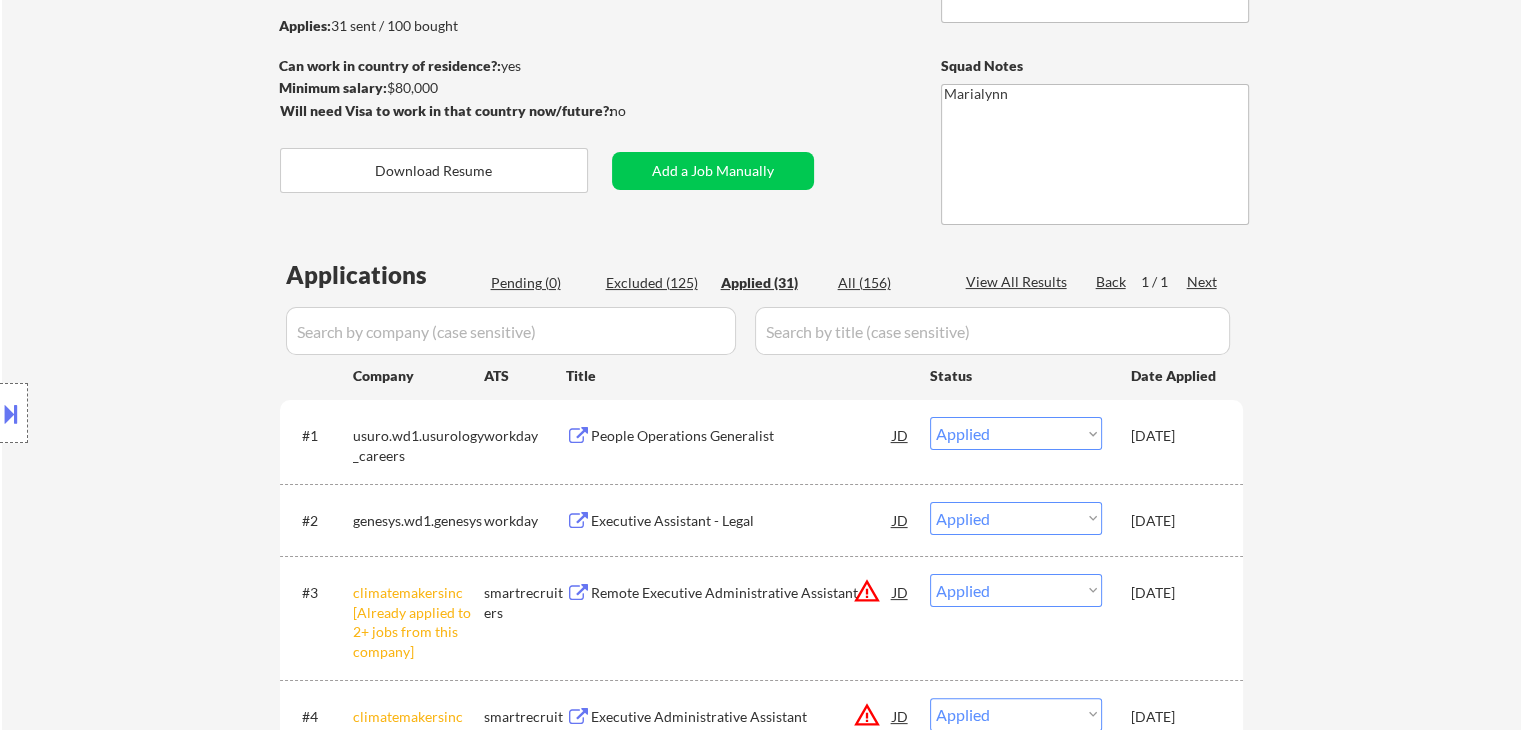 scroll, scrollTop: 250, scrollLeft: 0, axis: vertical 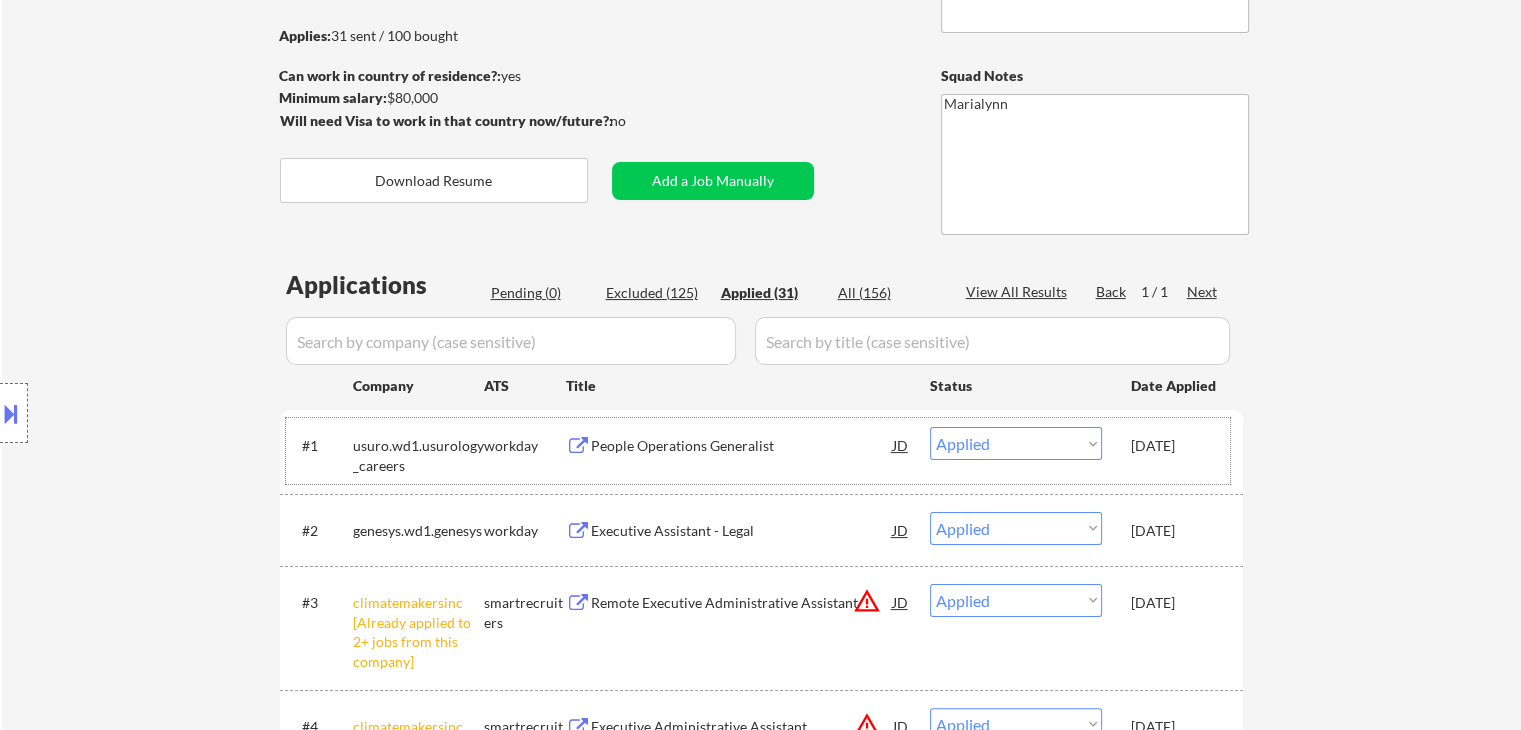 drag, startPoint x: 1153, startPoint y: 441, endPoint x: 1201, endPoint y: 453, distance: 49.47727 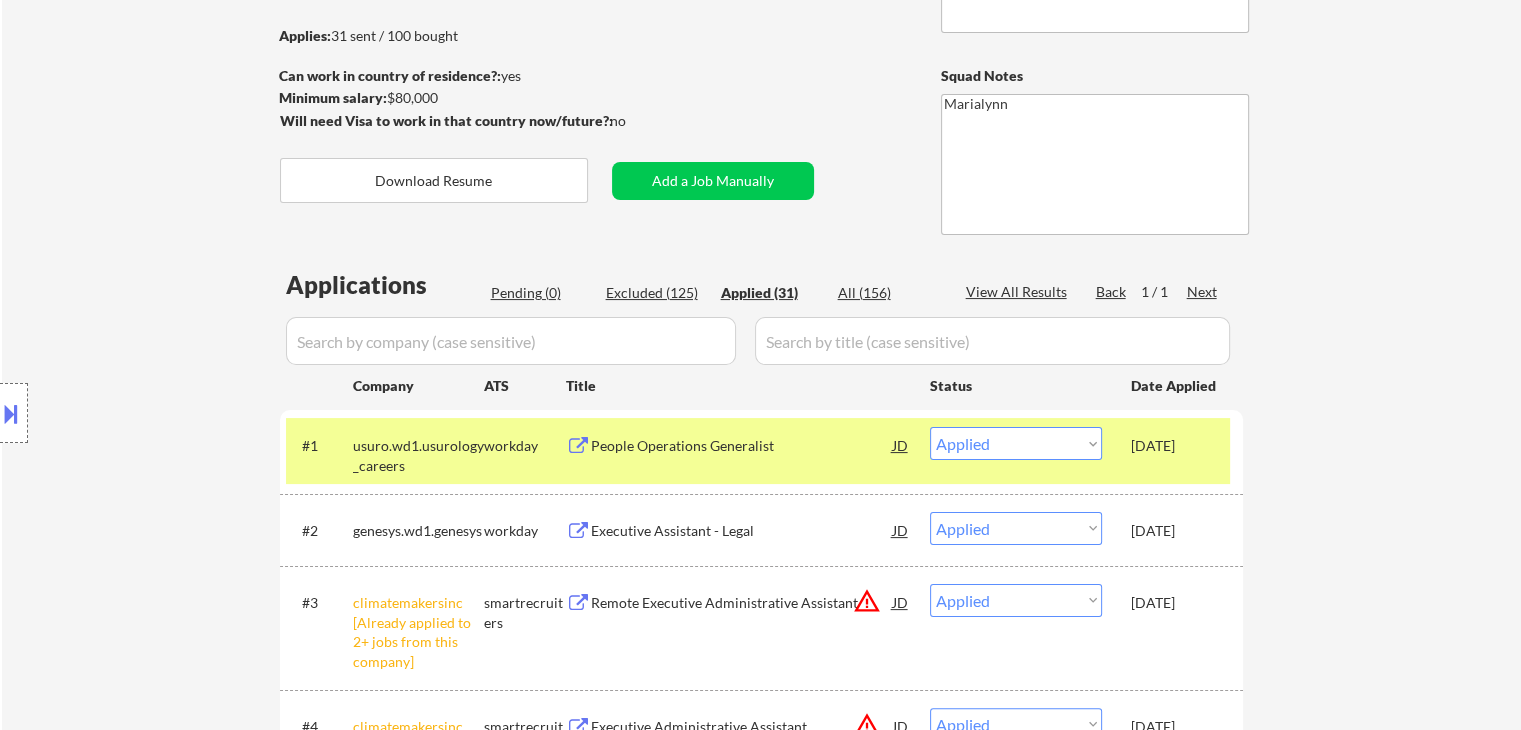 copy on "19, 2025" 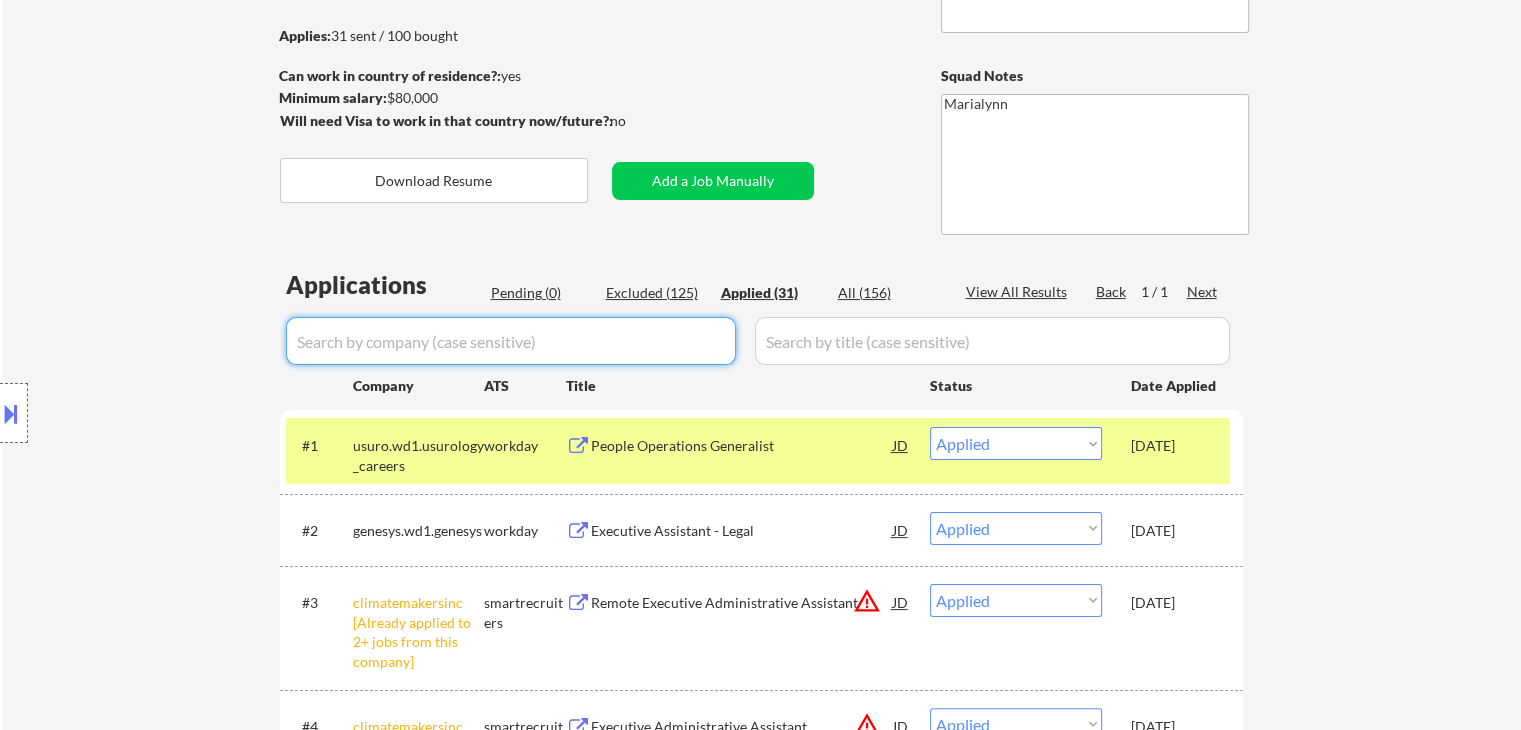 click at bounding box center [511, 341] 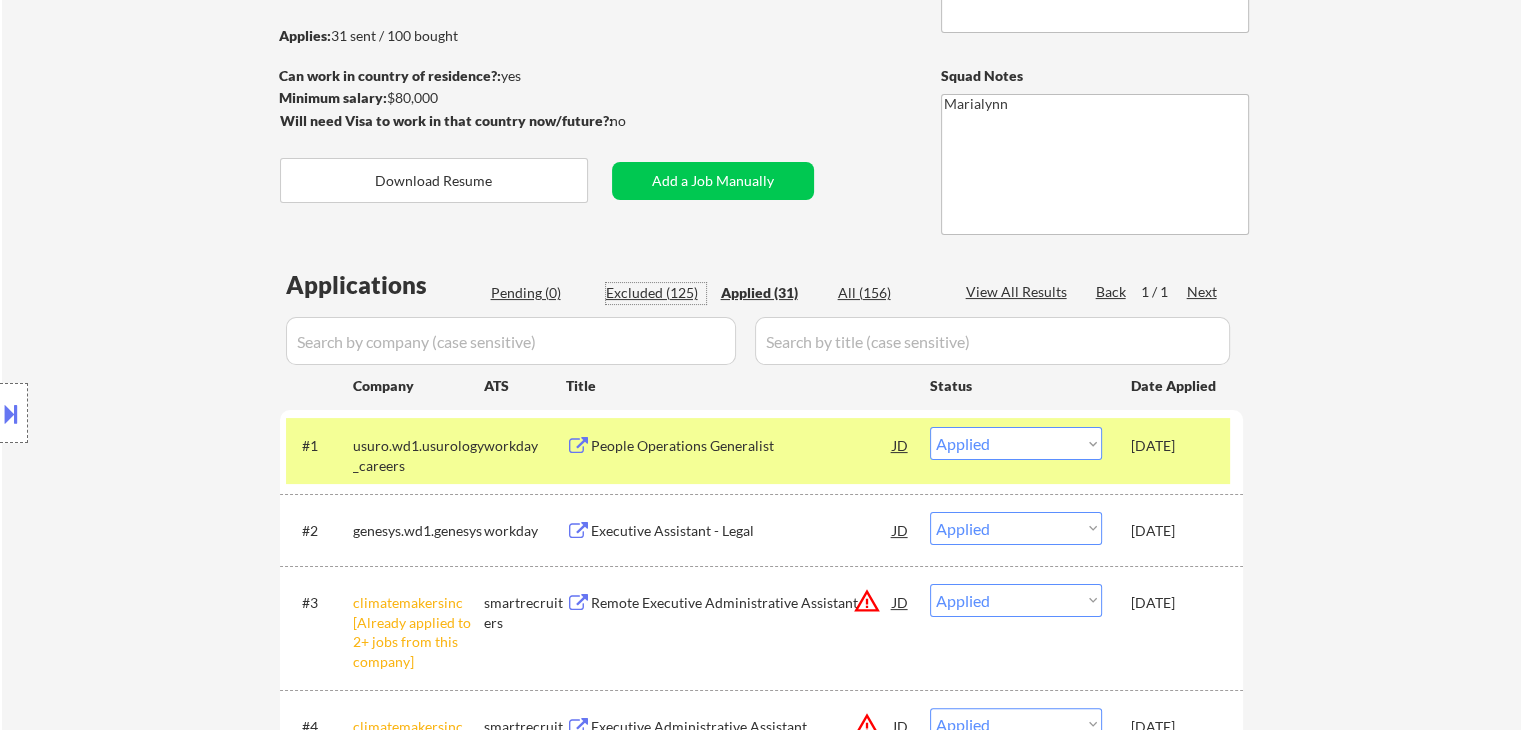 click on "Excluded (125)" at bounding box center (656, 293) 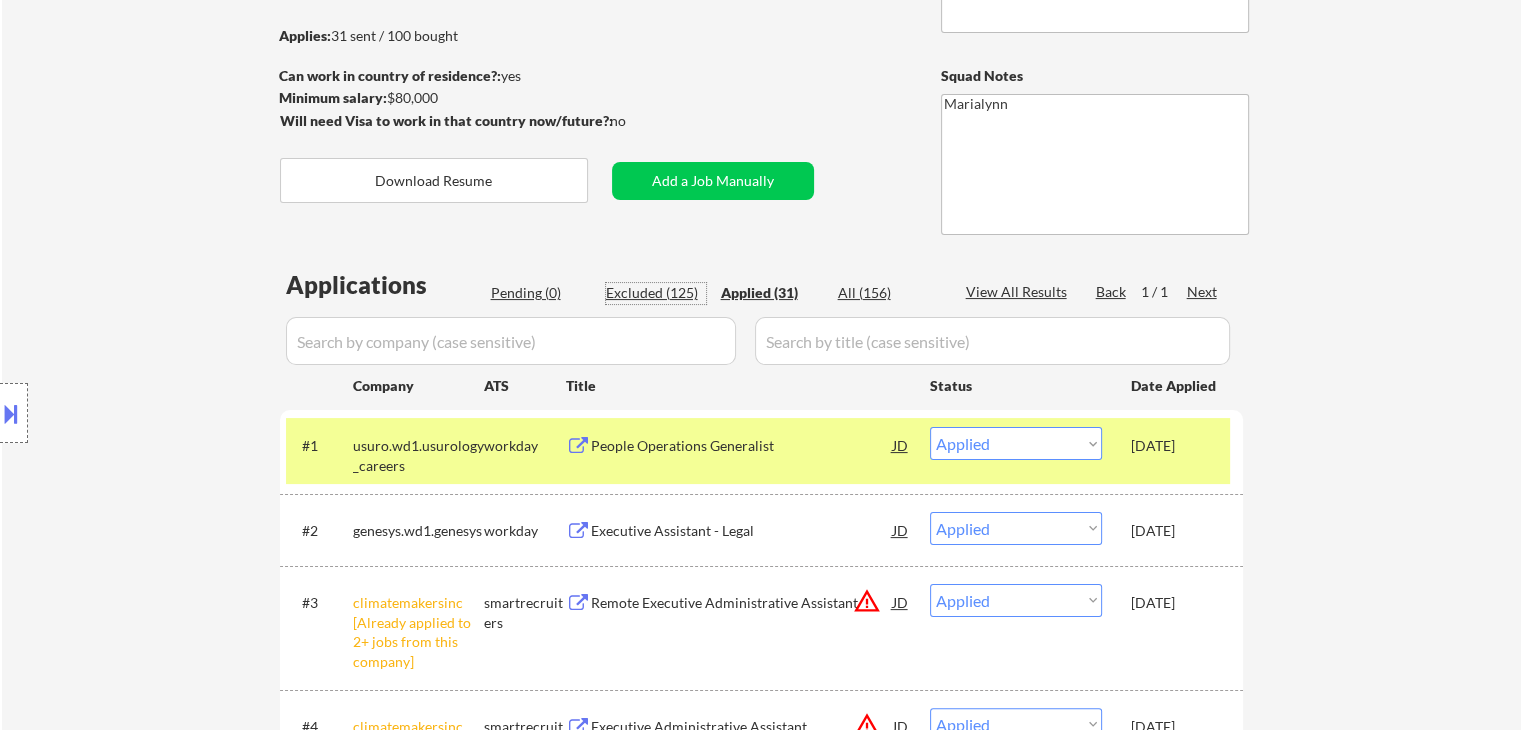 select on ""excluded"" 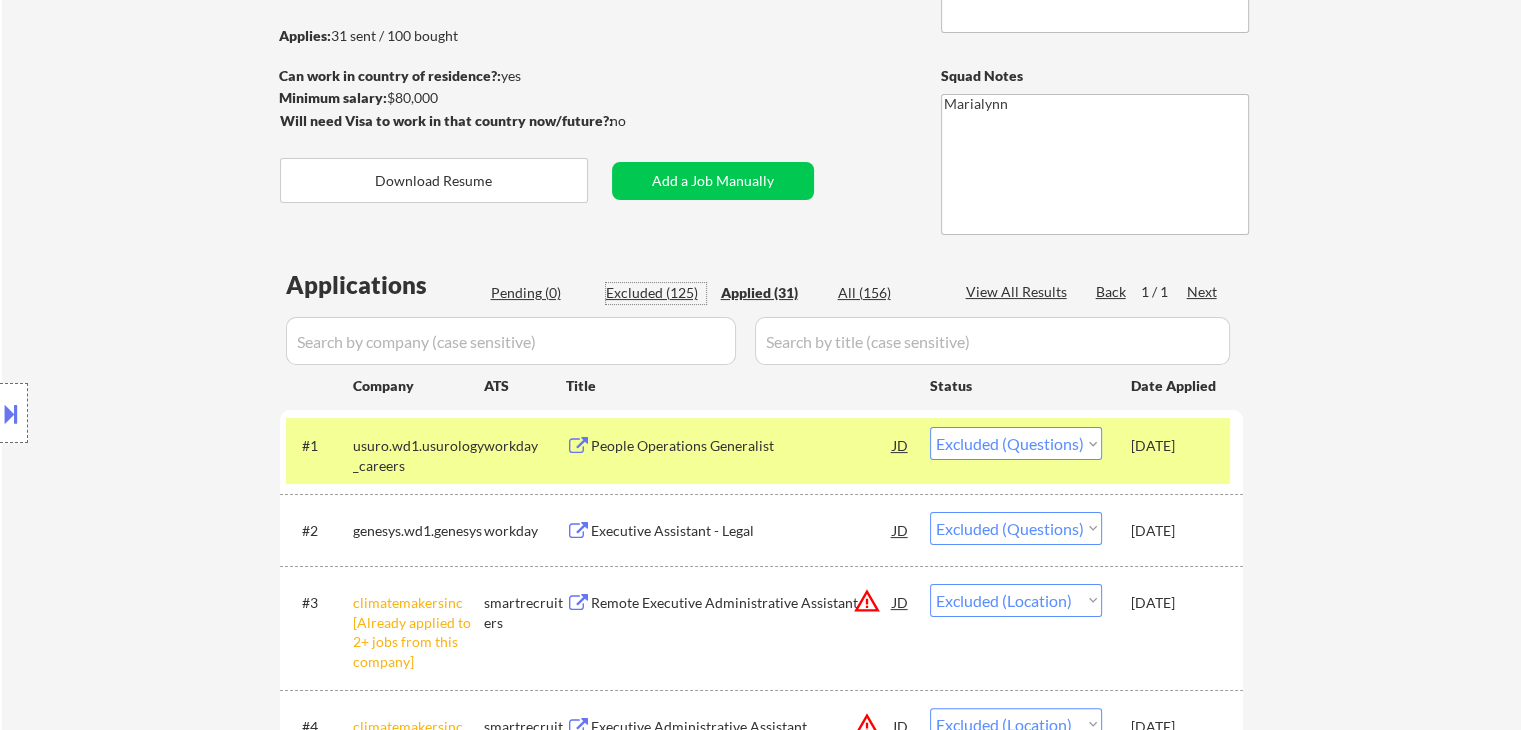 select on ""excluded__expired_"" 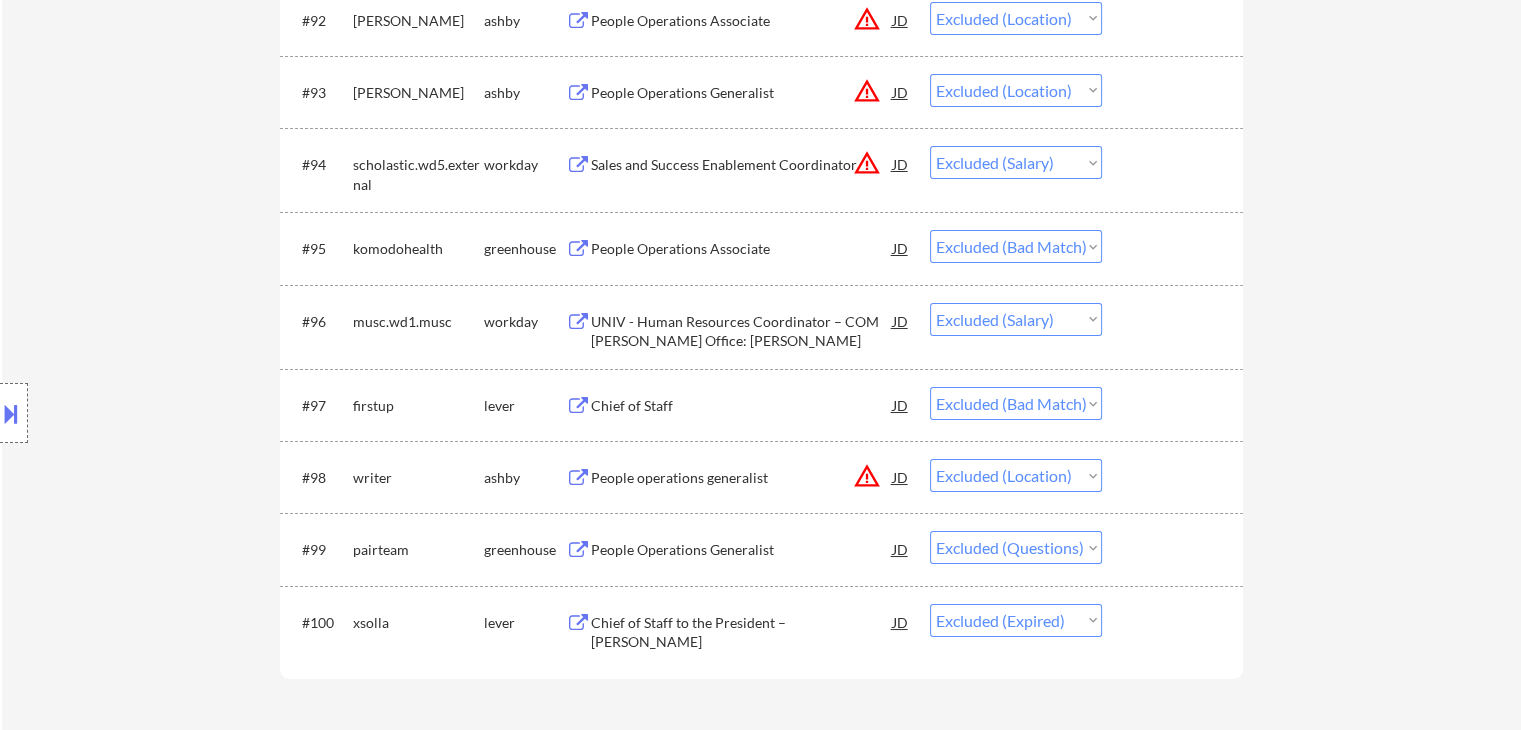 scroll, scrollTop: 7442, scrollLeft: 0, axis: vertical 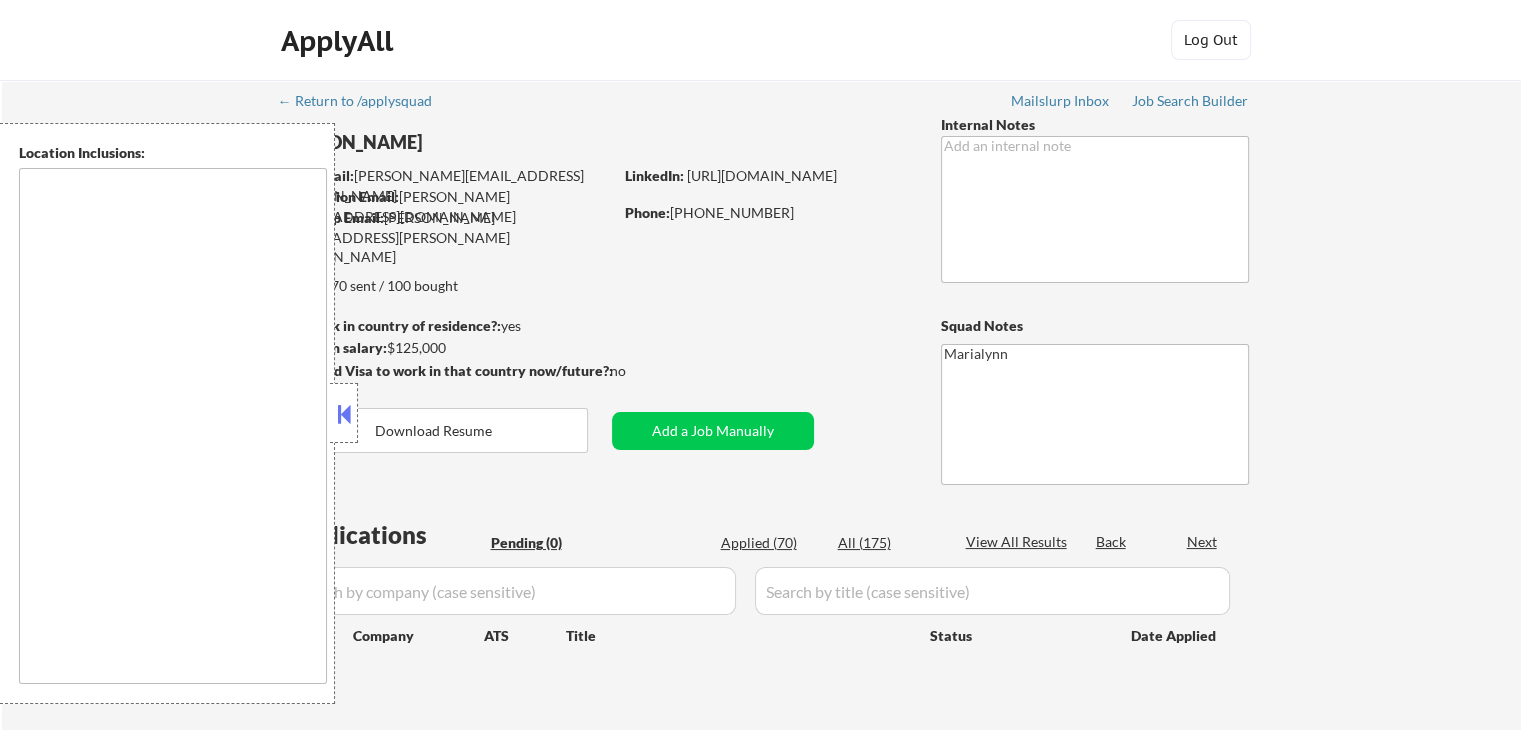 type on "[GEOGRAPHIC_DATA], [GEOGRAPHIC_DATA]   [GEOGRAPHIC_DATA], [GEOGRAPHIC_DATA]   [GEOGRAPHIC_DATA], [GEOGRAPHIC_DATA]   [GEOGRAPHIC_DATA], [GEOGRAPHIC_DATA]   [GEOGRAPHIC_DATA], [GEOGRAPHIC_DATA]   [GEOGRAPHIC_DATA], [GEOGRAPHIC_DATA]   [GEOGRAPHIC_DATA], [GEOGRAPHIC_DATA]   [GEOGRAPHIC_DATA], [GEOGRAPHIC_DATA]   [GEOGRAPHIC_DATA], [GEOGRAPHIC_DATA]   [GEOGRAPHIC_DATA], [GEOGRAPHIC_DATA], [GEOGRAPHIC_DATA]   [GEOGRAPHIC_DATA], [GEOGRAPHIC_DATA]   [GEOGRAPHIC_DATA], [GEOGRAPHIC_DATA], [GEOGRAPHIC_DATA]   [GEOGRAPHIC_DATA], [GEOGRAPHIC_DATA]   [GEOGRAPHIC_DATA], [GEOGRAPHIC_DATA]   [GEOGRAPHIC_DATA], [GEOGRAPHIC_DATA]   [GEOGRAPHIC_DATA], [GEOGRAPHIC_DATA]   [GEOGRAPHIC_DATA], [GEOGRAPHIC_DATA]   [GEOGRAPHIC_DATA], [GEOGRAPHIC_DATA]" 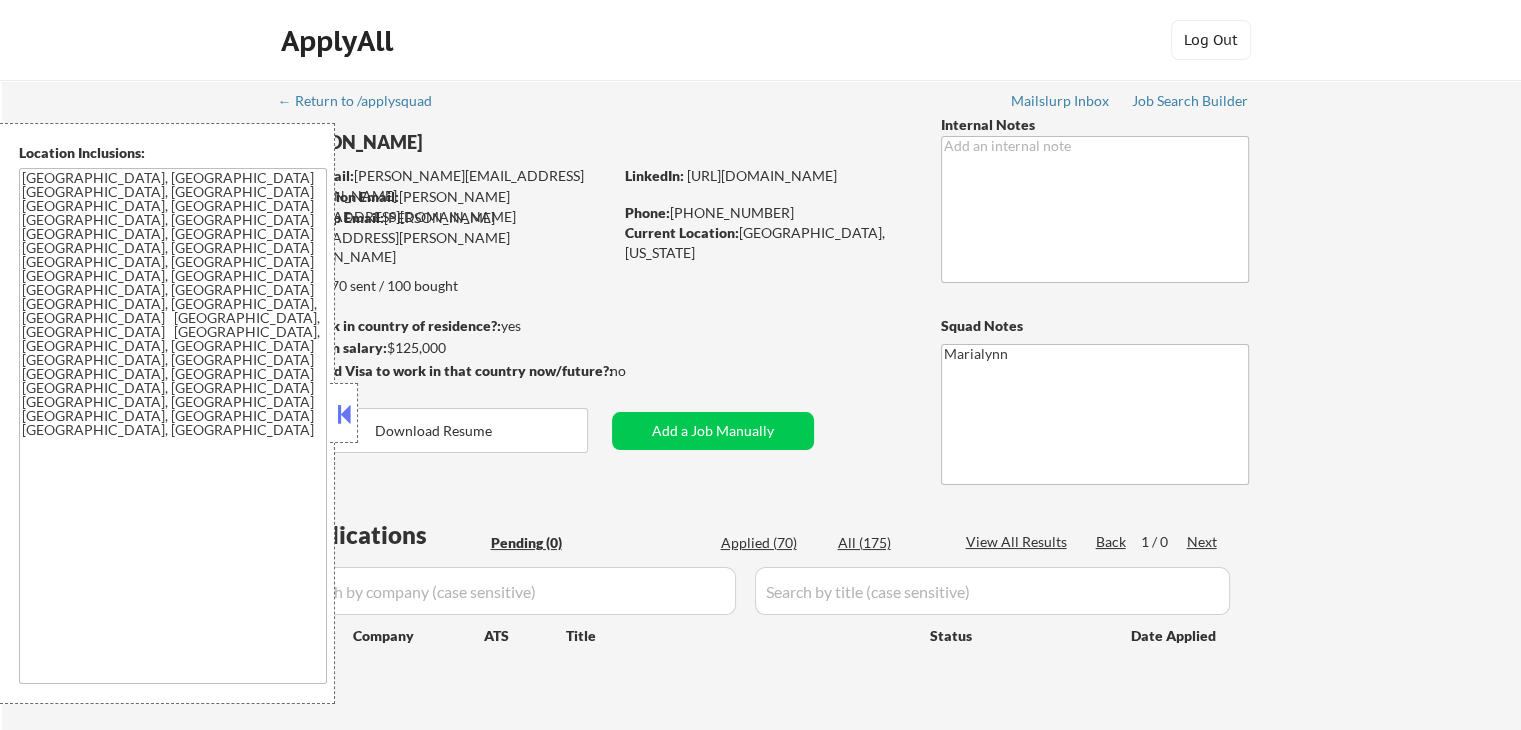 click at bounding box center (344, 414) 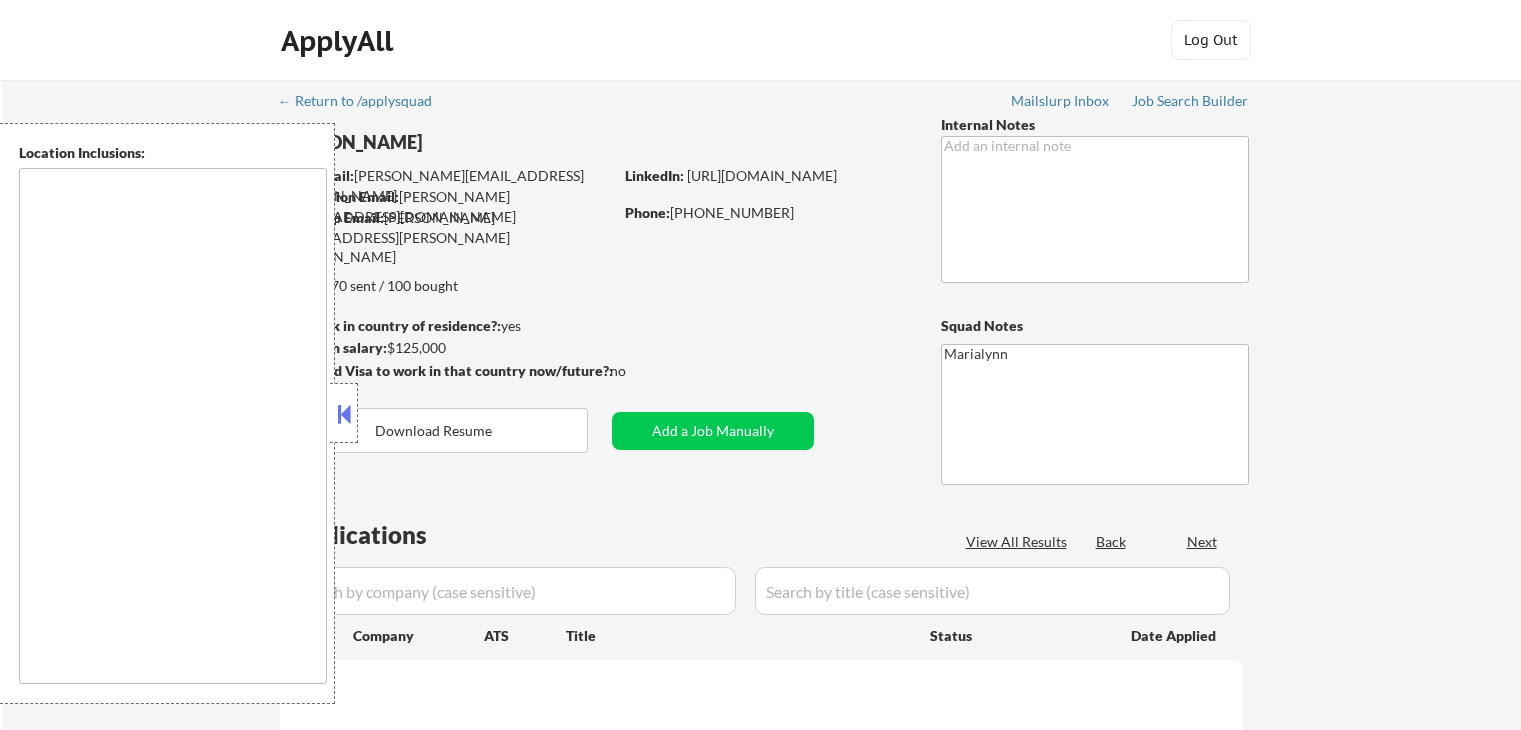 scroll, scrollTop: 0, scrollLeft: 0, axis: both 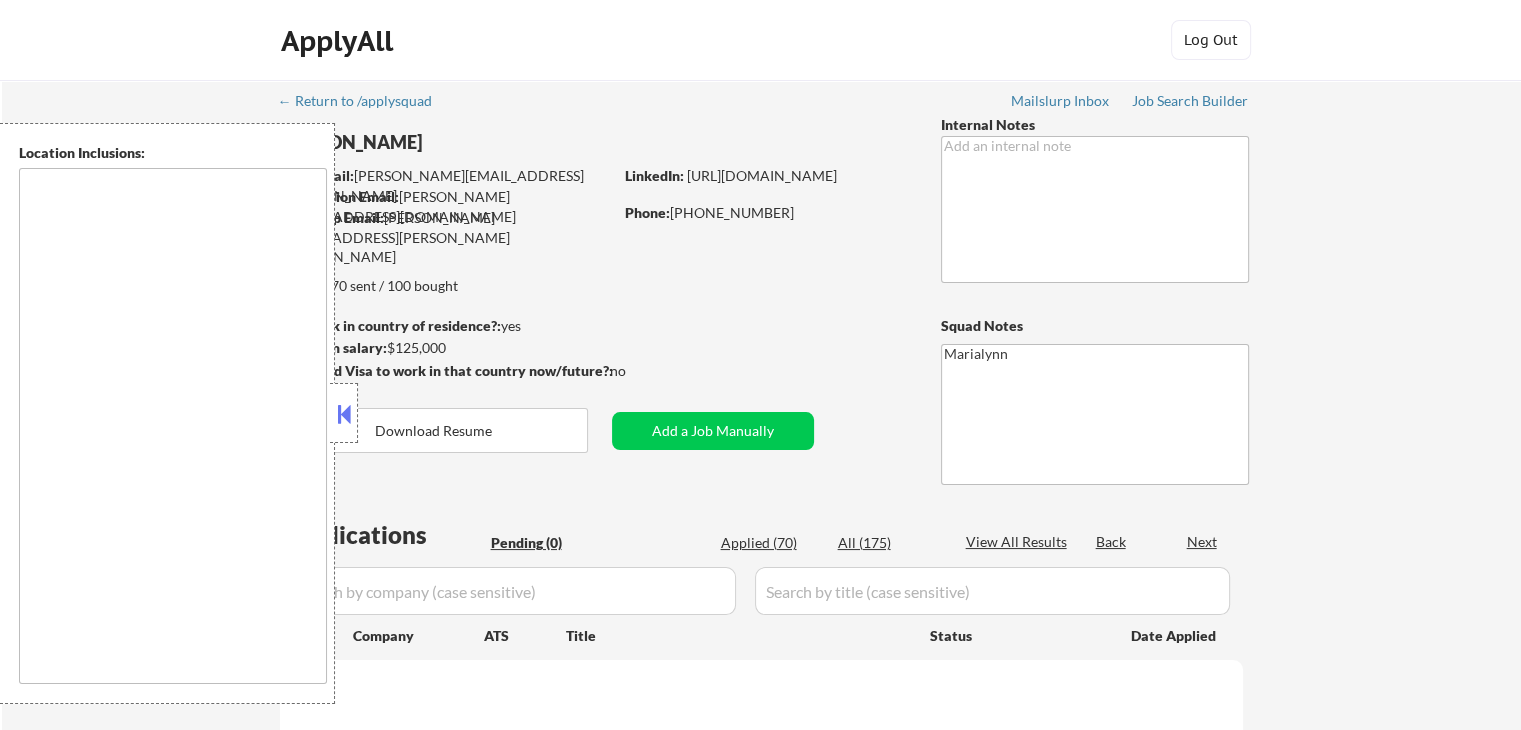 type on "[GEOGRAPHIC_DATA], [GEOGRAPHIC_DATA]   [GEOGRAPHIC_DATA], [GEOGRAPHIC_DATA]   [GEOGRAPHIC_DATA], [GEOGRAPHIC_DATA]   [GEOGRAPHIC_DATA], [GEOGRAPHIC_DATA]   [GEOGRAPHIC_DATA], [GEOGRAPHIC_DATA]   [GEOGRAPHIC_DATA], [GEOGRAPHIC_DATA]   [GEOGRAPHIC_DATA], [GEOGRAPHIC_DATA]   [GEOGRAPHIC_DATA], [GEOGRAPHIC_DATA]   [GEOGRAPHIC_DATA], [GEOGRAPHIC_DATA]   [GEOGRAPHIC_DATA], [GEOGRAPHIC_DATA], [GEOGRAPHIC_DATA]   [GEOGRAPHIC_DATA], [GEOGRAPHIC_DATA]   [GEOGRAPHIC_DATA], [GEOGRAPHIC_DATA], [GEOGRAPHIC_DATA]   [GEOGRAPHIC_DATA], [GEOGRAPHIC_DATA]   [GEOGRAPHIC_DATA], [GEOGRAPHIC_DATA]   [GEOGRAPHIC_DATA], [GEOGRAPHIC_DATA]   [GEOGRAPHIC_DATA], [GEOGRAPHIC_DATA]   [GEOGRAPHIC_DATA], [GEOGRAPHIC_DATA]   [GEOGRAPHIC_DATA], [GEOGRAPHIC_DATA]" 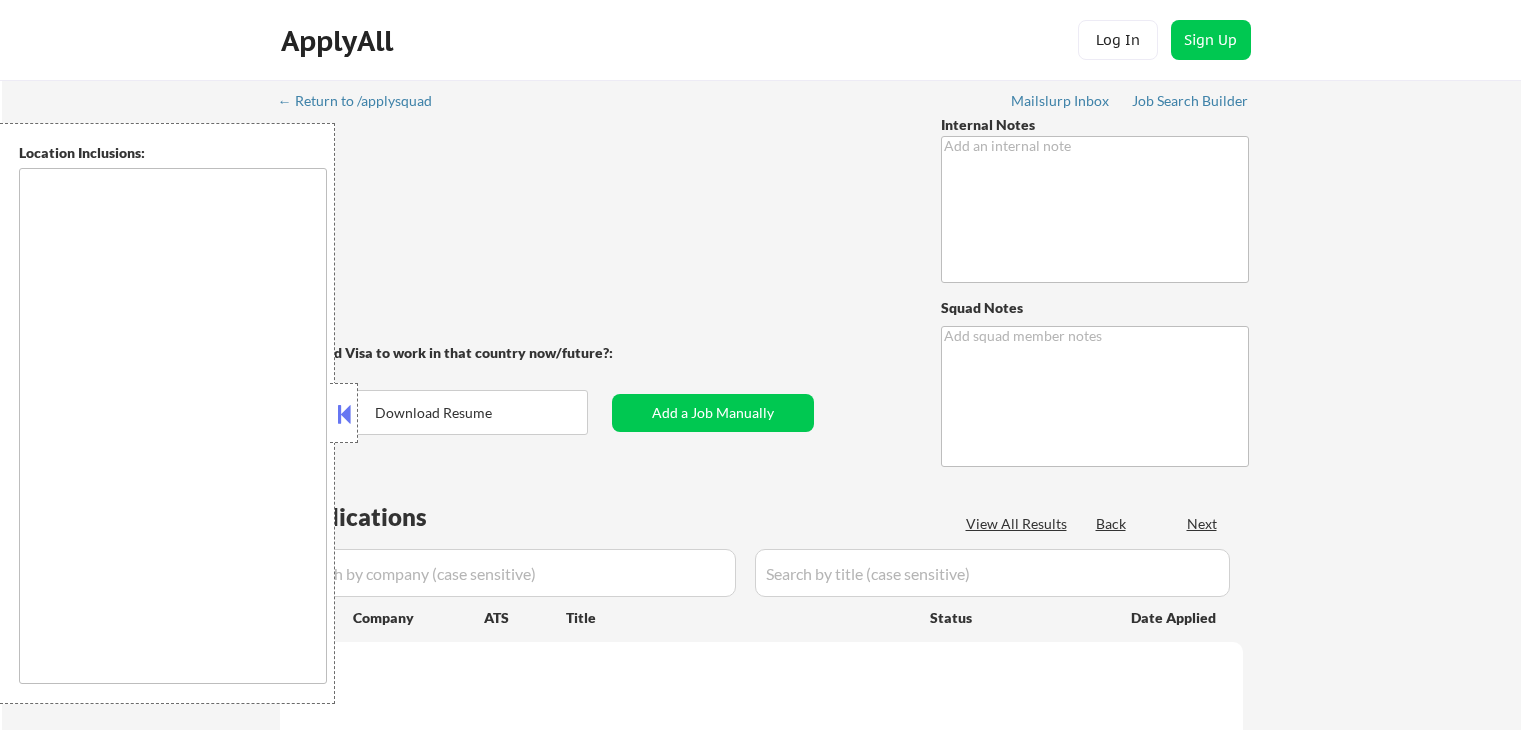 scroll, scrollTop: 0, scrollLeft: 0, axis: both 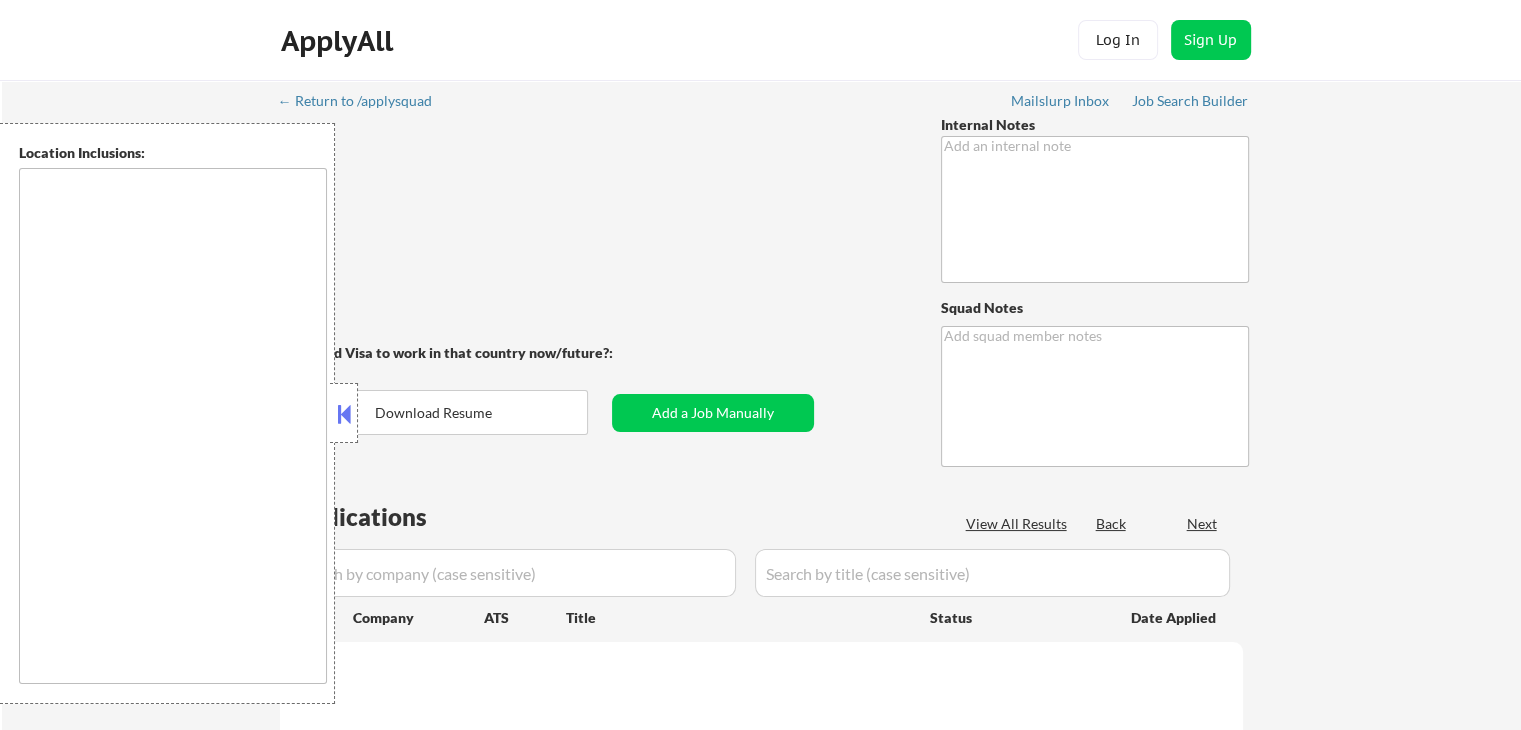 type on "Marialynn" 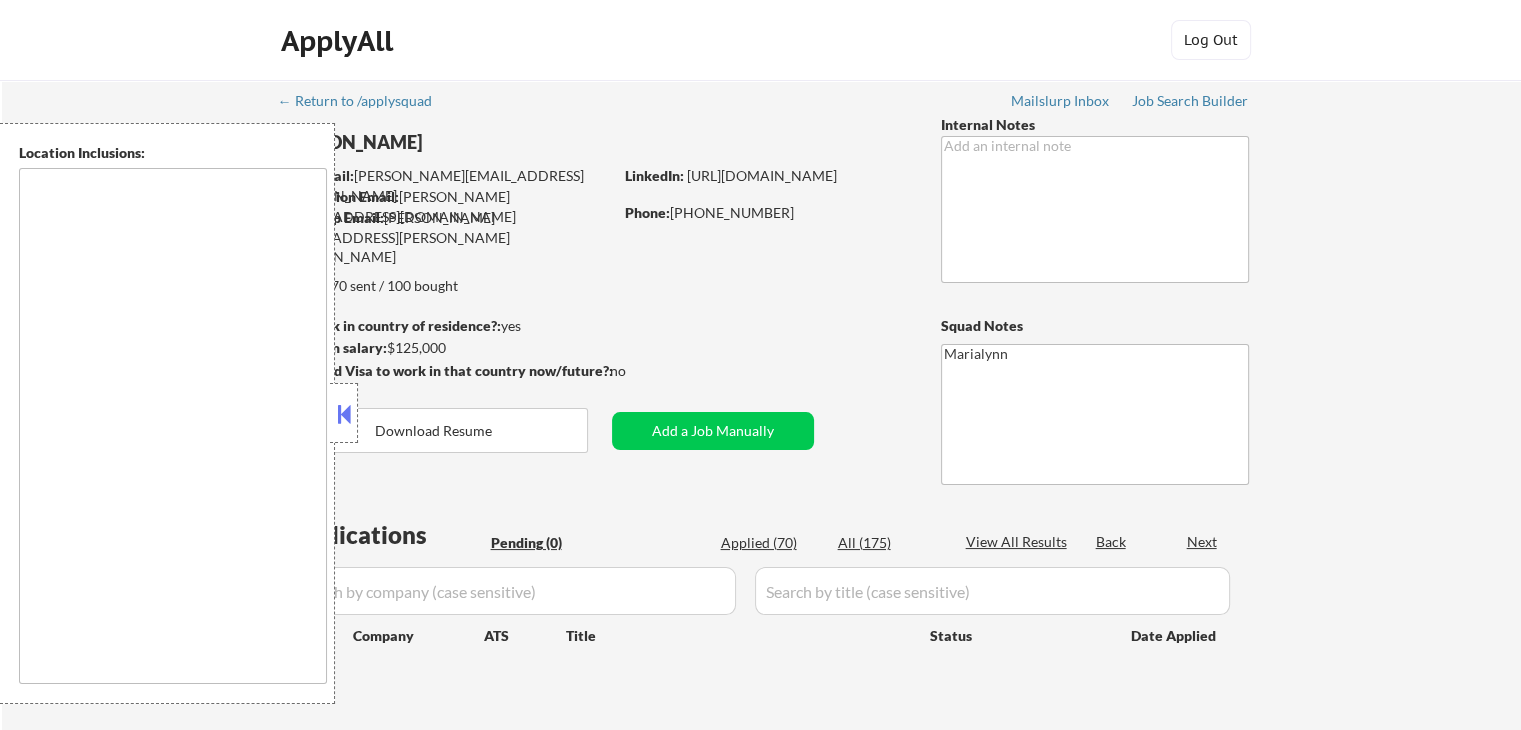 type on "[GEOGRAPHIC_DATA], [GEOGRAPHIC_DATA]   [GEOGRAPHIC_DATA], [GEOGRAPHIC_DATA]   [GEOGRAPHIC_DATA], [GEOGRAPHIC_DATA]   [GEOGRAPHIC_DATA], [GEOGRAPHIC_DATA]   [GEOGRAPHIC_DATA], [GEOGRAPHIC_DATA]   [GEOGRAPHIC_DATA], [GEOGRAPHIC_DATA]   [GEOGRAPHIC_DATA], [GEOGRAPHIC_DATA]   [GEOGRAPHIC_DATA], [GEOGRAPHIC_DATA]   [GEOGRAPHIC_DATA], [GEOGRAPHIC_DATA]   [GEOGRAPHIC_DATA], [GEOGRAPHIC_DATA], [GEOGRAPHIC_DATA]   [GEOGRAPHIC_DATA], [GEOGRAPHIC_DATA]   [GEOGRAPHIC_DATA], [GEOGRAPHIC_DATA], [GEOGRAPHIC_DATA]   [GEOGRAPHIC_DATA], [GEOGRAPHIC_DATA]   [GEOGRAPHIC_DATA], [GEOGRAPHIC_DATA]   [GEOGRAPHIC_DATA], [GEOGRAPHIC_DATA]   [GEOGRAPHIC_DATA], [GEOGRAPHIC_DATA]   [GEOGRAPHIC_DATA], [GEOGRAPHIC_DATA]   [GEOGRAPHIC_DATA], [GEOGRAPHIC_DATA]" 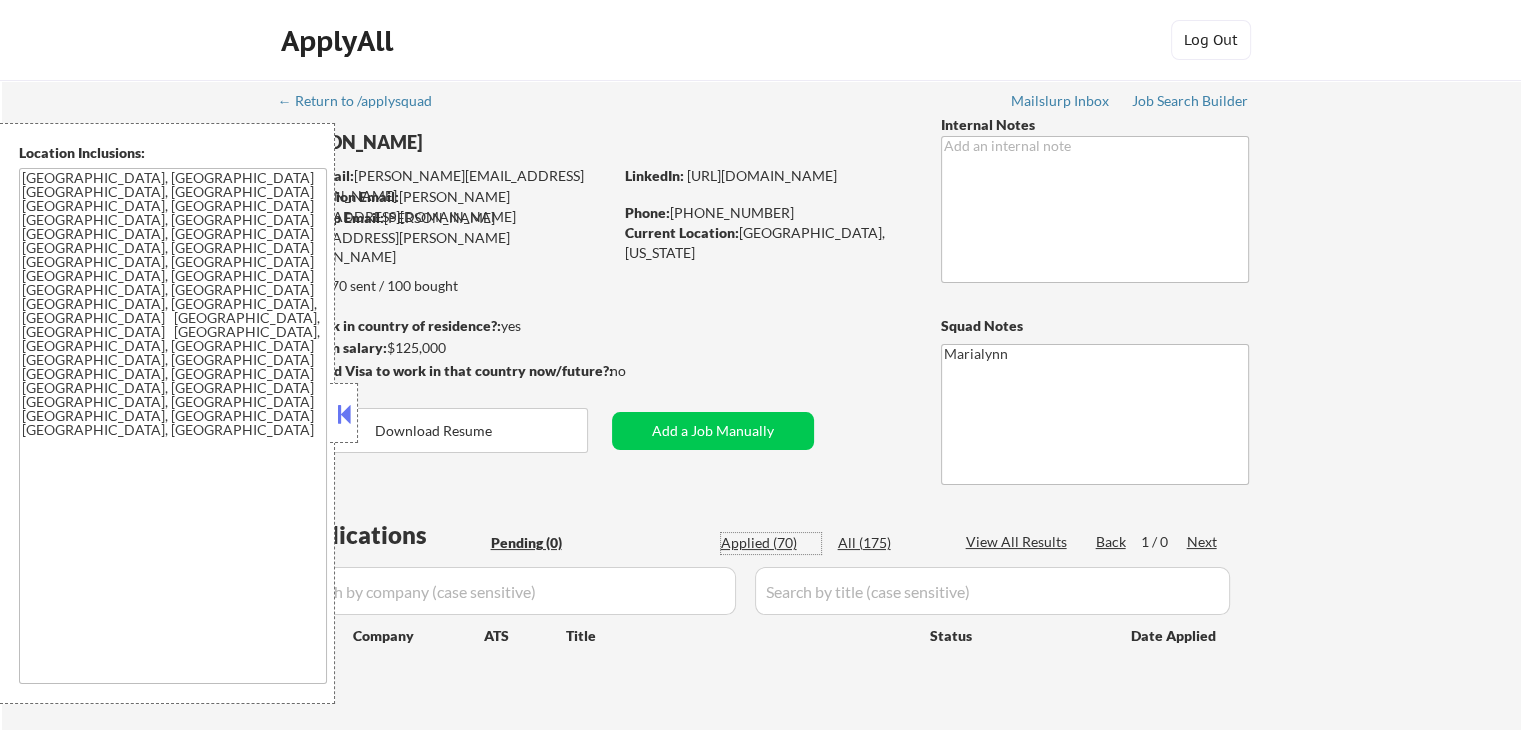 click on "Applied (70)" at bounding box center (771, 543) 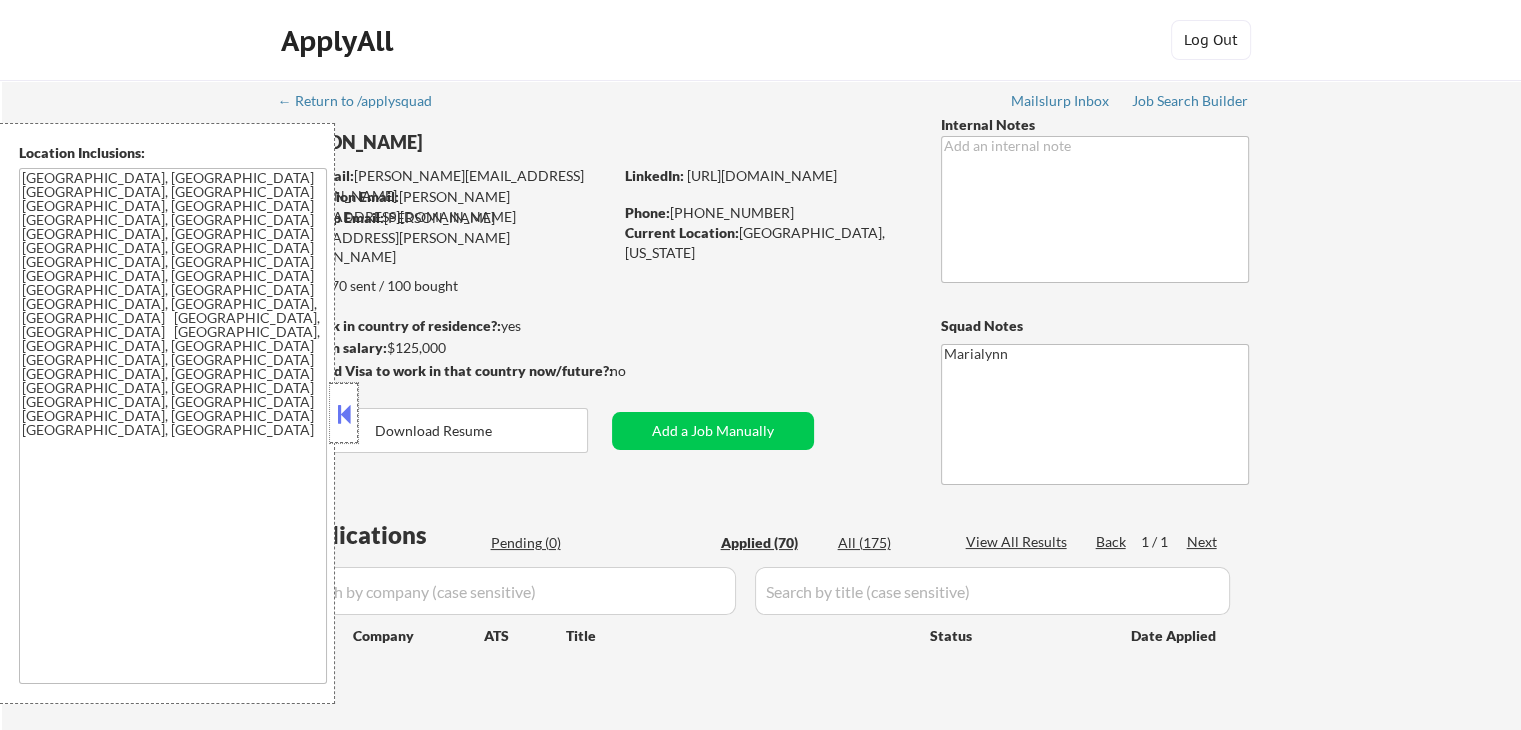click at bounding box center [344, 413] 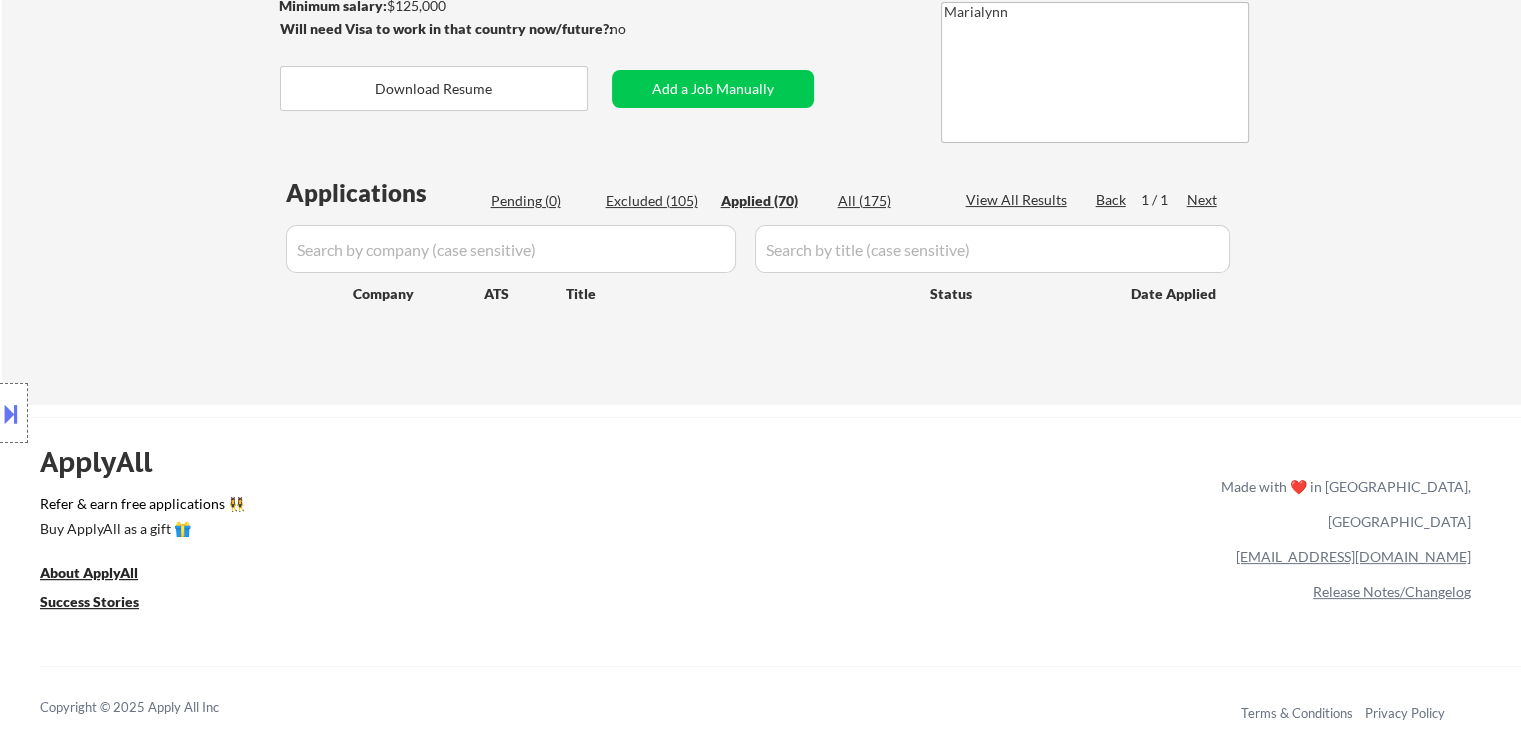 scroll, scrollTop: 343, scrollLeft: 0, axis: vertical 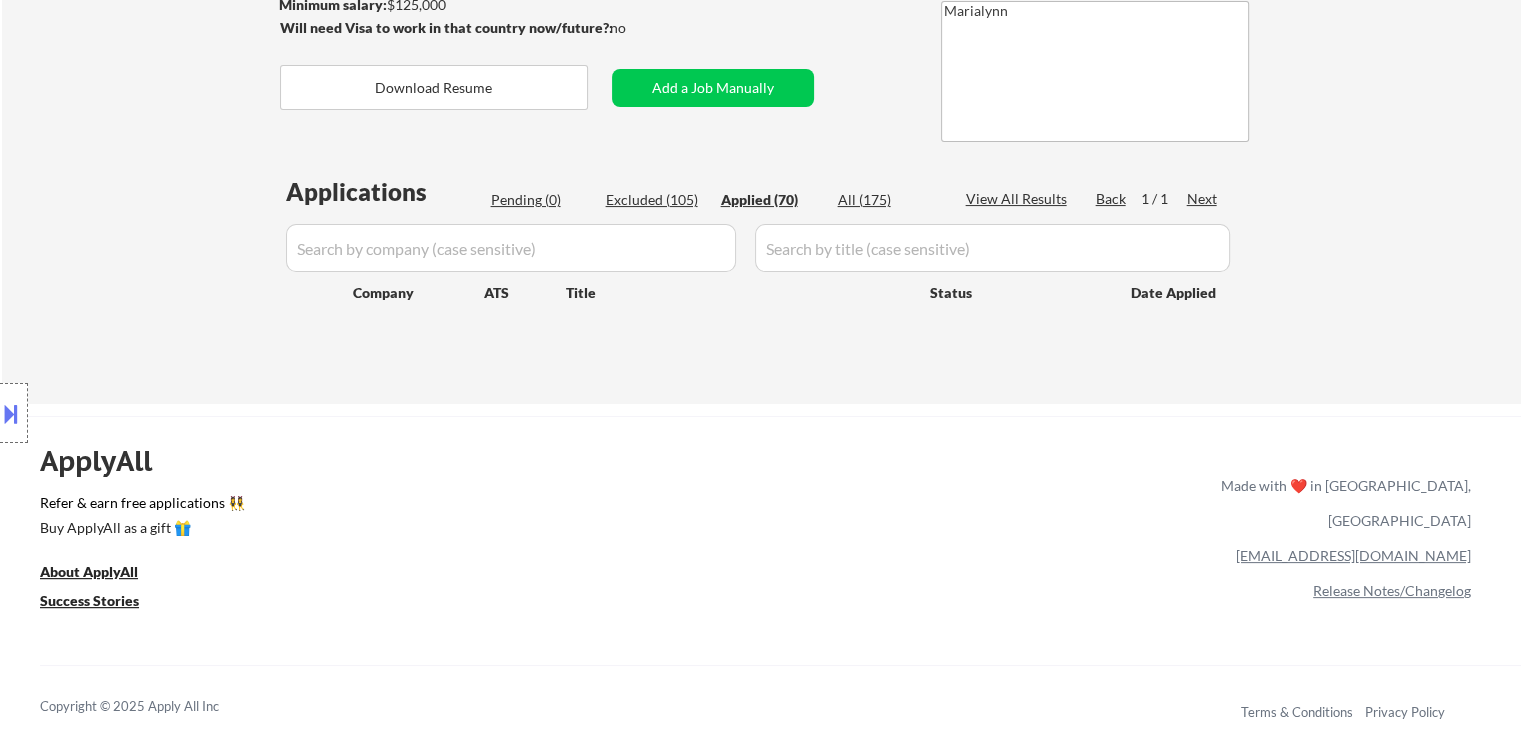 select on ""applied"" 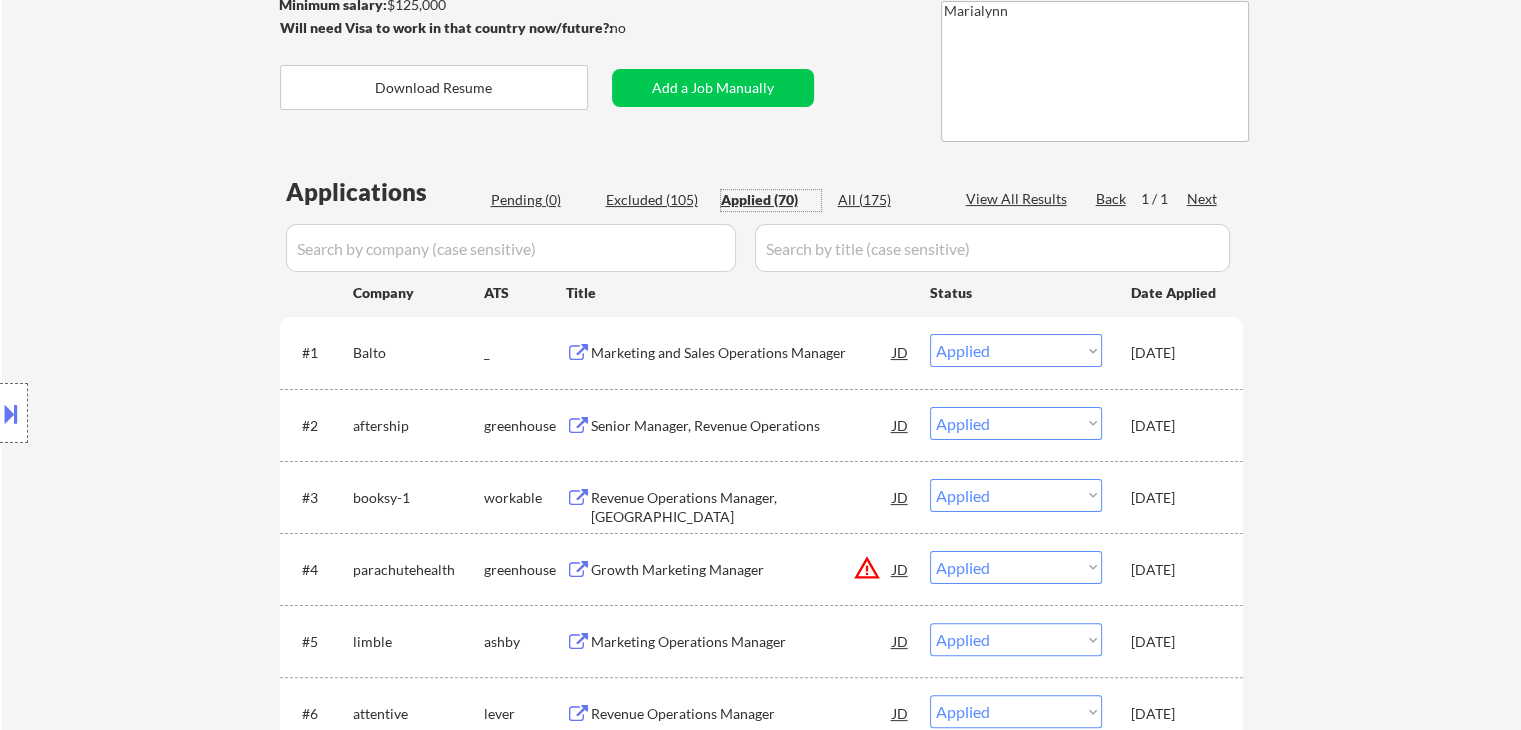 click on "Applied (70)" at bounding box center (771, 200) 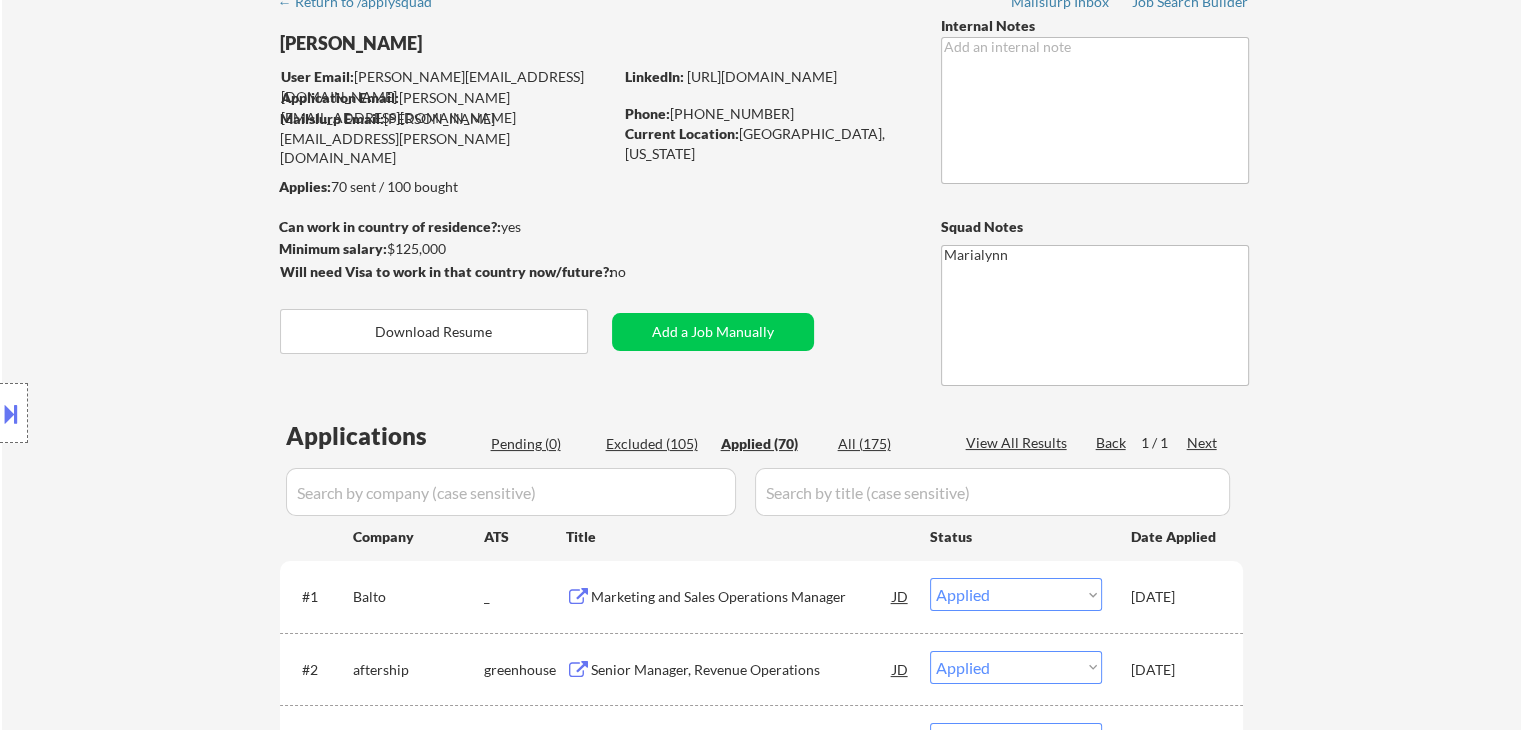 scroll, scrollTop: 96, scrollLeft: 0, axis: vertical 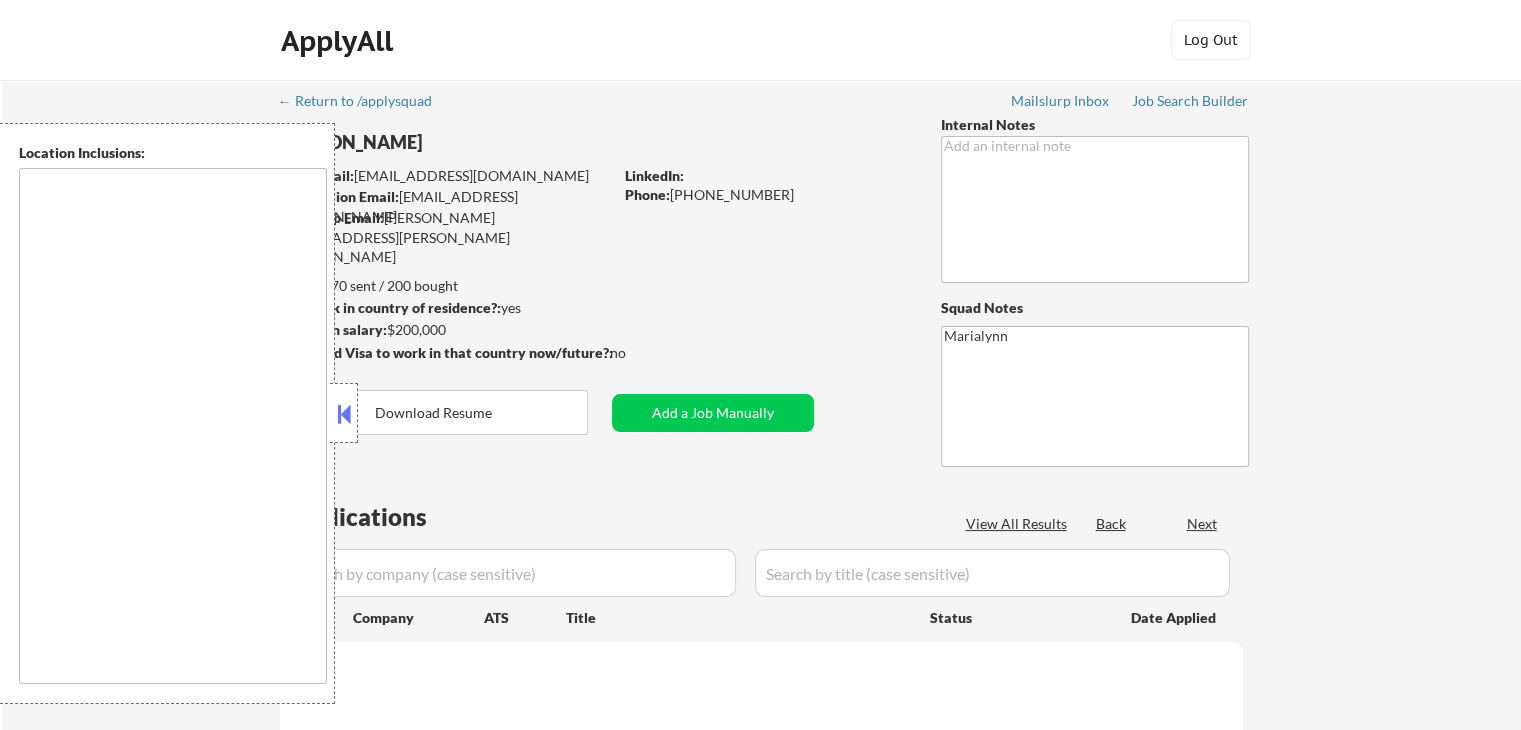 select on ""pending"" 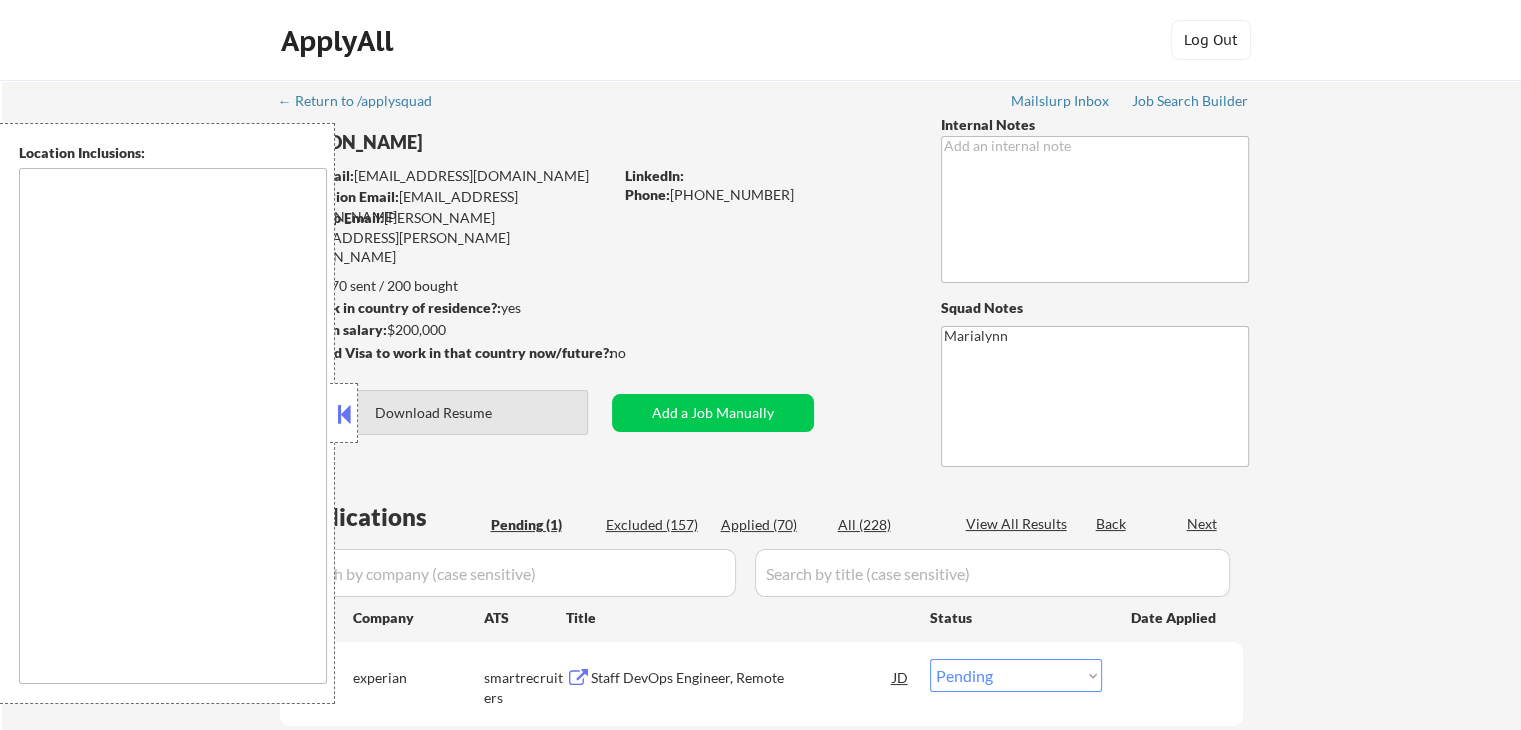 type on "[GEOGRAPHIC_DATA], [GEOGRAPHIC_DATA]   [GEOGRAPHIC_DATA], [GEOGRAPHIC_DATA], [GEOGRAPHIC_DATA]   [GEOGRAPHIC_DATA], [GEOGRAPHIC_DATA]   [GEOGRAPHIC_DATA], [GEOGRAPHIC_DATA]   [GEOGRAPHIC_DATA], [GEOGRAPHIC_DATA]   [GEOGRAPHIC_DATA], [GEOGRAPHIC_DATA], [GEOGRAPHIC_DATA], [GEOGRAPHIC_DATA]   [GEOGRAPHIC_DATA], [GEOGRAPHIC_DATA]   [GEOGRAPHIC_DATA], [GEOGRAPHIC_DATA], [GEOGRAPHIC_DATA]   [GEOGRAPHIC_DATA], [GEOGRAPHIC_DATA], [GEOGRAPHIC_DATA], [GEOGRAPHIC_DATA], [GEOGRAPHIC_DATA]   [GEOGRAPHIC_DATA], [GEOGRAPHIC_DATA], [GEOGRAPHIC_DATA]   [GEOGRAPHIC_DATA], [GEOGRAPHIC_DATA], [GEOGRAPHIC_DATA]   [GEOGRAPHIC_DATA], [GEOGRAPHIC_DATA]   [PERSON_NAME][GEOGRAPHIC_DATA], [GEOGRAPHIC_DATA]   [GEOGRAPHIC_DATA], [GEOGRAPHIC_DATA], [GEOGRAPHIC_DATA], [GEOGRAPHIC_DATA], [GEOGRAPHIC_DATA]   [GEOGRAPHIC_DATA], [GEOGRAPHIC_DATA]   [GEOGRAPHIC_DATA], [GEOGRAPHIC_DATA][PERSON_NAME], [GEOGRAPHIC_DATA], [GEOGRAPHIC_DATA]   [GEOGRAPHIC_DATA], [GEOGRAPHIC_DATA]   [GEOGRAPHIC_DATA], [GEOGRAPHIC_DATA]   [GEOGRAPHIC_DATA], [GEOGRAPHIC_DATA], [GEOGRAPHIC_DATA]   [GEOGRAPHIC_DATA], [GEOGRAPHIC_DATA], [GEOGRAPHIC_DATA], [GEOGRAPHIC_DATA], [GEOGRAPHIC_DATA]   [GEOGRAPHIC_DATA], [GEOGRAPHIC_DATA]   [GEOGRAPHIC_DATA], [GEOGRAPHIC_DATA]   [GEOGRAPHIC_DATA], [GEOGRAPHIC_DATA]   [GEOGRAPHIC_DATA], [GEOGRAPHIC_DATA]   [GEOGRAPHIC_DATA], [GEOGRAPHIC_DATA], [GEOGRAPHIC_DATA]   [GEOGRAPHIC_DATA], [GEOGRAPHIC_DATA]   [GEOGRAPHIC_DATA], [GEOGRAPHIC_DATA], [GEOGRAPHIC_DATA]   [GEOGRAPHIC_DATA], [GEOGRAPHIC_DATA]   [GEOGRAPHIC_DATA], [GEOGRAPHIC_DATA], [GEOGRAPHIC_DATA]   [GEOGRAPHIC_DATA], [GEOGRAPHIC_DATA]   [GEOGRAPHIC_DATA], [GEOGRAPHIC_DATA], [GEOGRAPHIC_DATA]   [PERSON_NAME][GEOGRAPHIC_DATA], [GEOGRAPHIC_DATA]   [GEOGRAPHIC_DATA], [GEOGRAPHIC_DATA]   [GEOGRAPHIC_DATA], [GEOGRAPHIC_DATA]   [GEOGRAPHIC_DATA], [GEOGRAPHIC_DATA]   [GEOGRAPHIC_DATA], [GEOGRAPHIC_DATA], [GEOGRAPHIC_DATA], [GEOGRAPHIC_DATA]   [GEOGRAPHIC_DATA], [GEOGRAPHIC_DATA]   [GEOGRAPHIC_DATA], [GEOGRAPHIC_DATA]   [GEOGRAPHIC_DATA], [GEOGRAPHIC_DATA]..." 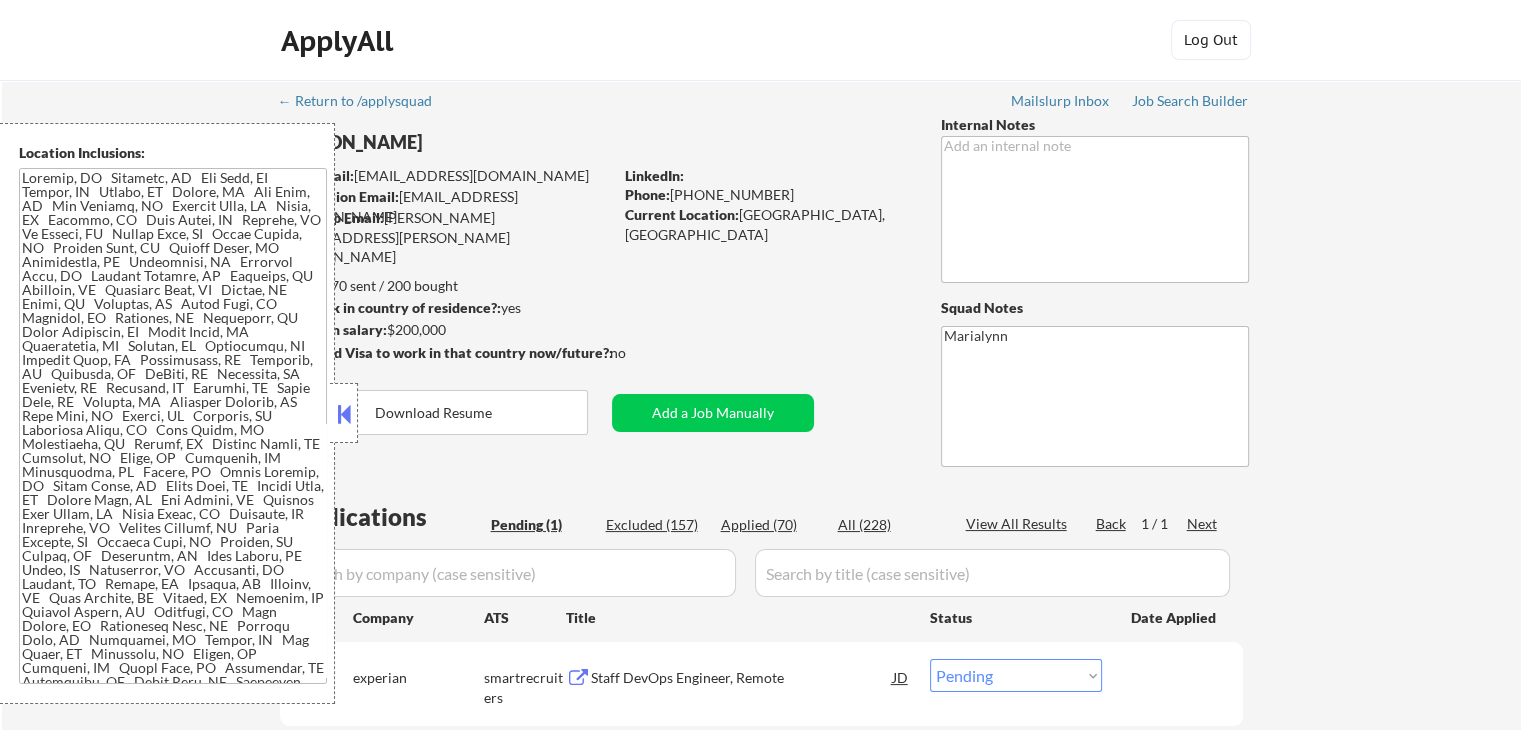 click at bounding box center (344, 414) 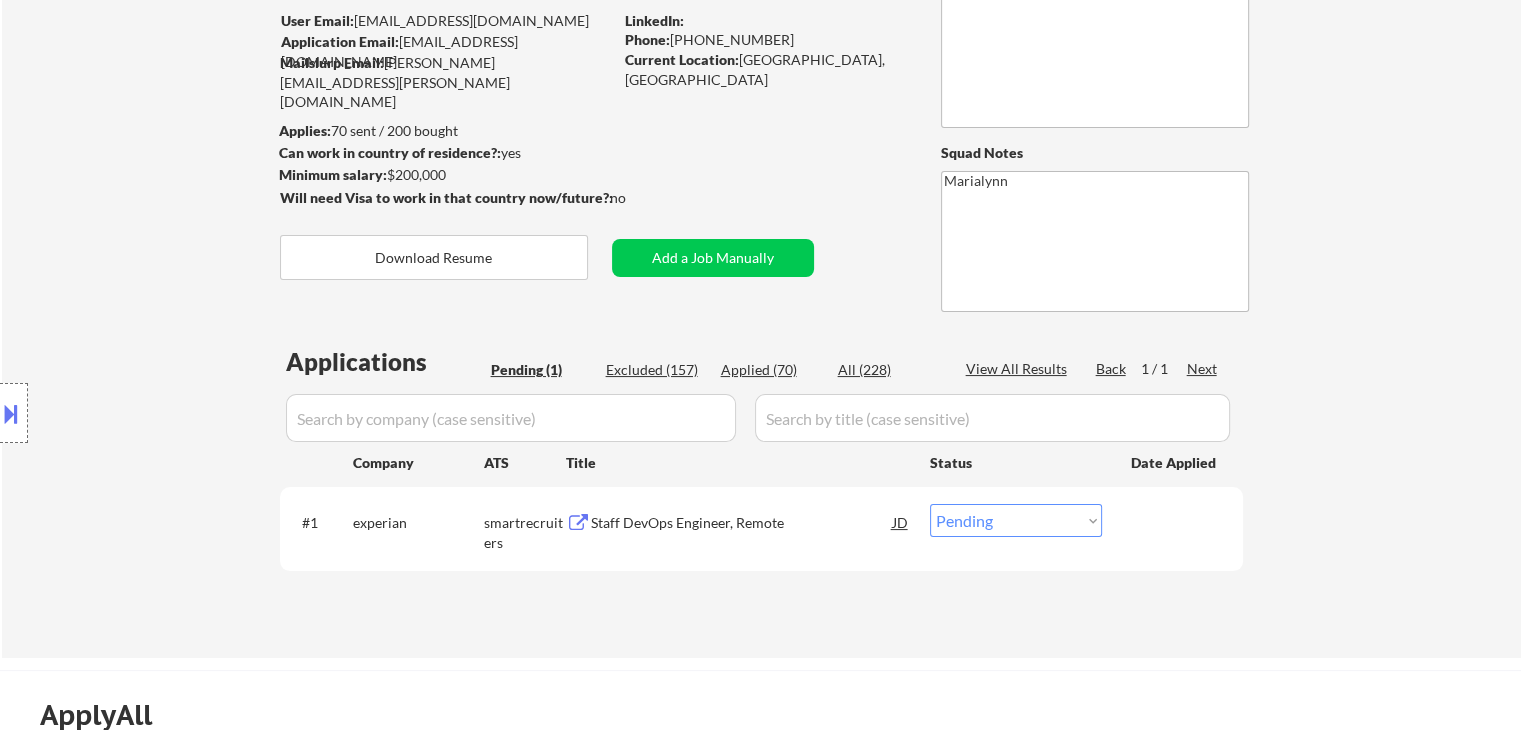 scroll, scrollTop: 156, scrollLeft: 0, axis: vertical 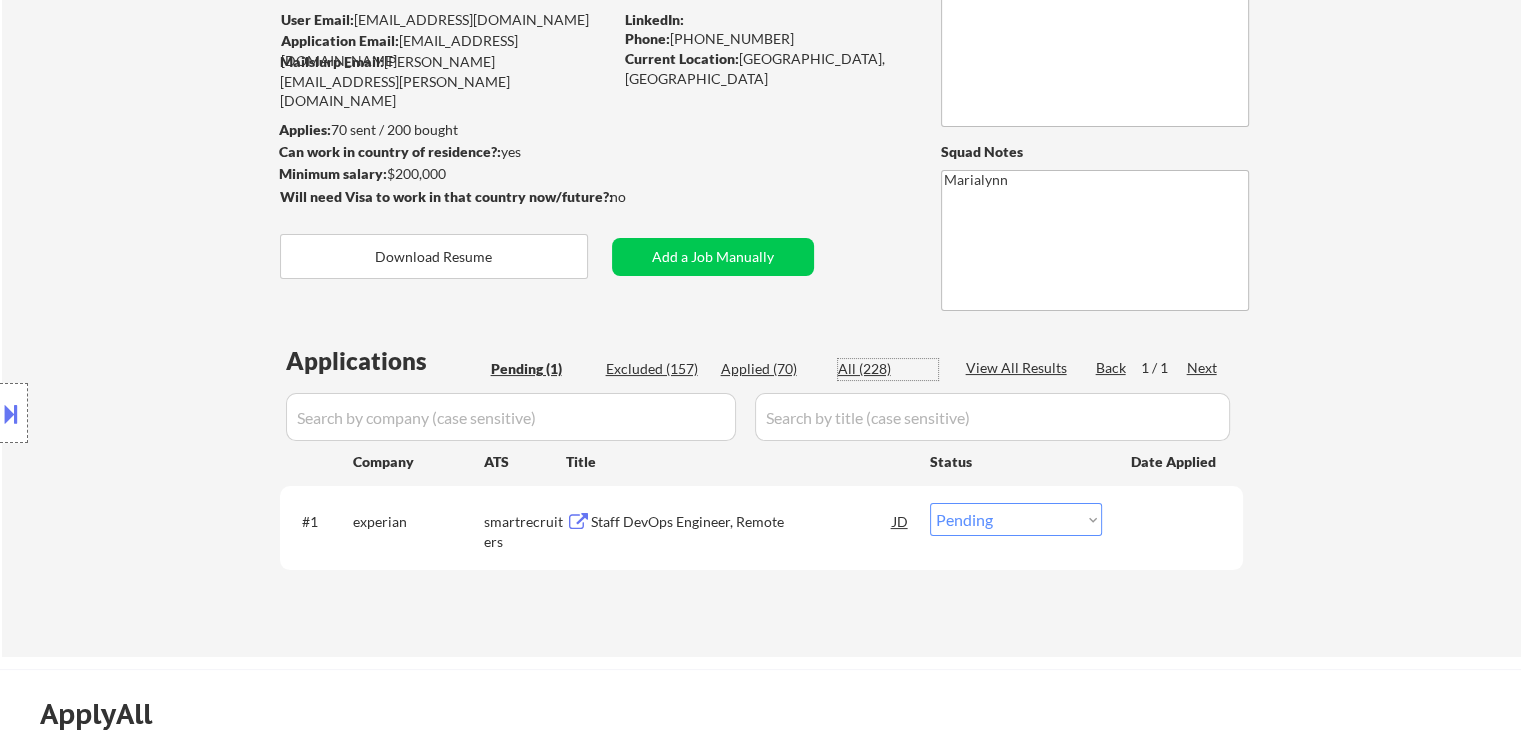 click on "All (228)" at bounding box center [888, 369] 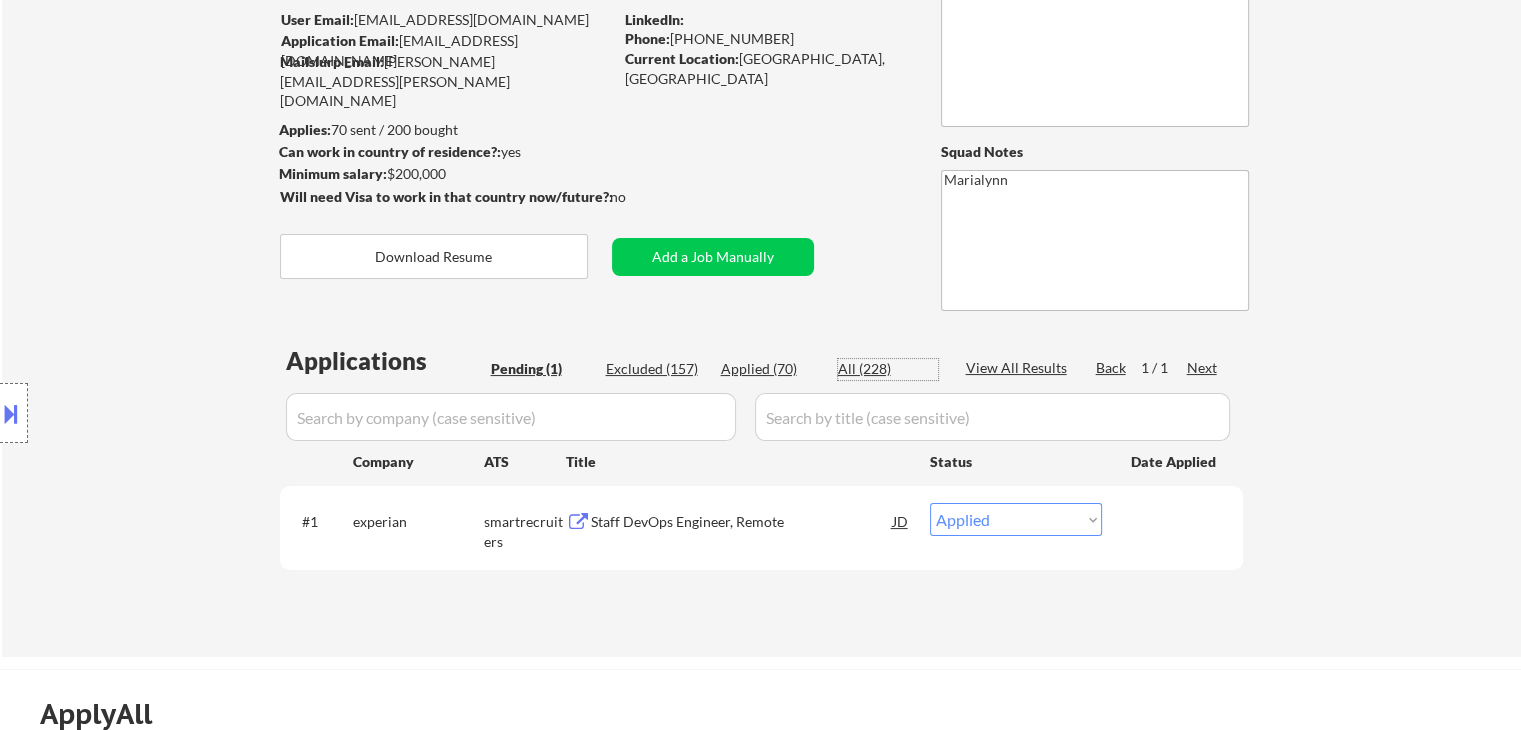 select on ""applied"" 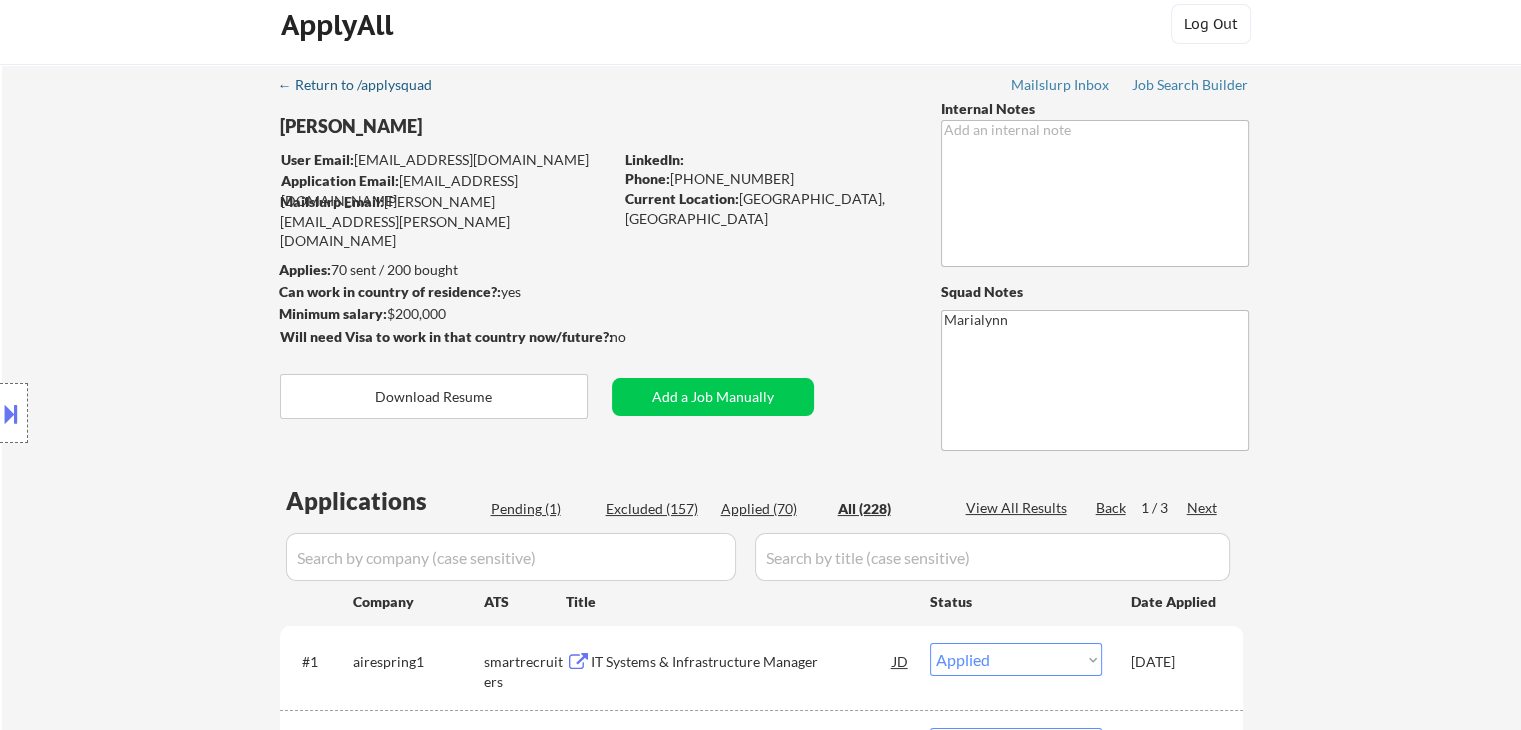 scroll, scrollTop: 16, scrollLeft: 0, axis: vertical 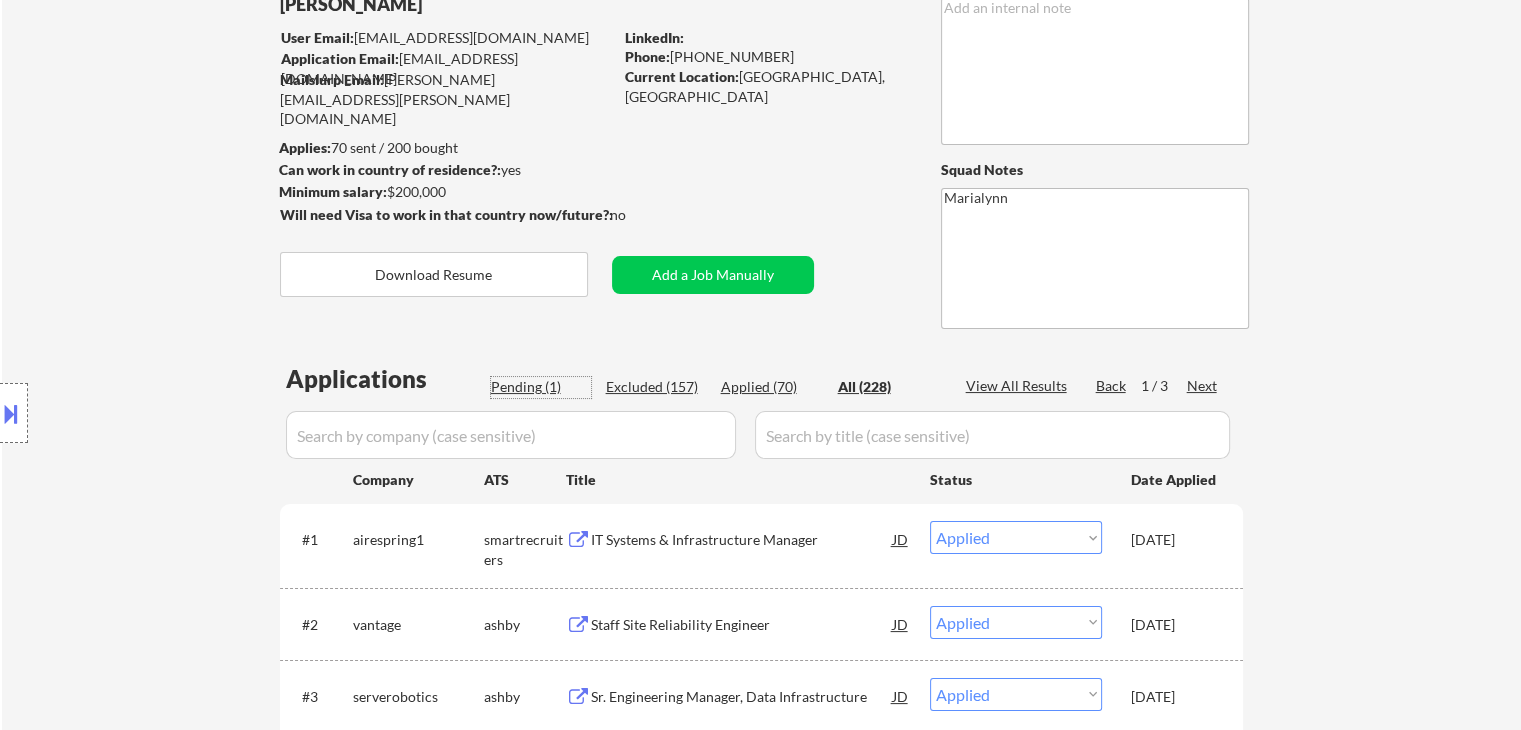 click on "Pending (1)" at bounding box center (541, 387) 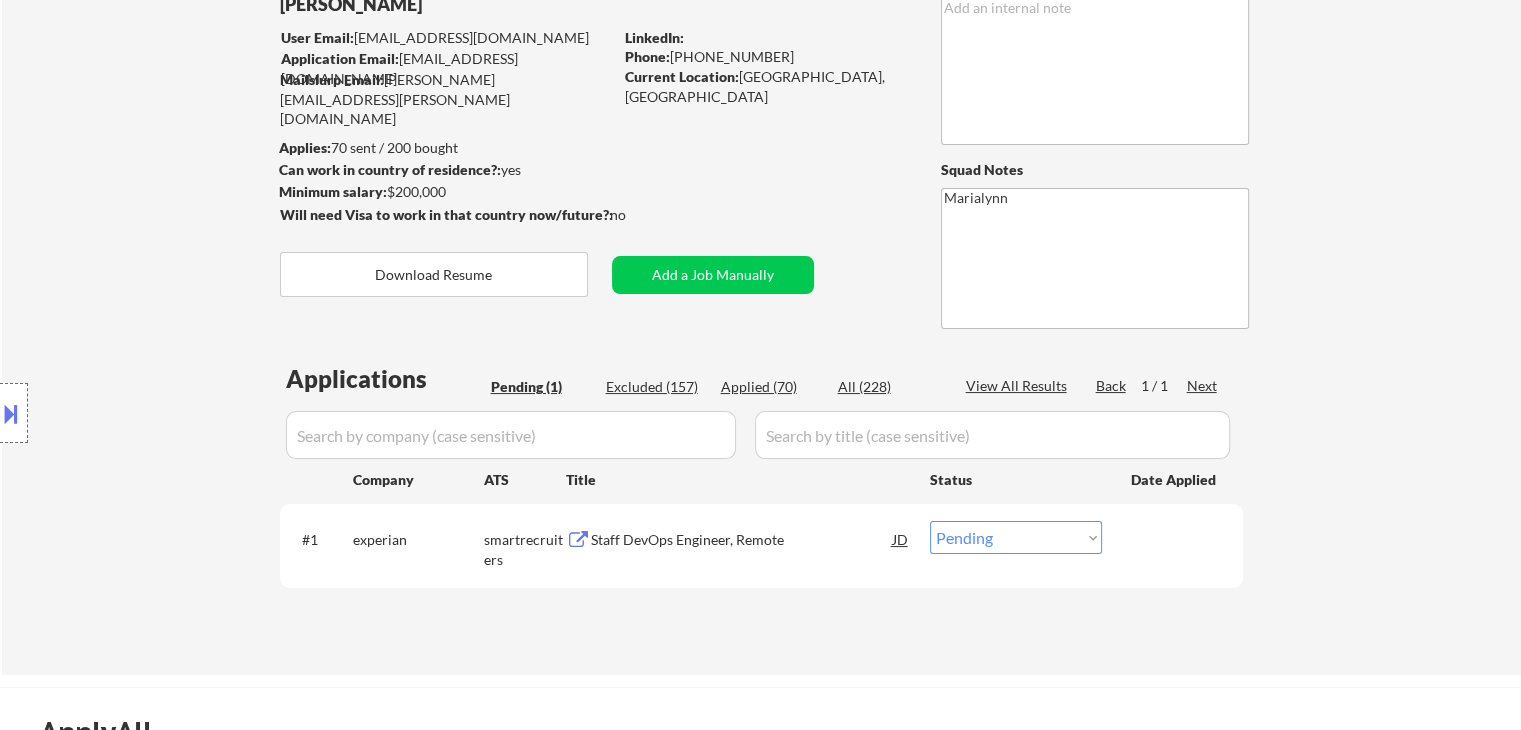 click on "Staff DevOps Engineer, Remote" at bounding box center [742, 540] 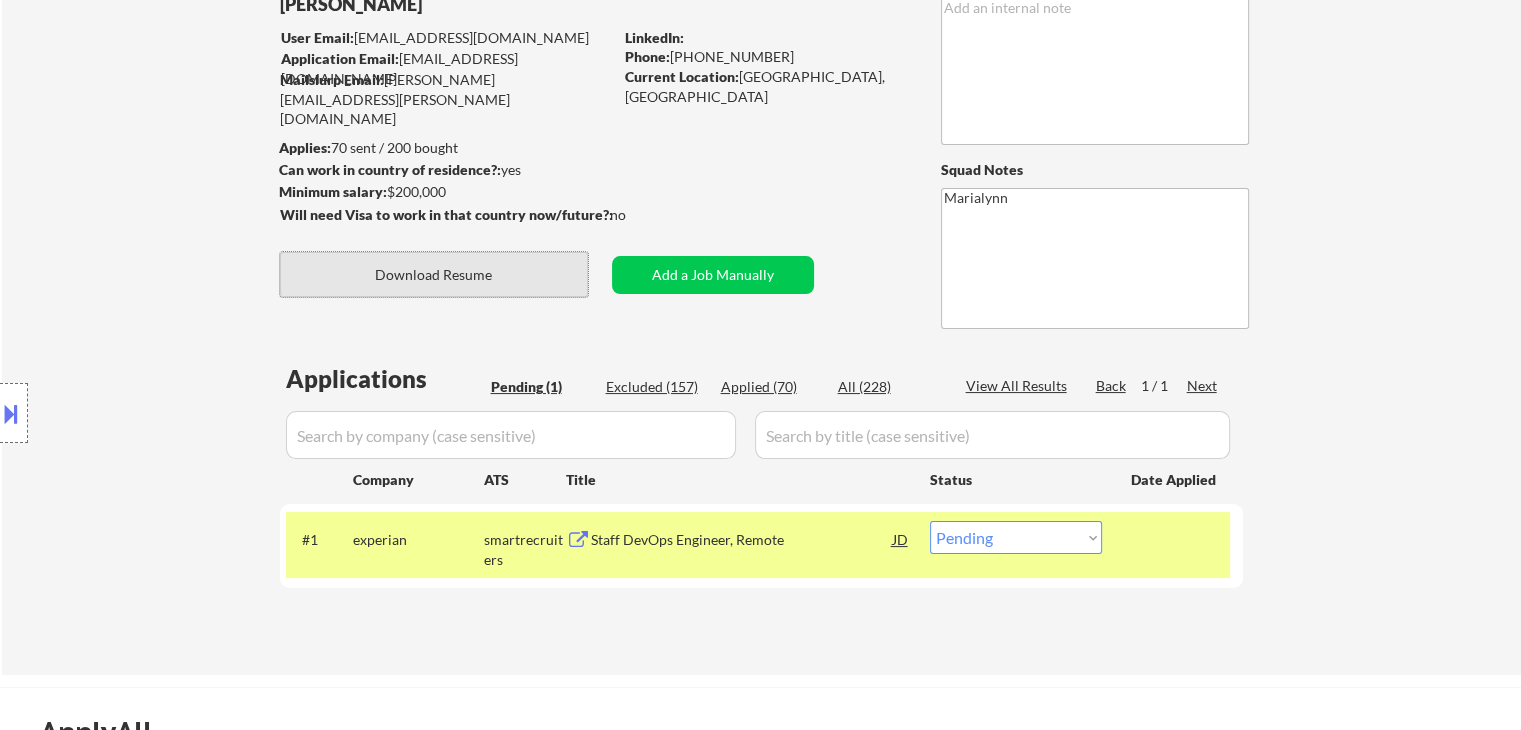 click on "Download Resume" at bounding box center (434, 274) 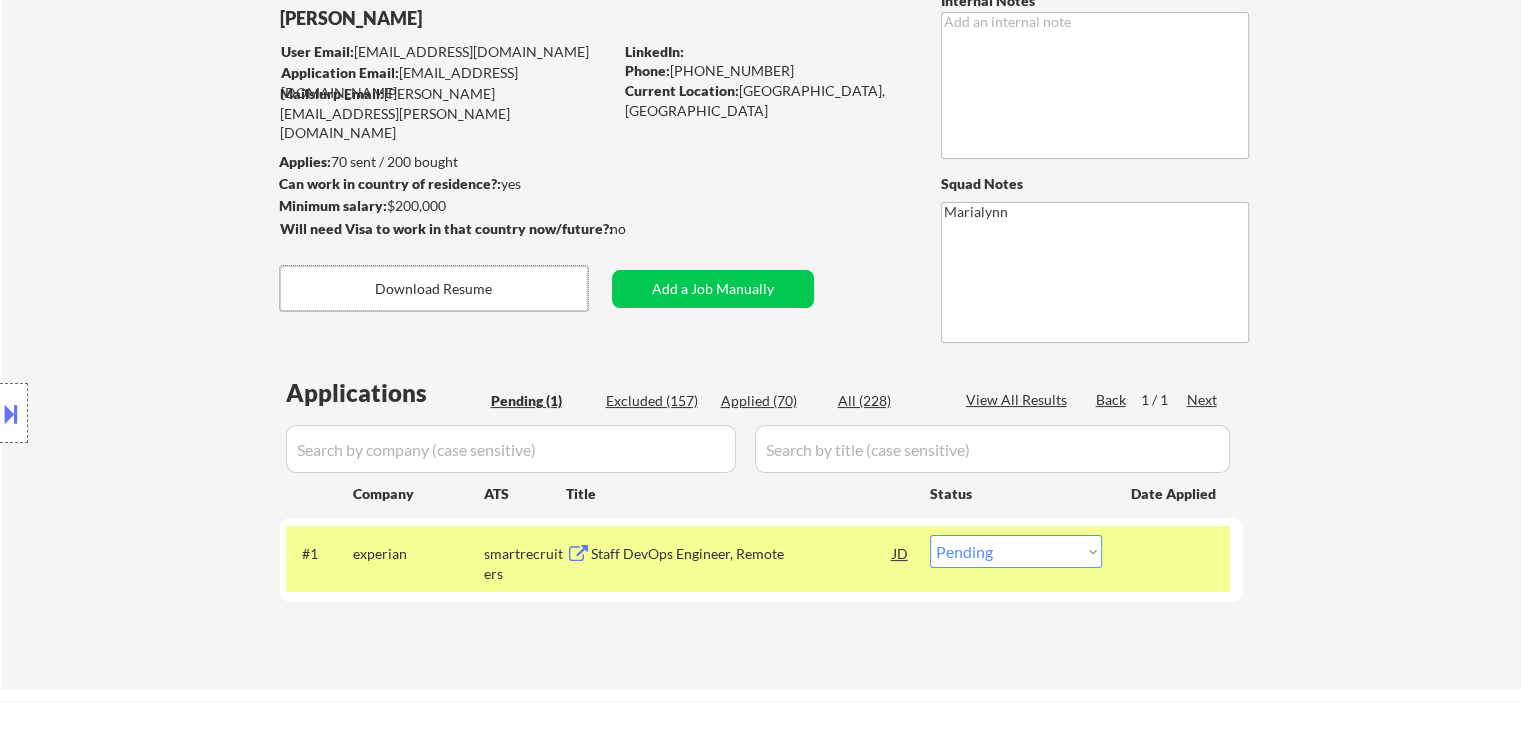 scroll, scrollTop: 122, scrollLeft: 0, axis: vertical 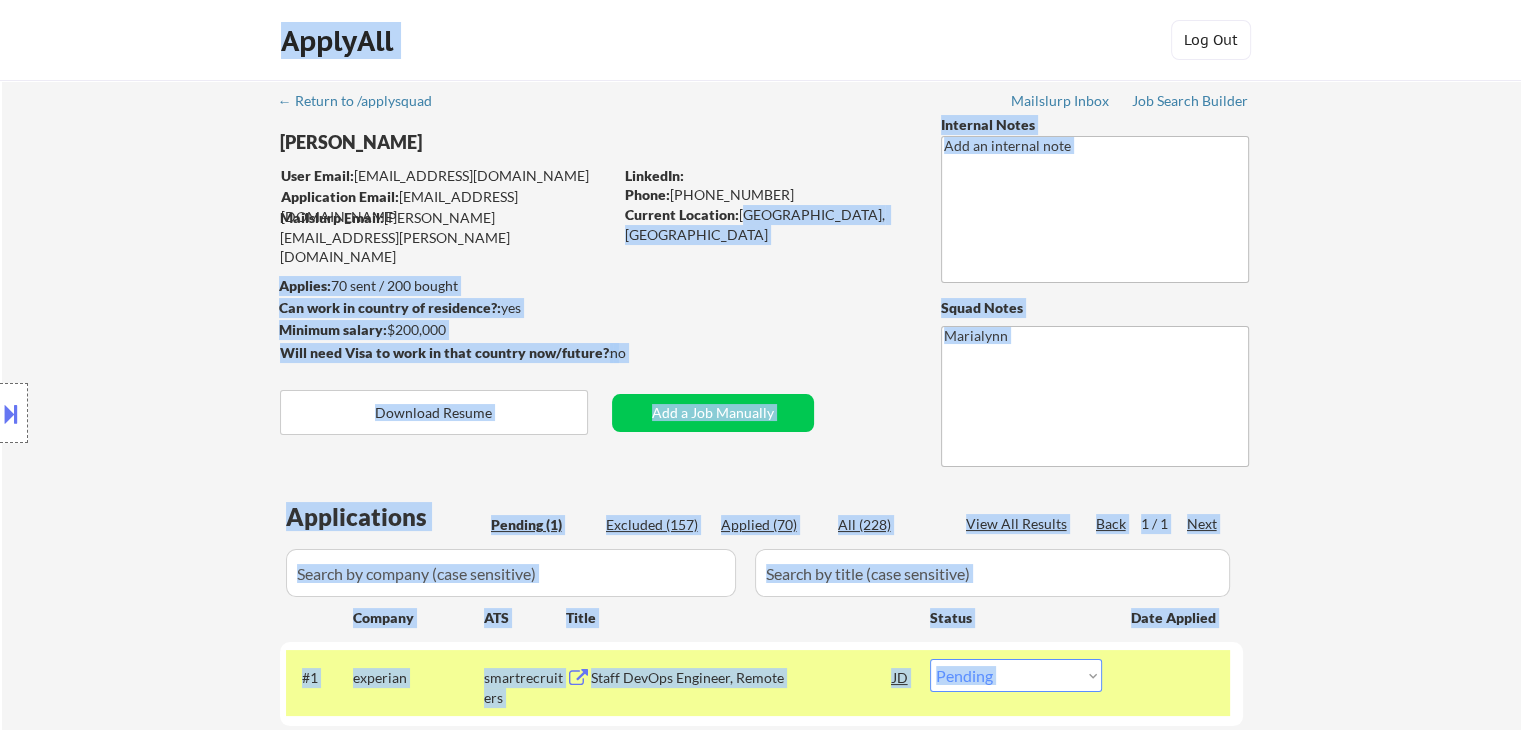 drag, startPoint x: 0, startPoint y: 28, endPoint x: 320, endPoint y: -87, distance: 340.03677 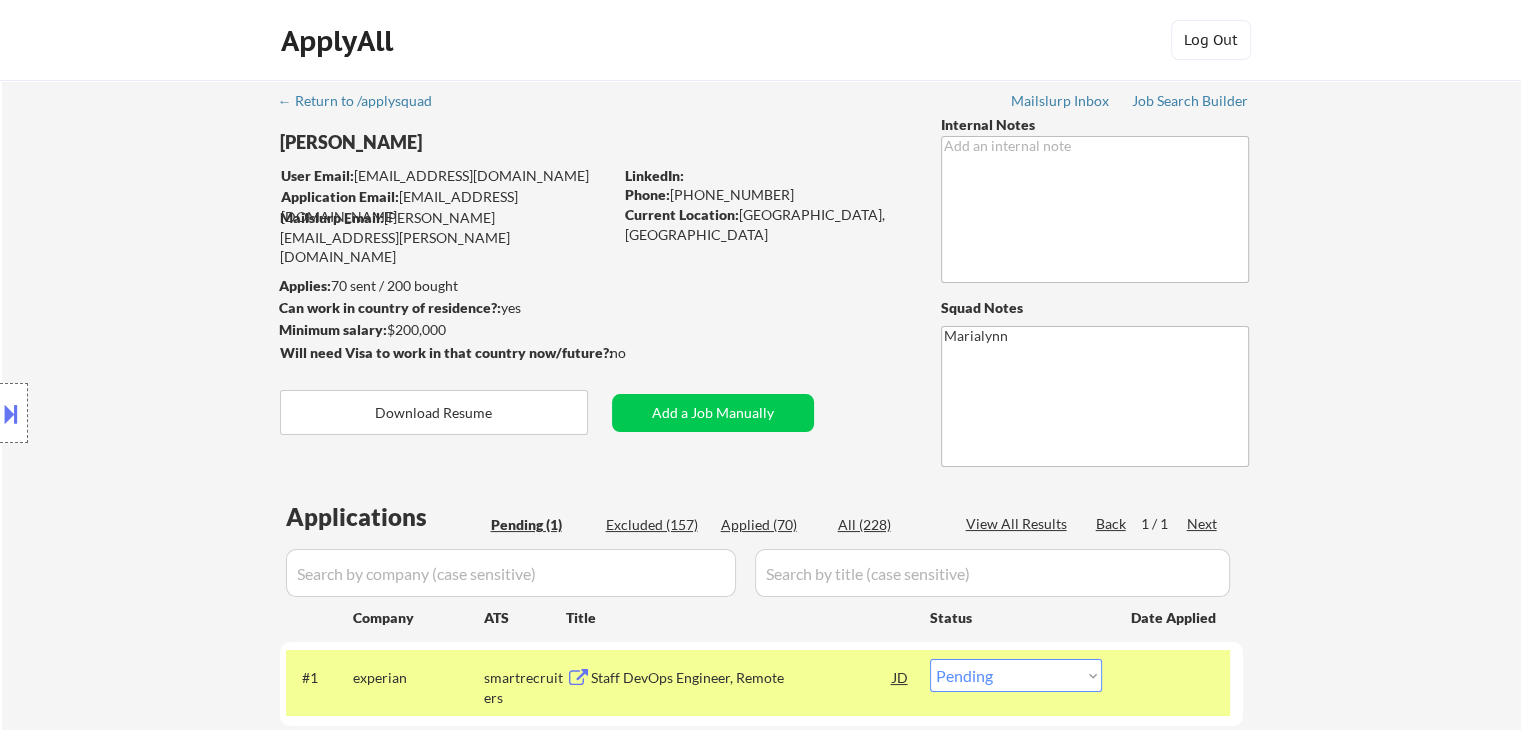 click on "← Return to /applysquad Mailslurp Inbox Job Search Builder Dan Parsons User Email:  dparsons+applyall@nyip.net Application Email:  dparsons@nyip.net Mailslurp Email:  dan.parsons@mailflux.com LinkedIn:
Phone:  (760) 586-3755 Current Location:  Albany, NY Metro Area Applies:  70 sent / 200 bought Internal Notes Can work in country of residence?:  yes Squad Notes Minimum salary:  $200,000 Will need Visa to work in that country now/future?:   no Download Resume Add a Job Manually Marialynn Applications Pending (1) Excluded (157) Applied (70) All (228) View All Results Back 1 / 1
Next Company ATS Title Status Date Applied #1 experian smartrecruiters Staff DevOps Engineer, Remote JD Choose an option... Pending Applied Excluded (Questions) Excluded (Expired) Excluded (Location) Excluded (Bad Match) Excluded (Blocklist) Excluded (Salary) Excluded (Other) #2 vantage ashby Staff Site Reliability Engineer JD Choose an option... Pending Applied Excluded (Questions) Excluded (Expired) Excluded (Location) #3" at bounding box center [760, 365] 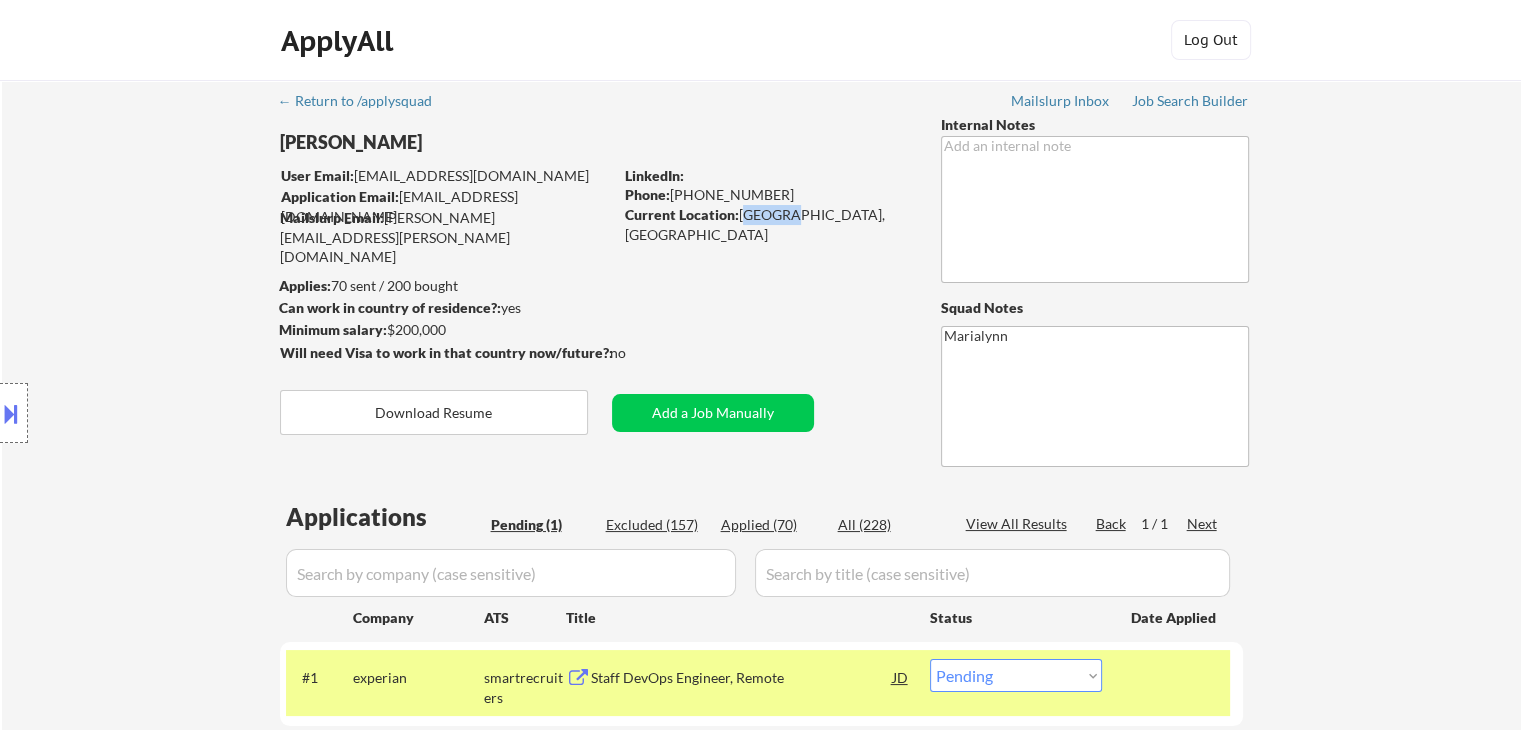 click on "Current Location:  Albany, NY Metro Area" at bounding box center (766, 224) 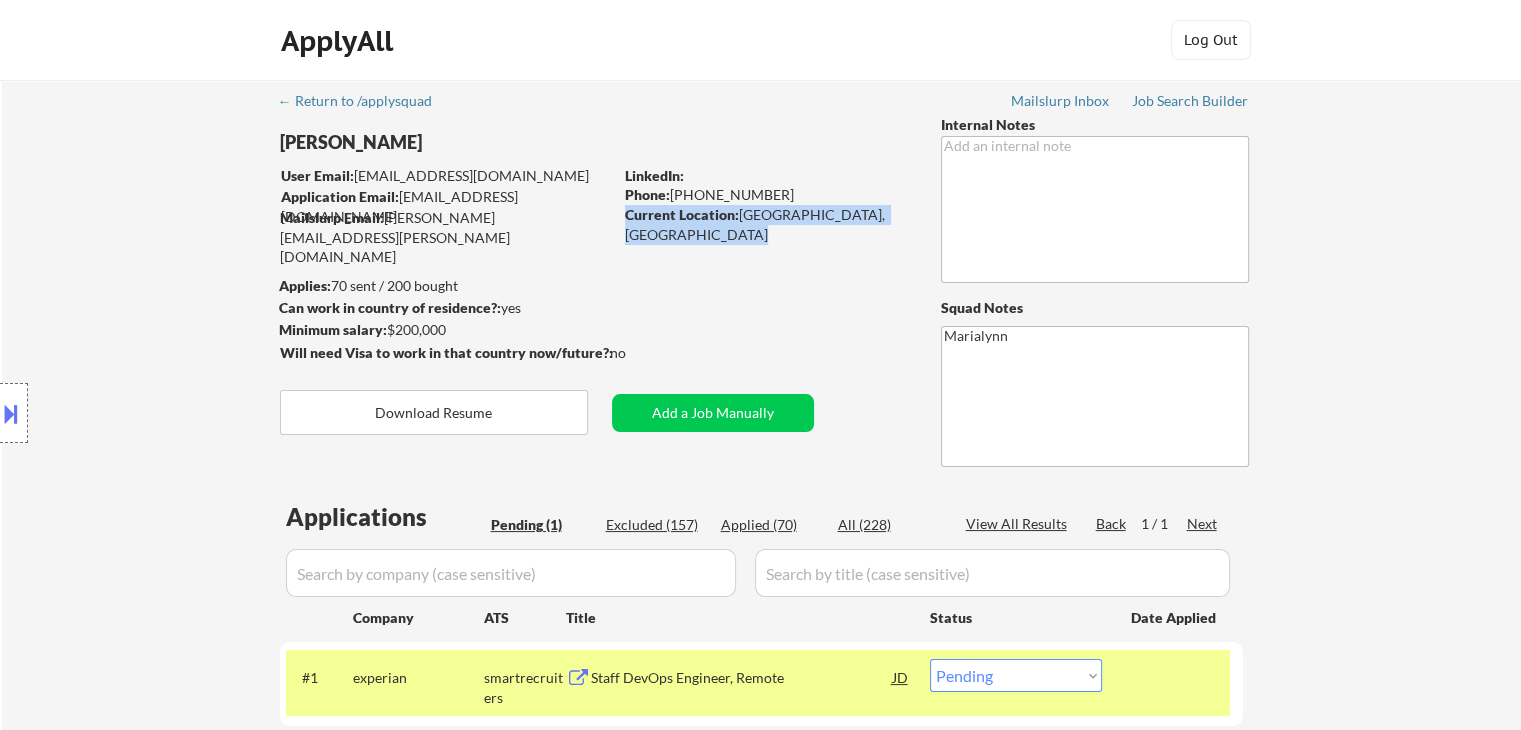 click on "Current Location:  Albany, NY Metro Area" at bounding box center (766, 224) 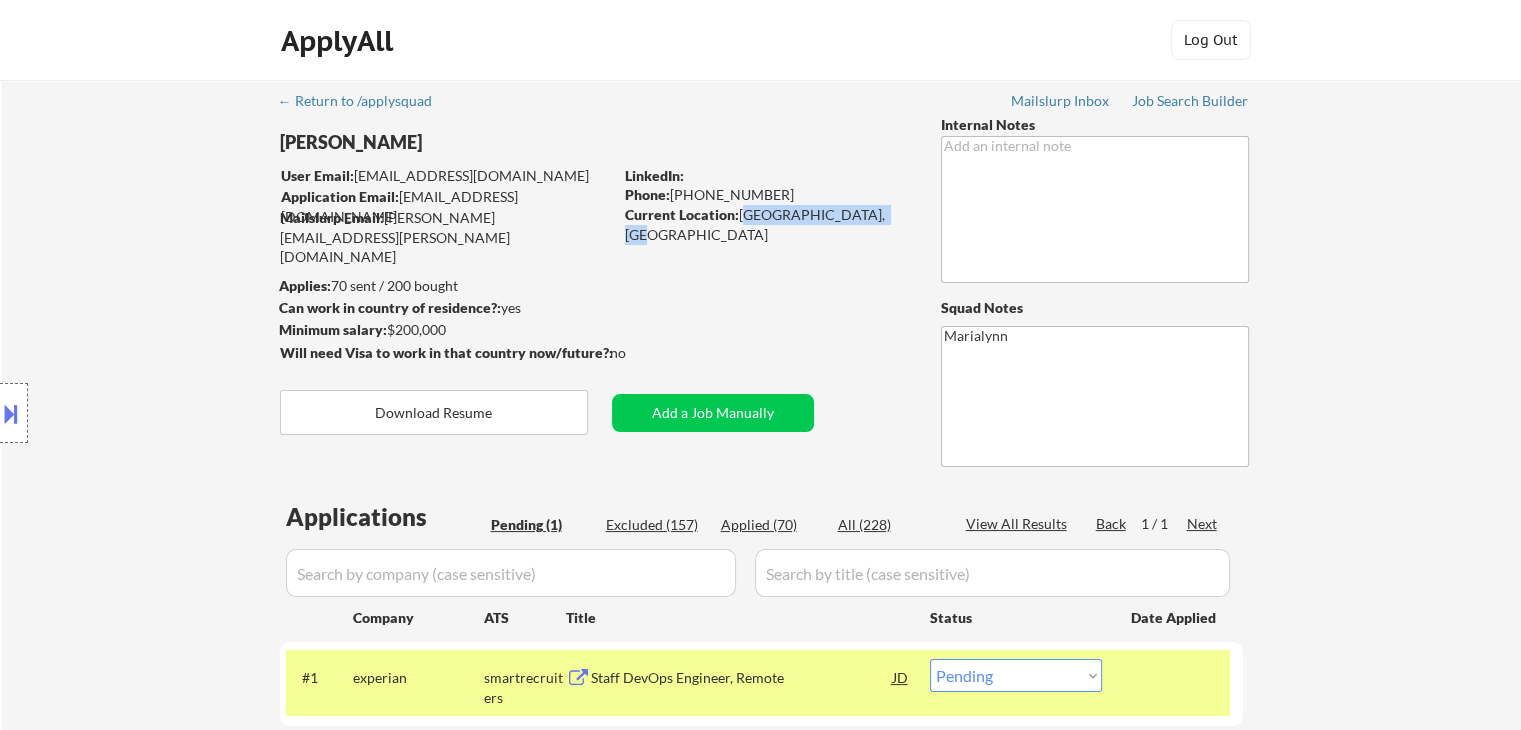 copy on "Albany, NY Metro Area" 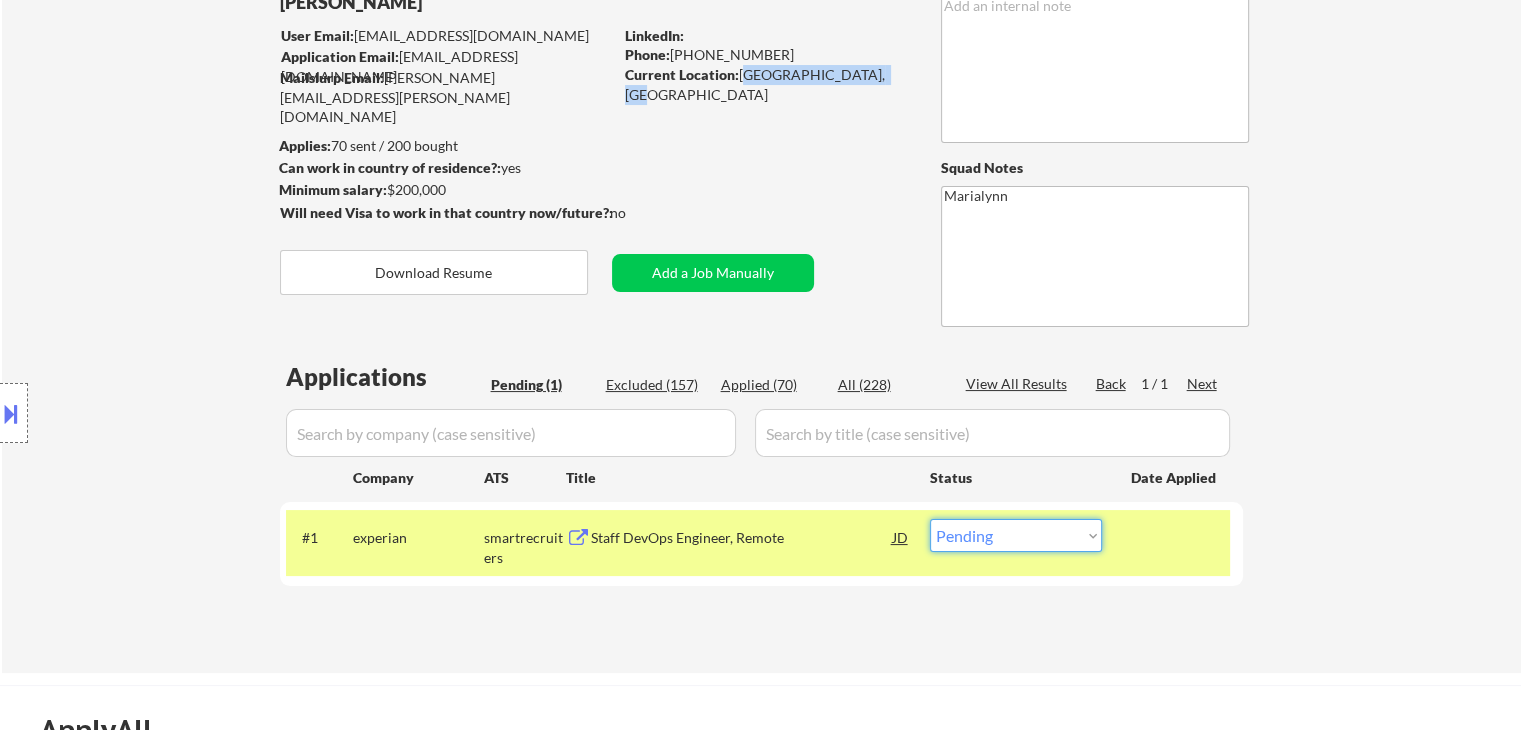 click on "Choose an option... Pending Applied Excluded (Questions) Excluded (Expired) Excluded (Location) Excluded (Bad Match) Excluded (Blocklist) Excluded (Salary) Excluded (Other)" at bounding box center (1016, 535) 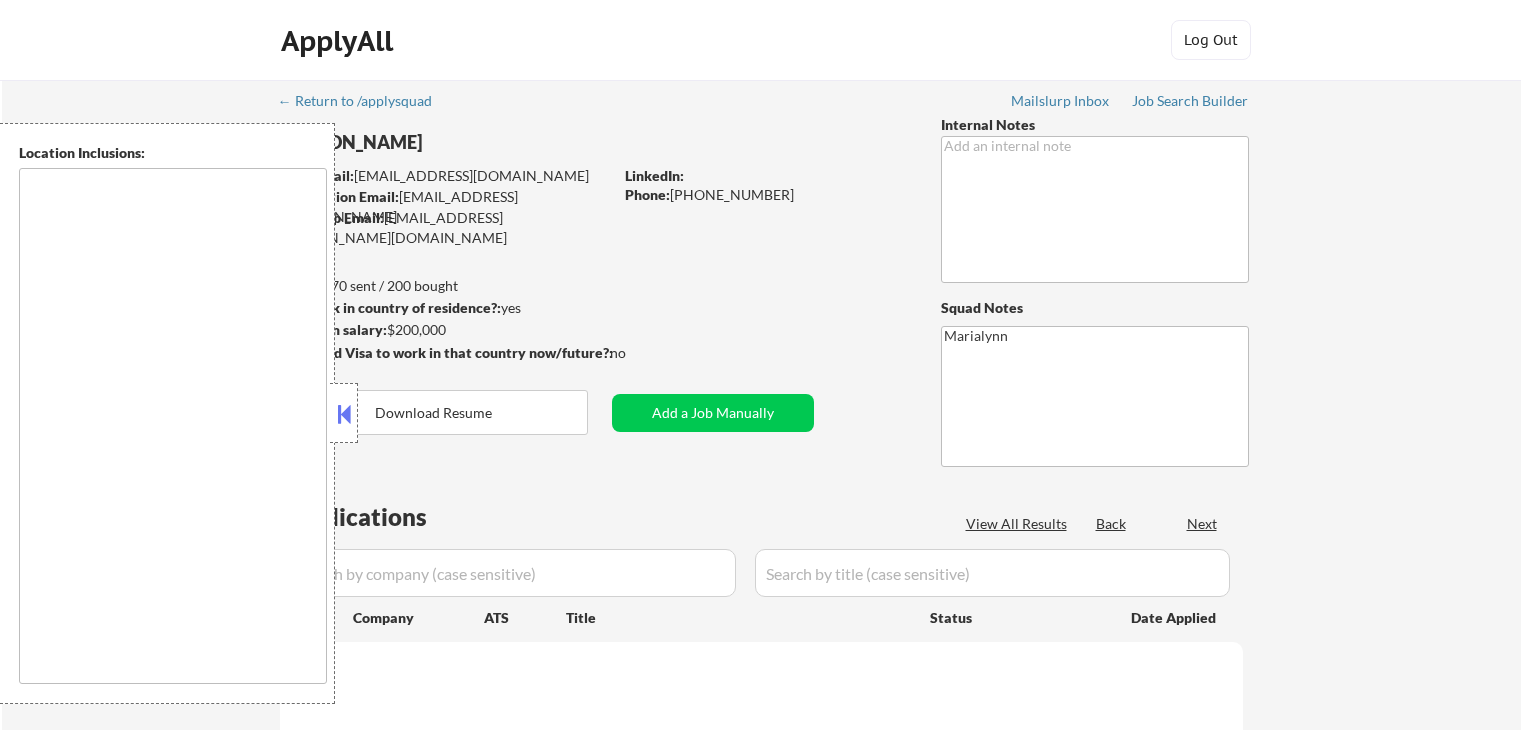 scroll, scrollTop: 0, scrollLeft: 0, axis: both 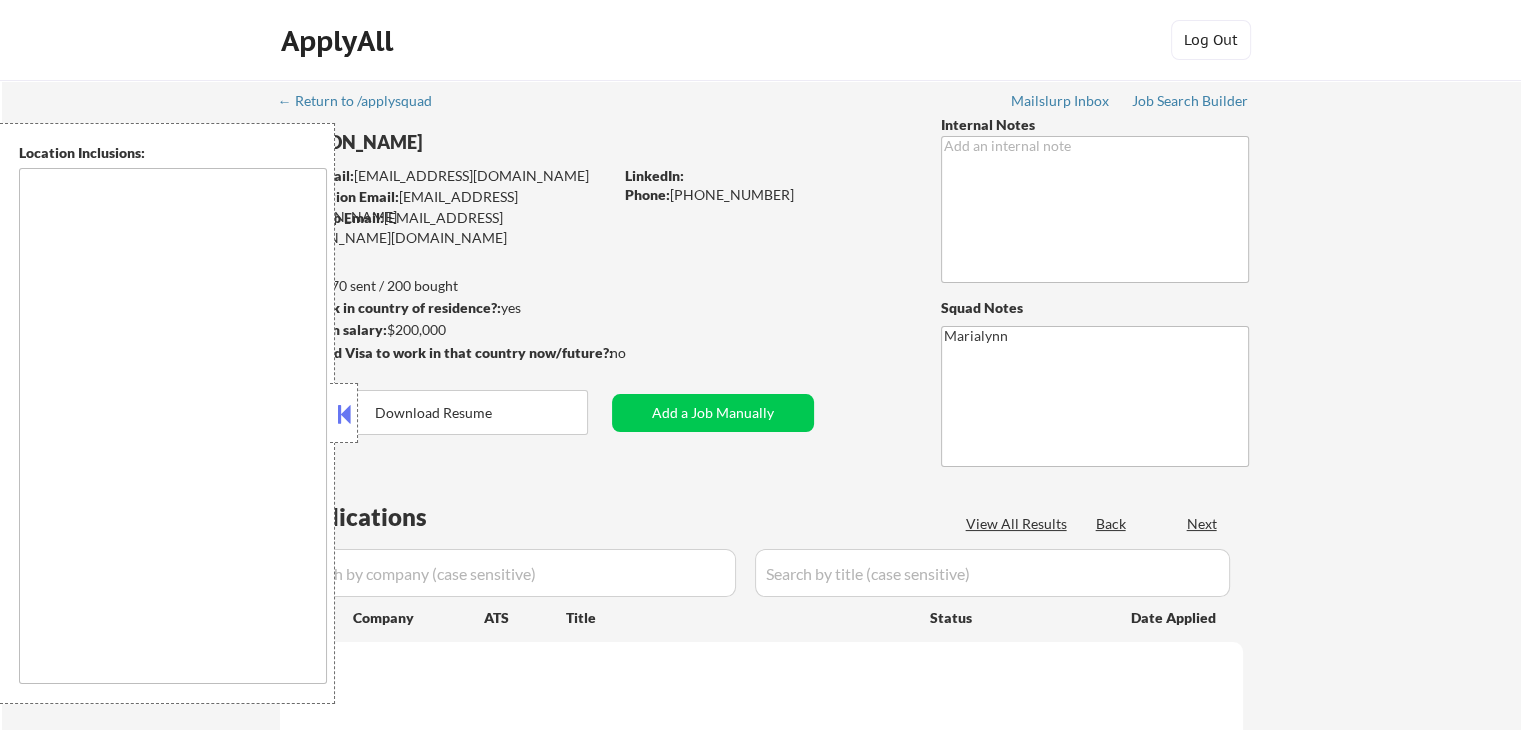 select on ""pending"" 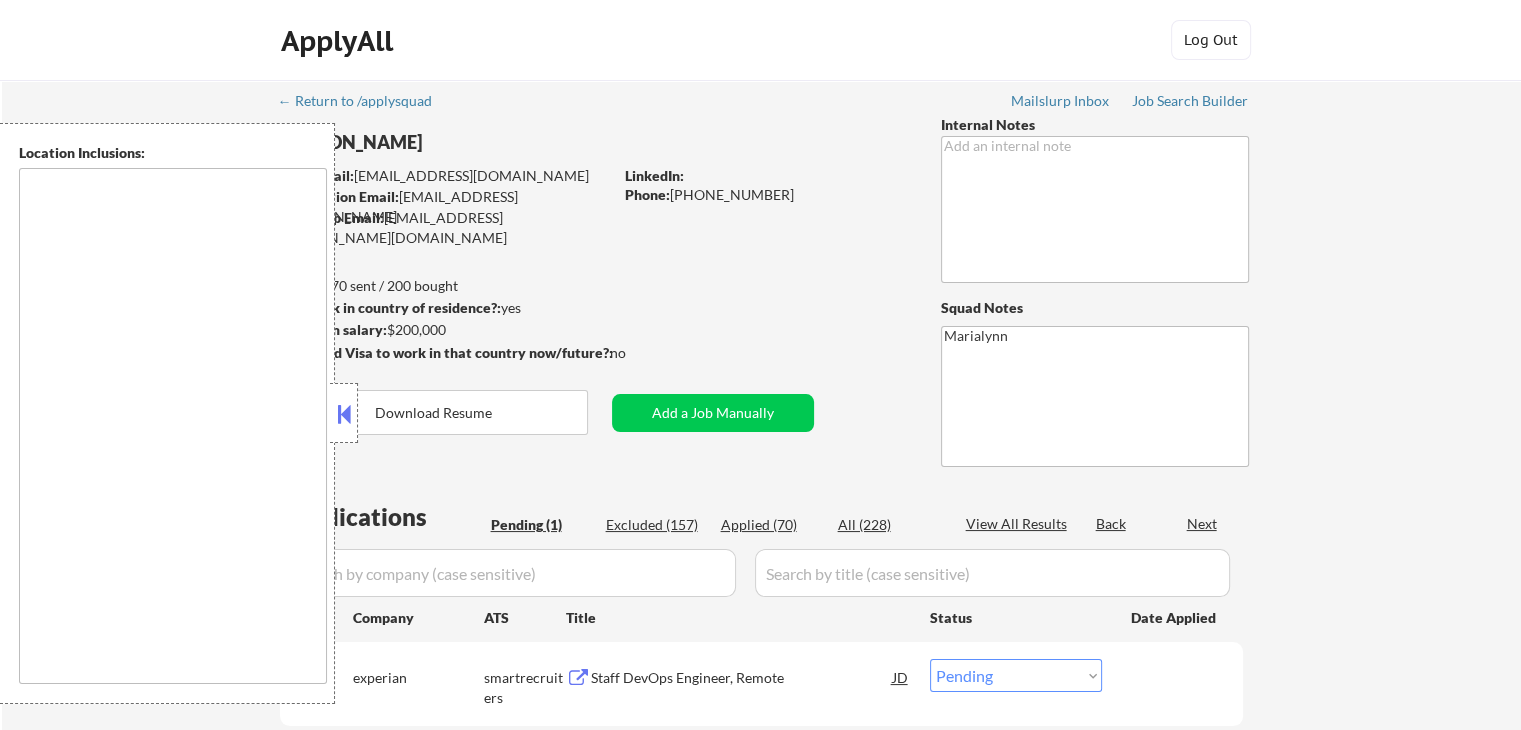 type on "[GEOGRAPHIC_DATA], [GEOGRAPHIC_DATA]   [GEOGRAPHIC_DATA], [GEOGRAPHIC_DATA], [GEOGRAPHIC_DATA]   [GEOGRAPHIC_DATA], [GEOGRAPHIC_DATA]   [GEOGRAPHIC_DATA], [GEOGRAPHIC_DATA]   [GEOGRAPHIC_DATA], [GEOGRAPHIC_DATA]   [GEOGRAPHIC_DATA], [GEOGRAPHIC_DATA], [GEOGRAPHIC_DATA][PERSON_NAME], [GEOGRAPHIC_DATA]   [GEOGRAPHIC_DATA], [GEOGRAPHIC_DATA]   [GEOGRAPHIC_DATA], [GEOGRAPHIC_DATA], [GEOGRAPHIC_DATA]   [GEOGRAPHIC_DATA], [GEOGRAPHIC_DATA], [GEOGRAPHIC_DATA], [GEOGRAPHIC_DATA], [GEOGRAPHIC_DATA]   [GEOGRAPHIC_DATA], [GEOGRAPHIC_DATA][PERSON_NAME], [GEOGRAPHIC_DATA]   [PERSON_NAME], [GEOGRAPHIC_DATA][PERSON_NAME], [GEOGRAPHIC_DATA]   [PERSON_NAME], [GEOGRAPHIC_DATA]   [PERSON_NAME][GEOGRAPHIC_DATA], [GEOGRAPHIC_DATA]   [GEOGRAPHIC_DATA], [GEOGRAPHIC_DATA], [GEOGRAPHIC_DATA][PERSON_NAME], [GEOGRAPHIC_DATA], [GEOGRAPHIC_DATA]   [GEOGRAPHIC_DATA], [GEOGRAPHIC_DATA]   [GEOGRAPHIC_DATA], [GEOGRAPHIC_DATA], [GEOGRAPHIC_DATA], [GEOGRAPHIC_DATA]   [GEOGRAPHIC_DATA], [GEOGRAPHIC_DATA]   [GEOGRAPHIC_DATA], [GEOGRAPHIC_DATA]   [GEOGRAPHIC_DATA], [GEOGRAPHIC_DATA], [GEOGRAPHIC_DATA]   [GEOGRAPHIC_DATA], [GEOGRAPHIC_DATA], [GEOGRAPHIC_DATA], [GEOGRAPHIC_DATA][PERSON_NAME], [GEOGRAPHIC_DATA]   [GEOGRAPHIC_DATA], [GEOGRAPHIC_DATA]   [GEOGRAPHIC_DATA], [GEOGRAPHIC_DATA]   [GEOGRAPHIC_DATA], [GEOGRAPHIC_DATA]   [GEOGRAPHIC_DATA], [GEOGRAPHIC_DATA]   [GEOGRAPHIC_DATA], [GEOGRAPHIC_DATA], [GEOGRAPHIC_DATA]   [GEOGRAPHIC_DATA], [GEOGRAPHIC_DATA]   [GEOGRAPHIC_DATA], [GEOGRAPHIC_DATA], [GEOGRAPHIC_DATA]   [GEOGRAPHIC_DATA], [GEOGRAPHIC_DATA]   [GEOGRAPHIC_DATA], [GEOGRAPHIC_DATA][PERSON_NAME], [GEOGRAPHIC_DATA]   [PERSON_NAME], [GEOGRAPHIC_DATA]   [PERSON_NAME], [GEOGRAPHIC_DATA], [GEOGRAPHIC_DATA]   [PERSON_NAME][GEOGRAPHIC_DATA], [GEOGRAPHIC_DATA]   [GEOGRAPHIC_DATA], [GEOGRAPHIC_DATA]   [GEOGRAPHIC_DATA], [GEOGRAPHIC_DATA]   [GEOGRAPHIC_DATA], [GEOGRAPHIC_DATA]   [GEOGRAPHIC_DATA], [GEOGRAPHIC_DATA], [GEOGRAPHIC_DATA], [GEOGRAPHIC_DATA]   [GEOGRAPHIC_DATA], [GEOGRAPHIC_DATA]   [GEOGRAPHIC_DATA], [GEOGRAPHIC_DATA]   [GEOGRAPHIC_DATA], [GEOGRAPHIC_DATA]..." 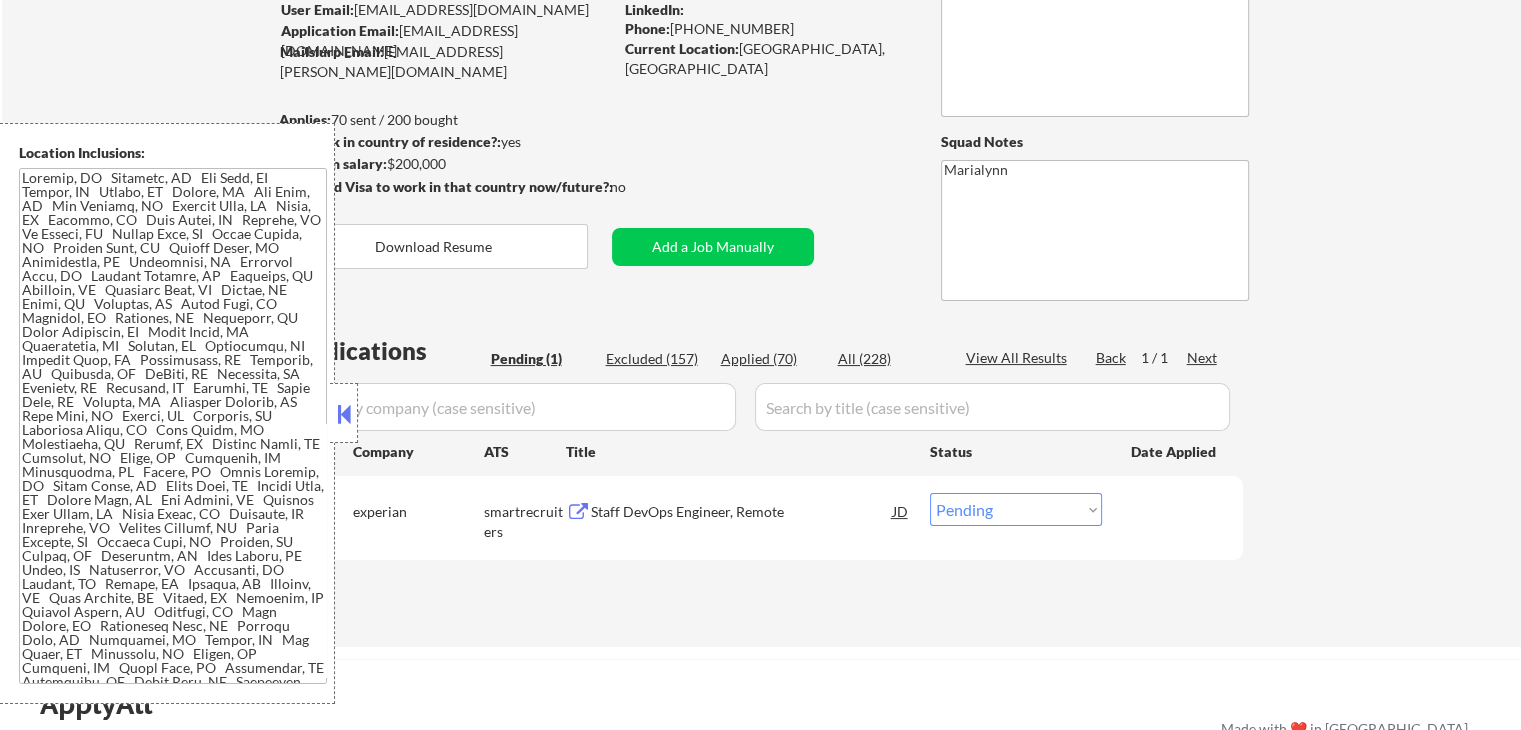 scroll, scrollTop: 168, scrollLeft: 0, axis: vertical 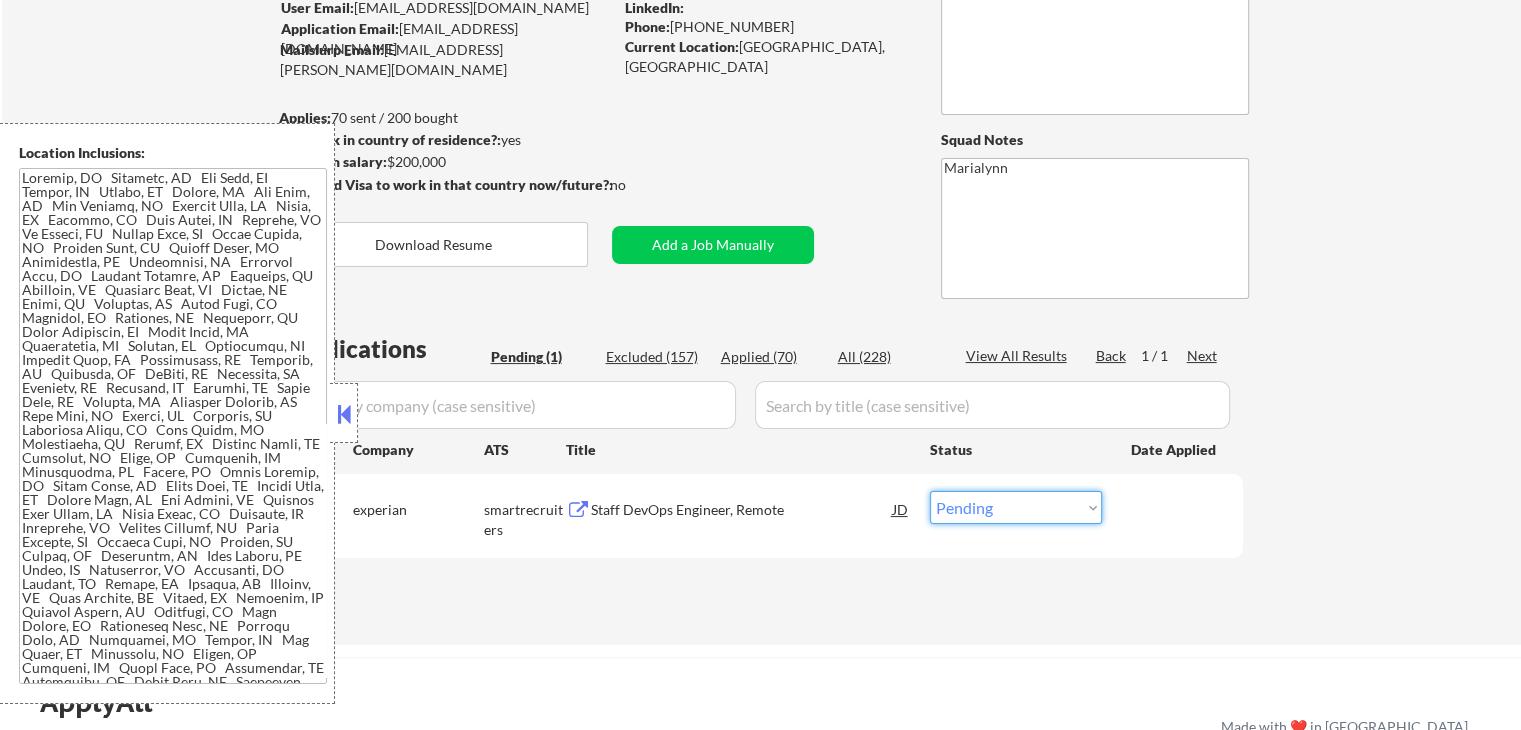 click on "Choose an option... Pending Applied Excluded (Questions) Excluded (Expired) Excluded (Location) Excluded (Bad Match) Excluded (Blocklist) Excluded (Salary) Excluded (Other)" at bounding box center (1016, 507) 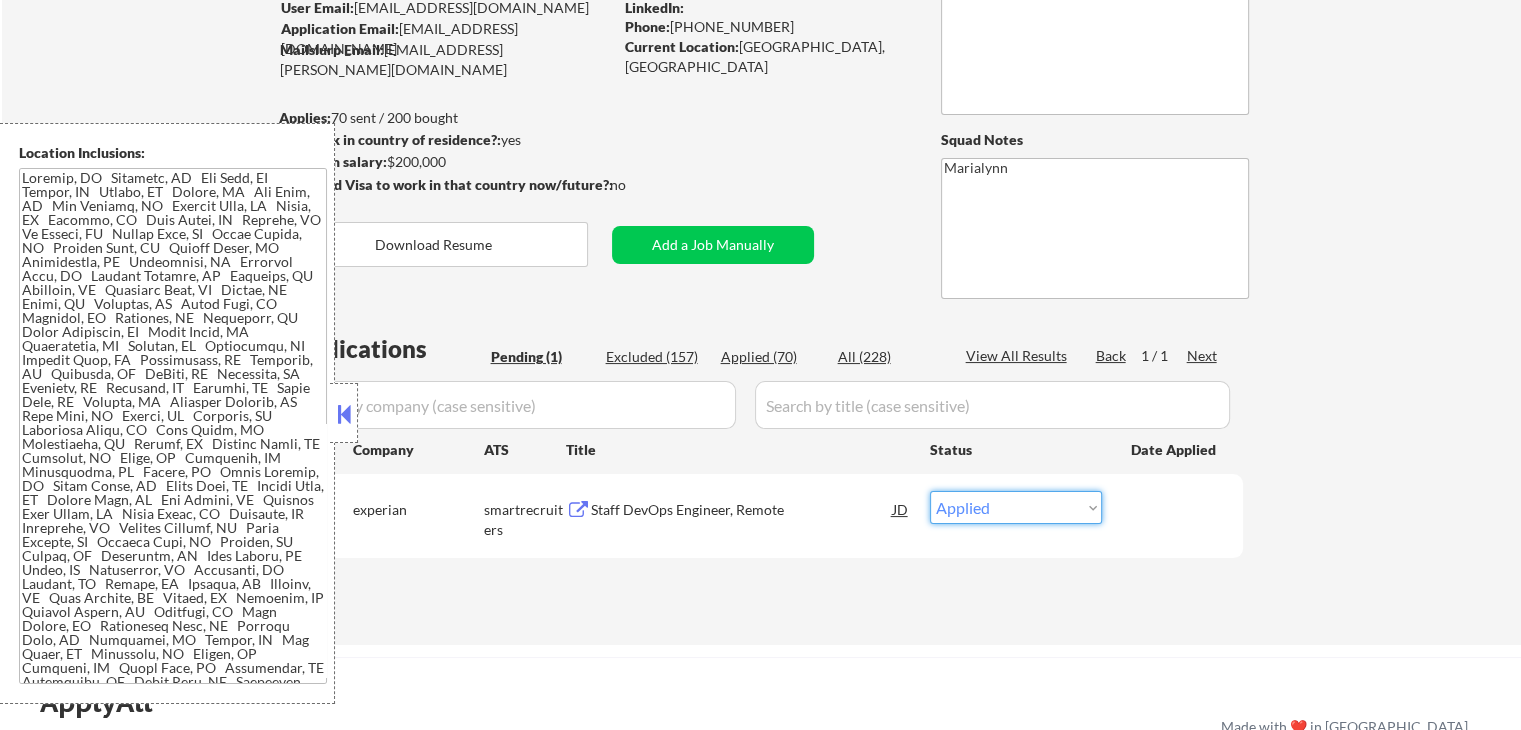 click on "Choose an option... Pending Applied Excluded (Questions) Excluded (Expired) Excluded (Location) Excluded (Bad Match) Excluded (Blocklist) Excluded (Salary) Excluded (Other)" at bounding box center [1016, 507] 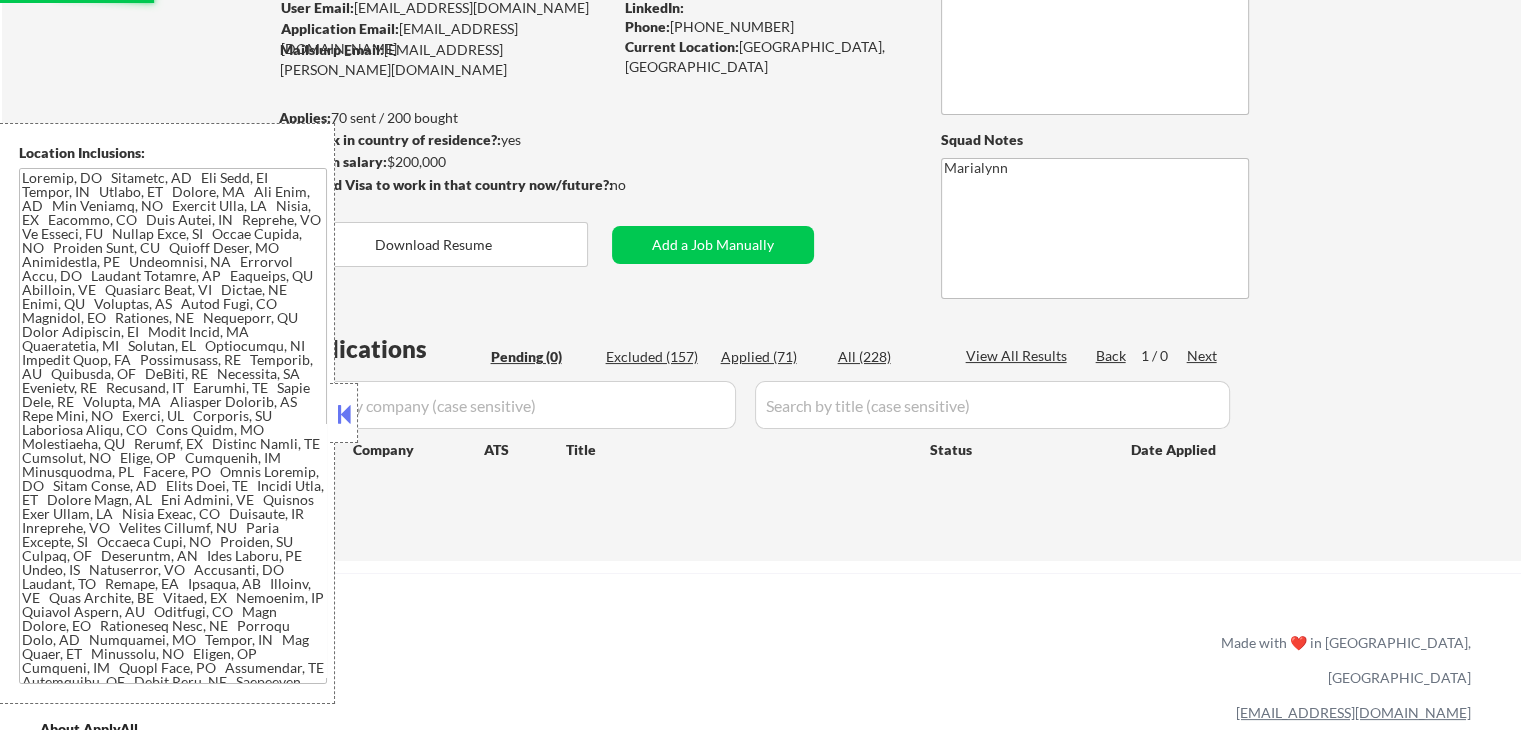 scroll, scrollTop: 0, scrollLeft: 0, axis: both 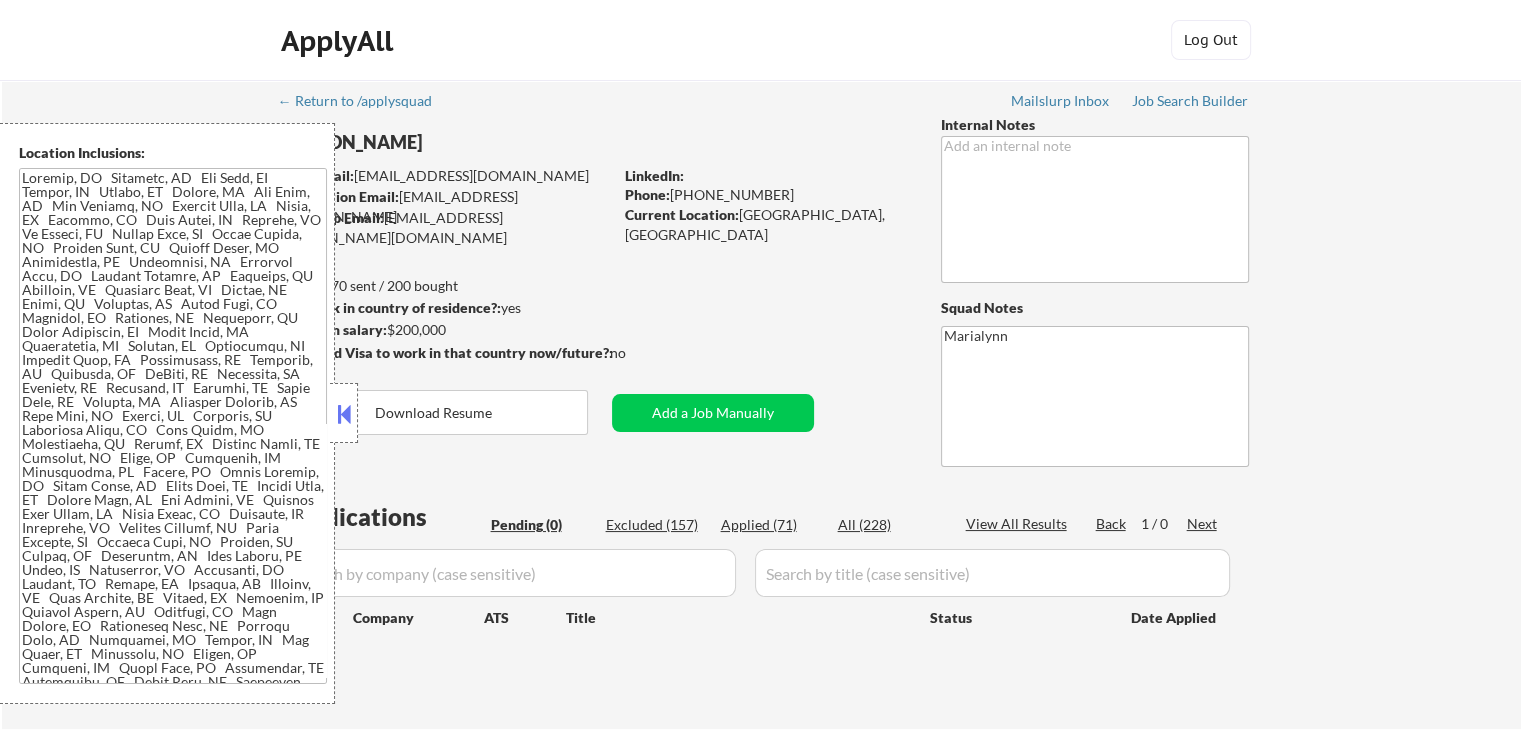 click at bounding box center [344, 414] 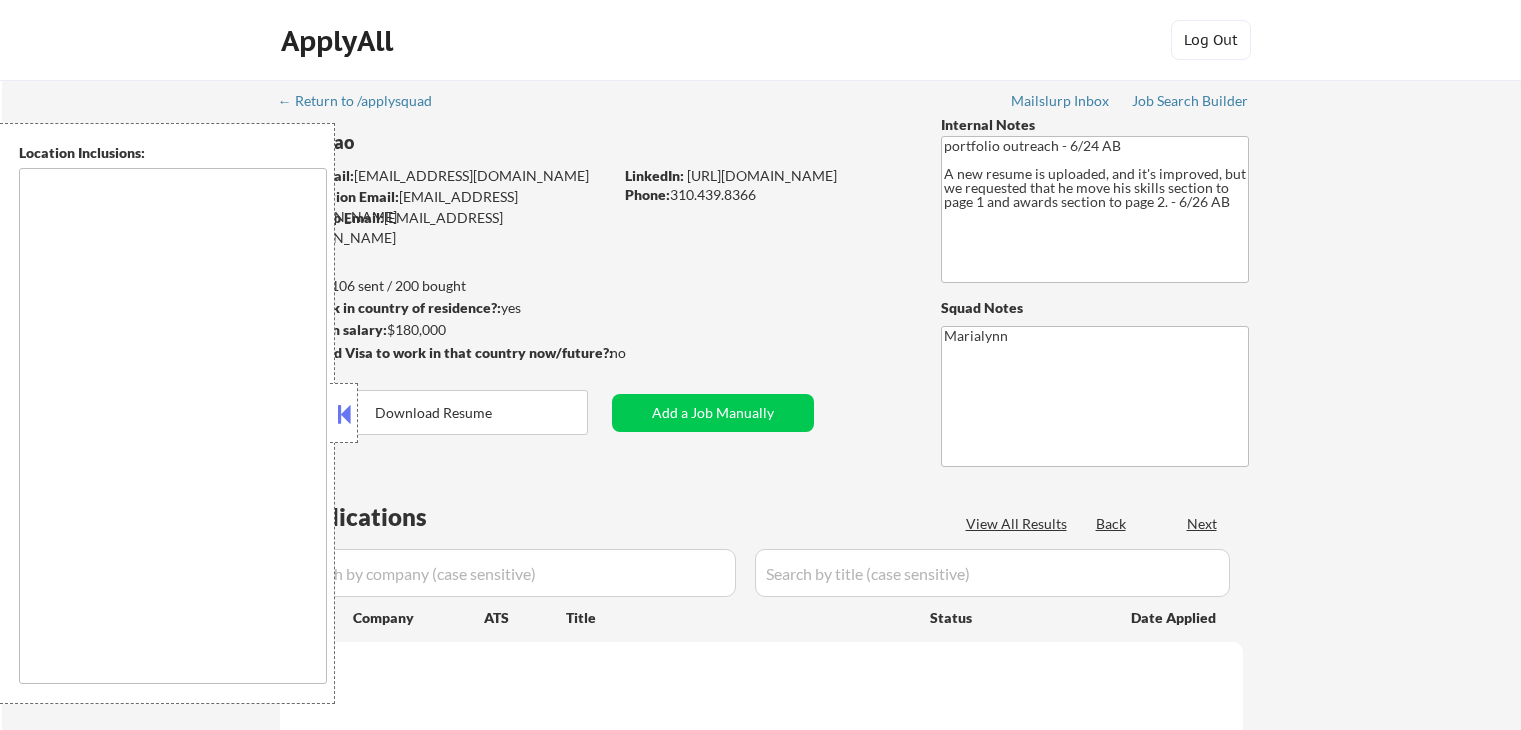 scroll, scrollTop: 0, scrollLeft: 0, axis: both 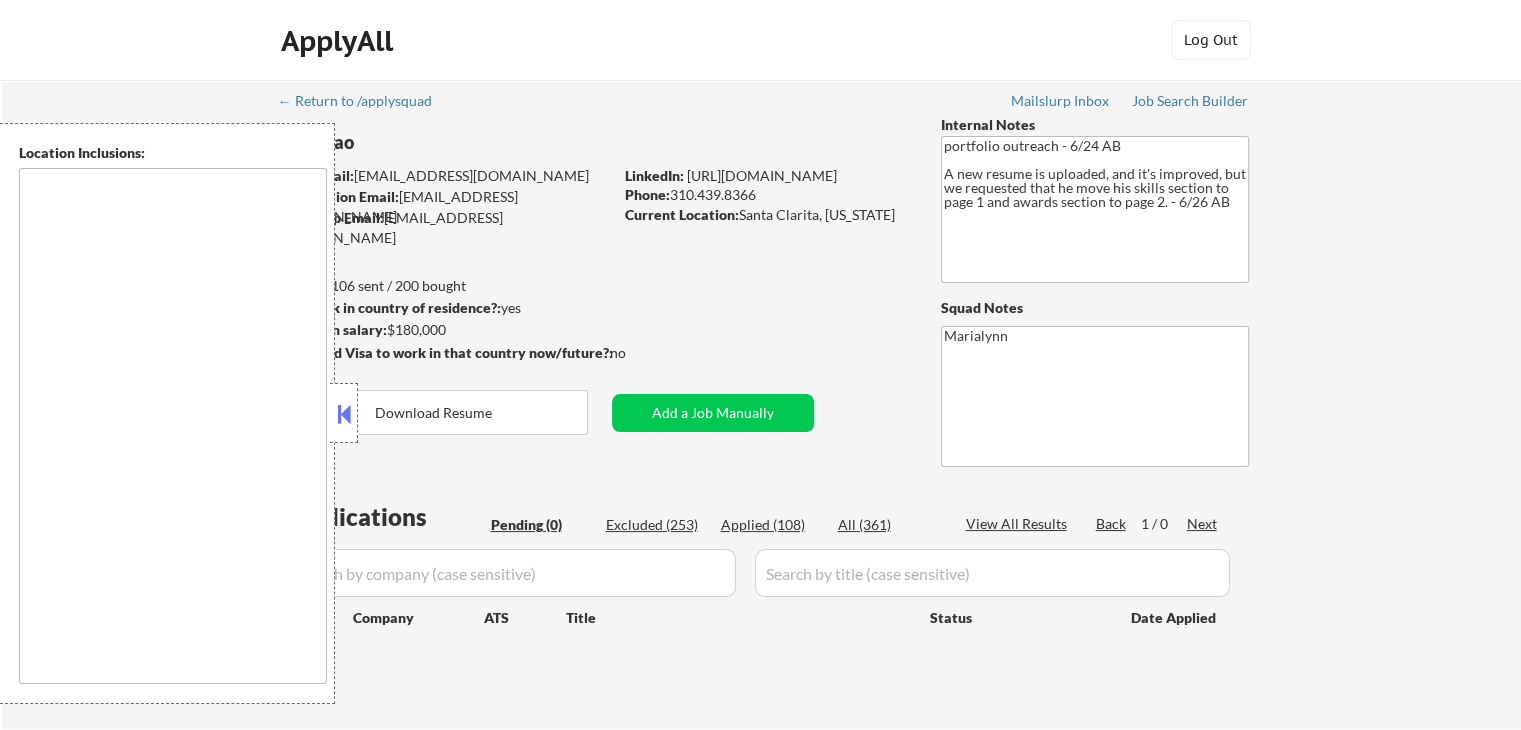 click at bounding box center (344, 414) 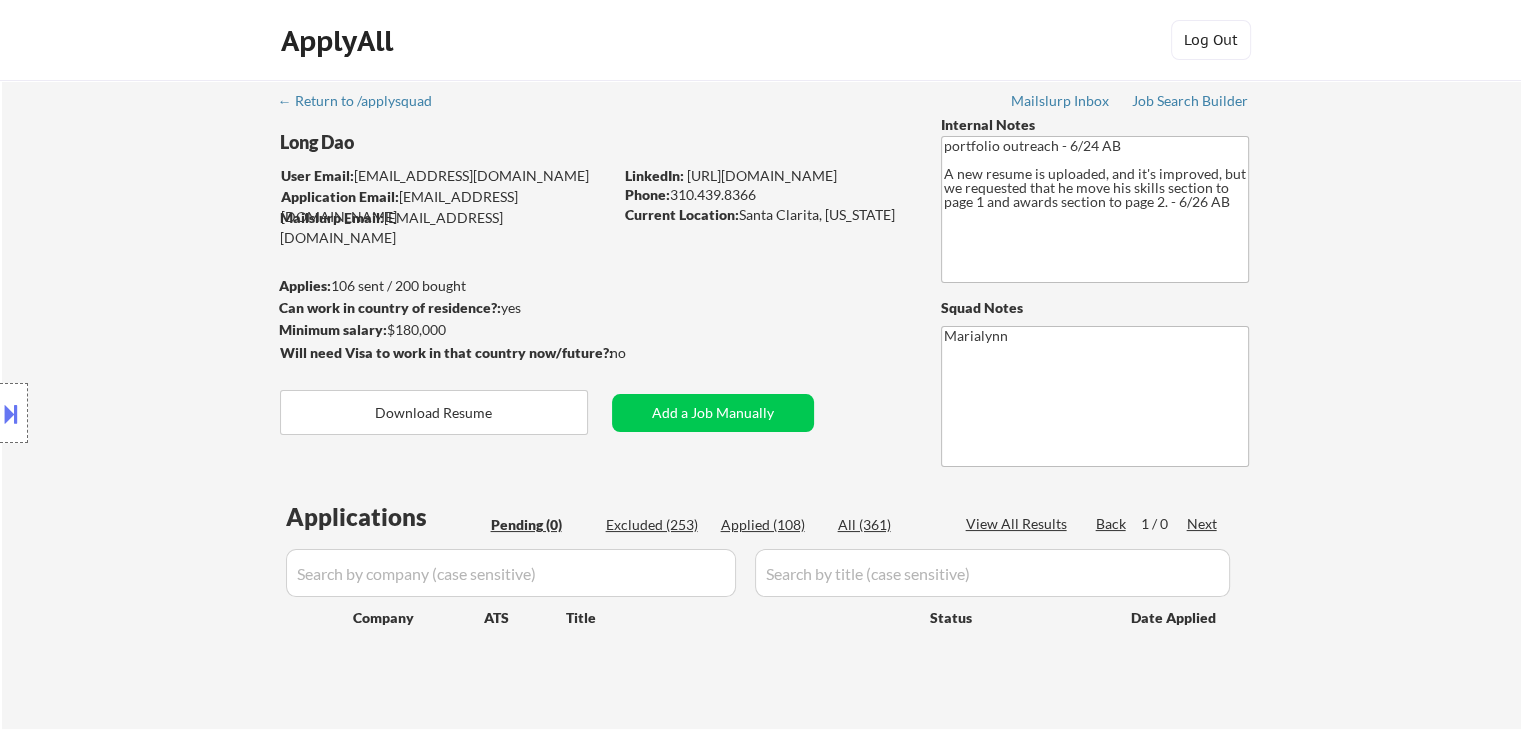 click on "← Return to /applysquad Mailslurp Inbox Job Search Builder Long Dao User Email:  [EMAIL_ADDRESS][DOMAIN_NAME] Application Email:  [EMAIL_ADDRESS][DOMAIN_NAME] Mailslurp Email:  [EMAIL_ADDRESS][DOMAIN_NAME] LinkedIn:   [URL][DOMAIN_NAME]
Phone:  [PHONE_NUMBER] Current Location:  [GEOGRAPHIC_DATA], [US_STATE] Applies:  106 sent / 200 bought Internal Notes portfolio outreach - 6/24 AB
A new resume is uploaded, and it's improved, but we requested that he move his skills section to page 1 and awards section to page 2. - 6/26 AB Can work in country of residence?:  yes Squad Notes Minimum salary:  $180,000 Will need Visa to work in that country now/future?:   no Download Resume Add a Job Manually Marialynn Applications Pending (0) Excluded (253) Applied (108) All (361) View All Results Back 1 / 0
Next Company ATS Title Status Date Applied" at bounding box center (762, 396) 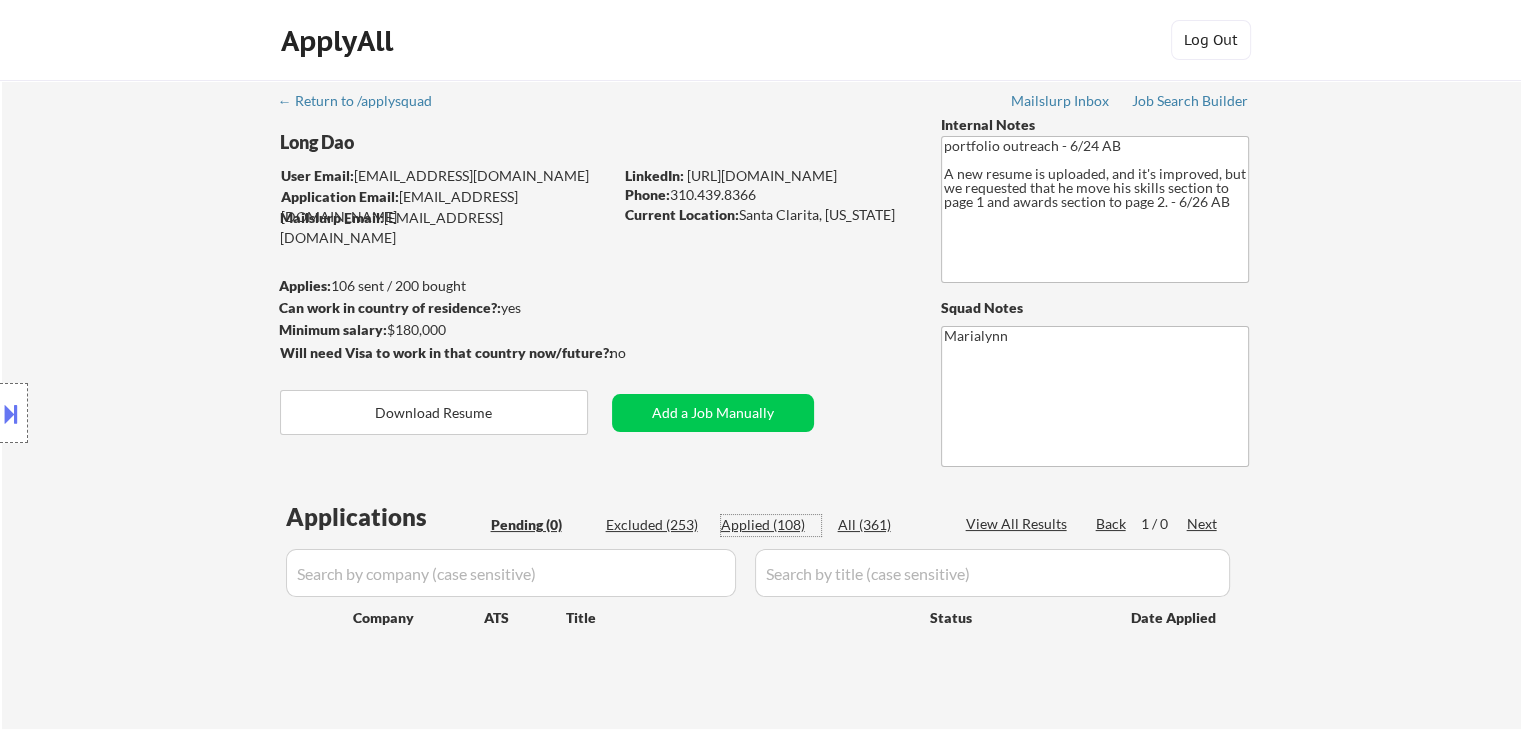 click on "Applied (108)" at bounding box center [771, 525] 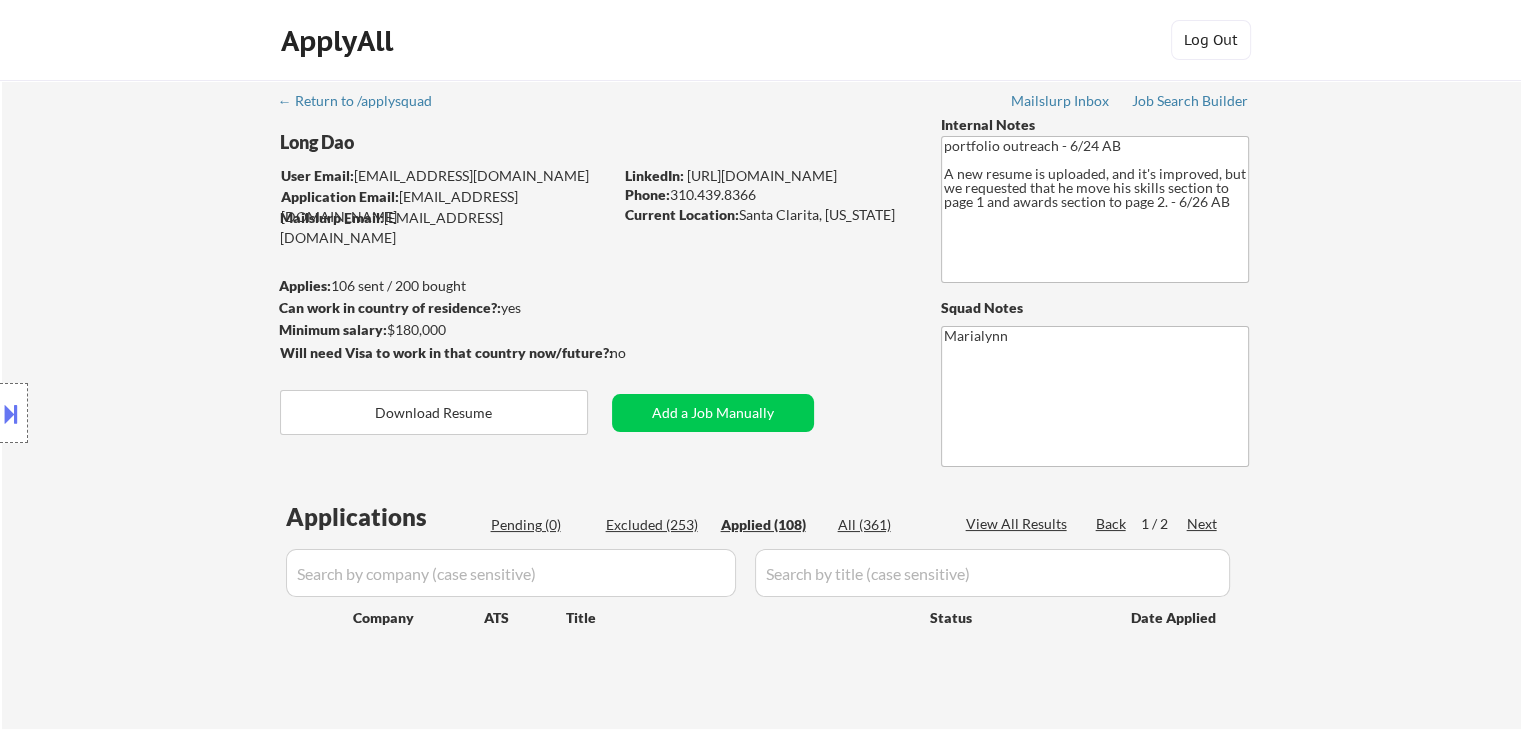 select on ""applied"" 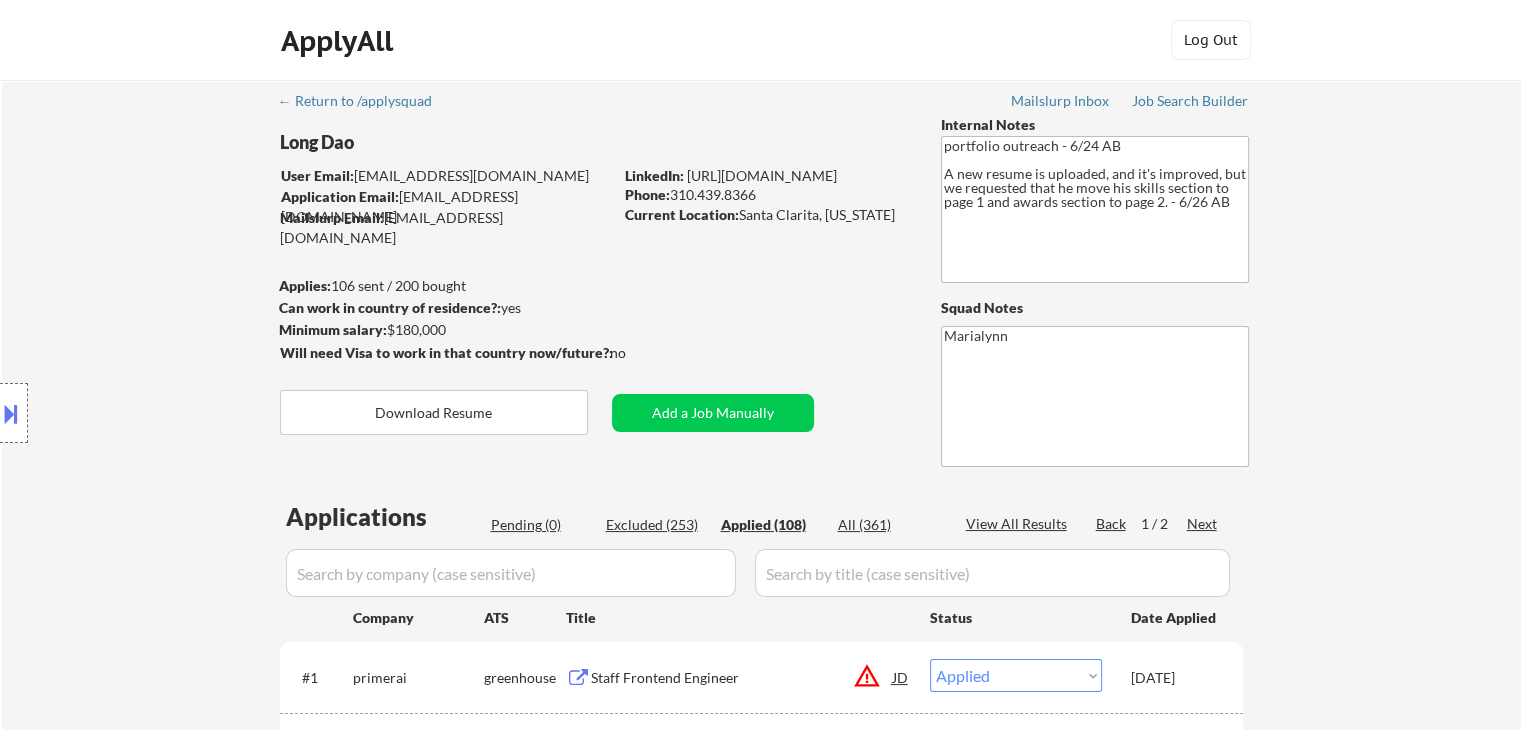 scroll, scrollTop: 2, scrollLeft: 0, axis: vertical 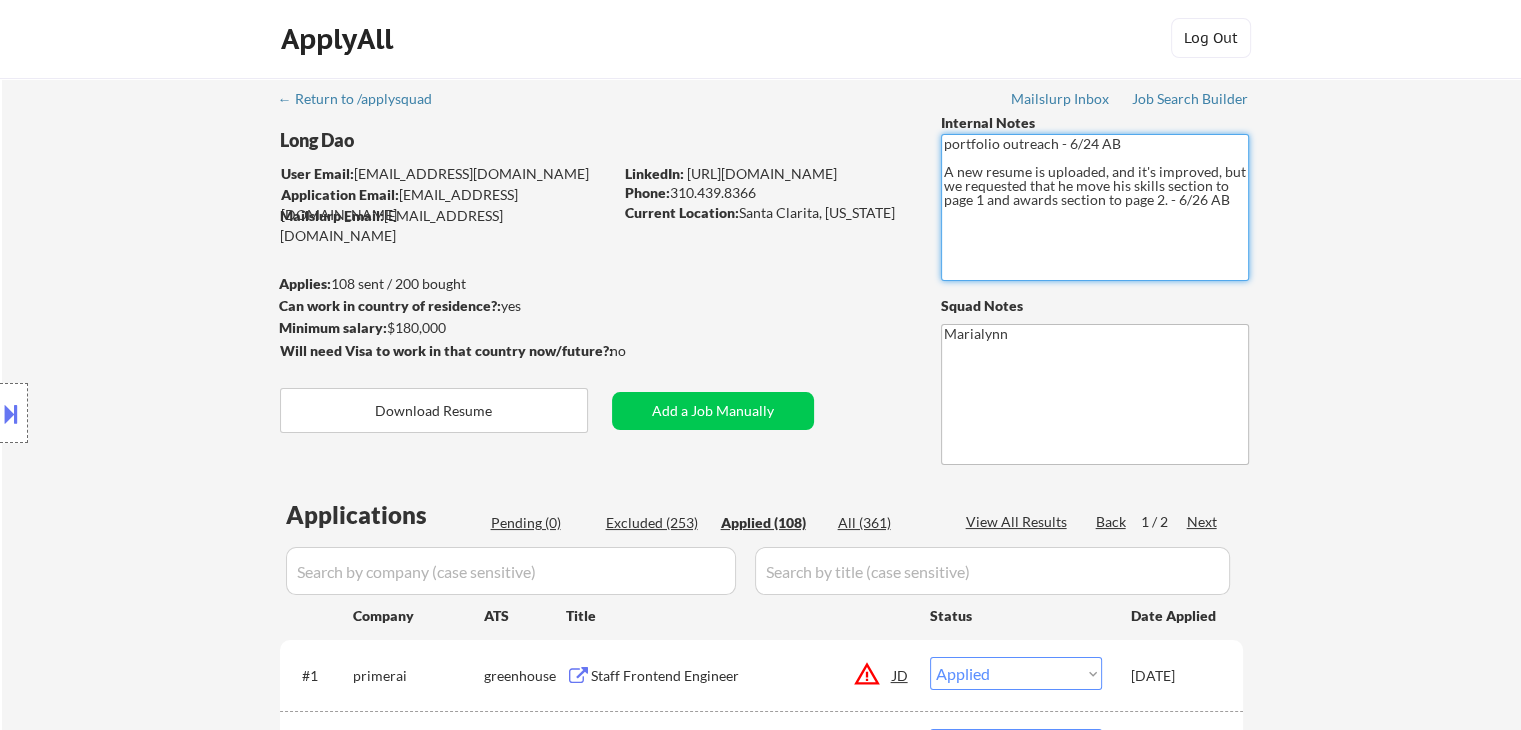 click on "← Return to /applysquad Mailslurp Inbox Job Search Builder Long Dao User Email:  longebane@gmail.com Application Email:  longdaoresume@studiodao.com Mailslurp Email:  long.dao@mailflux.com LinkedIn:   https://www.linkedin.com/in/long-d/
Phone:  310.439.8366 Current Location:  Santa Clarita, California Applies:  108 sent / 200 bought Internal Notes portfolio outreach - 6/24 AB
A new resume is uploaded, and it's improved, but we requested that he move his skills section to page 1 and awards section to page 2. - 6/26 AB Can work in country of residence?:  yes Squad Notes Minimum salary:  $180,000 Will need Visa to work in that country now/future?:   no Download Resume Add a Job Manually Marialynn Applications Pending (0) Excluded (253) Applied (108) All (361) View All Results Back 1 / 2
Next Company ATS Title Status Date Applied #1 primerai greenhouse Staff Frontend Engineer  JD warning_amber Choose an option... Pending Applied Excluded (Questions) Excluded (Expired) Excluded (Location) Excluded (Salary) _" at bounding box center [762, 4692] 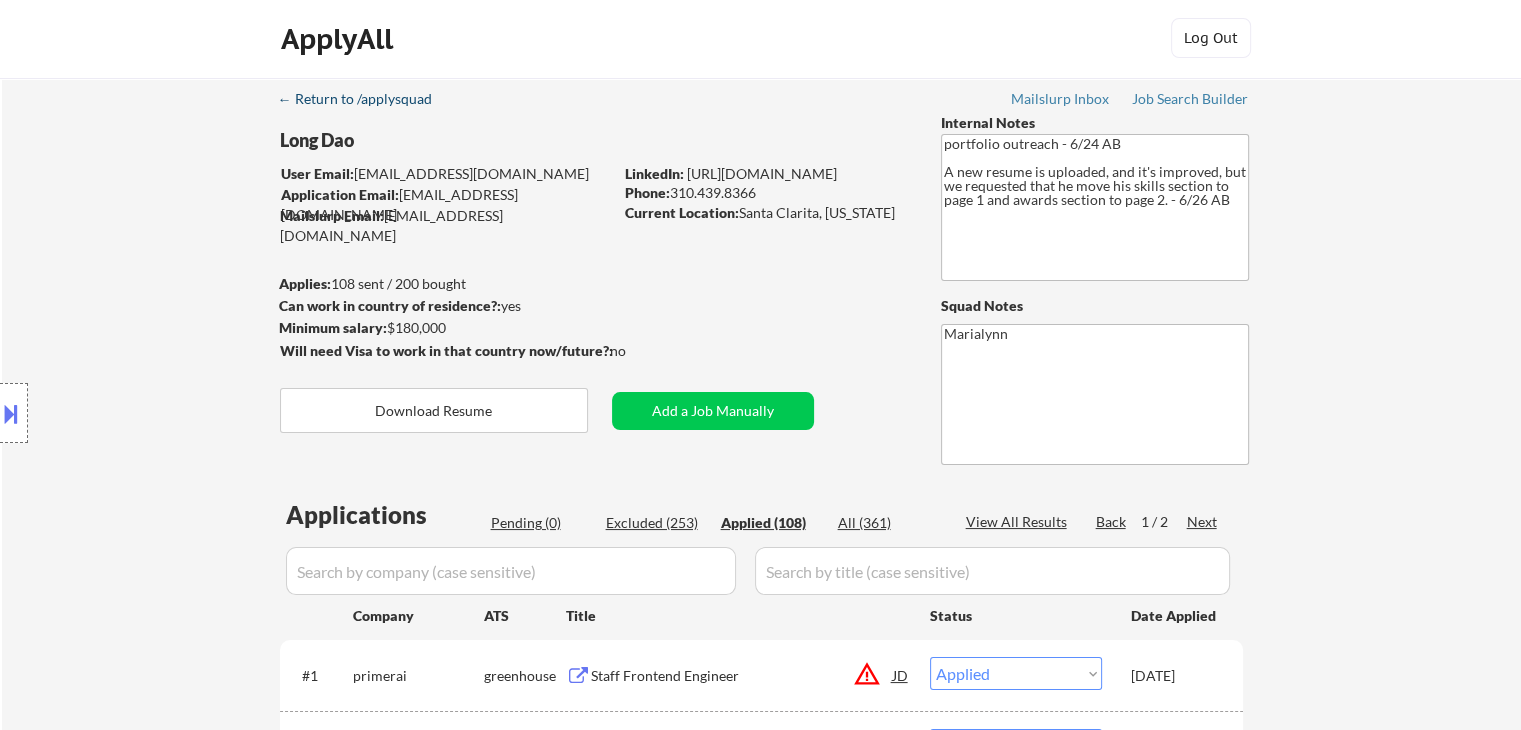 click on "← Return to /applysquad" at bounding box center [364, 99] 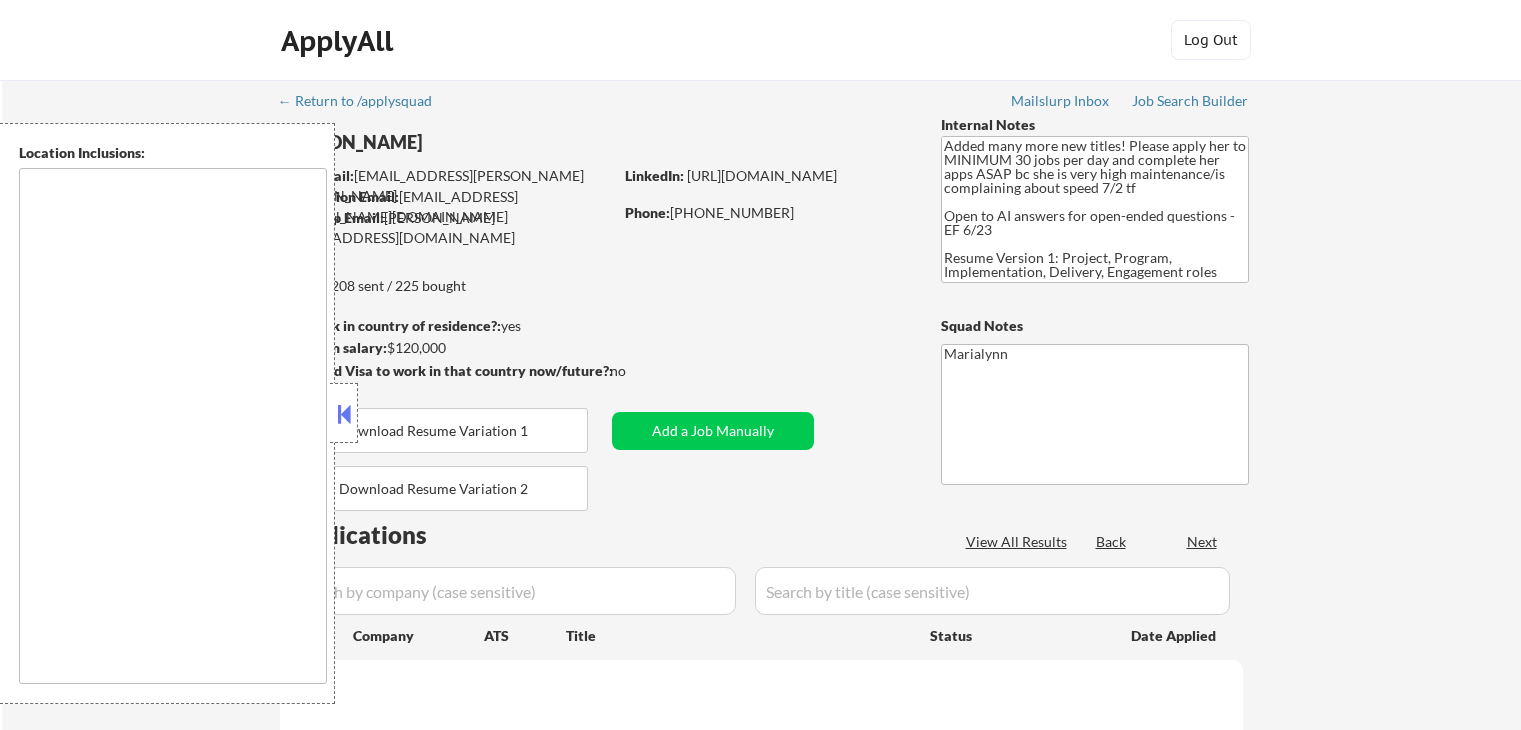 scroll, scrollTop: 0, scrollLeft: 0, axis: both 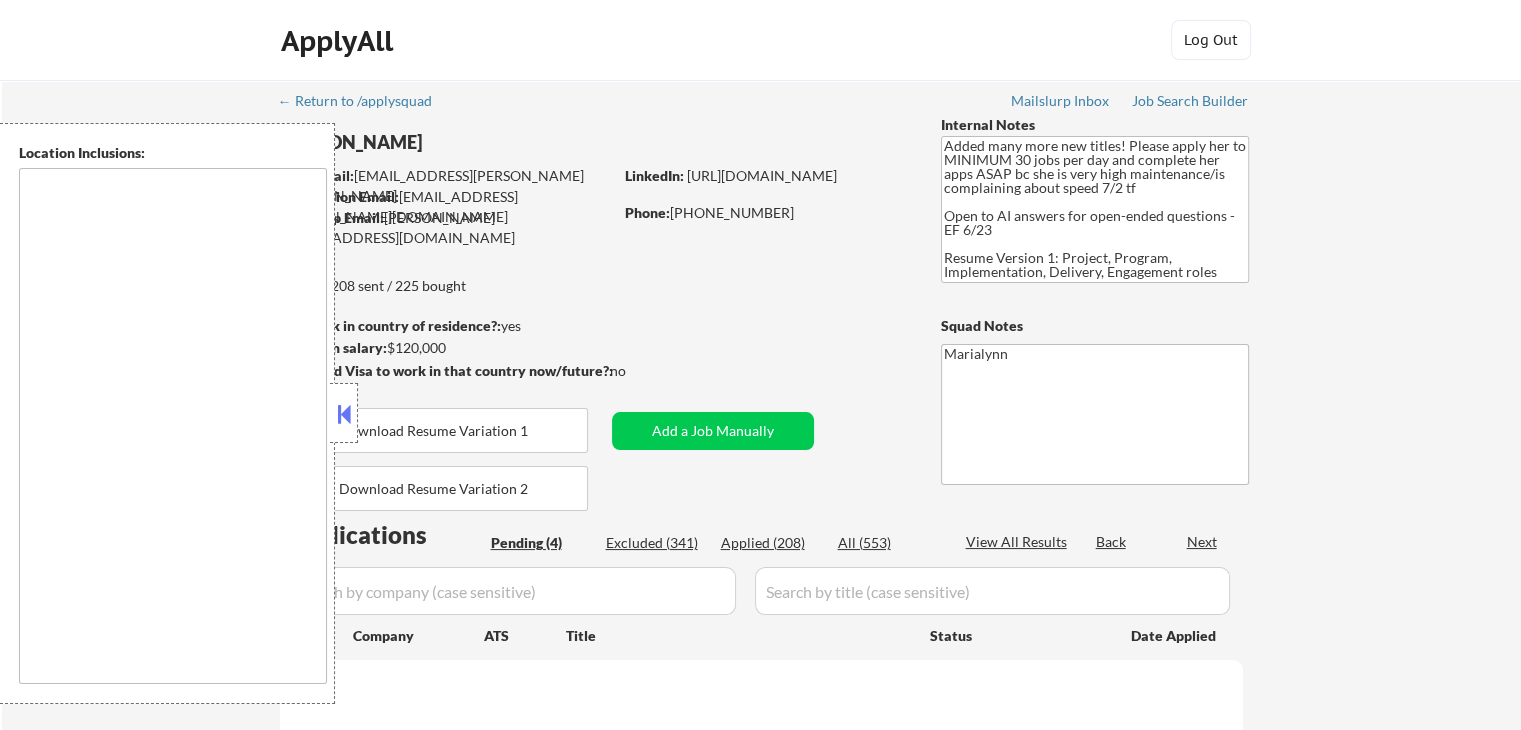 select on ""pending"" 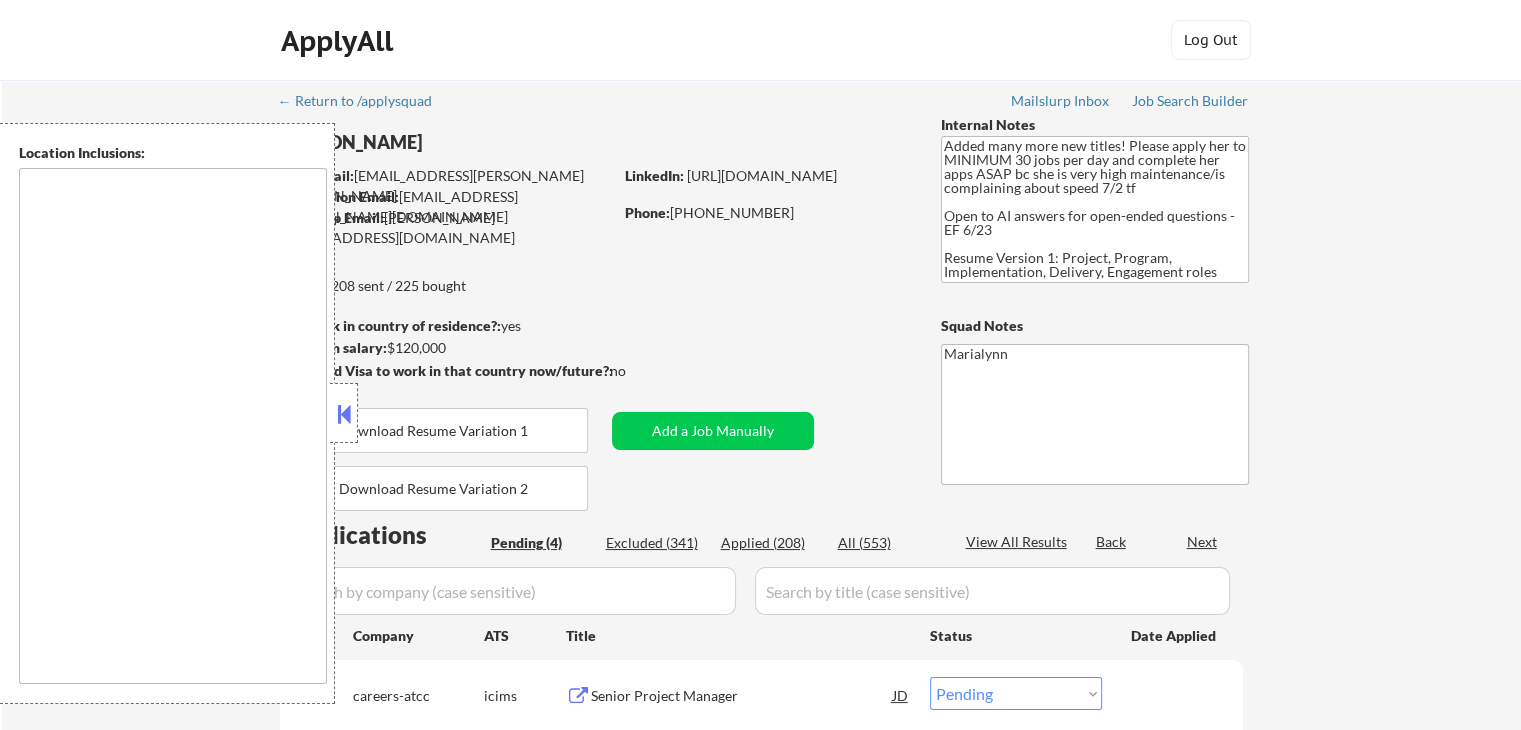 type on "[GEOGRAPHIC_DATA], [GEOGRAPHIC_DATA]   [GEOGRAPHIC_DATA], [GEOGRAPHIC_DATA]   [GEOGRAPHIC_DATA], [GEOGRAPHIC_DATA]   [GEOGRAPHIC_DATA], [GEOGRAPHIC_DATA]   [GEOGRAPHIC_DATA], [GEOGRAPHIC_DATA]   [GEOGRAPHIC_DATA], [GEOGRAPHIC_DATA]   [GEOGRAPHIC_DATA], [GEOGRAPHIC_DATA]   [GEOGRAPHIC_DATA], [GEOGRAPHIC_DATA]   [GEOGRAPHIC_DATA], [GEOGRAPHIC_DATA]   [GEOGRAPHIC_DATA], [GEOGRAPHIC_DATA]   [GEOGRAPHIC_DATA], [GEOGRAPHIC_DATA]   [US_STATE][GEOGRAPHIC_DATA], [GEOGRAPHIC_DATA]   [GEOGRAPHIC_DATA], [GEOGRAPHIC_DATA]   [GEOGRAPHIC_DATA], [GEOGRAPHIC_DATA]   [GEOGRAPHIC_DATA], [GEOGRAPHIC_DATA]   [GEOGRAPHIC_DATA], [GEOGRAPHIC_DATA]   [GEOGRAPHIC_DATA], [GEOGRAPHIC_DATA]   [GEOGRAPHIC_DATA], [GEOGRAPHIC_DATA]   [GEOGRAPHIC_DATA], [GEOGRAPHIC_DATA]   [GEOGRAPHIC_DATA], [GEOGRAPHIC_DATA]   [GEOGRAPHIC_DATA], [GEOGRAPHIC_DATA]   [GEOGRAPHIC_DATA], [GEOGRAPHIC_DATA]   [GEOGRAPHIC_DATA], [GEOGRAPHIC_DATA]   [GEOGRAPHIC_DATA], [GEOGRAPHIC_DATA]   [GEOGRAPHIC_DATA], [GEOGRAPHIC_DATA]   [GEOGRAPHIC_DATA], [GEOGRAPHIC_DATA]   [GEOGRAPHIC_DATA], [GEOGRAPHIC_DATA]   [GEOGRAPHIC_DATA], [GEOGRAPHIC_DATA]   [GEOGRAPHIC_DATA], [GEOGRAPHIC_DATA]   [GEOGRAPHIC_DATA], [GEOGRAPHIC_DATA]   [GEOGRAPHIC_DATA], [GEOGRAPHIC_DATA]   [GEOGRAPHIC_DATA], [GEOGRAPHIC_DATA]   [GEOGRAPHIC_DATA], [GEOGRAPHIC_DATA]   [GEOGRAPHIC_DATA], [GEOGRAPHIC_DATA]   [GEOGRAPHIC_DATA], [GEOGRAPHIC_DATA]   [GEOGRAPHIC_DATA], [GEOGRAPHIC_DATA]   [GEOGRAPHIC_DATA], [GEOGRAPHIC_DATA]   [GEOGRAPHIC_DATA], [GEOGRAPHIC_DATA]   [GEOGRAPHIC_DATA], [GEOGRAPHIC_DATA]   [GEOGRAPHIC_DATA], [GEOGRAPHIC_DATA]   [GEOGRAPHIC_DATA], [GEOGRAPHIC_DATA]   [US_STATE][GEOGRAPHIC_DATA], [GEOGRAPHIC_DATA]   [GEOGRAPHIC_DATA], [GEOGRAPHIC_DATA]   [GEOGRAPHIC_DATA], [GEOGRAPHIC_DATA]   [GEOGRAPHIC_DATA], [GEOGRAPHIC_DATA]   [GEOGRAPHIC_DATA], [GEOGRAPHIC_DATA]   [GEOGRAPHIC_DATA], [GEOGRAPHIC_DATA]   [PERSON_NAME][GEOGRAPHIC_DATA], [GEOGRAPHIC_DATA]   [GEOGRAPHIC_DATA], [GEOGRAPHIC_DATA]   [PERSON_NAME][GEOGRAPHIC_DATA], [GEOGRAPHIC_DATA]   [GEOGRAPHIC_DATA], [GEOGRAPHIC_DATA]   [PERSON_NAME][GEOGRAPHIC_DATA], [GEOGRAPHIC_DATA]   [GEOGRAPHIC_DATA], [GEOGRAPHIC_DATA]   [GEOGRAPHIC_DATA], [GEOGRAPHIC_DATA]   [GEOGRAPHIC_DATA], [GEOGRAPHIC_DATA]   [GEOGRAPHIC_DATA], [GEOGRAPHIC_DATA]   [GEOGRAPHIC_DATA], [US_STATE]   [GEOGRAPHIC_DATA], [GEOGRAPHIC_DATA]   Miss..." 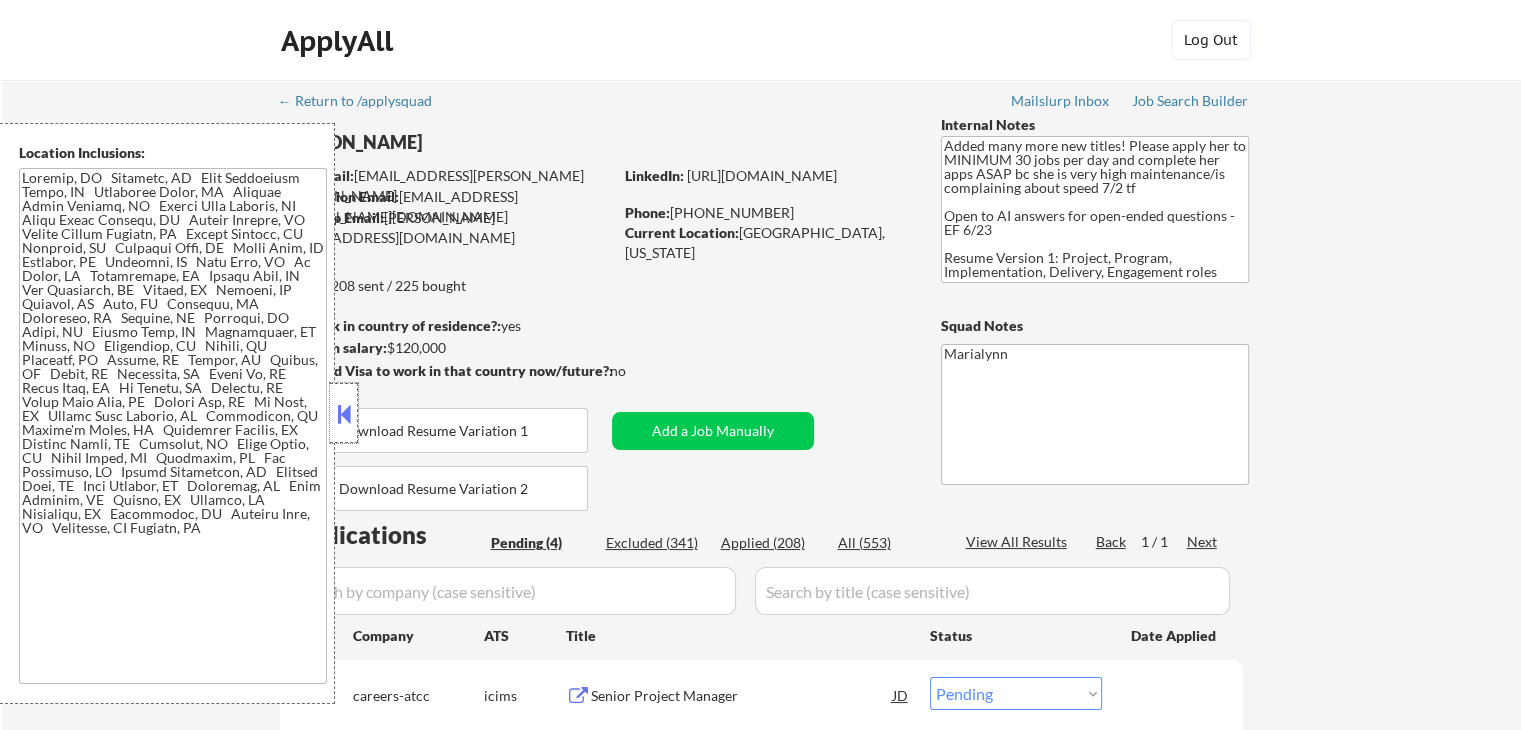click at bounding box center (344, 413) 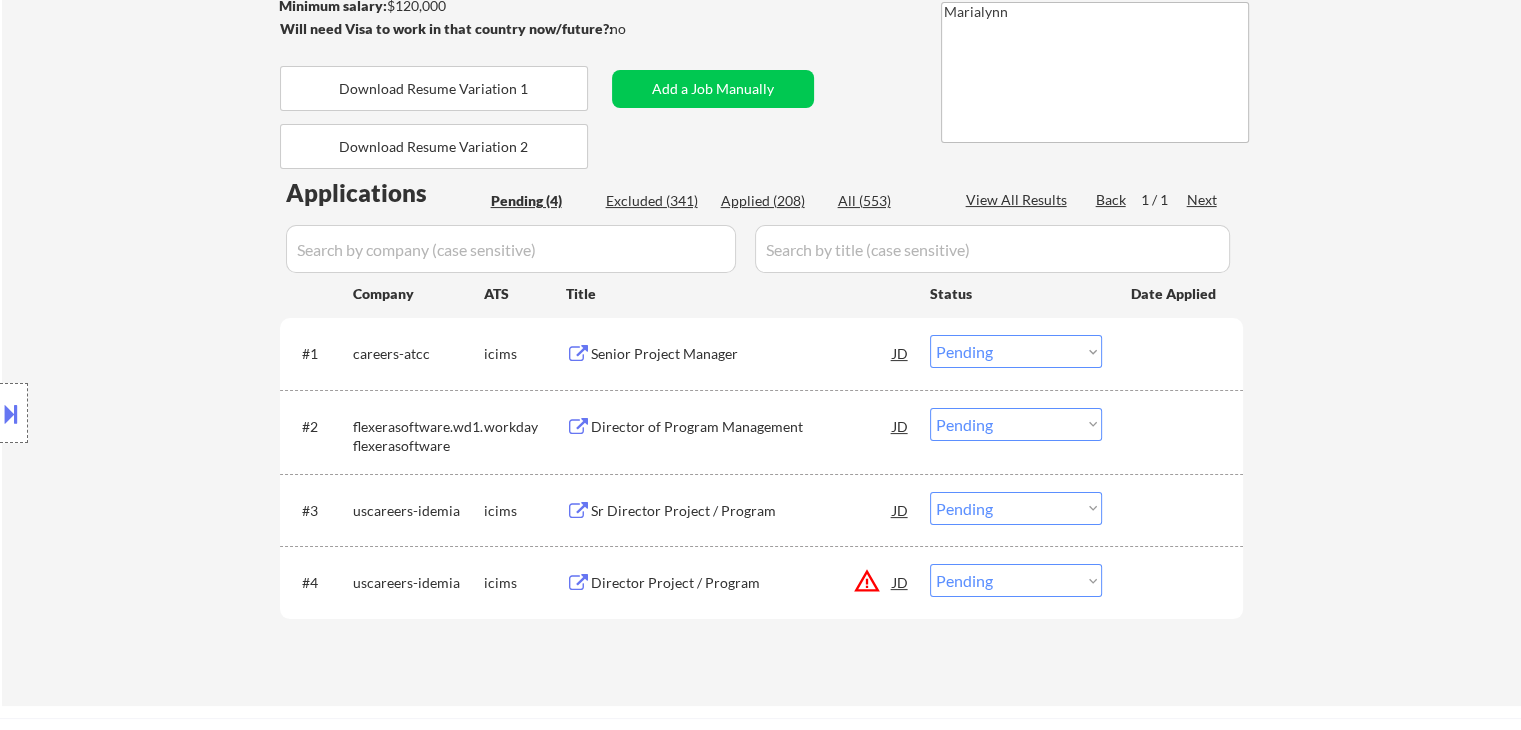 scroll, scrollTop: 344, scrollLeft: 0, axis: vertical 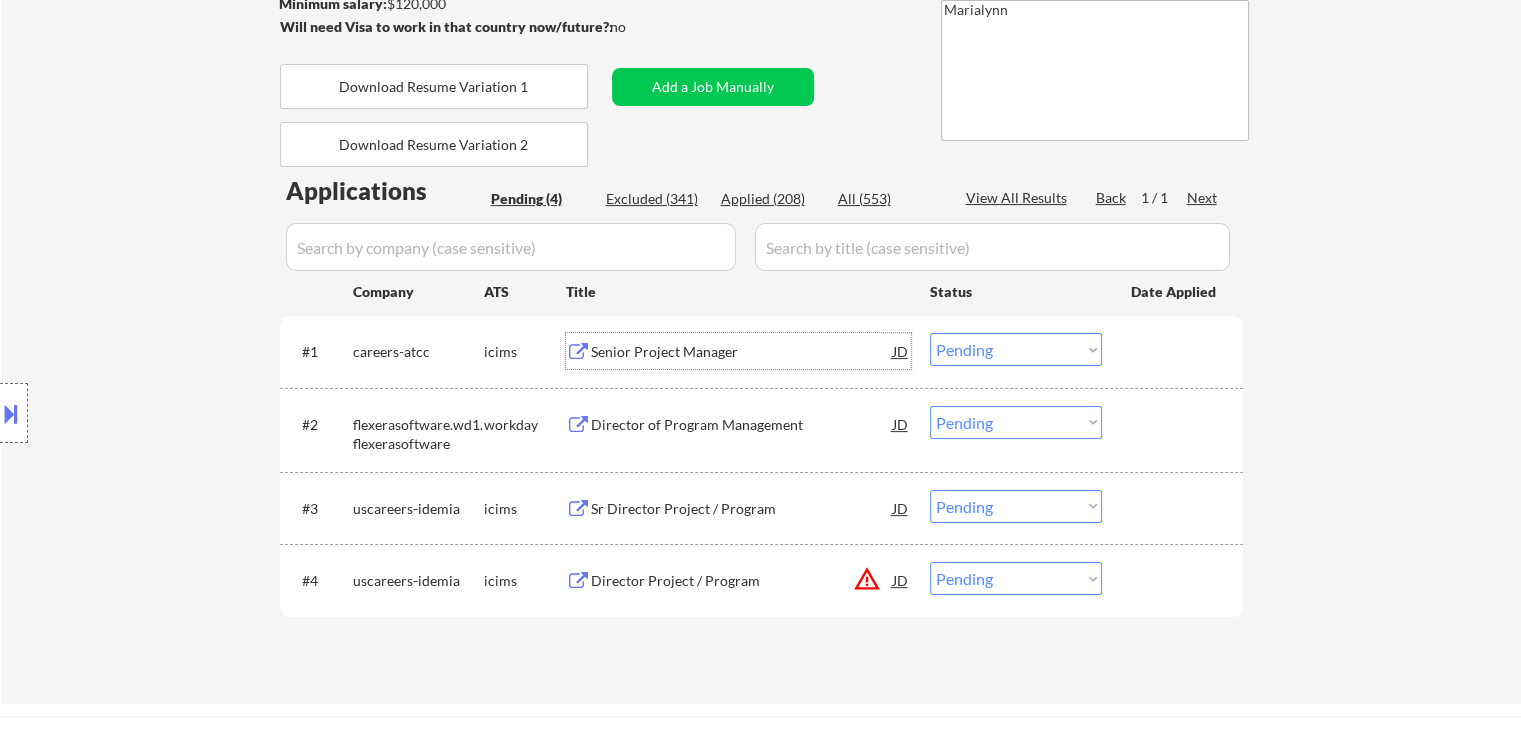 click on "Senior Project Manager" at bounding box center [742, 352] 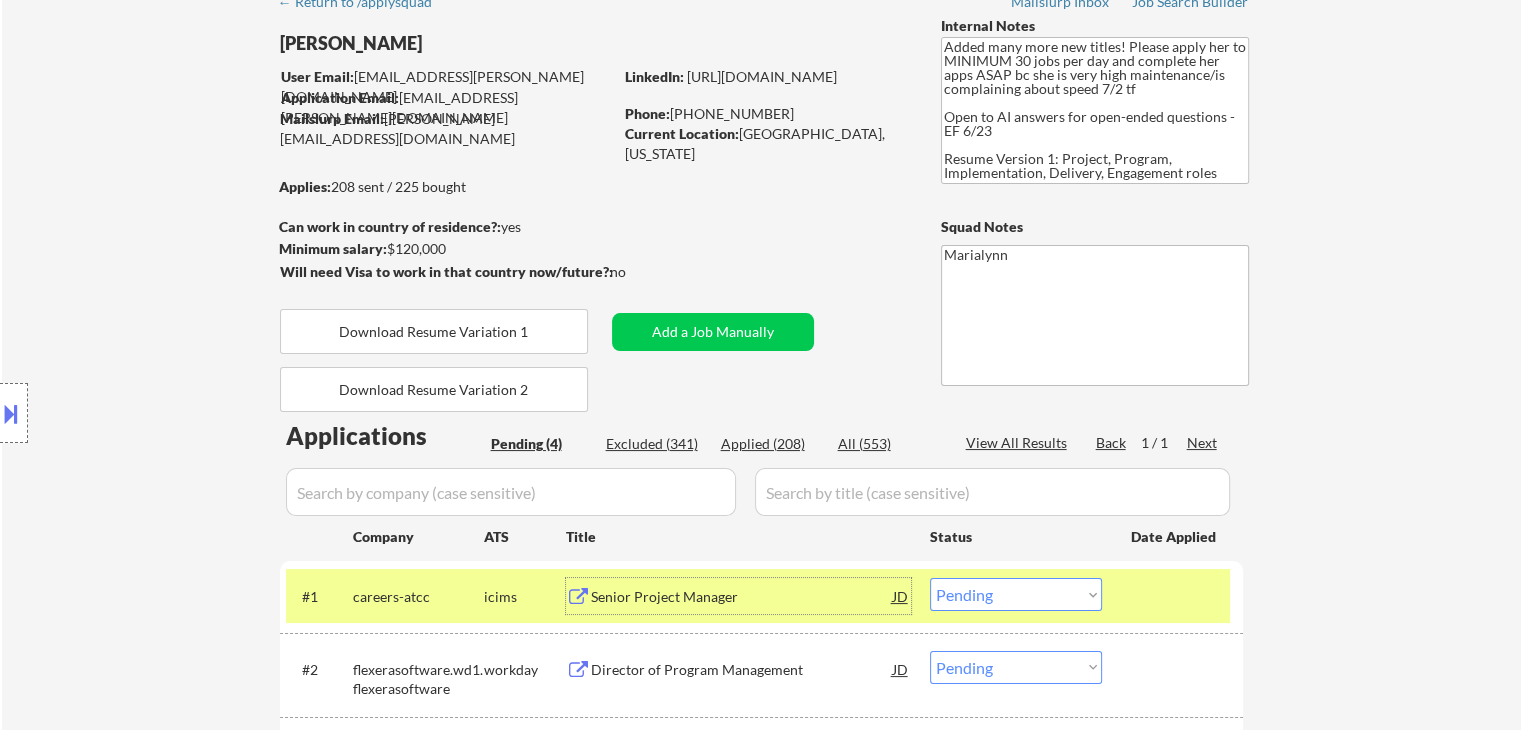 scroll, scrollTop: 98, scrollLeft: 0, axis: vertical 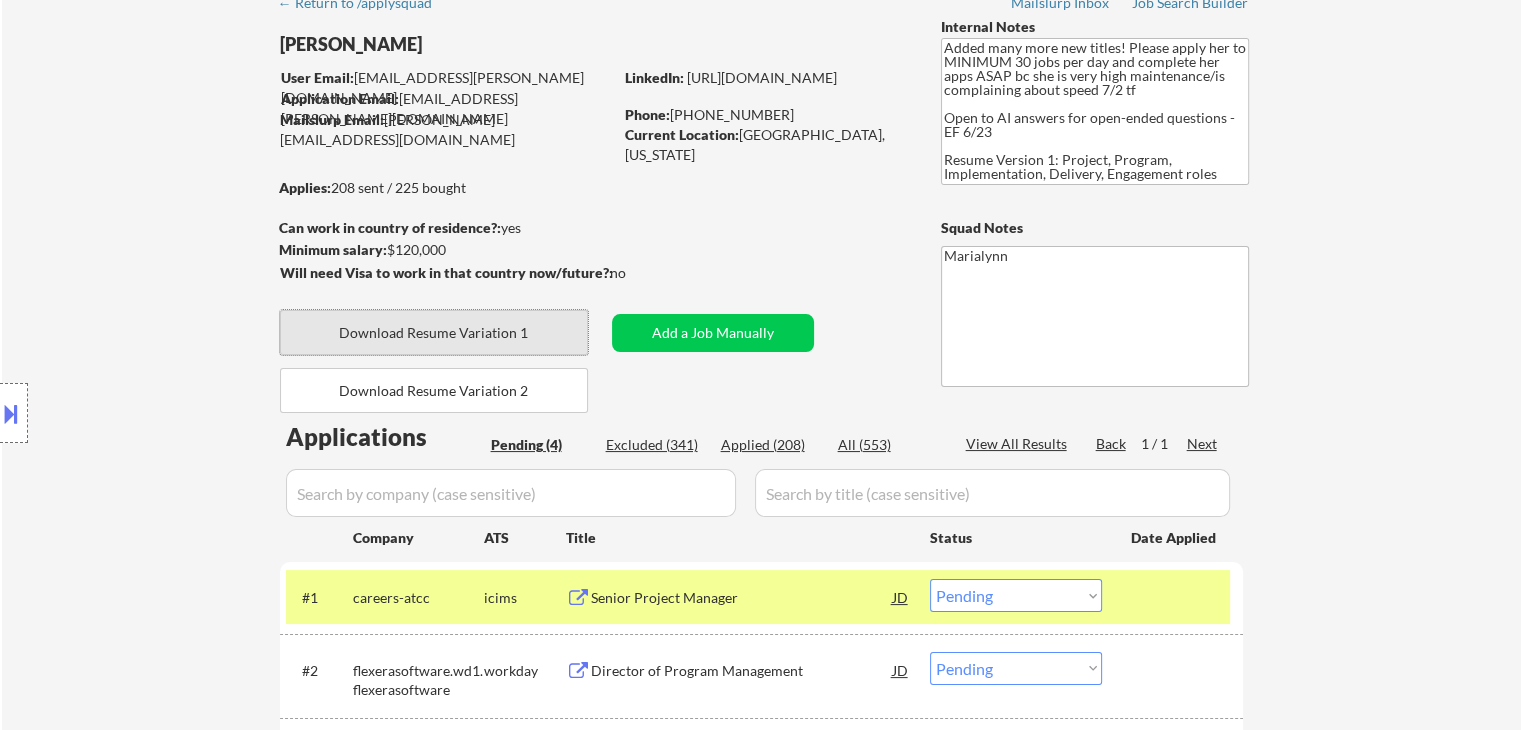 click on "Download Resume Variation 1" at bounding box center [434, 332] 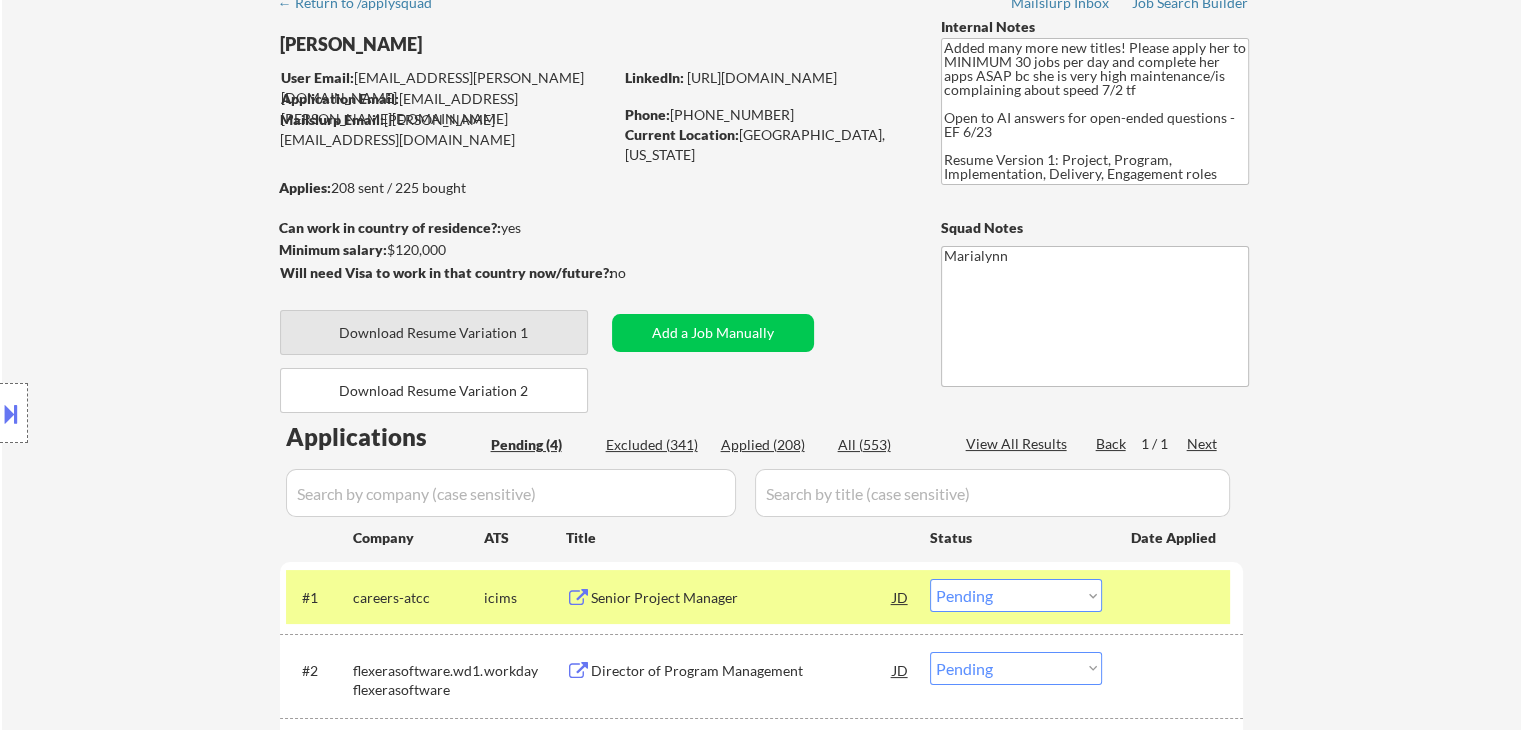 click on "Download Resume Variation 1" at bounding box center (434, 332) 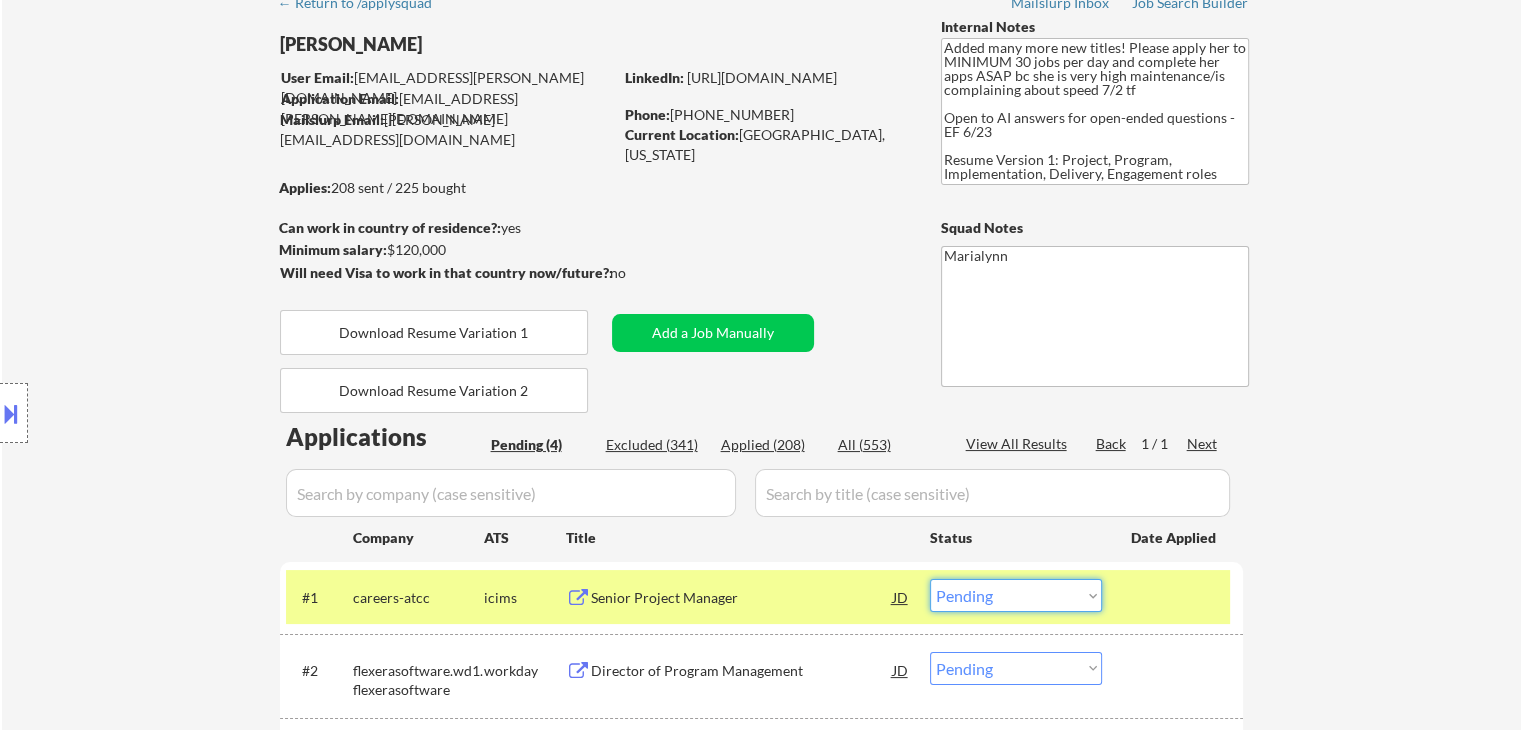 click on "Choose an option... Pending Applied Excluded (Questions) Excluded (Expired) Excluded (Location) Excluded (Bad Match) Excluded (Blocklist) Excluded (Salary) Excluded (Other)" at bounding box center [1016, 595] 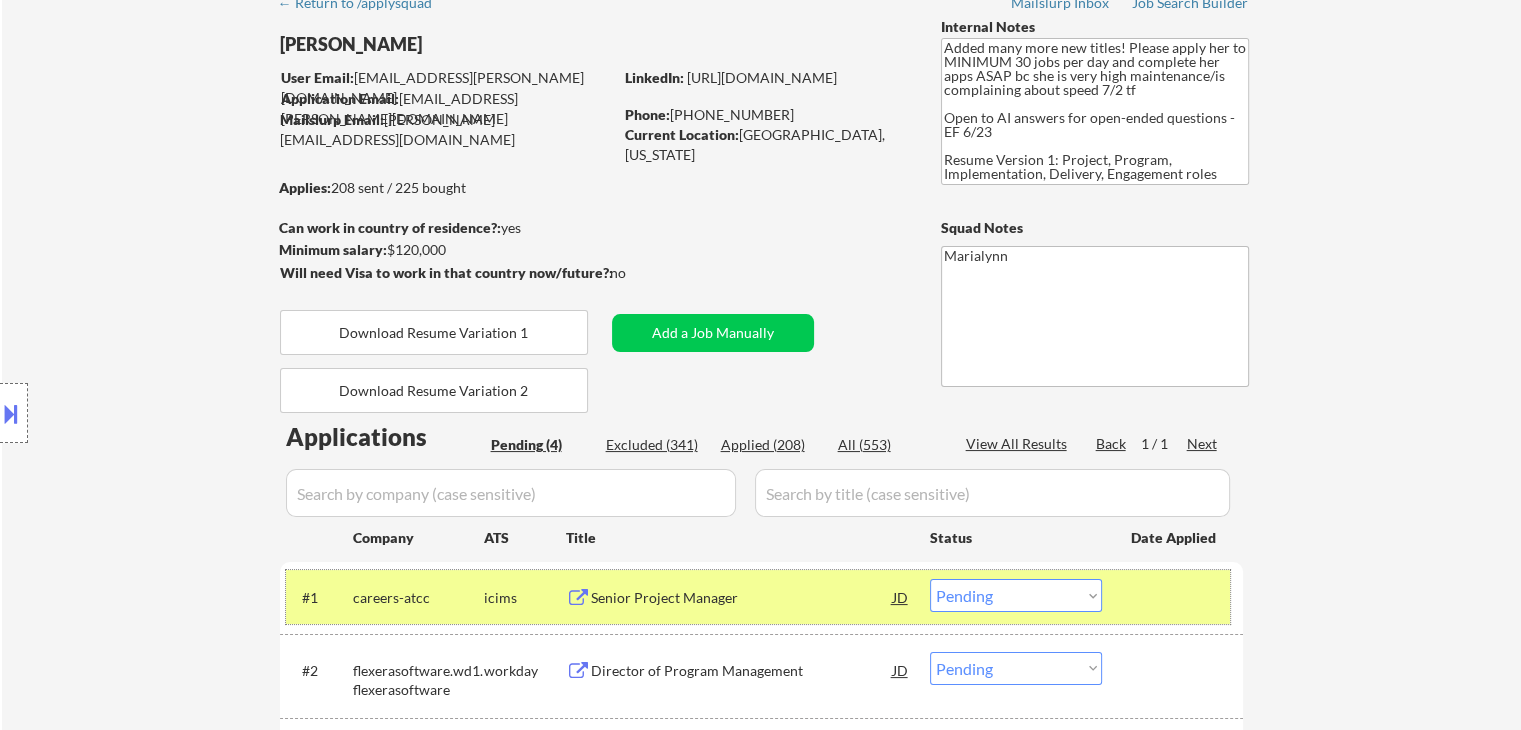 click on "careers-atcc" at bounding box center [418, 598] 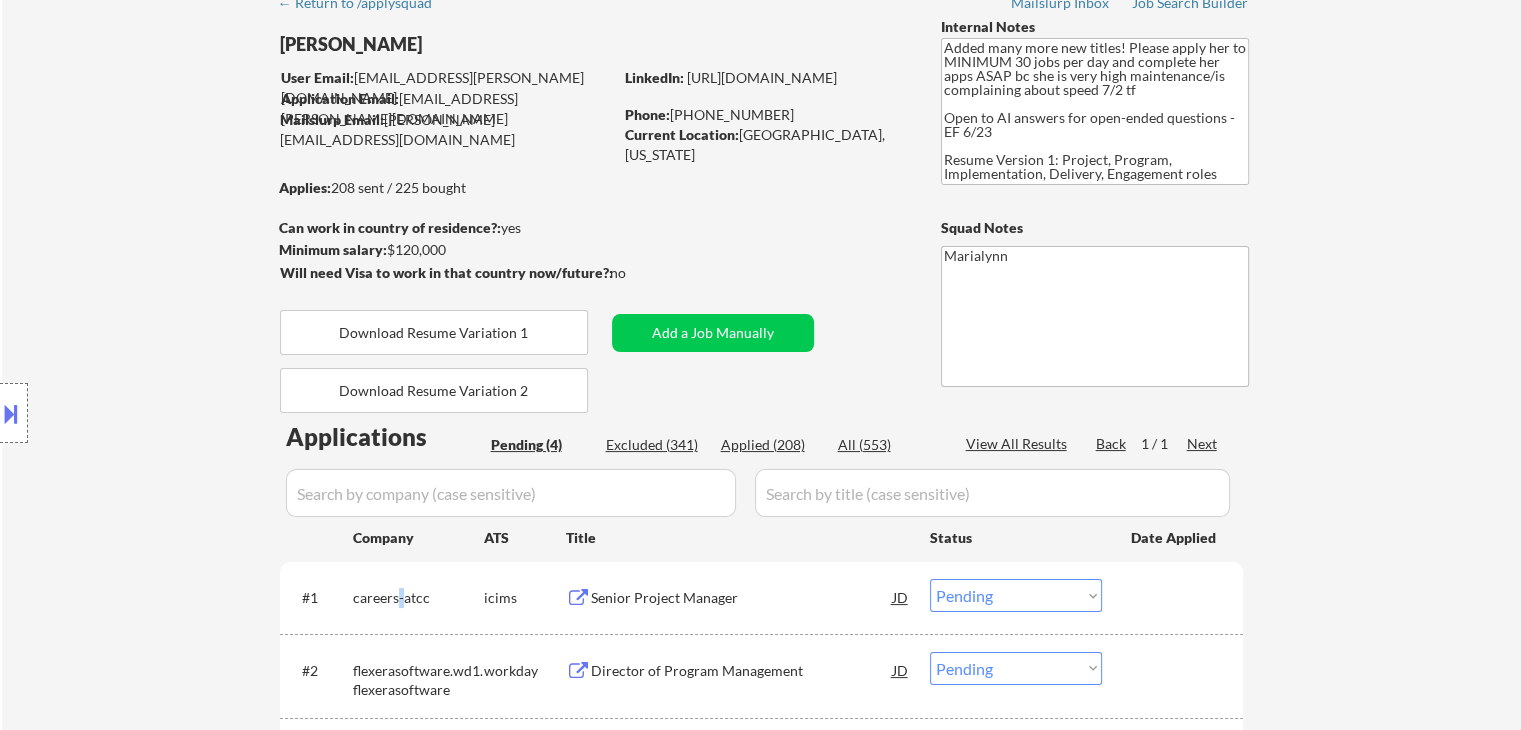 click on "careers-atcc" at bounding box center [418, 598] 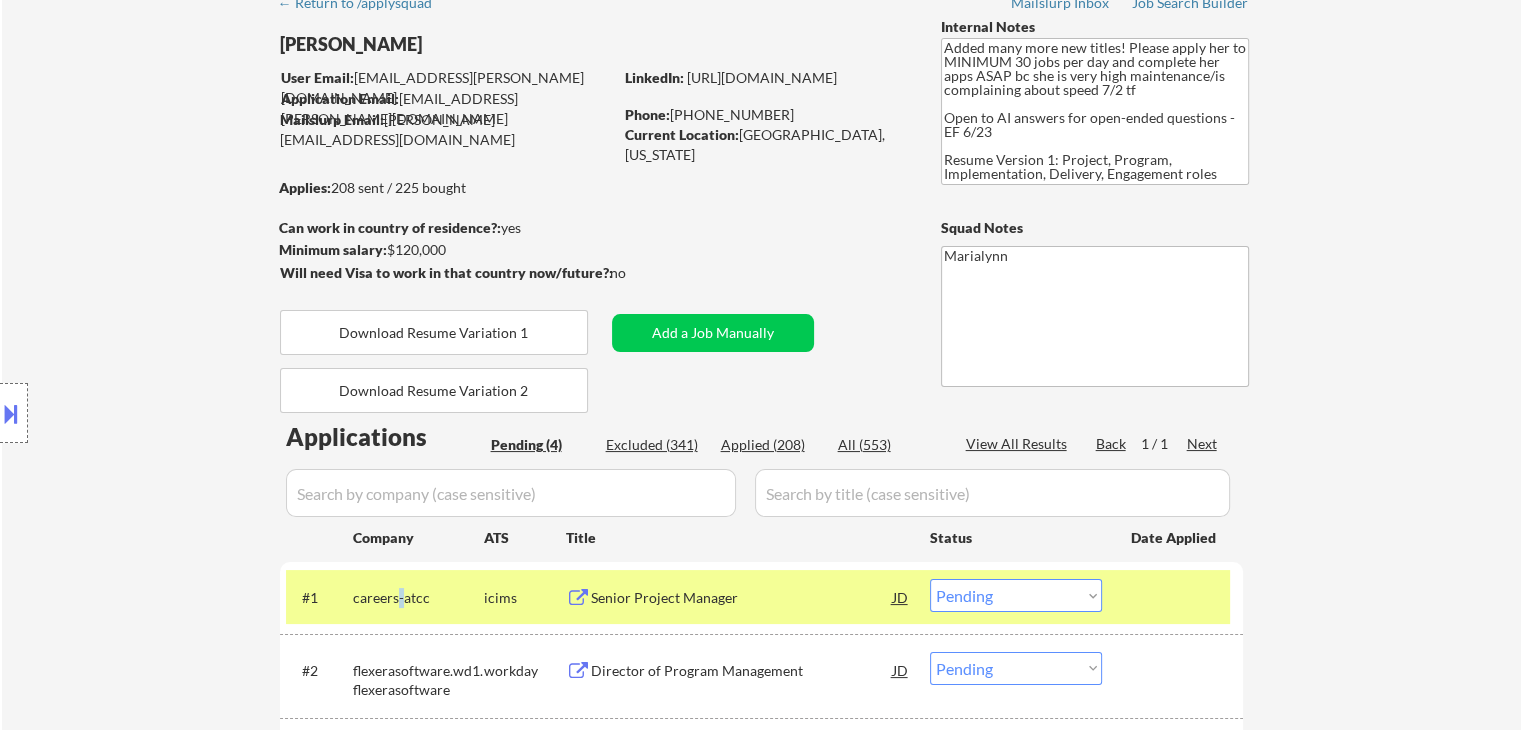 click on "careers-atcc" at bounding box center (418, 598) 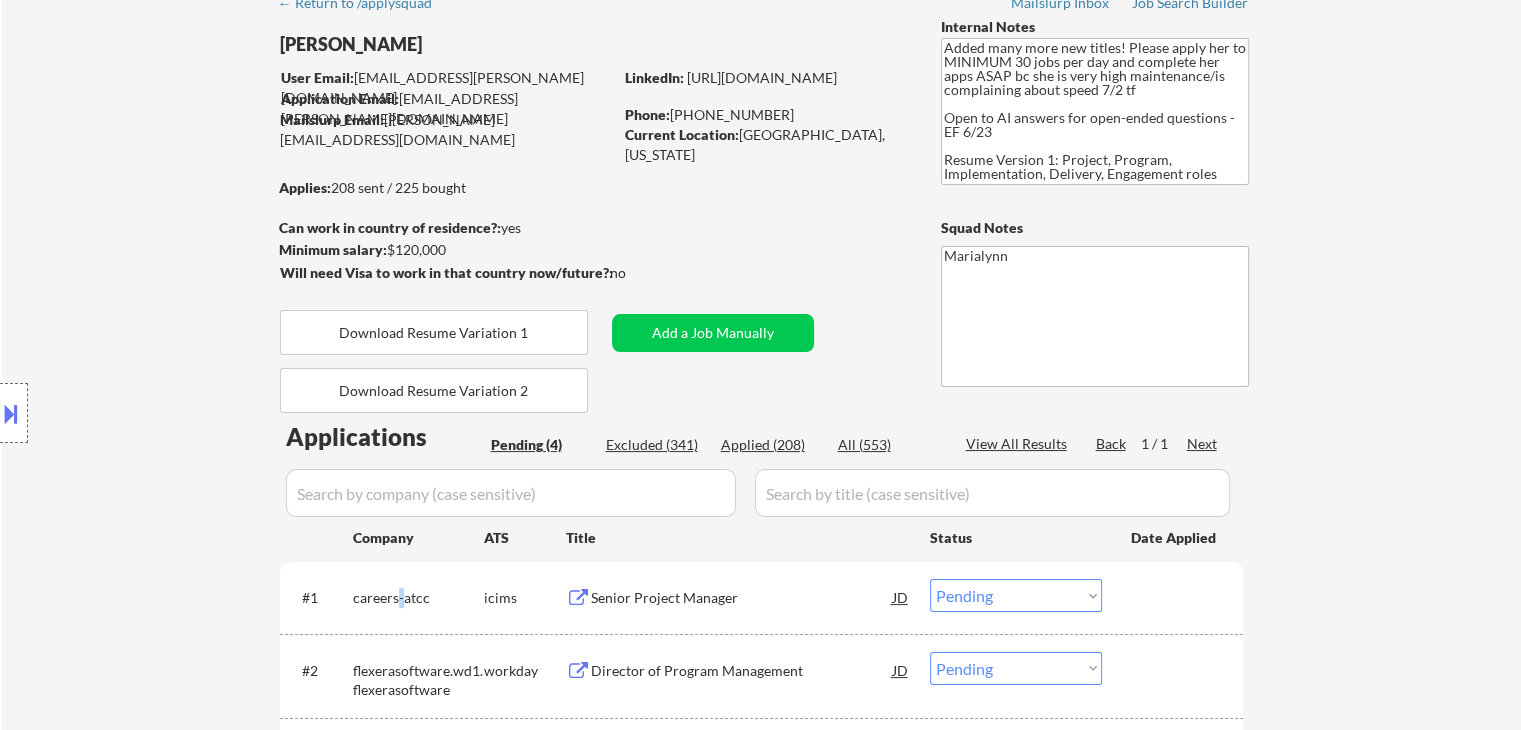 click on "careers-atcc" at bounding box center [418, 598] 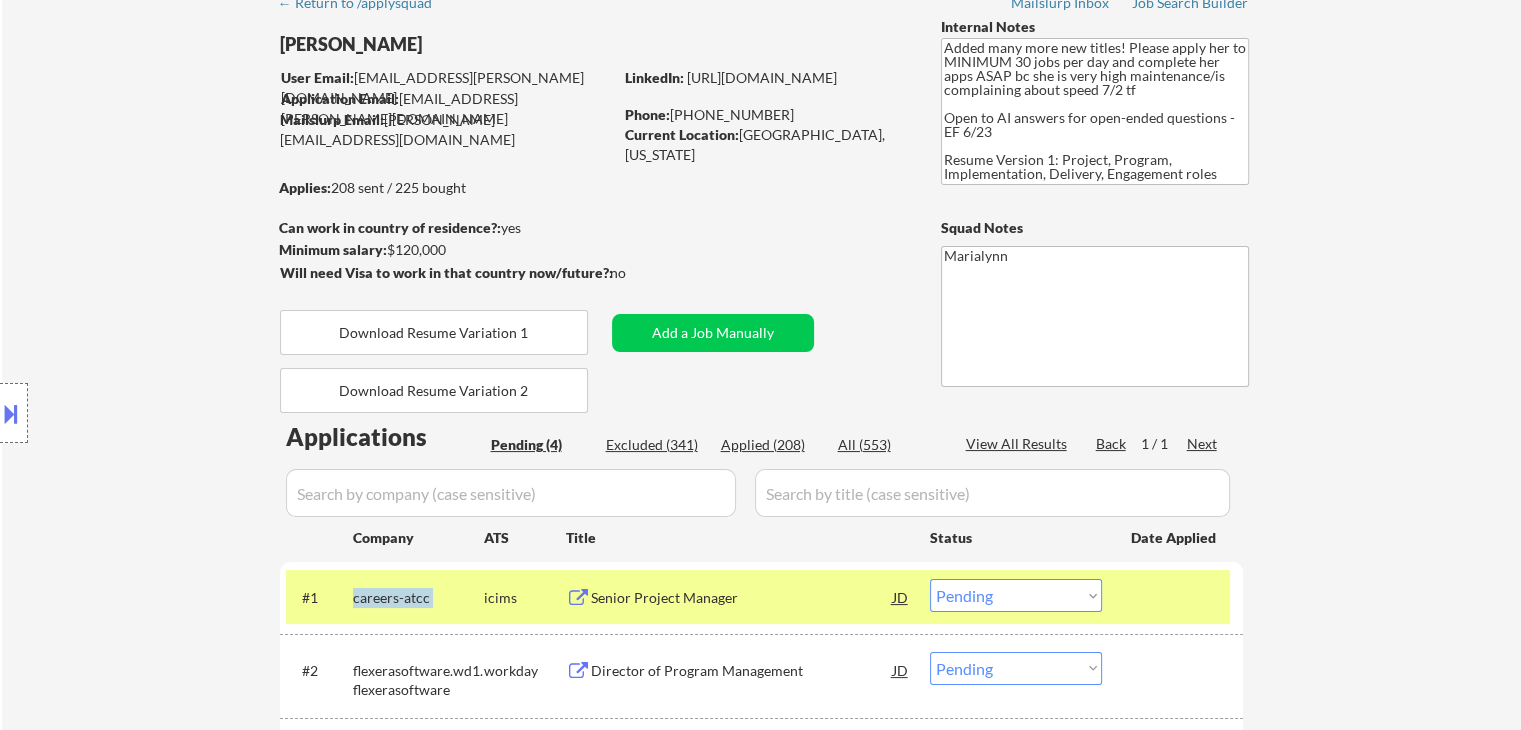 click on "careers-atcc" at bounding box center [418, 598] 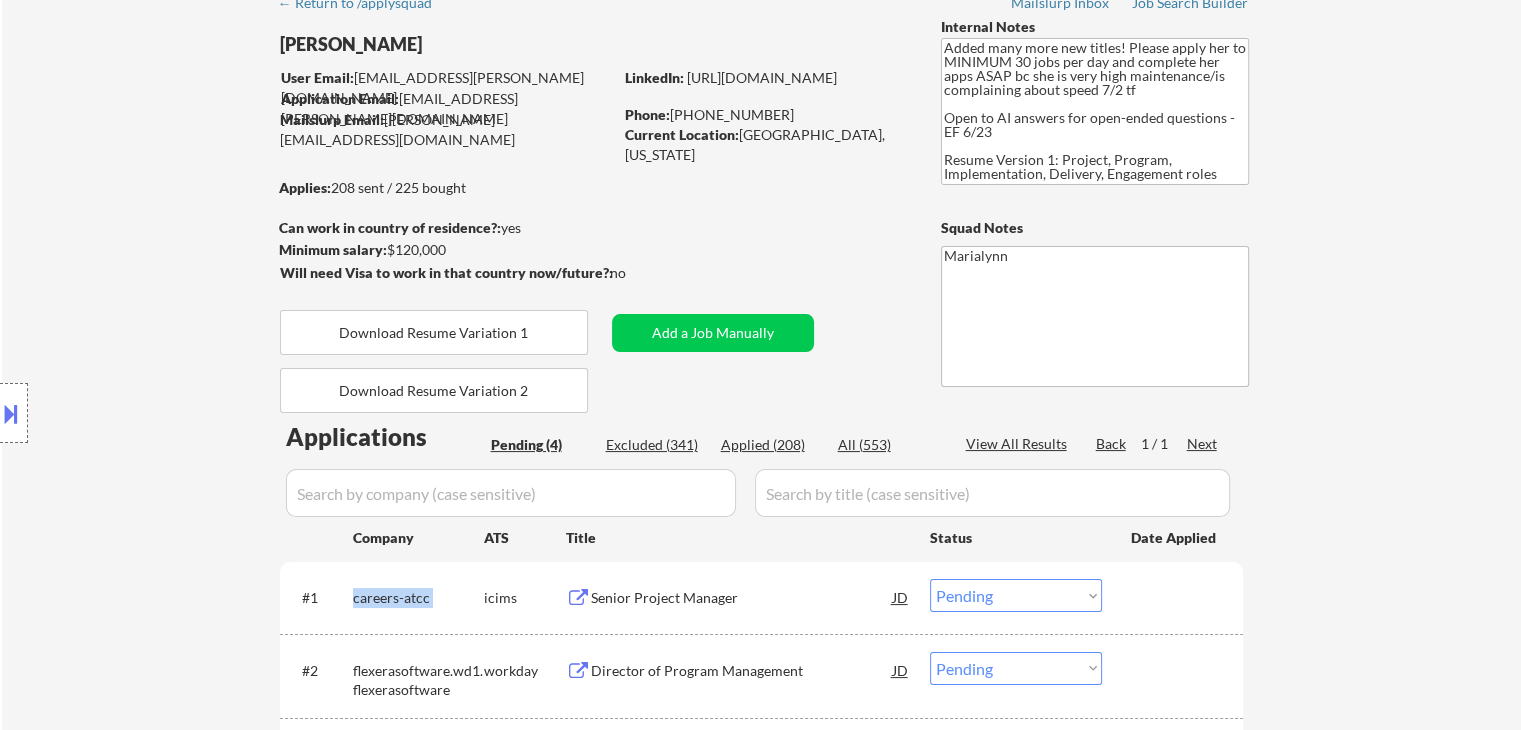 click at bounding box center (578, 598) 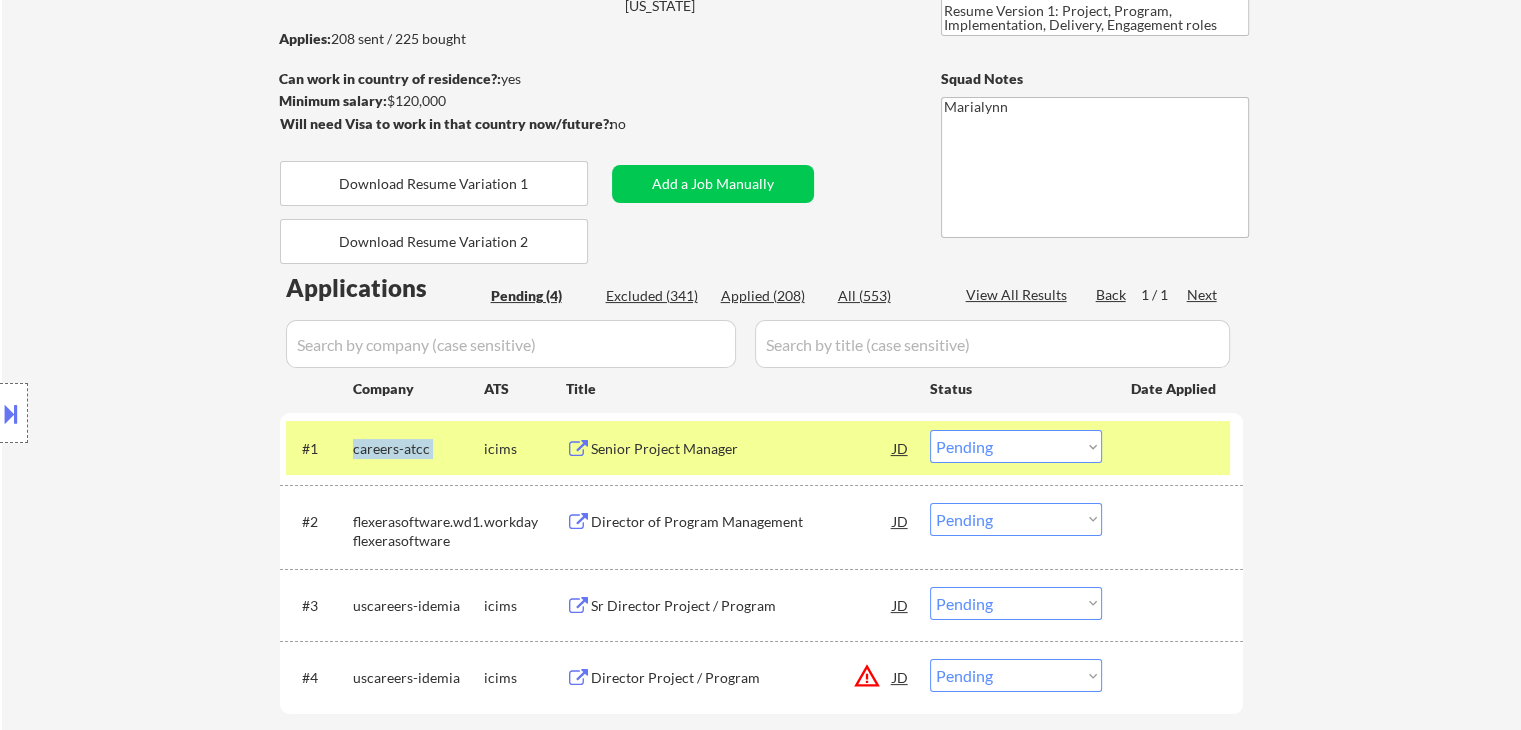 scroll, scrollTop: 252, scrollLeft: 0, axis: vertical 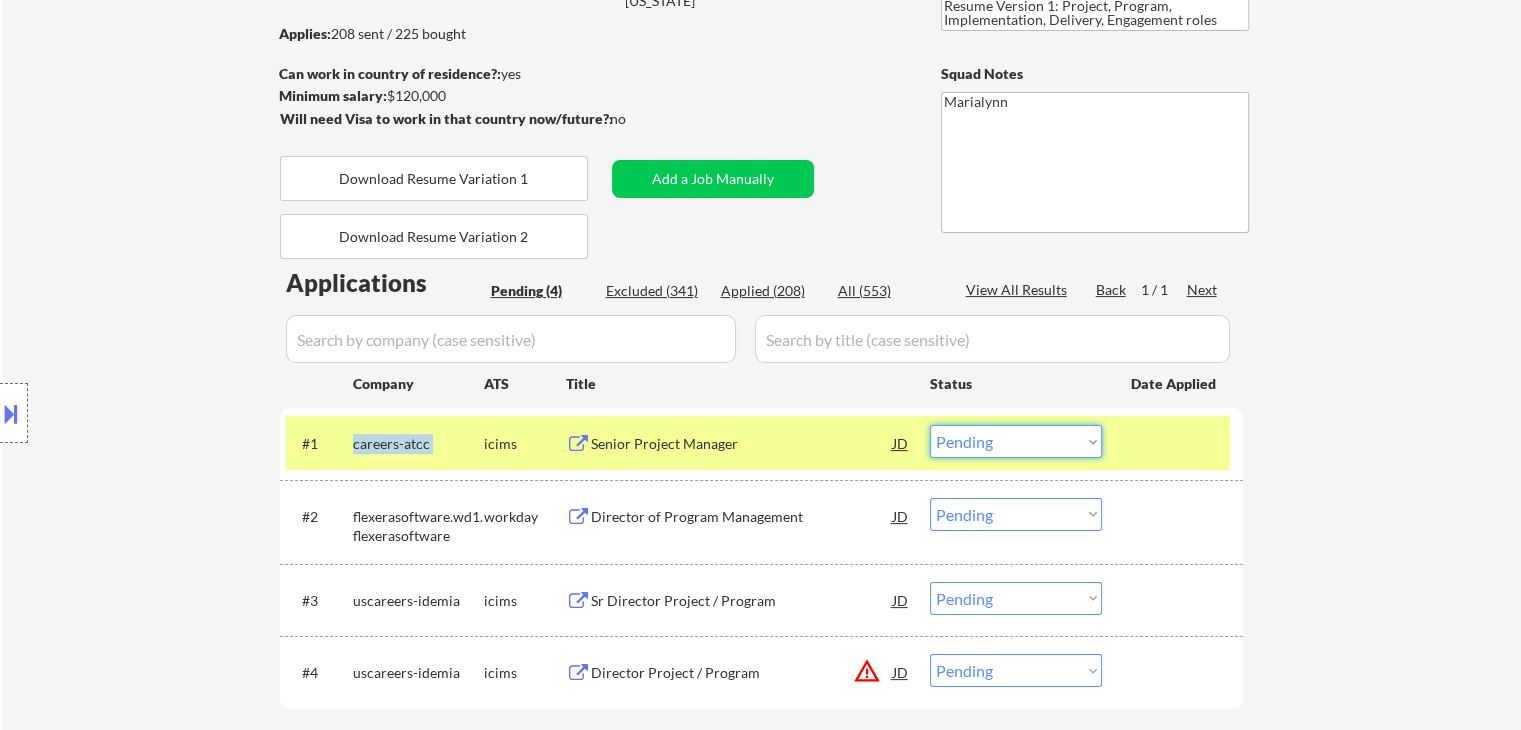 click on "Choose an option... Pending Applied Excluded (Questions) Excluded (Expired) Excluded (Location) Excluded (Bad Match) Excluded (Blocklist) Excluded (Salary) Excluded (Other)" at bounding box center (1016, 441) 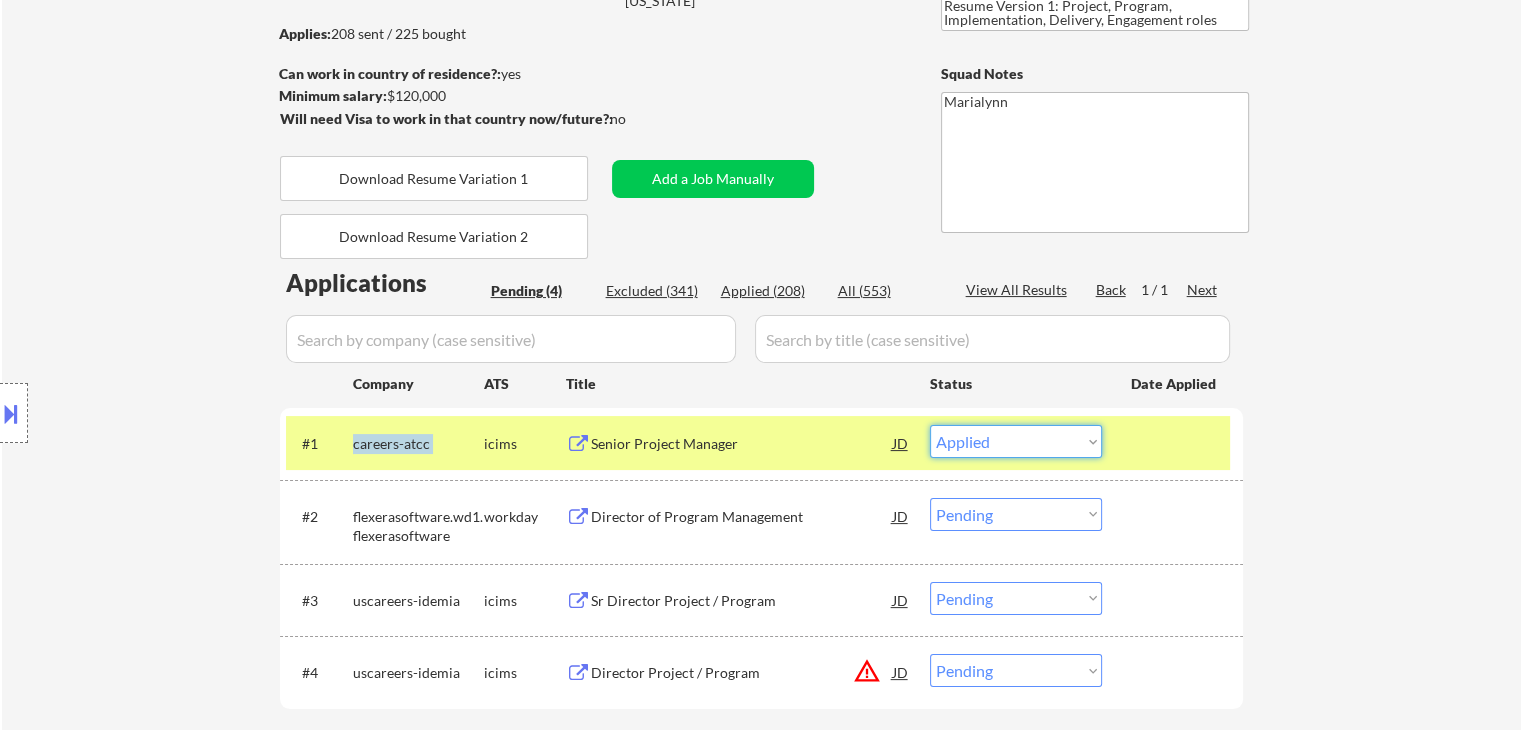 click on "Choose an option... Pending Applied Excluded (Questions) Excluded (Expired) Excluded (Location) Excluded (Bad Match) Excluded (Blocklist) Excluded (Salary) Excluded (Other)" at bounding box center (1016, 441) 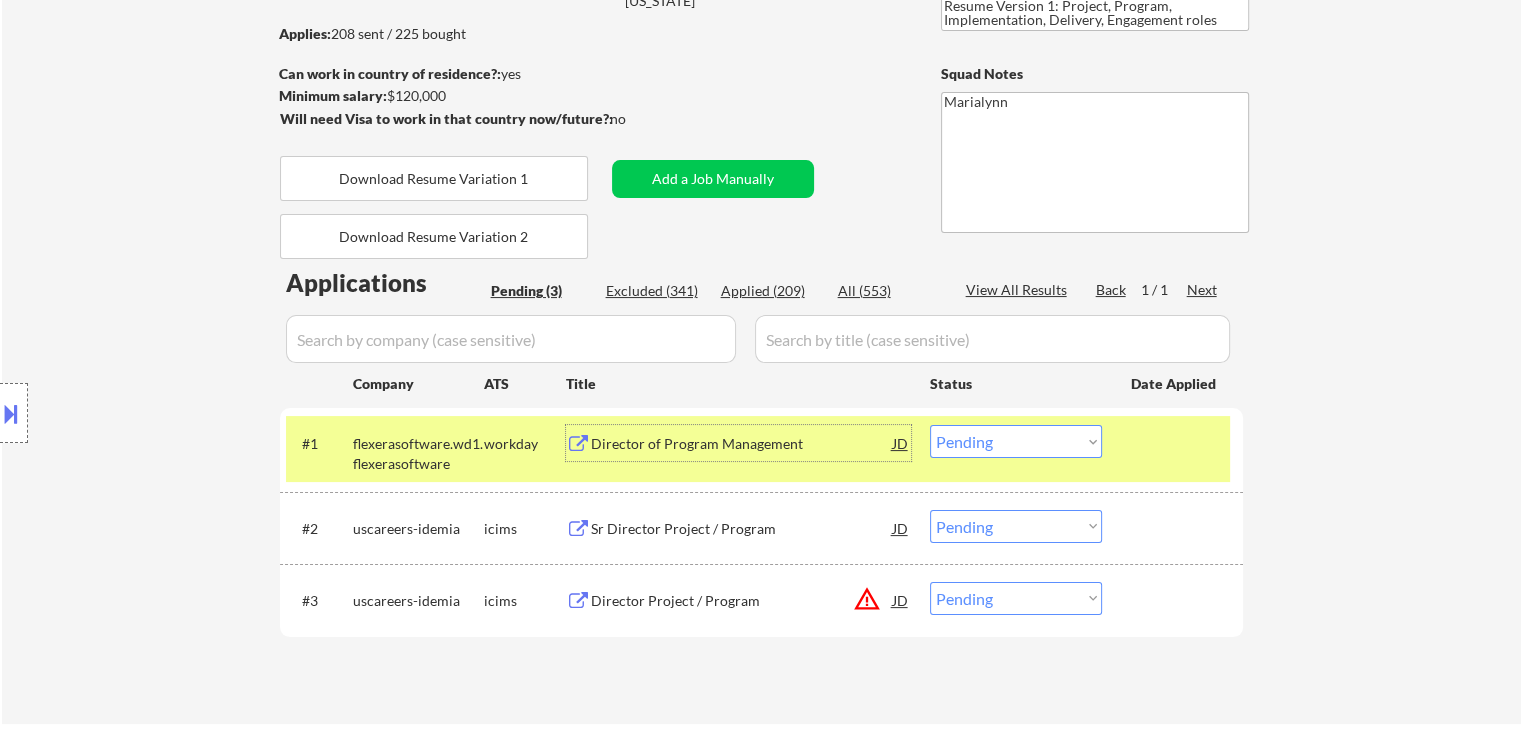 click on "Director of Program Management" at bounding box center [742, 443] 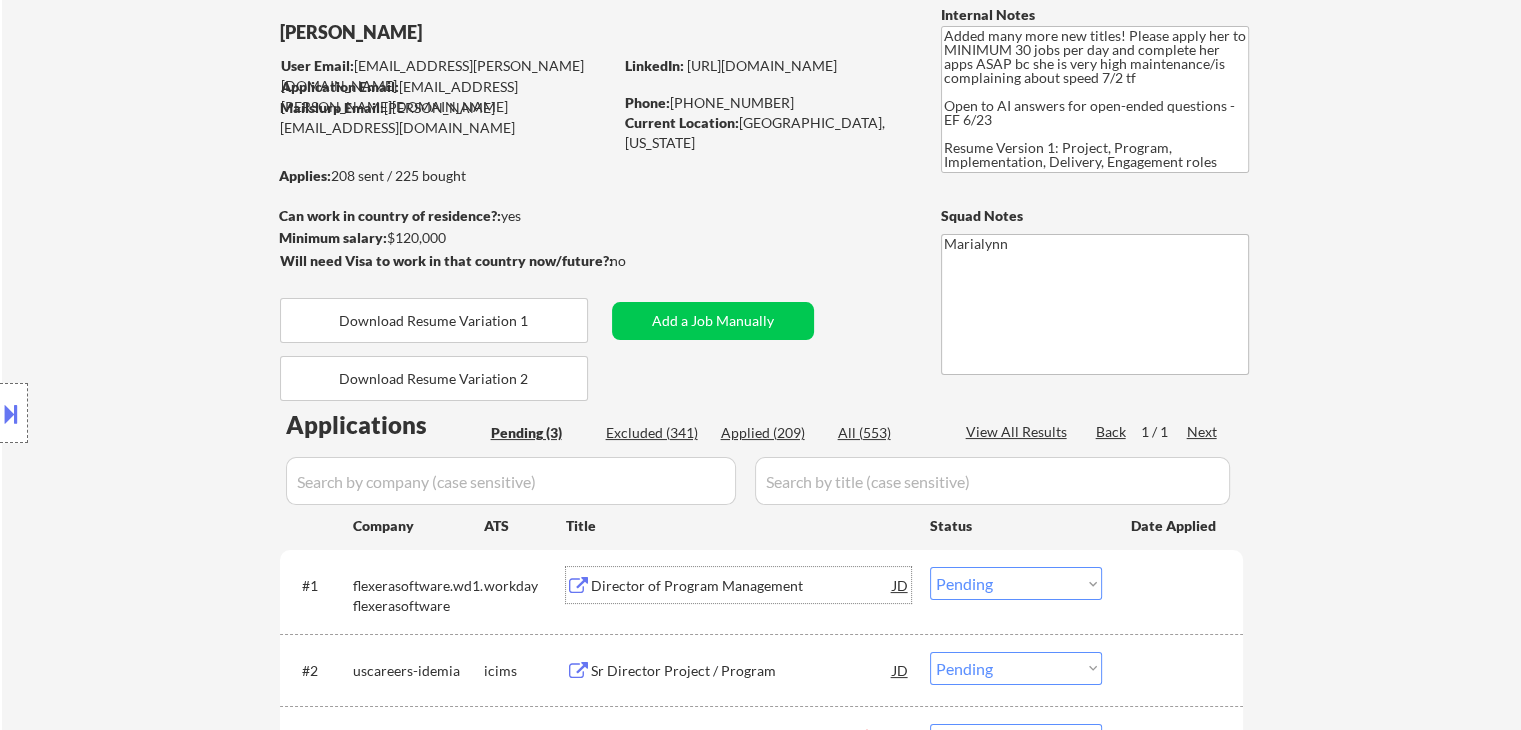 scroll, scrollTop: 111, scrollLeft: 0, axis: vertical 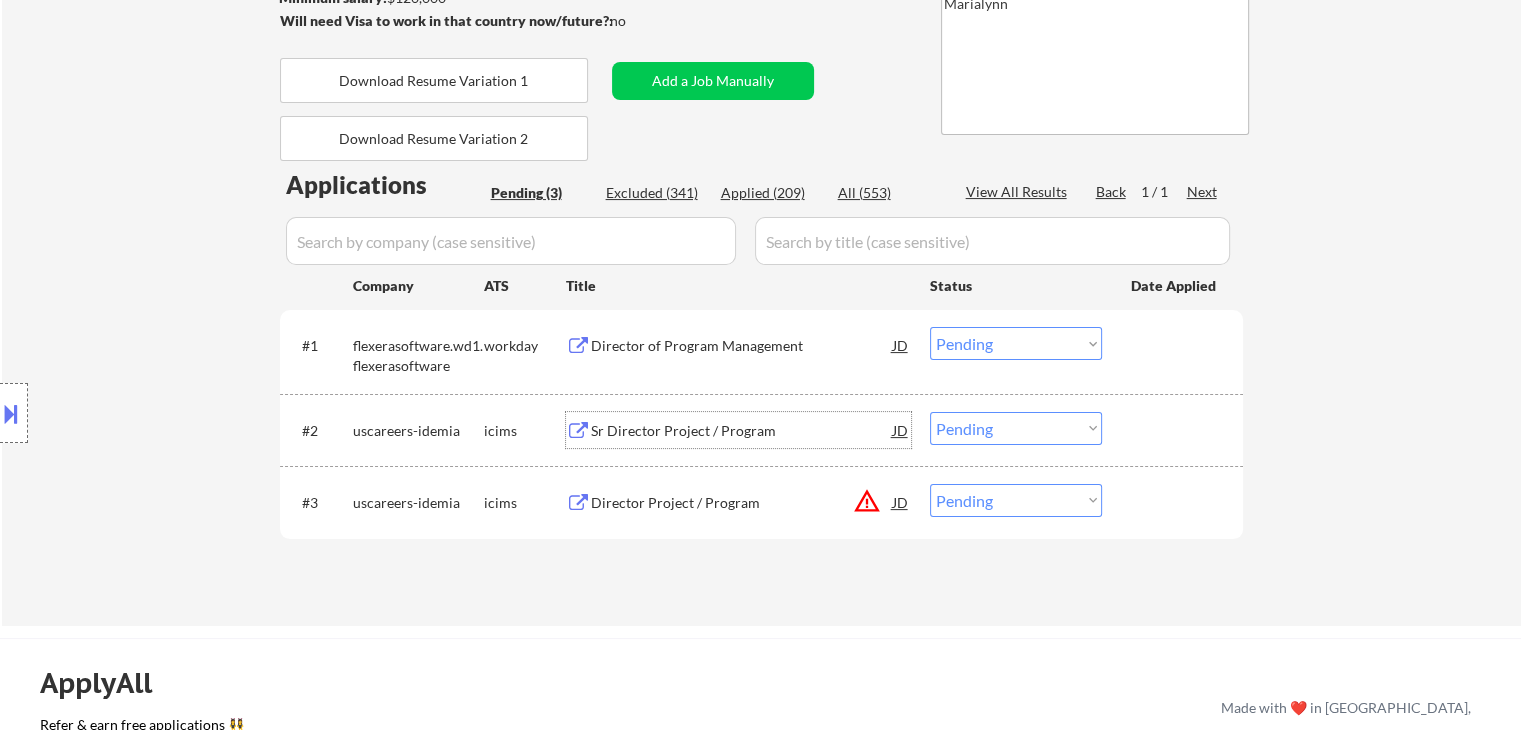 click on "Sr Director Project / Program" at bounding box center [742, 431] 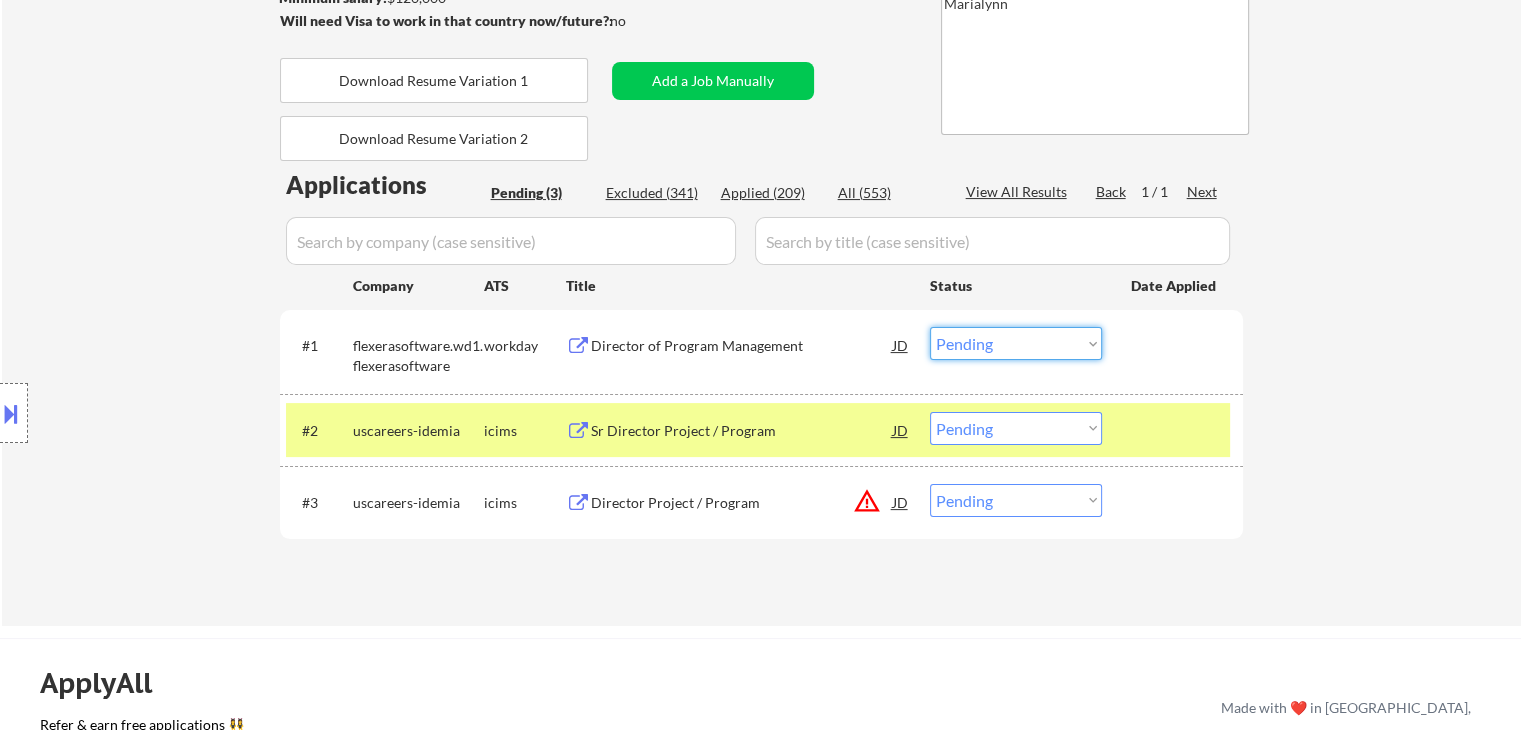 click on "Choose an option... Pending Applied Excluded (Questions) Excluded (Expired) Excluded (Location) Excluded (Bad Match) Excluded (Blocklist) Excluded (Salary) Excluded (Other)" at bounding box center (1016, 343) 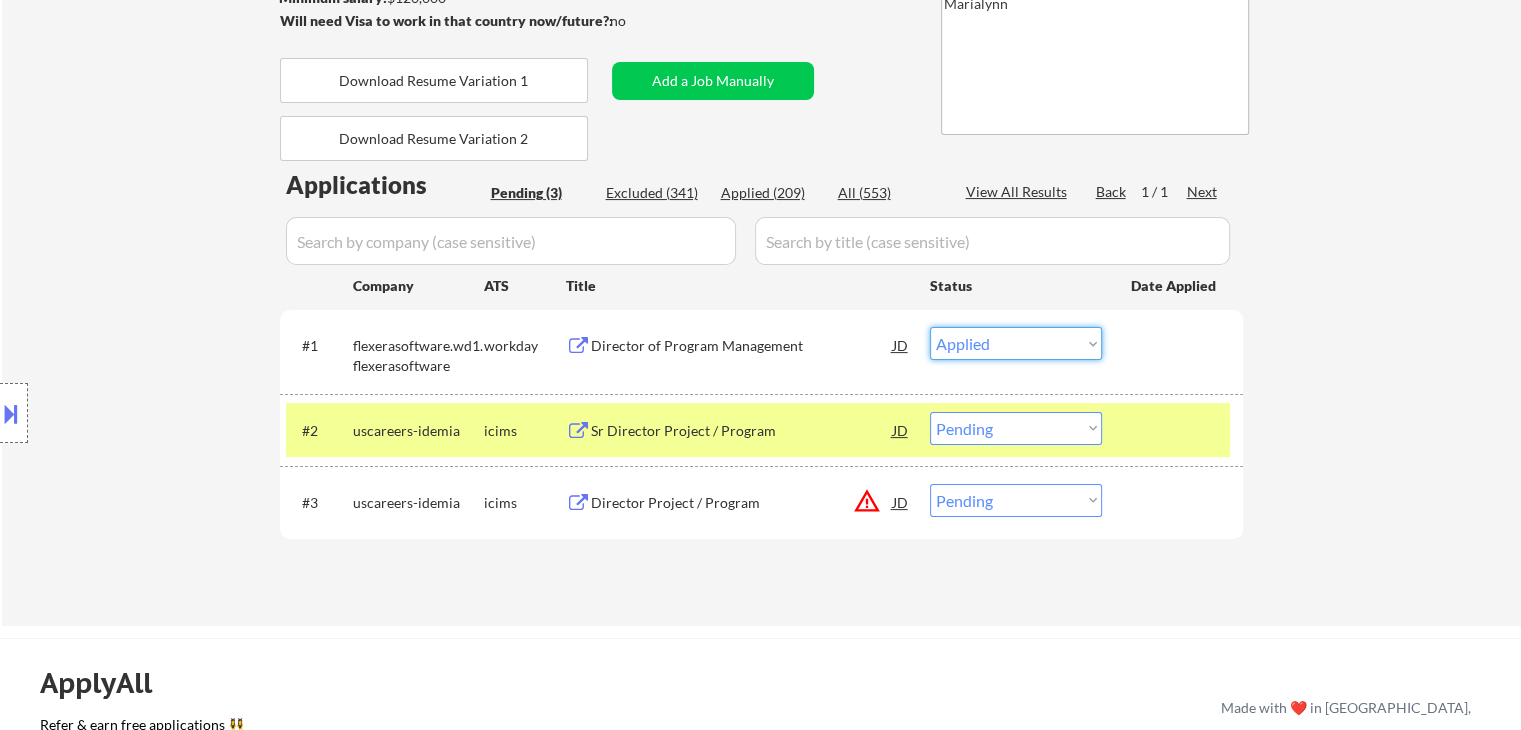 click on "Choose an option... Pending Applied Excluded (Questions) Excluded (Expired) Excluded (Location) Excluded (Bad Match) Excluded (Blocklist) Excluded (Salary) Excluded (Other)" at bounding box center (1016, 343) 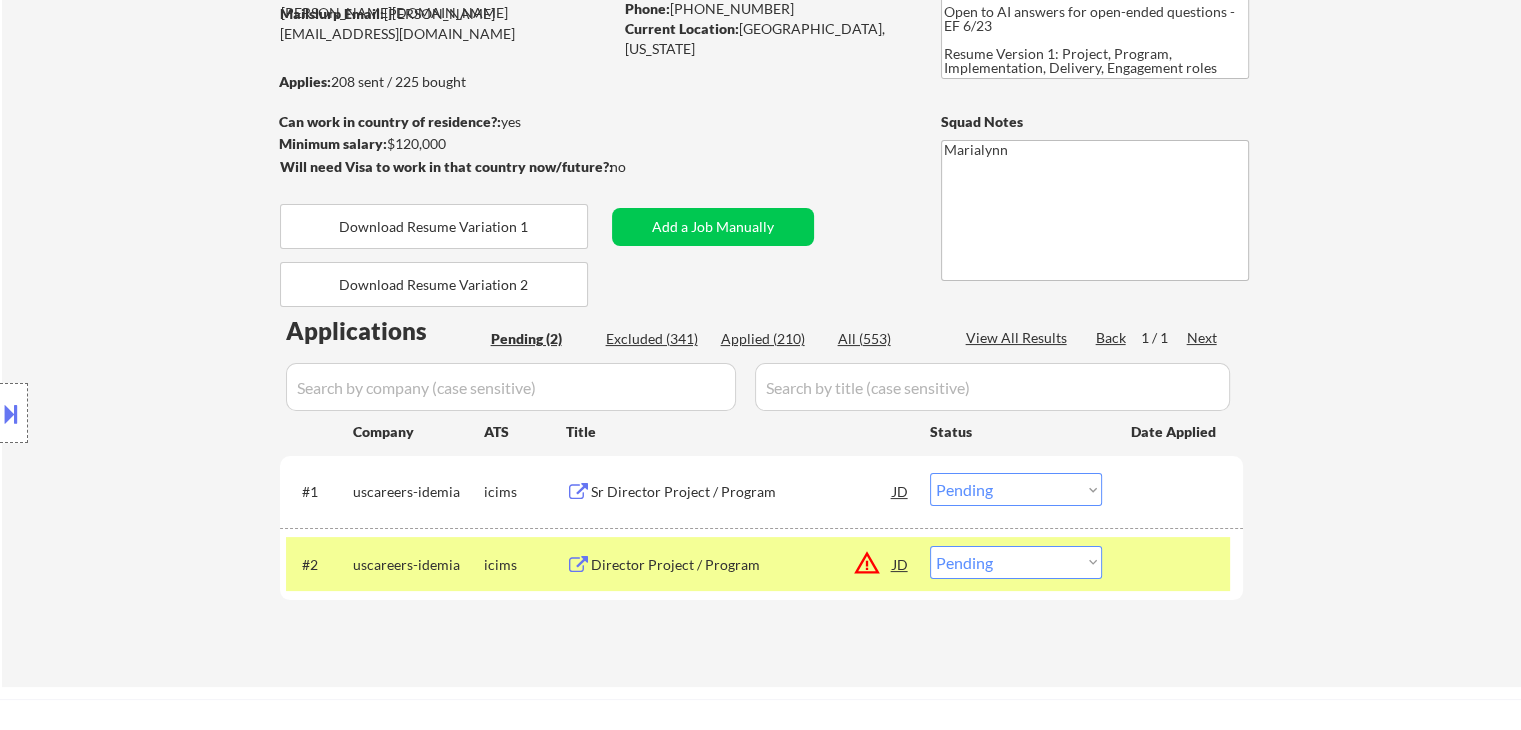 scroll, scrollTop: 218, scrollLeft: 0, axis: vertical 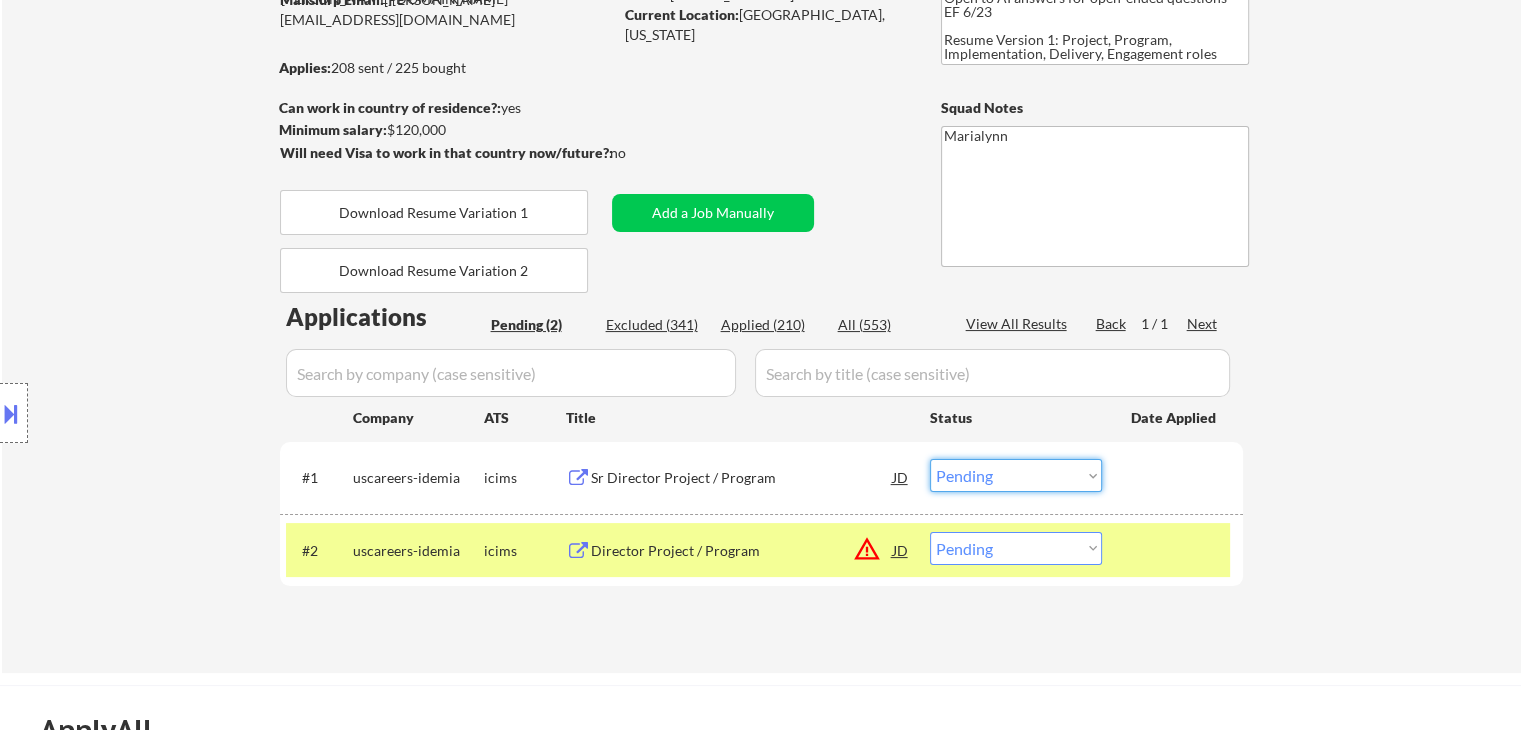 click on "Choose an option... Pending Applied Excluded (Questions) Excluded (Expired) Excluded (Location) Excluded (Bad Match) Excluded (Blocklist) Excluded (Salary) Excluded (Other)" at bounding box center [1016, 475] 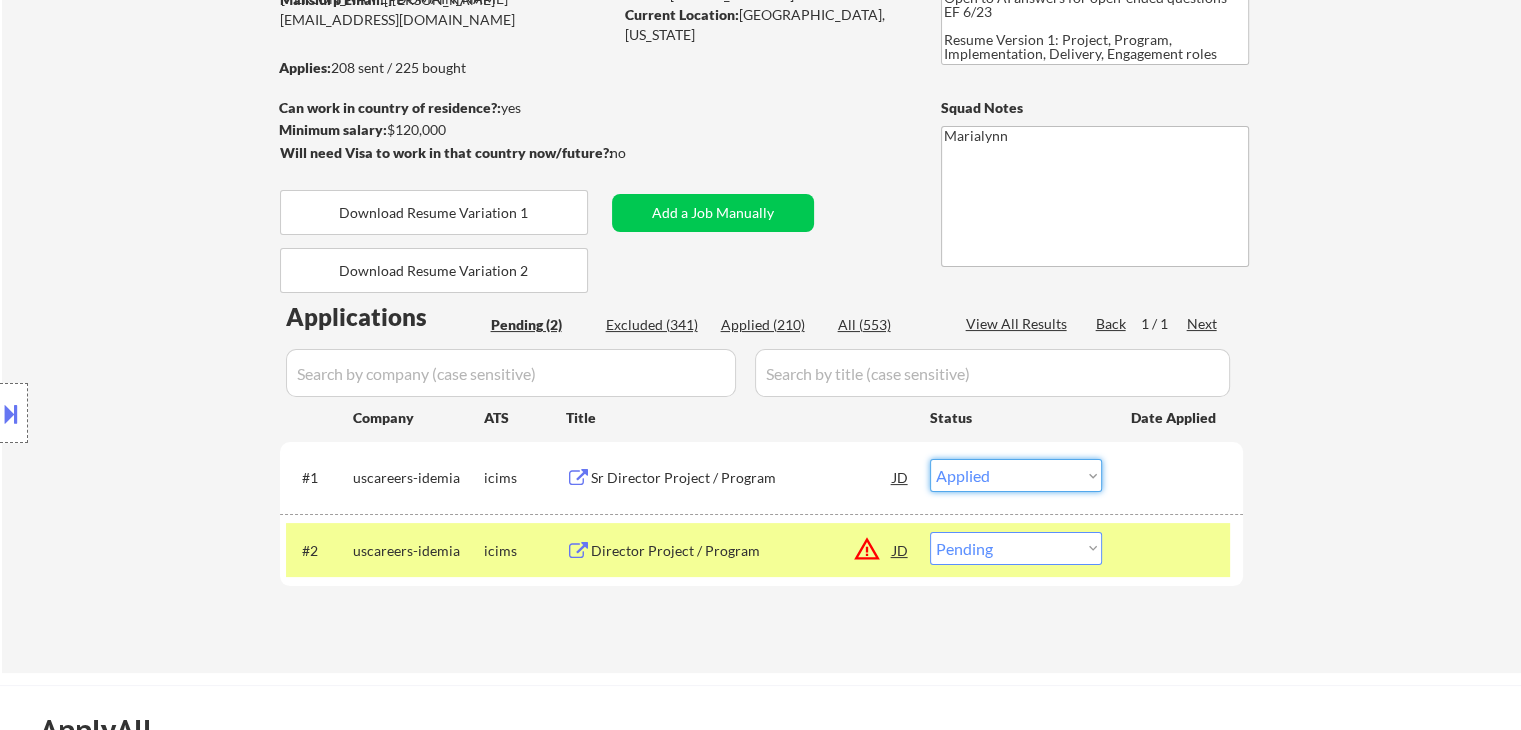 click on "Choose an option... Pending Applied Excluded (Questions) Excluded (Expired) Excluded (Location) Excluded (Bad Match) Excluded (Blocklist) Excluded (Salary) Excluded (Other)" at bounding box center [1016, 475] 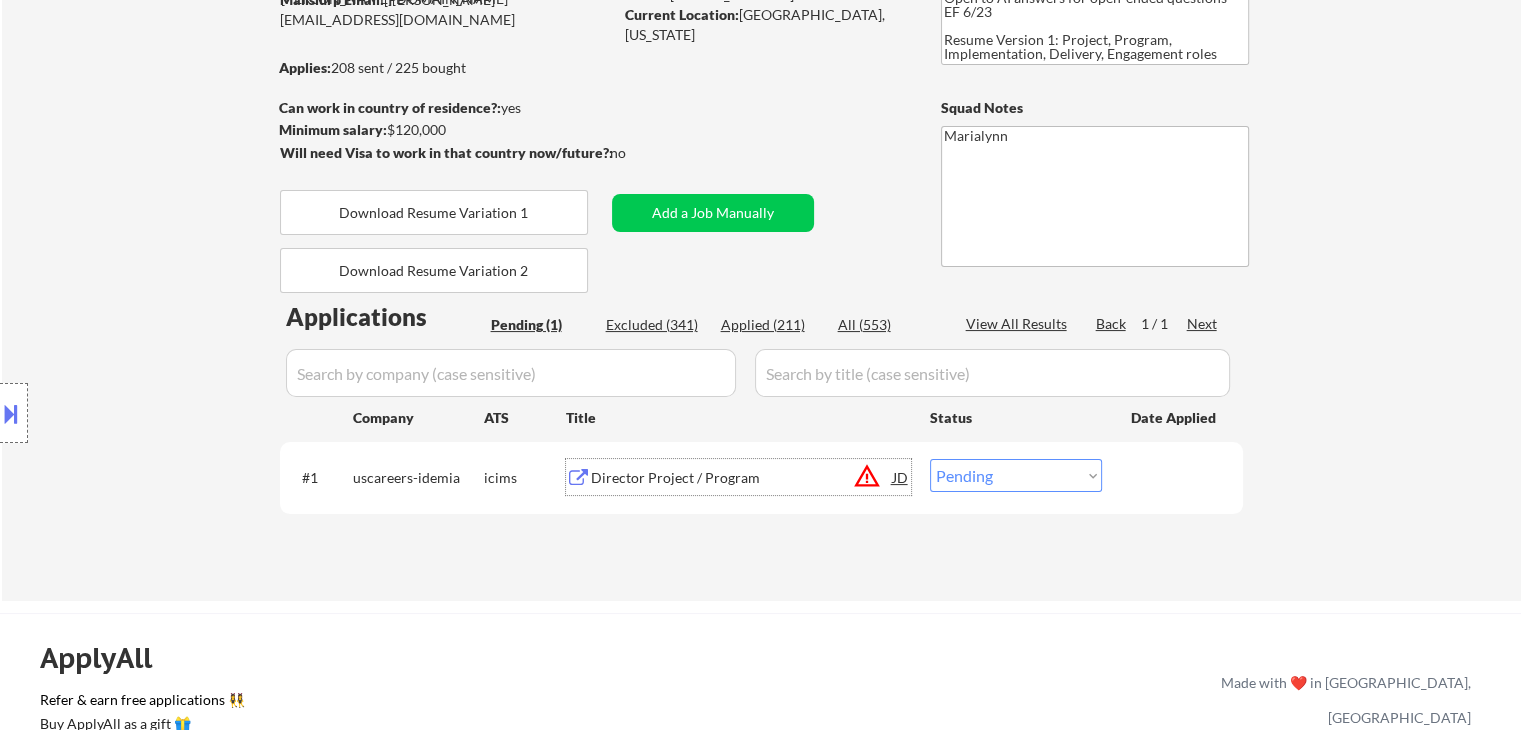 click on "Director Project / Program" at bounding box center (742, 478) 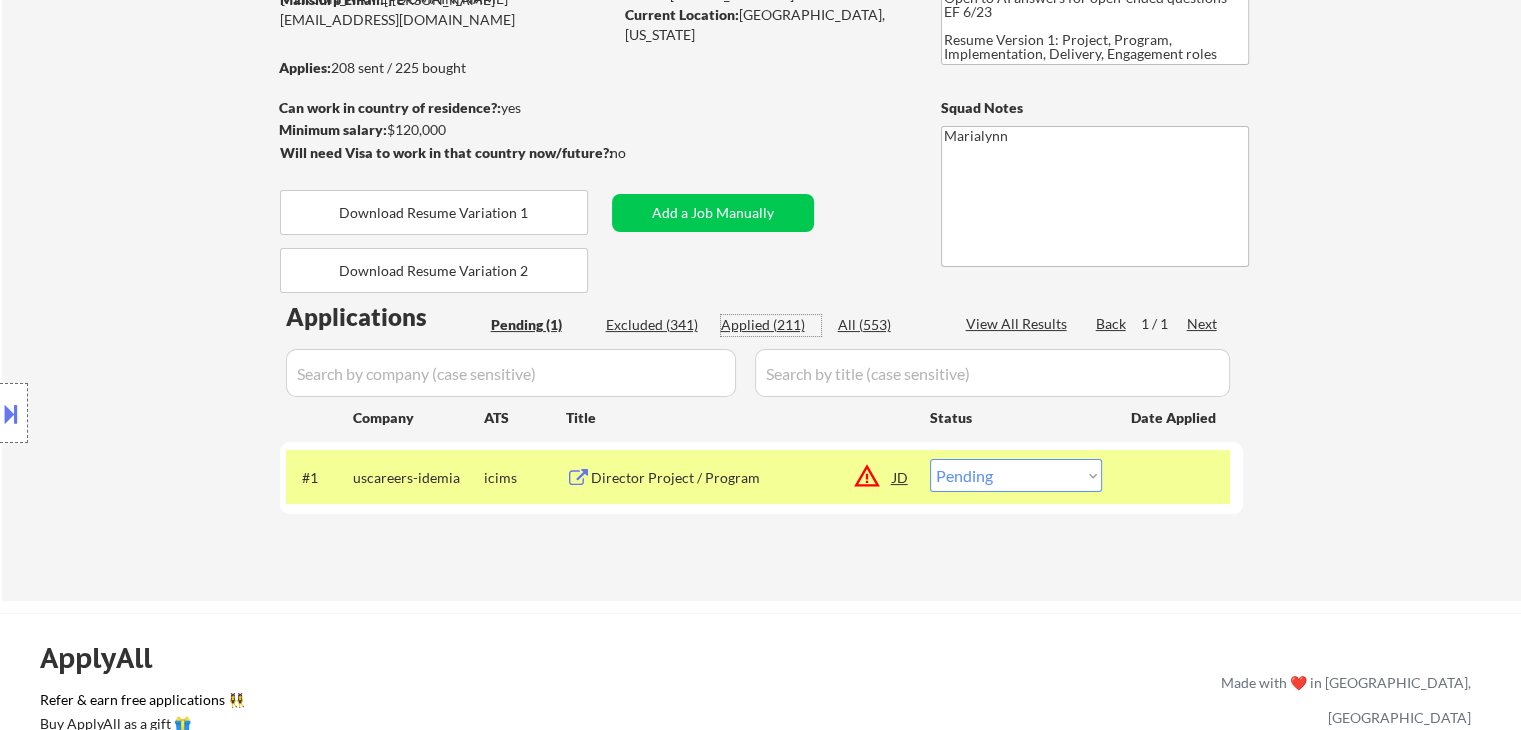 click on "Applied (211)" at bounding box center (771, 325) 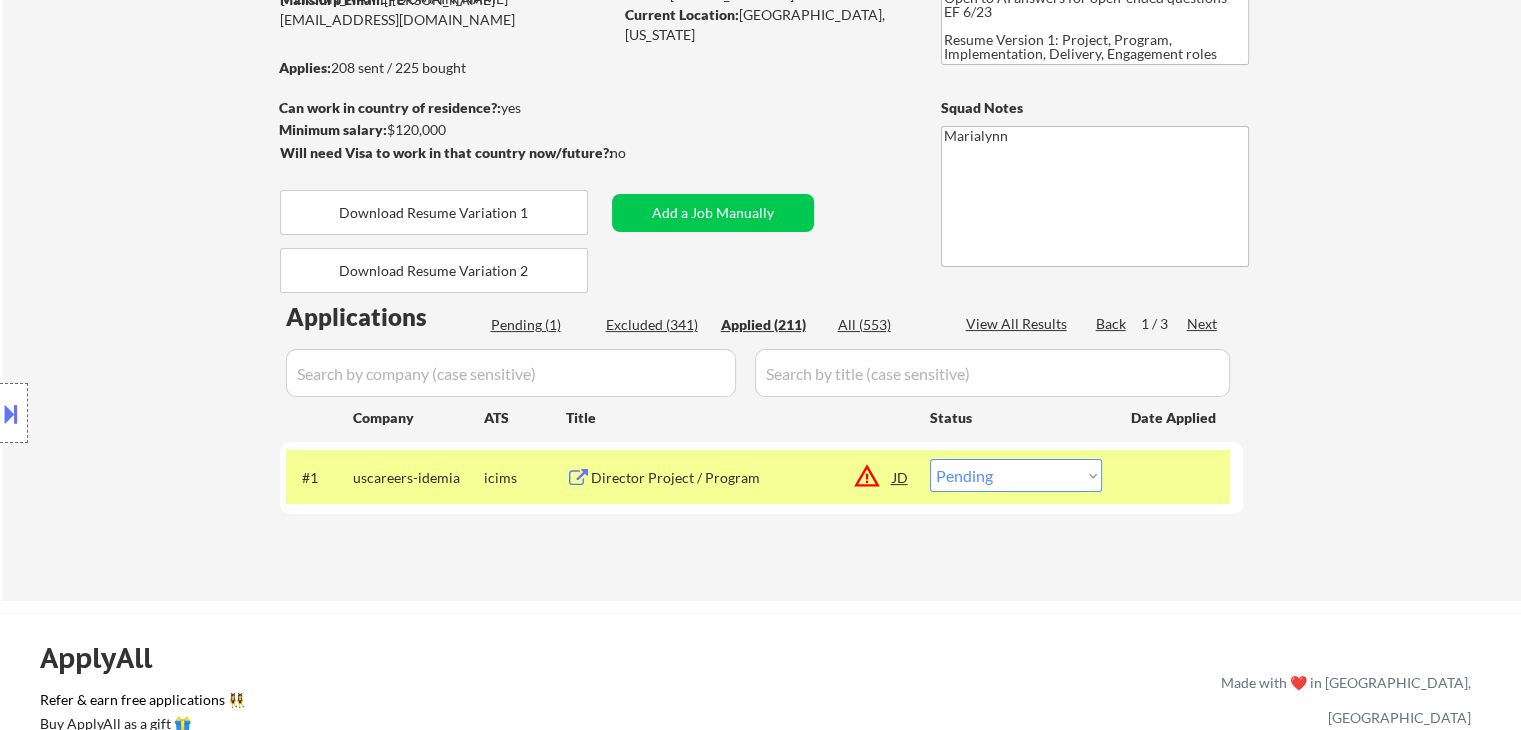 select on ""applied"" 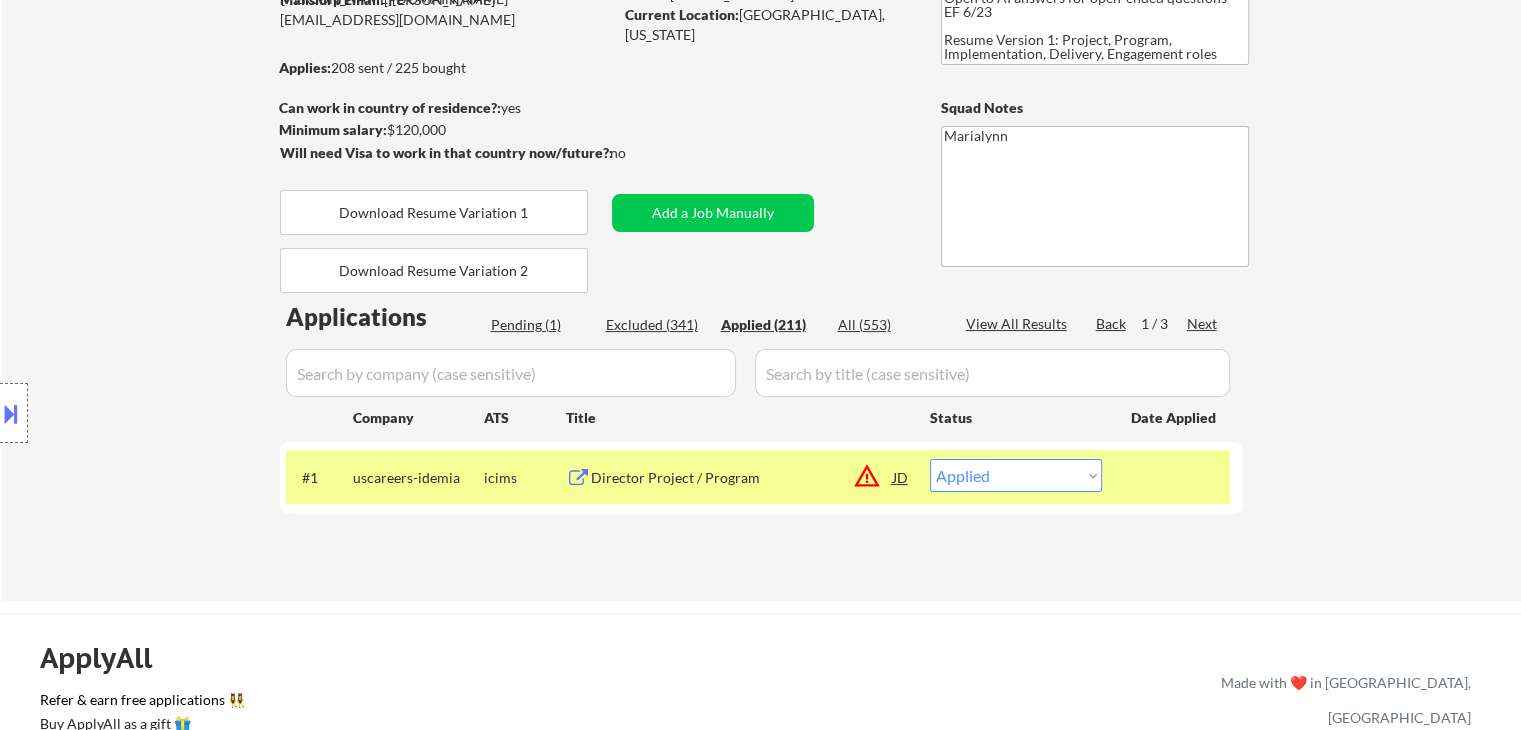select on ""applied"" 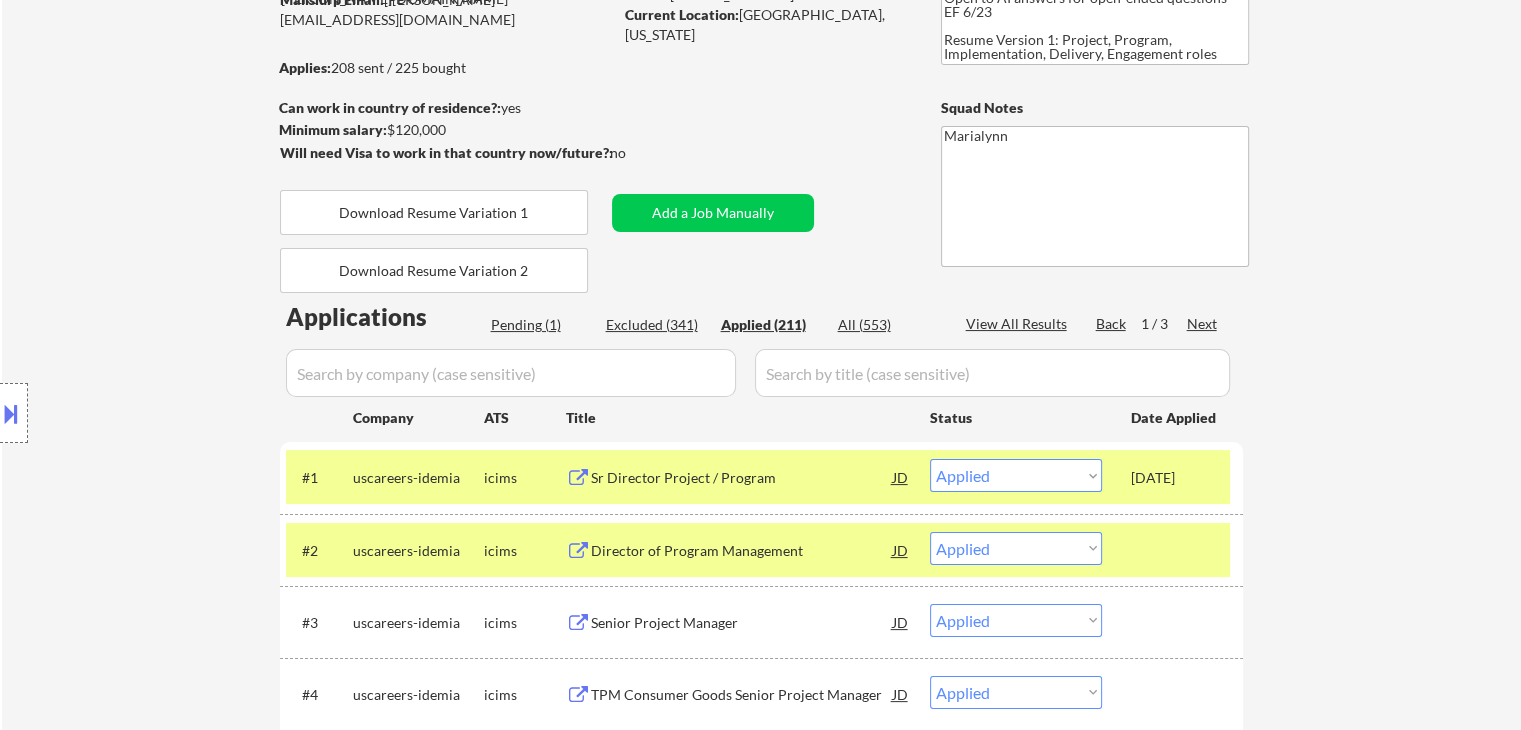 click on "Applied (211)" at bounding box center (771, 325) 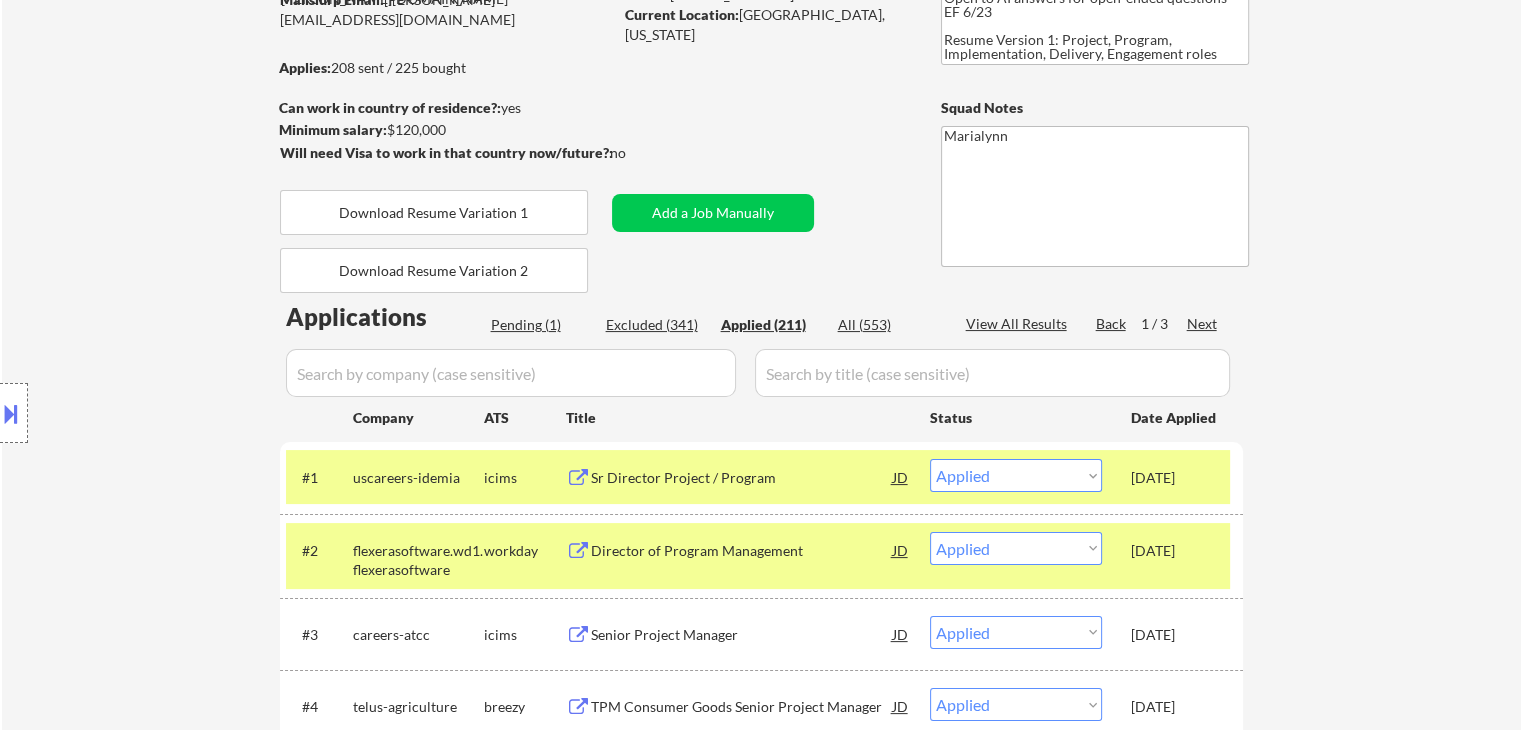 click on "Applications Pending (1) Excluded (341) Applied (211) All (553) View All Results Back 1 / 3
Next Company ATS Title Status Date Applied #1 uscareers-idemia icims Sr Director Project / Program JD warning_amber Choose an option... Pending Applied Excluded (Questions) Excluded (Expired) Excluded (Location) Excluded (Bad Match) Excluded (Blocklist) Excluded (Salary) Excluded (Other) Jul 22, 2025 success #2 flexerasoftware.wd1.flexerasoftware workday Director of Program Management JD warning_amber Choose an option... Pending Applied Excluded (Questions) Excluded (Expired) Excluded (Location) Excluded (Bad Match) Excluded (Blocklist) Excluded (Salary) Excluded (Other) Jul 22, 2025 #3 careers-atcc icims Senior Project Manager JD warning_amber Choose an option... Pending Applied Excluded (Questions) Excluded (Expired) Excluded (Location) Excluded (Bad Match) Excluded (Blocklist) Excluded (Salary) Excluded (Other) Jul 22, 2025 #4 telus-agriculture breezy TPM Consumer Goods Senior Project Manager JD warning_amber #5 JD" at bounding box center (761, 4707) 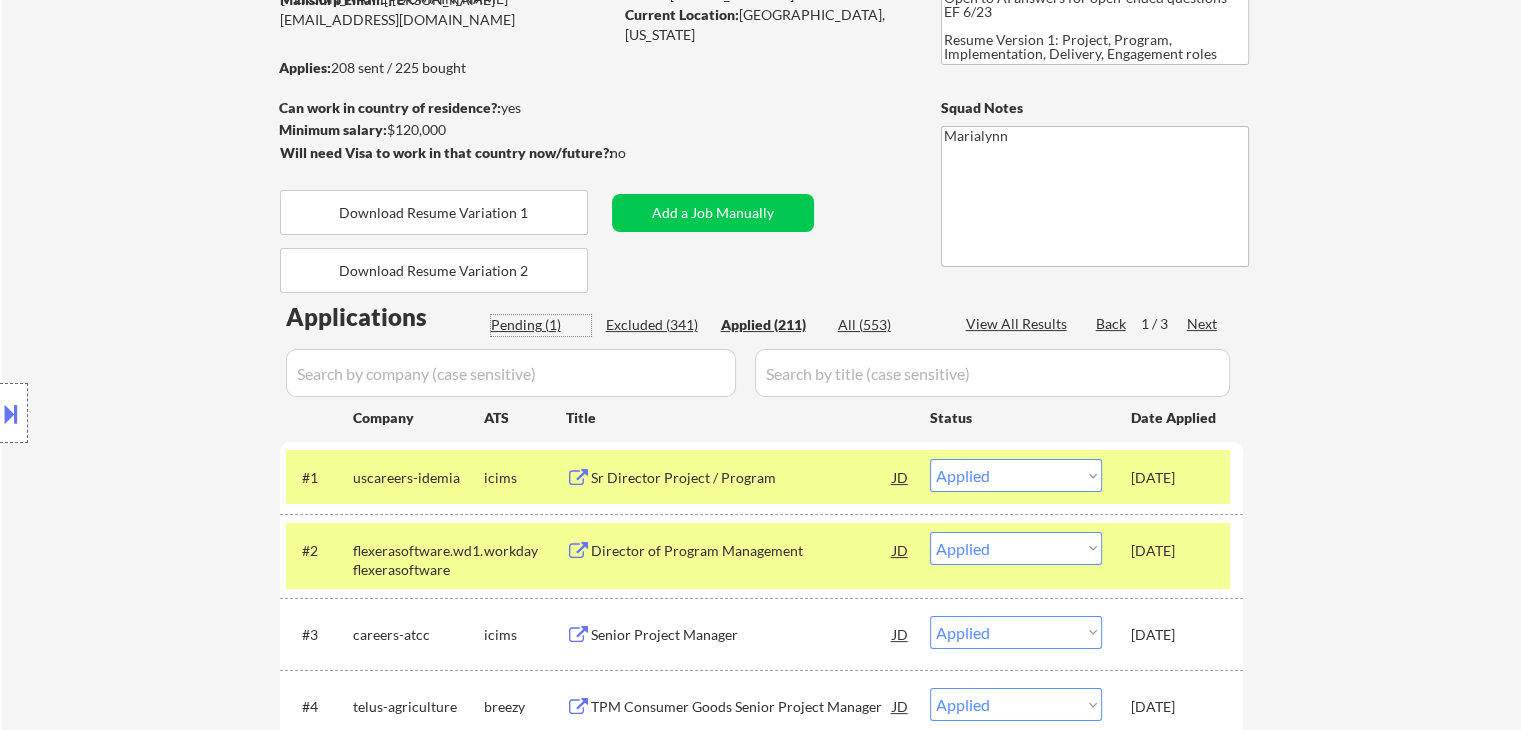 click on "Pending (1)" at bounding box center [541, 325] 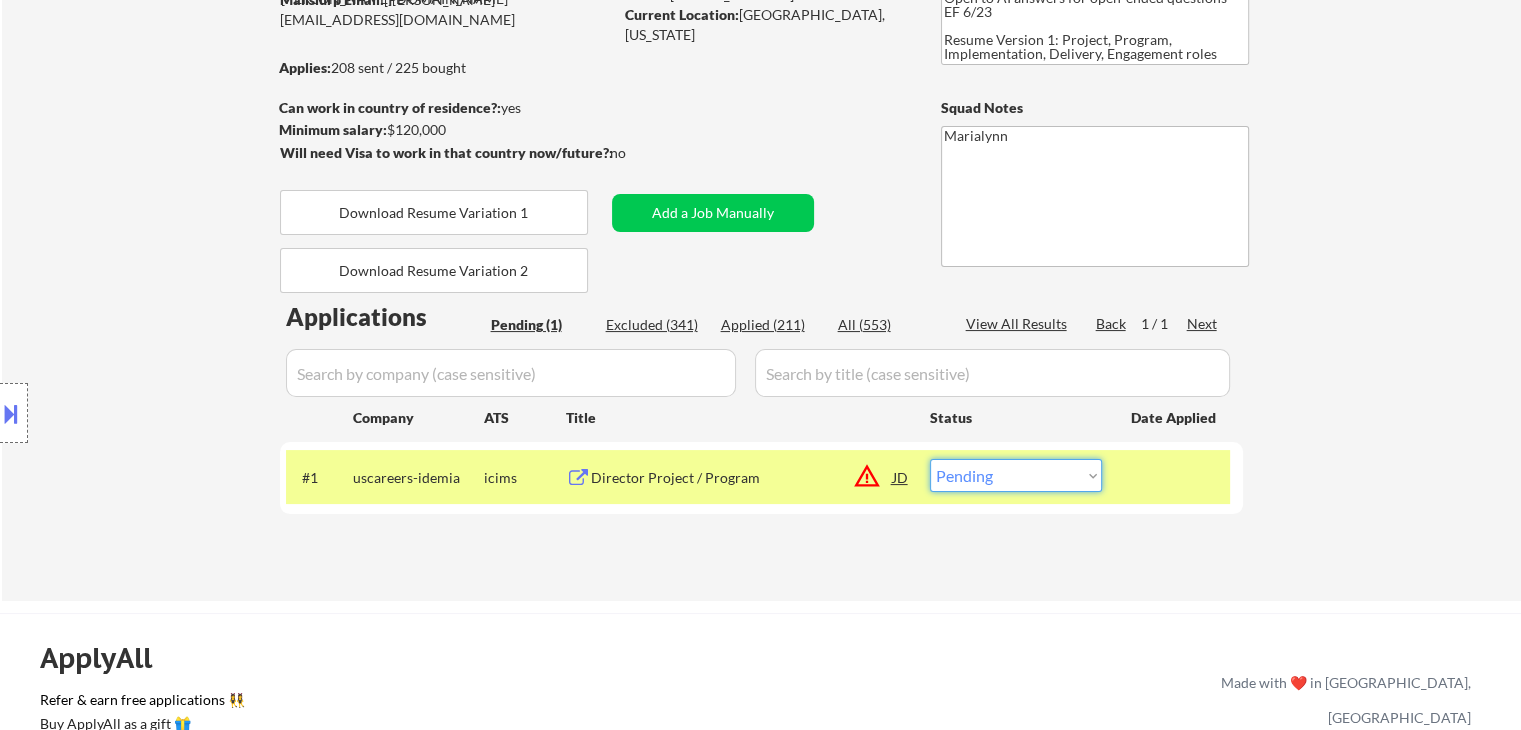 click on "Choose an option... Pending Applied Excluded (Questions) Excluded (Expired) Excluded (Location) Excluded (Bad Match) Excluded (Blocklist) Excluded (Salary) Excluded (Other)" at bounding box center (1016, 475) 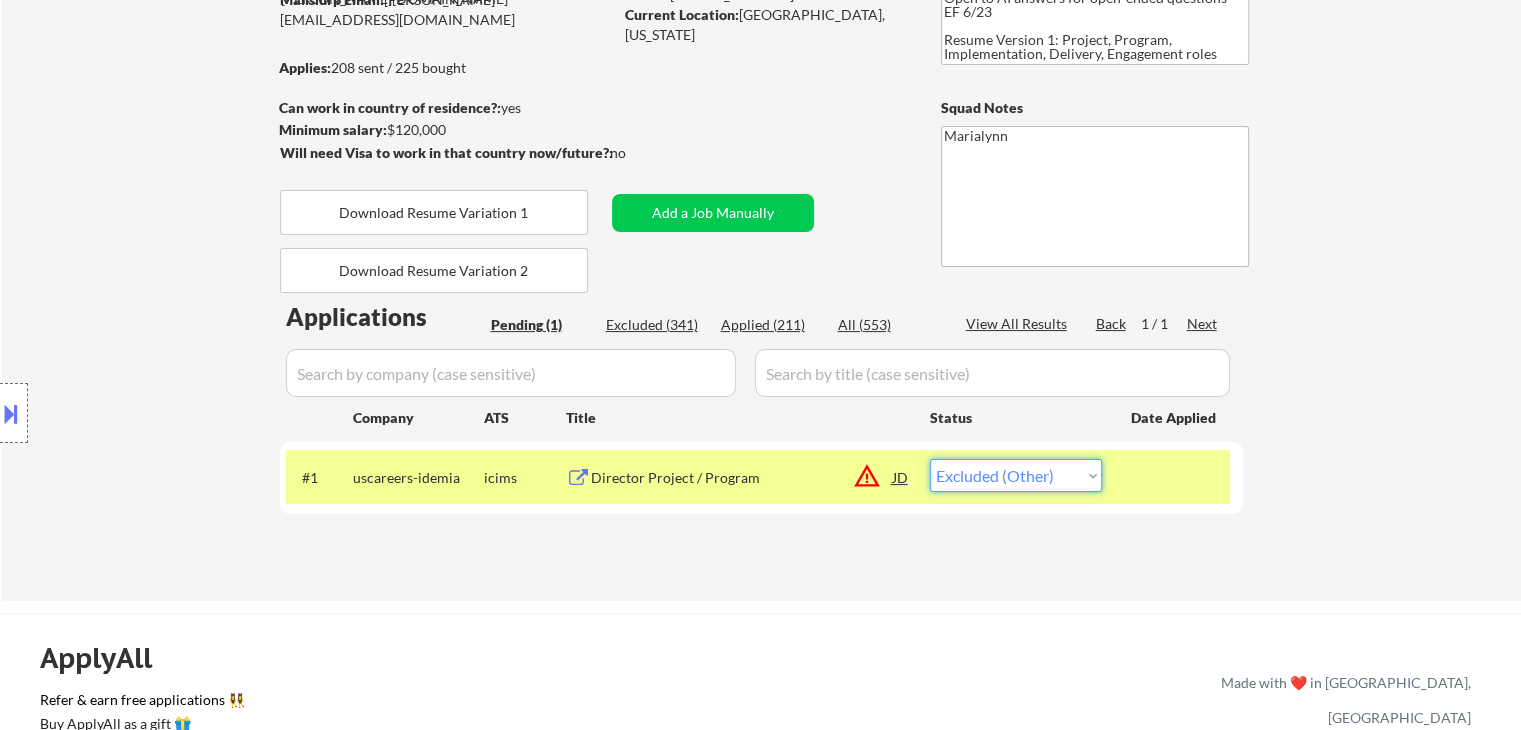 click on "Choose an option... Pending Applied Excluded (Questions) Excluded (Expired) Excluded (Location) Excluded (Bad Match) Excluded (Blocklist) Excluded (Salary) Excluded (Other)" at bounding box center [1016, 475] 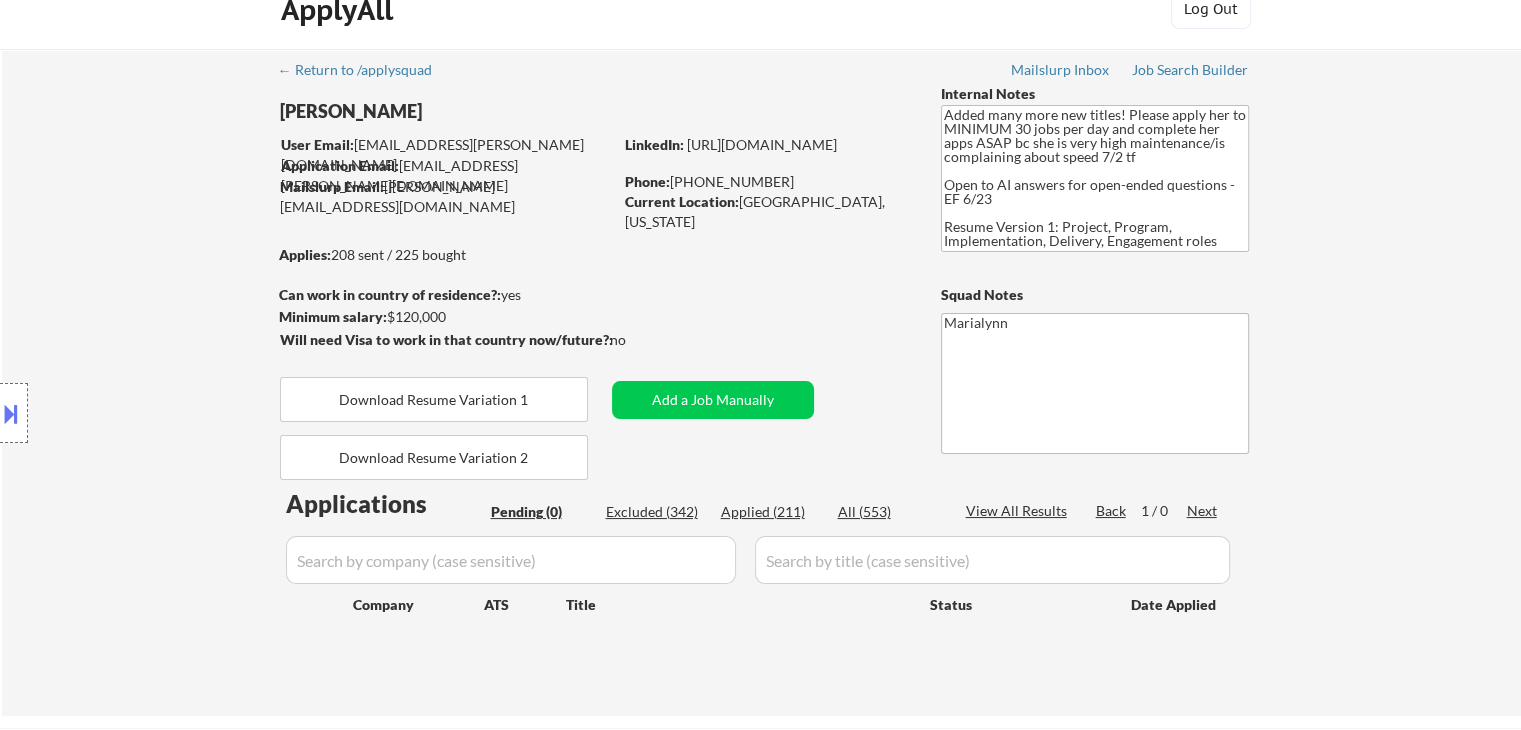 scroll, scrollTop: 0, scrollLeft: 0, axis: both 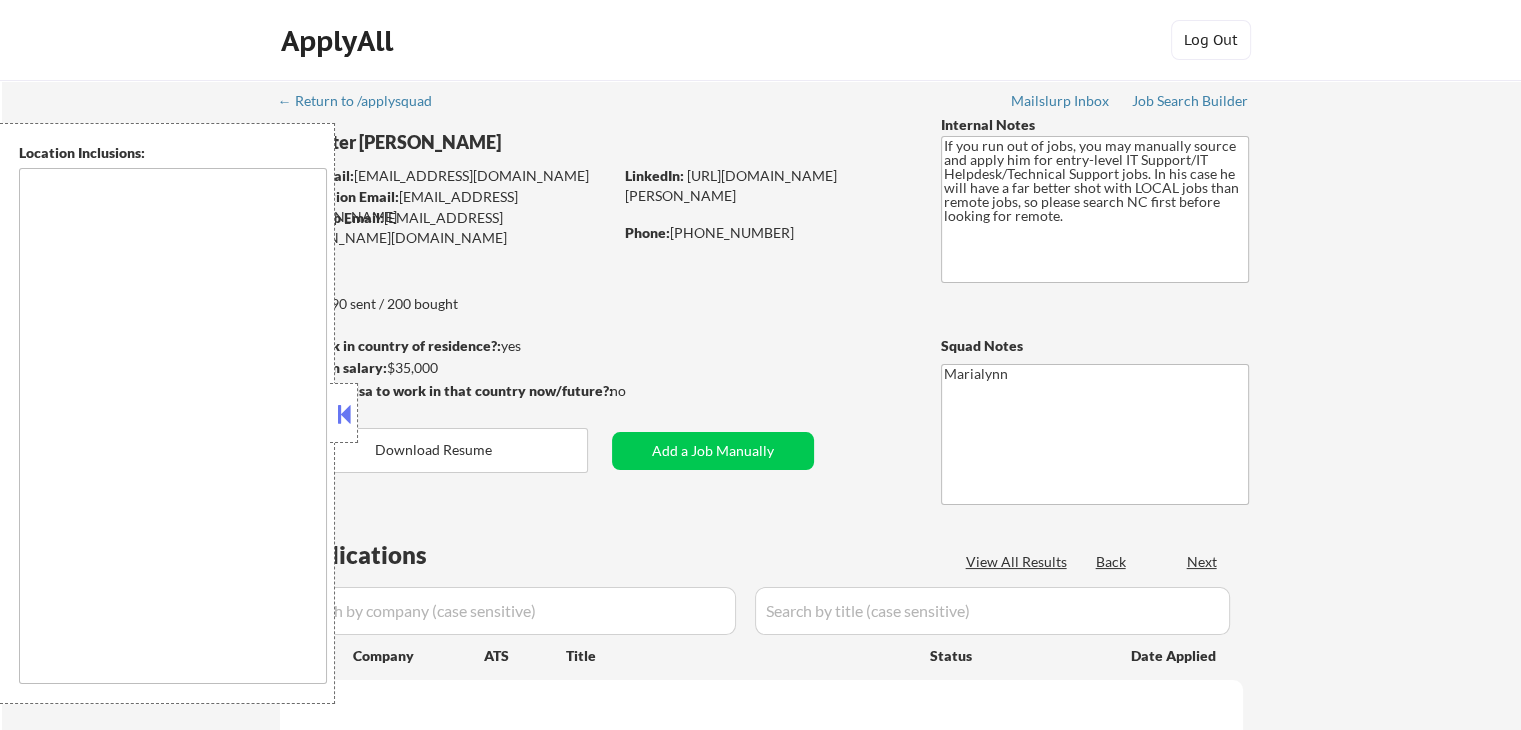 type on "[GEOGRAPHIC_DATA], [GEOGRAPHIC_DATA]   [GEOGRAPHIC_DATA], [GEOGRAPHIC_DATA]   [GEOGRAPHIC_DATA], [GEOGRAPHIC_DATA]   [GEOGRAPHIC_DATA], [GEOGRAPHIC_DATA]   [GEOGRAPHIC_DATA], [GEOGRAPHIC_DATA]   [GEOGRAPHIC_DATA], [GEOGRAPHIC_DATA]   [GEOGRAPHIC_DATA], [GEOGRAPHIC_DATA]   [GEOGRAPHIC_DATA], [GEOGRAPHIC_DATA]   [GEOGRAPHIC_DATA], [GEOGRAPHIC_DATA], [GEOGRAPHIC_DATA]   [GEOGRAPHIC_DATA], [GEOGRAPHIC_DATA]   [PERSON_NAME][GEOGRAPHIC_DATA][PERSON_NAME], [GEOGRAPHIC_DATA]   [GEOGRAPHIC_DATA][PERSON_NAME], [GEOGRAPHIC_DATA]   [GEOGRAPHIC_DATA], [GEOGRAPHIC_DATA]   [GEOGRAPHIC_DATA], [GEOGRAPHIC_DATA]   [GEOGRAPHIC_DATA], [GEOGRAPHIC_DATA]   [GEOGRAPHIC_DATA], [GEOGRAPHIC_DATA]   [GEOGRAPHIC_DATA], [GEOGRAPHIC_DATA]   [GEOGRAPHIC_DATA], [GEOGRAPHIC_DATA]   [GEOGRAPHIC_DATA], [GEOGRAPHIC_DATA] [GEOGRAPHIC_DATA], [GEOGRAPHIC_DATA]   [GEOGRAPHIC_DATA], [GEOGRAPHIC_DATA]   [GEOGRAPHIC_DATA][PERSON_NAME], [GEOGRAPHIC_DATA] [GEOGRAPHIC_DATA], [GEOGRAPHIC_DATA]   [GEOGRAPHIC_DATA], [GEOGRAPHIC_DATA]   [GEOGRAPHIC_DATA], [GEOGRAPHIC_DATA]   [GEOGRAPHIC_DATA], [GEOGRAPHIC_DATA]   [GEOGRAPHIC_DATA], [GEOGRAPHIC_DATA]   [GEOGRAPHIC_DATA], [GEOGRAPHIC_DATA]   [GEOGRAPHIC_DATA], [GEOGRAPHIC_DATA]   [GEOGRAPHIC_DATA], [GEOGRAPHIC_DATA]   [GEOGRAPHIC_DATA], [GEOGRAPHIC_DATA]   [GEOGRAPHIC_DATA], [GEOGRAPHIC_DATA]   [GEOGRAPHIC_DATA], [GEOGRAPHIC_DATA]   [GEOGRAPHIC_DATA][PERSON_NAME], [GEOGRAPHIC_DATA]   [GEOGRAPHIC_DATA], [GEOGRAPHIC_DATA]   [GEOGRAPHIC_DATA], [GEOGRAPHIC_DATA]   [GEOGRAPHIC_DATA], [GEOGRAPHIC_DATA]   [GEOGRAPHIC_DATA], [GEOGRAPHIC_DATA]   [GEOGRAPHIC_DATA], [GEOGRAPHIC_DATA], [GEOGRAPHIC_DATA]   [GEOGRAPHIC_DATA], [GEOGRAPHIC_DATA]   [GEOGRAPHIC_DATA], [GEOGRAPHIC_DATA]   [GEOGRAPHIC_DATA], [GEOGRAPHIC_DATA]   [GEOGRAPHIC_DATA], [GEOGRAPHIC_DATA]   [GEOGRAPHIC_DATA][PERSON_NAME], [GEOGRAPHIC_DATA]   [GEOGRAPHIC_DATA], [GEOGRAPHIC_DATA]   [GEOGRAPHIC_DATA], [GEOGRAPHIC_DATA]   [GEOGRAPHIC_DATA], [GEOGRAPHIC_DATA]   [GEOGRAPHIC_DATA], [GEOGRAPHIC_DATA]   [GEOGRAPHIC_DATA], [GEOGRAPHIC_DATA]   [GEOGRAPHIC_DATA], [GEOGRAPHIC_DATA]   [GEOGRAPHIC_DATA], [GEOGRAPHIC_DATA] [GEOGRAPHIC_DATA], [GEOGRAPHIC_DATA]   [GEOGRAPHIC_DATA], [GEOGRAPHIC_DATA]   [GEOGRAPHIC_DATA], [GEOGRAPHIC_DATA]   [GEOGRAPHIC_DATA], [GEOGRAPHIC_DATA]   [GEOGRAPHIC_DATA], [GEOGRAPHIC_DATA]   [GEOGRAPHIC_DATA], [GEOGRAPHIC_DATA]   [GEOGRAPHIC_DATA], [GEOGRAPHIC_DATA]   [GEOGRAPHIC_DATA]-[GEOGRAPHIC_DATA], [GEOGRAPHIC_DATA]   [GEOGRAPHIC_DATA], [GEOGRAPHIC_DATA]   [GEOGRAPHIC_DATA], [GEOGRAPHIC_DATA]   [GEOGRAPHIC_DATA], [GEOGRAPHIC_DATA]   [GEOGRAPHIC_DATA], [GEOGRAPHIC_DATA]   D..." 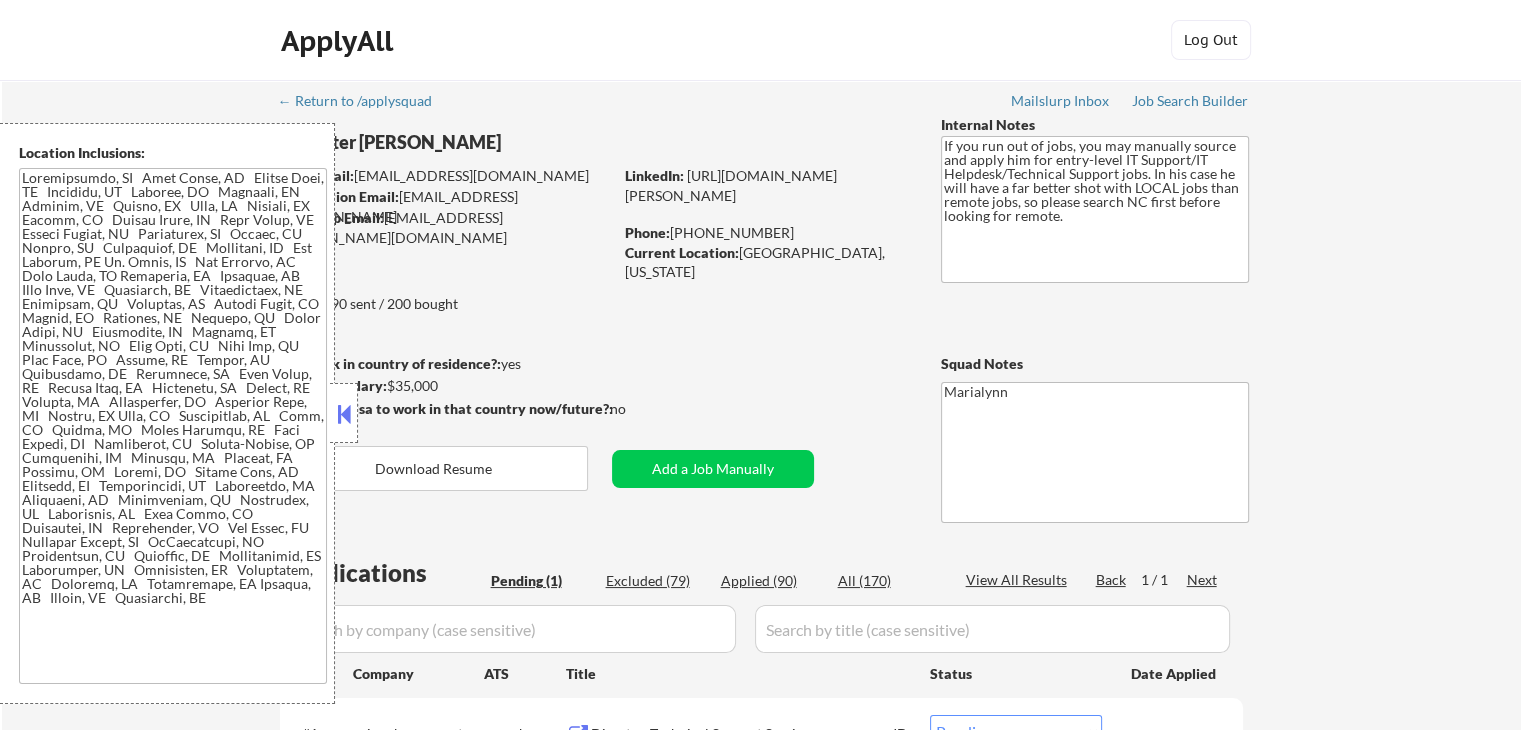 click at bounding box center [344, 414] 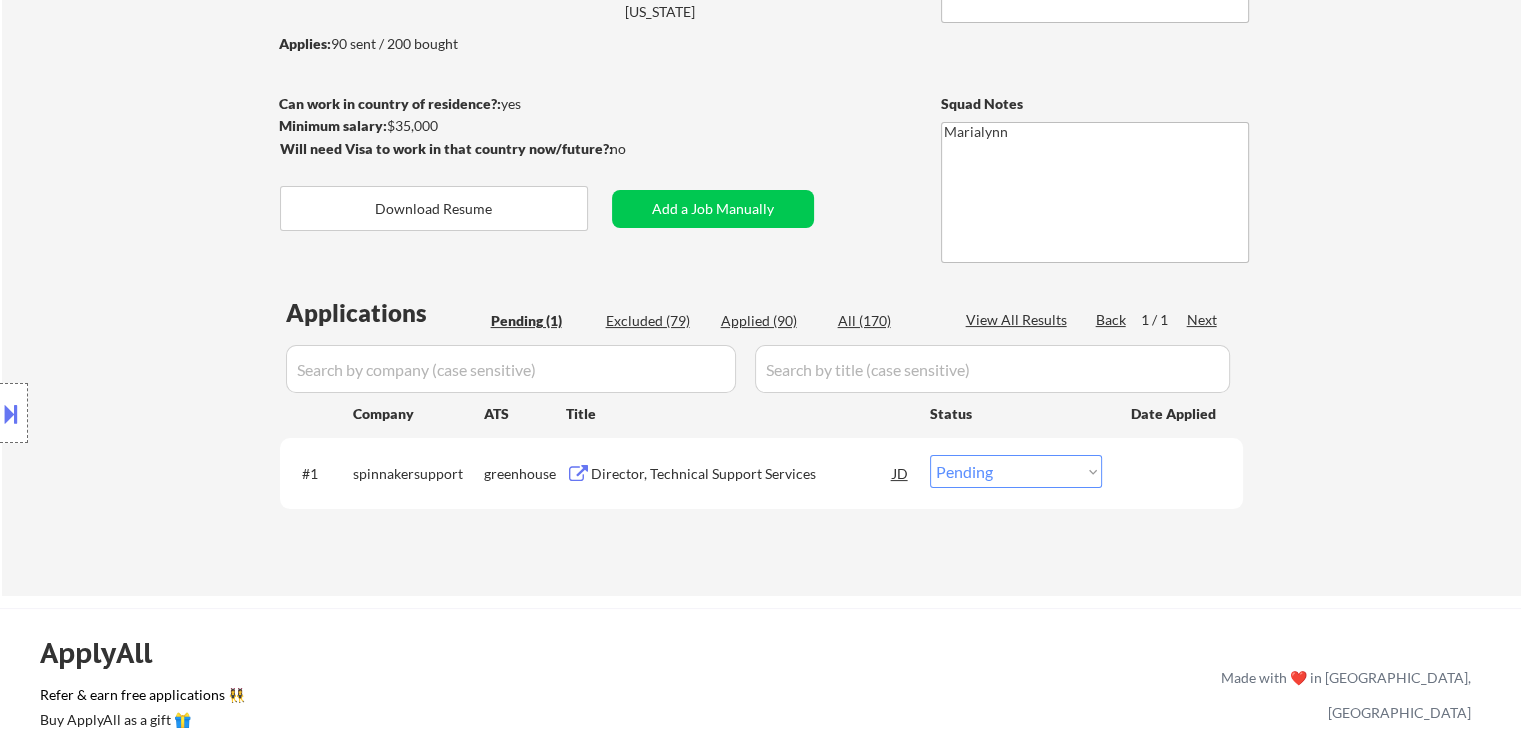 scroll, scrollTop: 262, scrollLeft: 0, axis: vertical 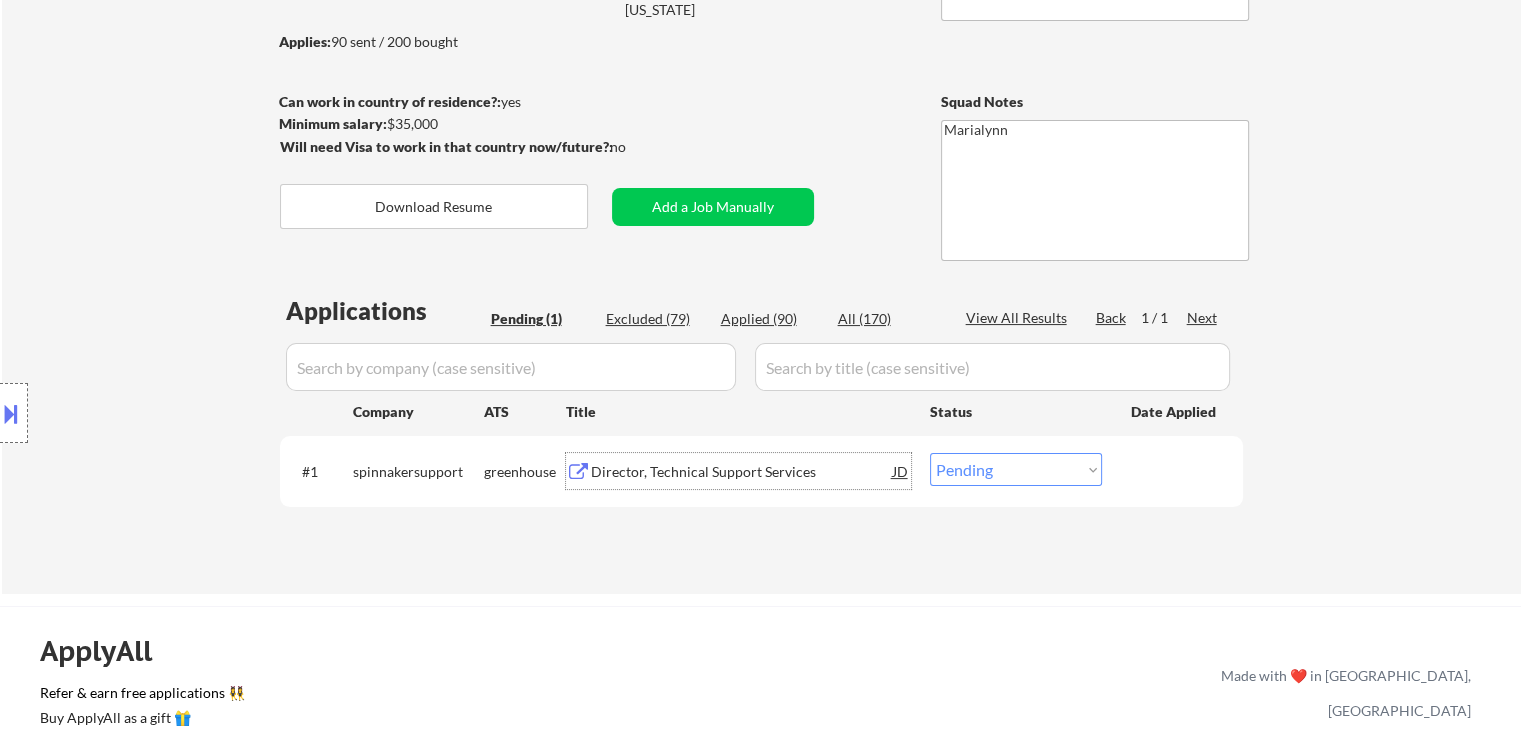 click on "Director, Technical Support Services" at bounding box center (742, 471) 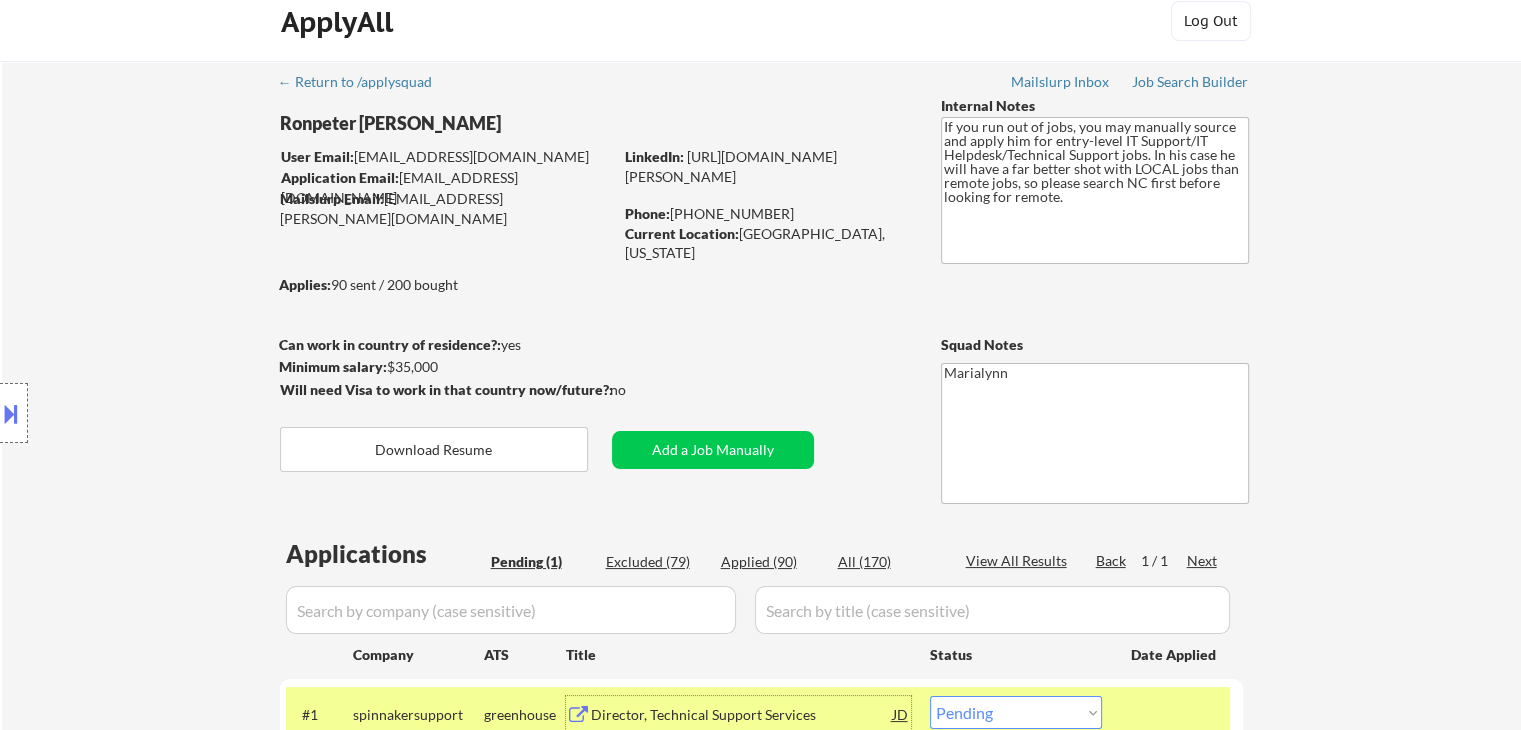 scroll, scrollTop: 87, scrollLeft: 0, axis: vertical 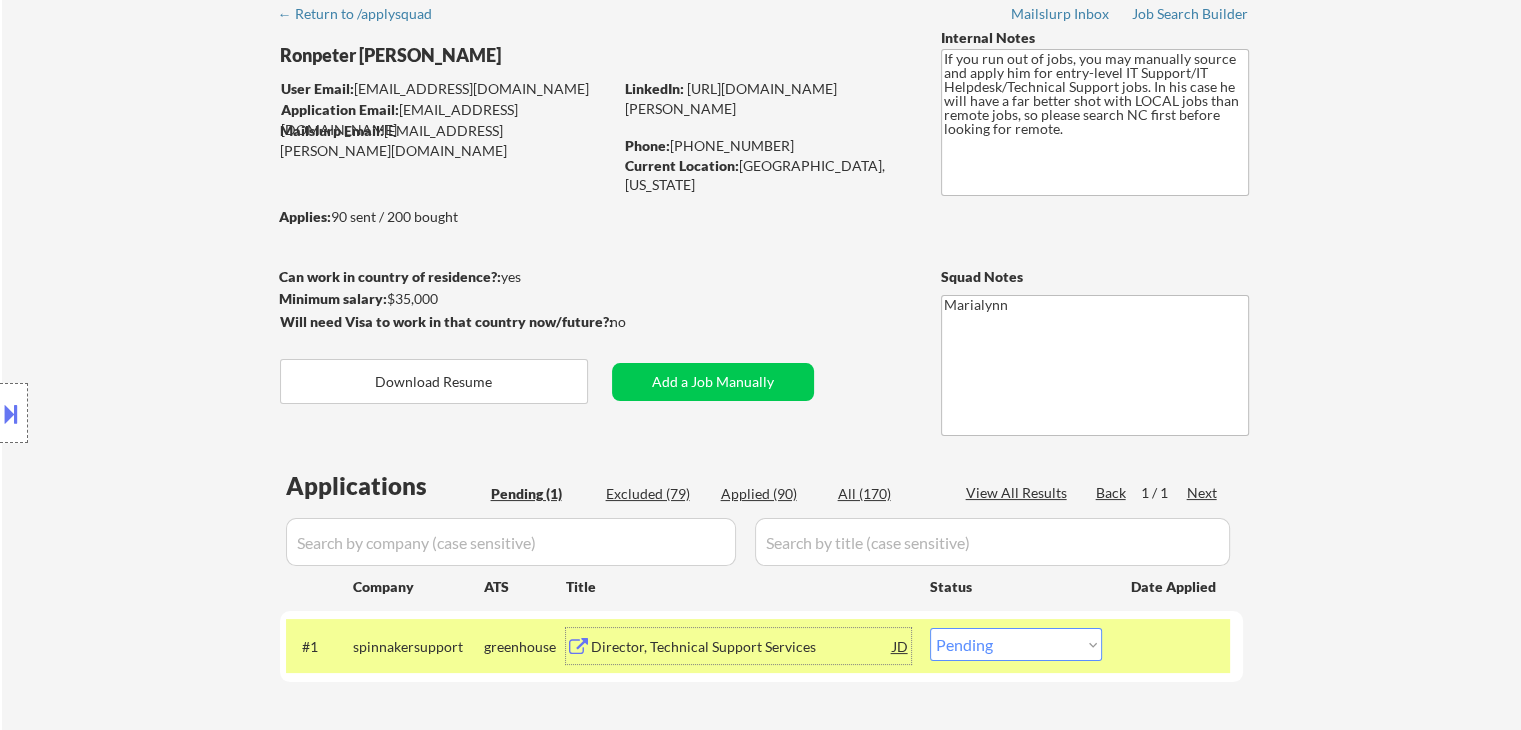 click on "Choose an option... Pending Applied Excluded (Questions) Excluded (Expired) Excluded (Location) Excluded (Bad Match) Excluded (Blocklist) Excluded (Salary) Excluded (Other)" at bounding box center [1016, 644] 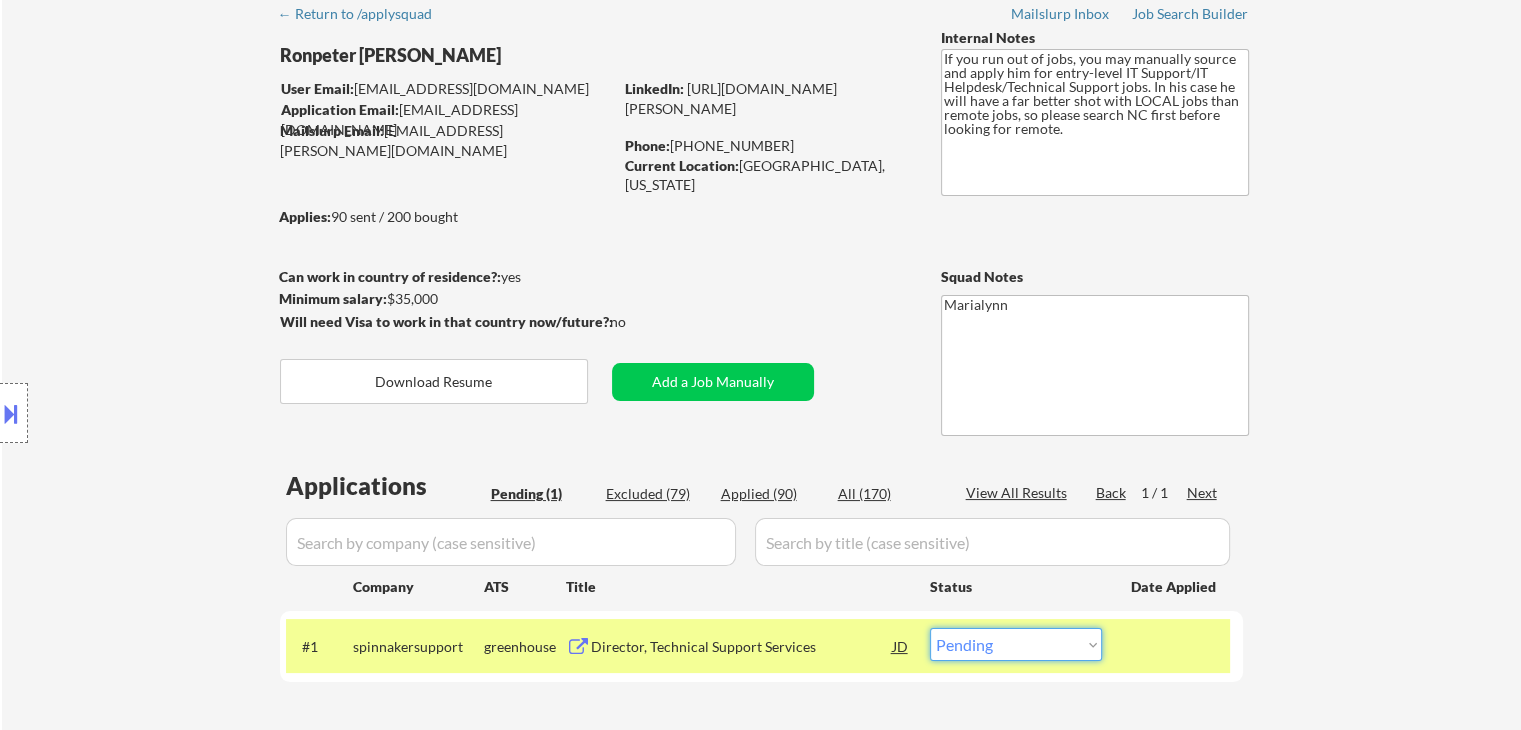 select on ""excluded__bad_match_"" 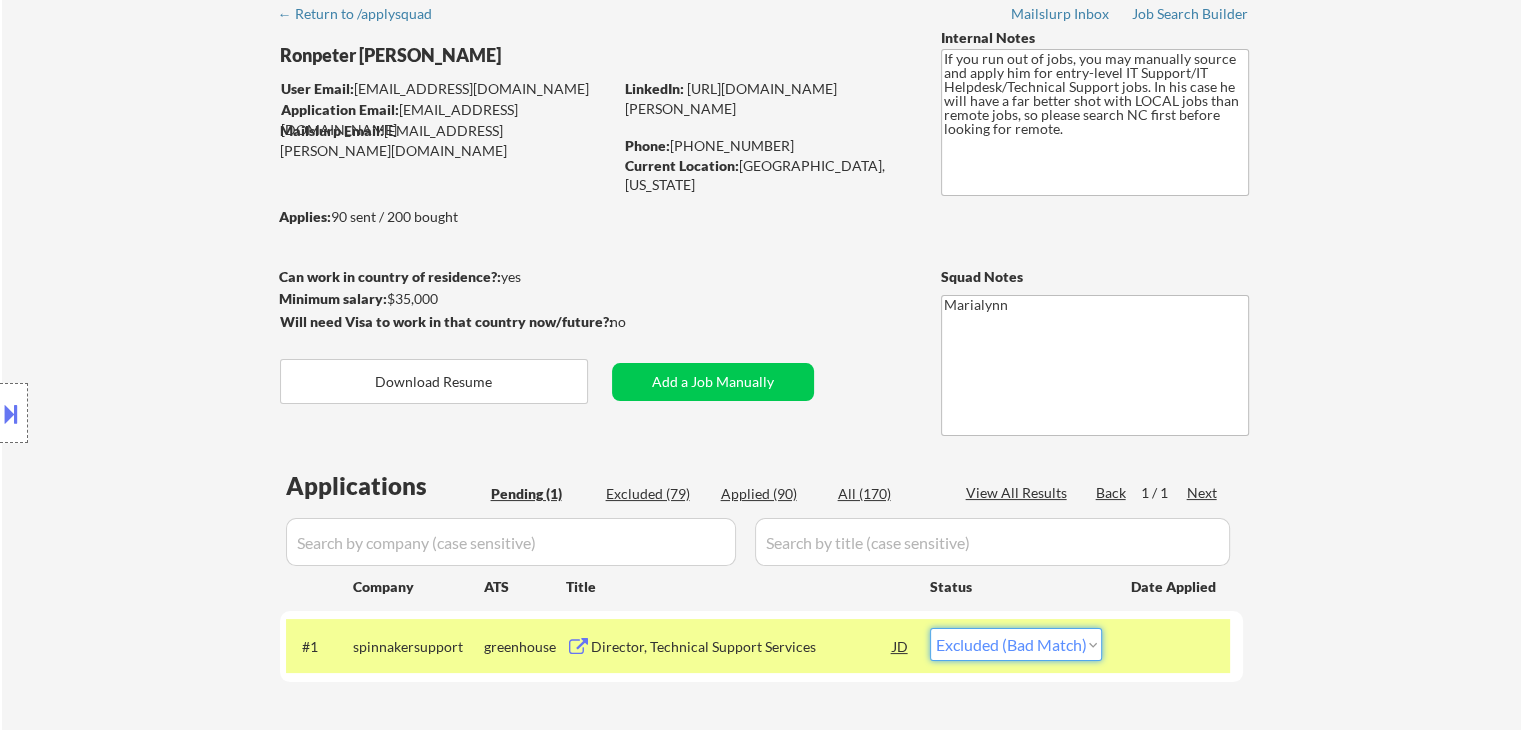 click on "Choose an option... Pending Applied Excluded (Questions) Excluded (Expired) Excluded (Location) Excluded (Bad Match) Excluded (Blocklist) Excluded (Salary) Excluded (Other)" at bounding box center (1016, 644) 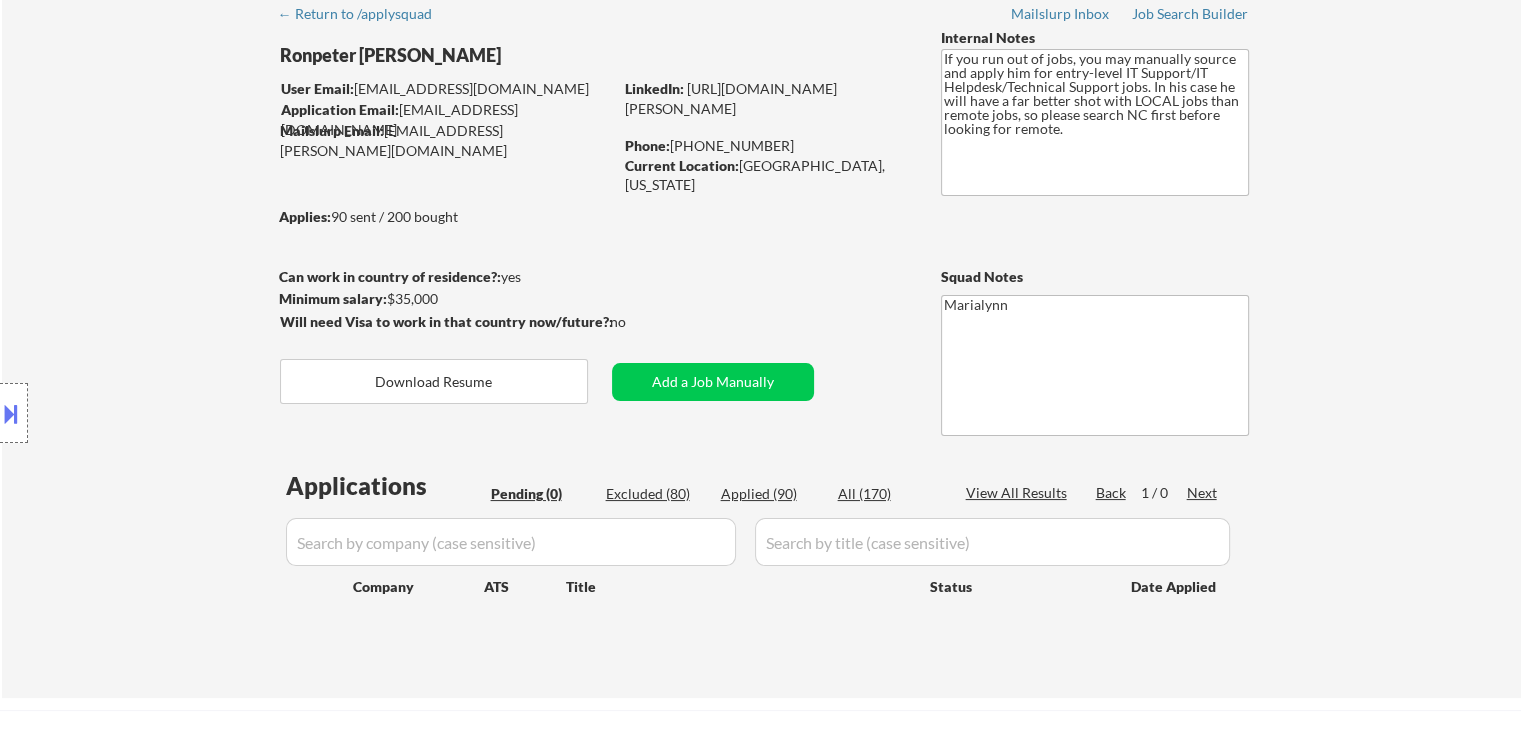 scroll, scrollTop: 0, scrollLeft: 0, axis: both 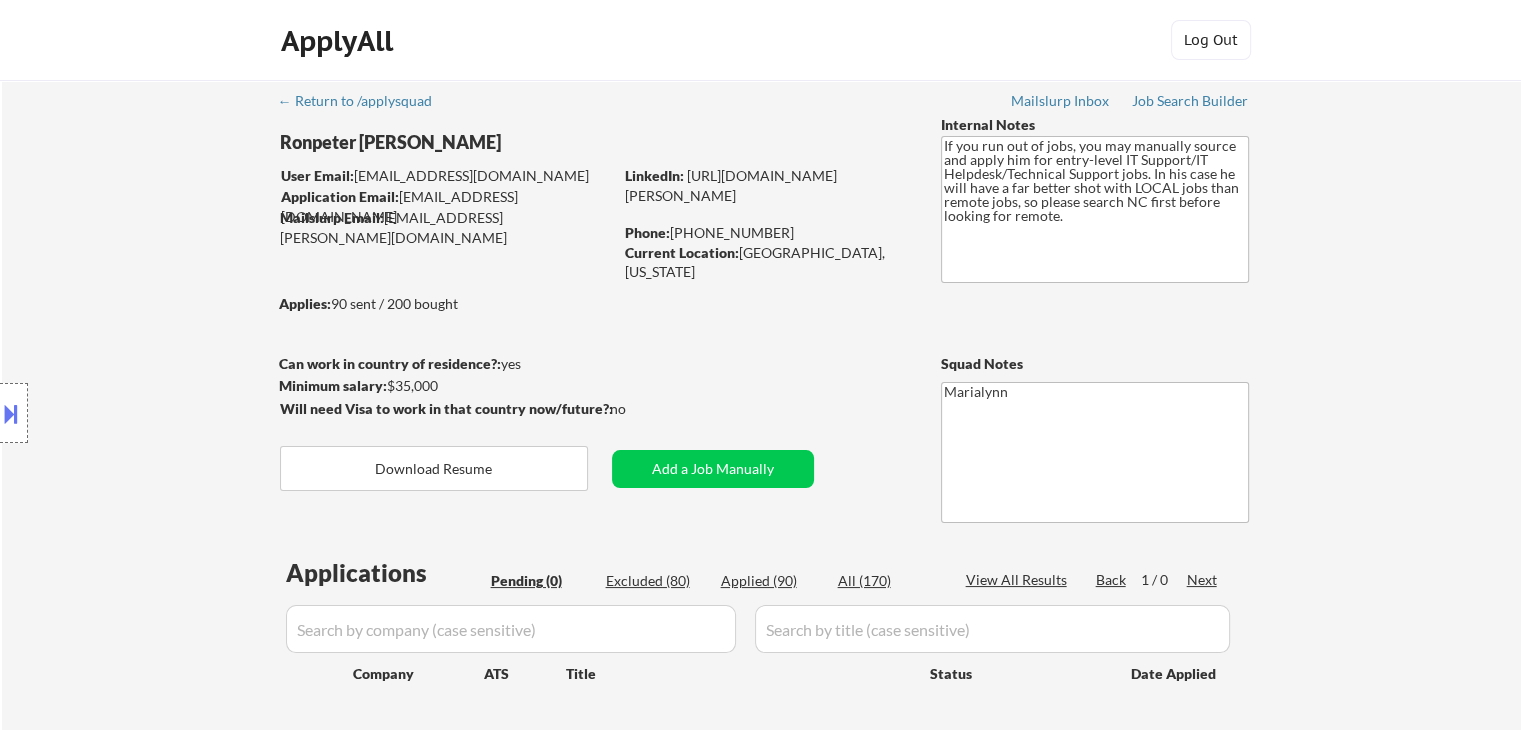 click on "← Return to /applysquad Mailslurp Inbox Job Search Builder Ronpeter [PERSON_NAME] User Email:  [EMAIL_ADDRESS][DOMAIN_NAME] Application Email:  [EMAIL_ADDRESS][DOMAIN_NAME] Mailslurp Email:  [EMAIL_ADDRESS][PERSON_NAME][DOMAIN_NAME] LinkedIn:   [URL][DOMAIN_NAME][PERSON_NAME]
Phone:  [PHONE_NUMBER] Current Location:  [GEOGRAPHIC_DATA], [US_STATE] Applies:  90 sent / 200 bought Internal Notes If you run out of jobs, you may manually source and apply him for entry-level IT Support/IT Helpdesk/Technical Support jobs. In his case he will have a far better shot with LOCAL jobs than remote jobs, so please search NC first before looking for remote. Can work in country of residence?:  yes Squad Notes Minimum salary:  $35,000 Will need Visa to work in that country now/future?:   no Download Resume Add a Job Manually Marialynn Applications Pending (0) Excluded (80) Applied (90) All (170) View All Results Back 1 / 0
Next Company ATS Title Status Date Applied #1 spinnakersupport greenhouse" at bounding box center (762, 424) 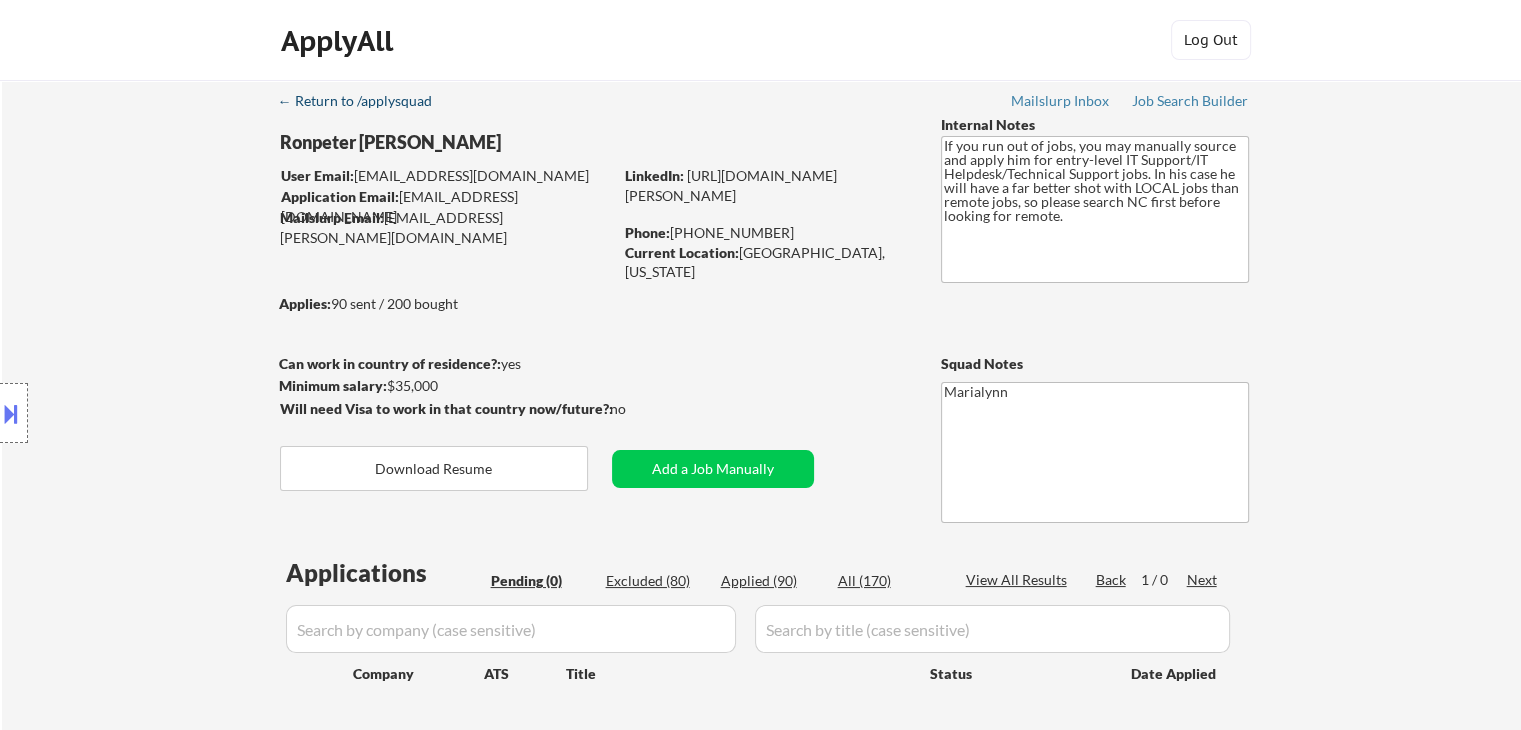 click on "← Return to /applysquad" at bounding box center (364, 101) 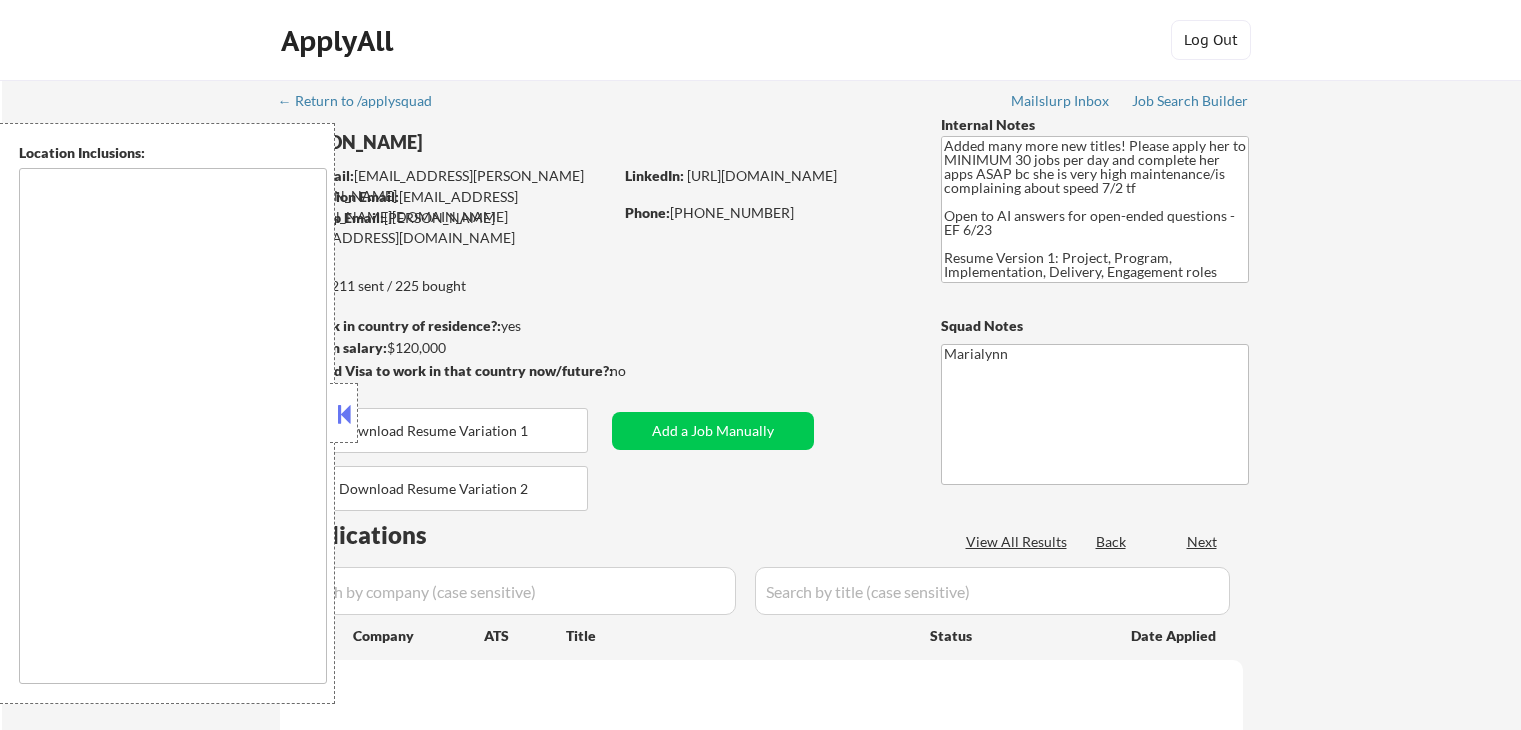 scroll, scrollTop: 0, scrollLeft: 0, axis: both 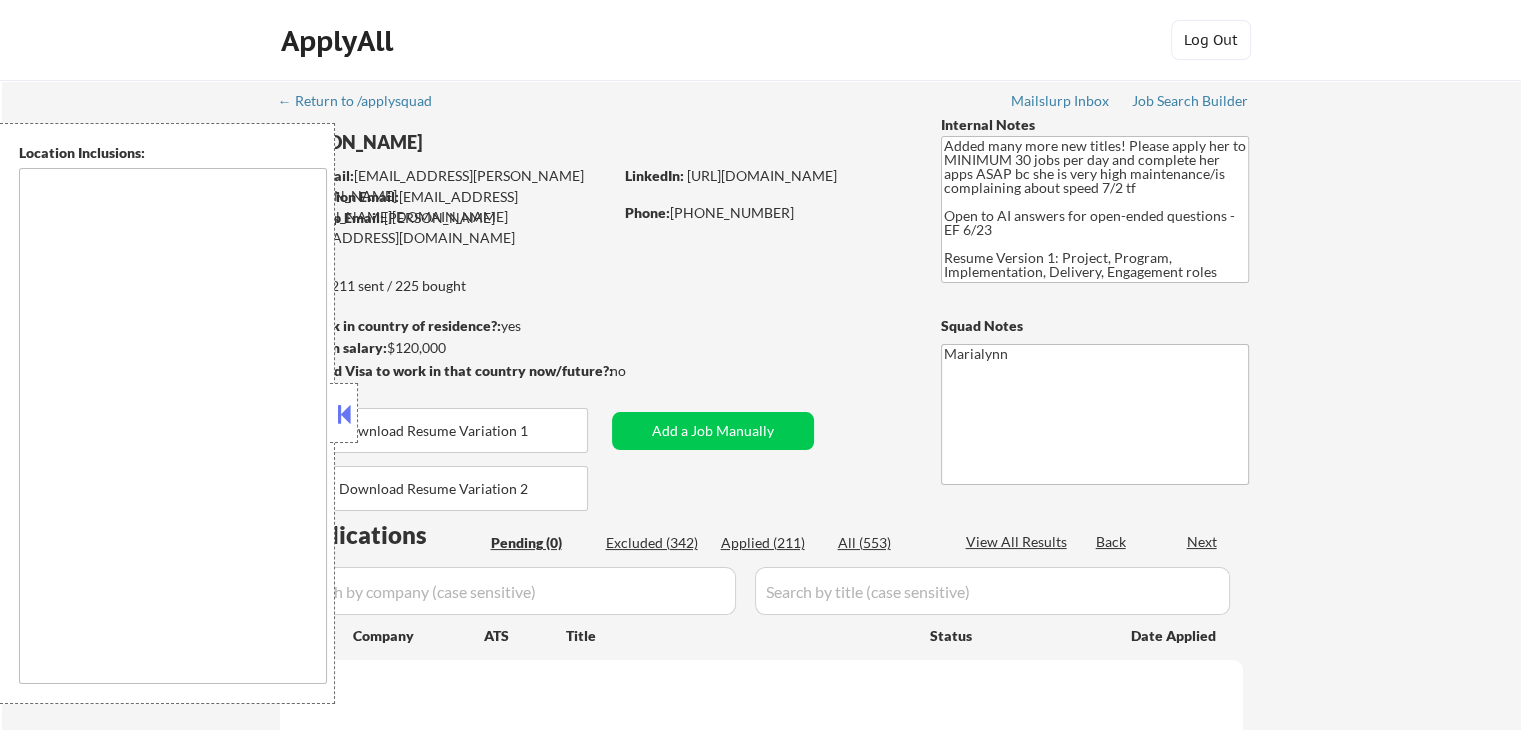type on "[GEOGRAPHIC_DATA], [GEOGRAPHIC_DATA]   [GEOGRAPHIC_DATA], [GEOGRAPHIC_DATA]   [GEOGRAPHIC_DATA], [GEOGRAPHIC_DATA]   [GEOGRAPHIC_DATA], [GEOGRAPHIC_DATA]   [GEOGRAPHIC_DATA], [GEOGRAPHIC_DATA]   [GEOGRAPHIC_DATA], [GEOGRAPHIC_DATA]   [GEOGRAPHIC_DATA], [GEOGRAPHIC_DATA]   [GEOGRAPHIC_DATA], [GEOGRAPHIC_DATA]   [GEOGRAPHIC_DATA], [GEOGRAPHIC_DATA]   [GEOGRAPHIC_DATA], [GEOGRAPHIC_DATA]   [GEOGRAPHIC_DATA], [GEOGRAPHIC_DATA]   [US_STATE][GEOGRAPHIC_DATA], [GEOGRAPHIC_DATA]   [GEOGRAPHIC_DATA], [GEOGRAPHIC_DATA]   [GEOGRAPHIC_DATA], [GEOGRAPHIC_DATA]   [GEOGRAPHIC_DATA], [GEOGRAPHIC_DATA]   [GEOGRAPHIC_DATA], [GEOGRAPHIC_DATA]   [GEOGRAPHIC_DATA], [GEOGRAPHIC_DATA]   [GEOGRAPHIC_DATA], [GEOGRAPHIC_DATA]   [GEOGRAPHIC_DATA], [GEOGRAPHIC_DATA]   [GEOGRAPHIC_DATA], [GEOGRAPHIC_DATA]   [GEOGRAPHIC_DATA], [GEOGRAPHIC_DATA]   [GEOGRAPHIC_DATA], [GEOGRAPHIC_DATA]   [GEOGRAPHIC_DATA], [GEOGRAPHIC_DATA]   [GEOGRAPHIC_DATA], [GEOGRAPHIC_DATA]   [GEOGRAPHIC_DATA], [GEOGRAPHIC_DATA]   [GEOGRAPHIC_DATA], [GEOGRAPHIC_DATA]   [GEOGRAPHIC_DATA], [GEOGRAPHIC_DATA]   [GEOGRAPHIC_DATA], [GEOGRAPHIC_DATA]   [GEOGRAPHIC_DATA], [GEOGRAPHIC_DATA]   [GEOGRAPHIC_DATA], [GEOGRAPHIC_DATA]   [GEOGRAPHIC_DATA], [GEOGRAPHIC_DATA]   [GEOGRAPHIC_DATA], [GEOGRAPHIC_DATA]   [GEOGRAPHIC_DATA], [GEOGRAPHIC_DATA]   [GEOGRAPHIC_DATA], [GEOGRAPHIC_DATA]   [GEOGRAPHIC_DATA], [GEOGRAPHIC_DATA]   [GEOGRAPHIC_DATA], [GEOGRAPHIC_DATA]   [GEOGRAPHIC_DATA], [GEOGRAPHIC_DATA]   [GEOGRAPHIC_DATA], [GEOGRAPHIC_DATA]   [GEOGRAPHIC_DATA], [GEOGRAPHIC_DATA]   [GEOGRAPHIC_DATA], [GEOGRAPHIC_DATA]   [GEOGRAPHIC_DATA], [GEOGRAPHIC_DATA]   [US_STATE][GEOGRAPHIC_DATA], [GEOGRAPHIC_DATA]   [GEOGRAPHIC_DATA], [GEOGRAPHIC_DATA]   [GEOGRAPHIC_DATA], [GEOGRAPHIC_DATA]   [GEOGRAPHIC_DATA], [GEOGRAPHIC_DATA]   [GEOGRAPHIC_DATA], [GEOGRAPHIC_DATA]   [GEOGRAPHIC_DATA], [GEOGRAPHIC_DATA]   [PERSON_NAME][GEOGRAPHIC_DATA], [GEOGRAPHIC_DATA]   [GEOGRAPHIC_DATA], [GEOGRAPHIC_DATA]   [PERSON_NAME][GEOGRAPHIC_DATA], [GEOGRAPHIC_DATA]   [GEOGRAPHIC_DATA], [GEOGRAPHIC_DATA]   [PERSON_NAME][GEOGRAPHIC_DATA], [GEOGRAPHIC_DATA]   [GEOGRAPHIC_DATA], [GEOGRAPHIC_DATA]   [GEOGRAPHIC_DATA], [GEOGRAPHIC_DATA]   [GEOGRAPHIC_DATA], [GEOGRAPHIC_DATA]   [GEOGRAPHIC_DATA], [GEOGRAPHIC_DATA]   [GEOGRAPHIC_DATA], [US_STATE]   [GEOGRAPHIC_DATA], [GEOGRAPHIC_DATA]   Miss..." 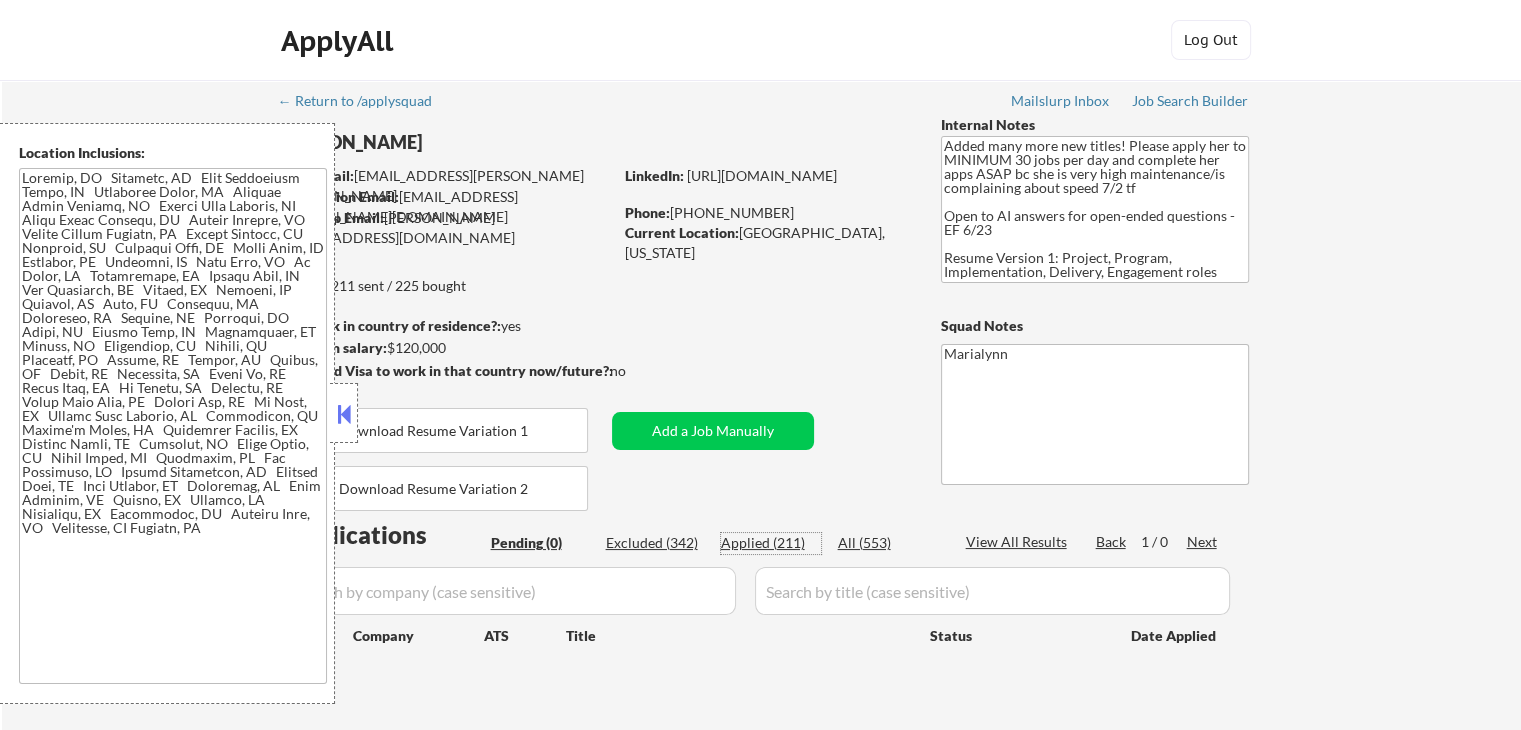 click on "Applied (211)" at bounding box center (771, 543) 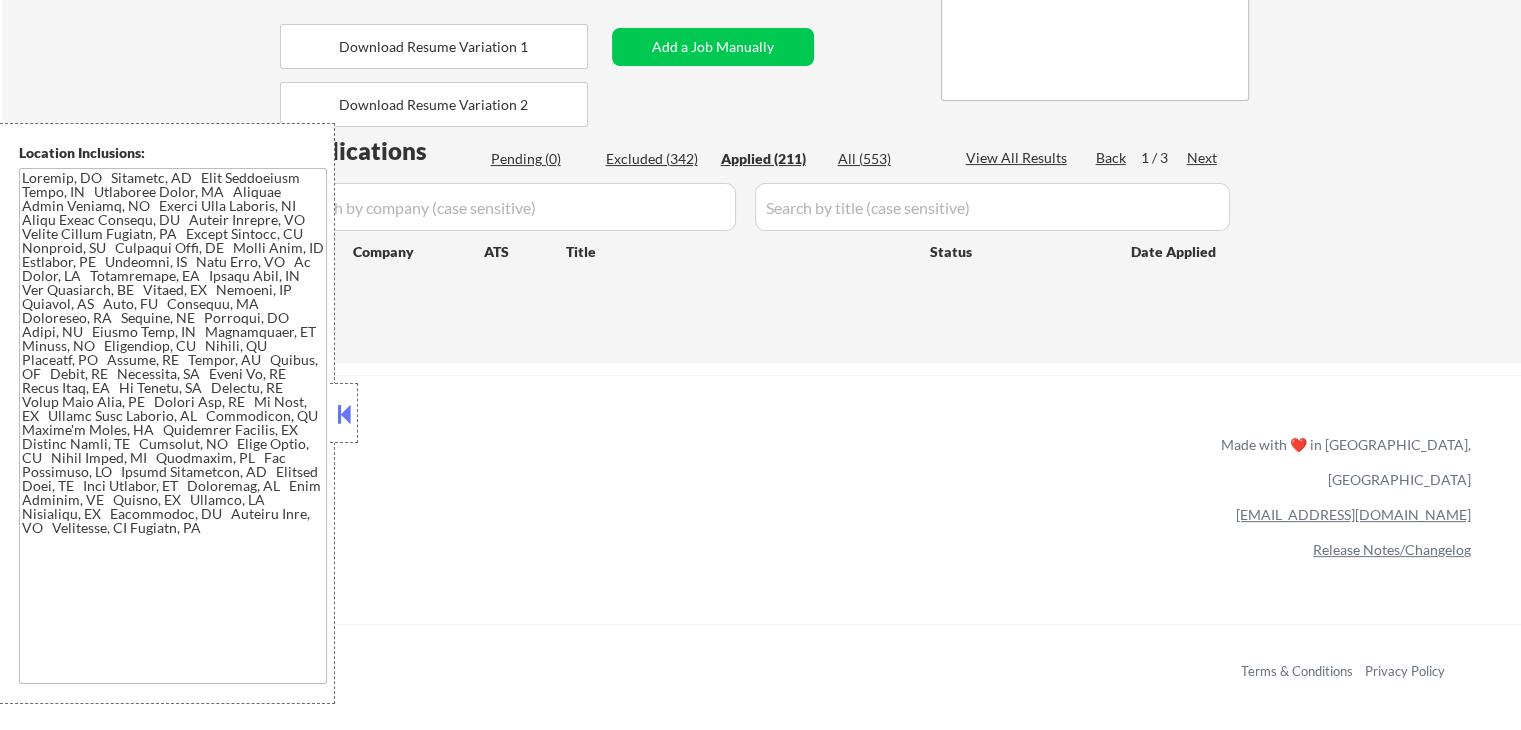 scroll, scrollTop: 448, scrollLeft: 0, axis: vertical 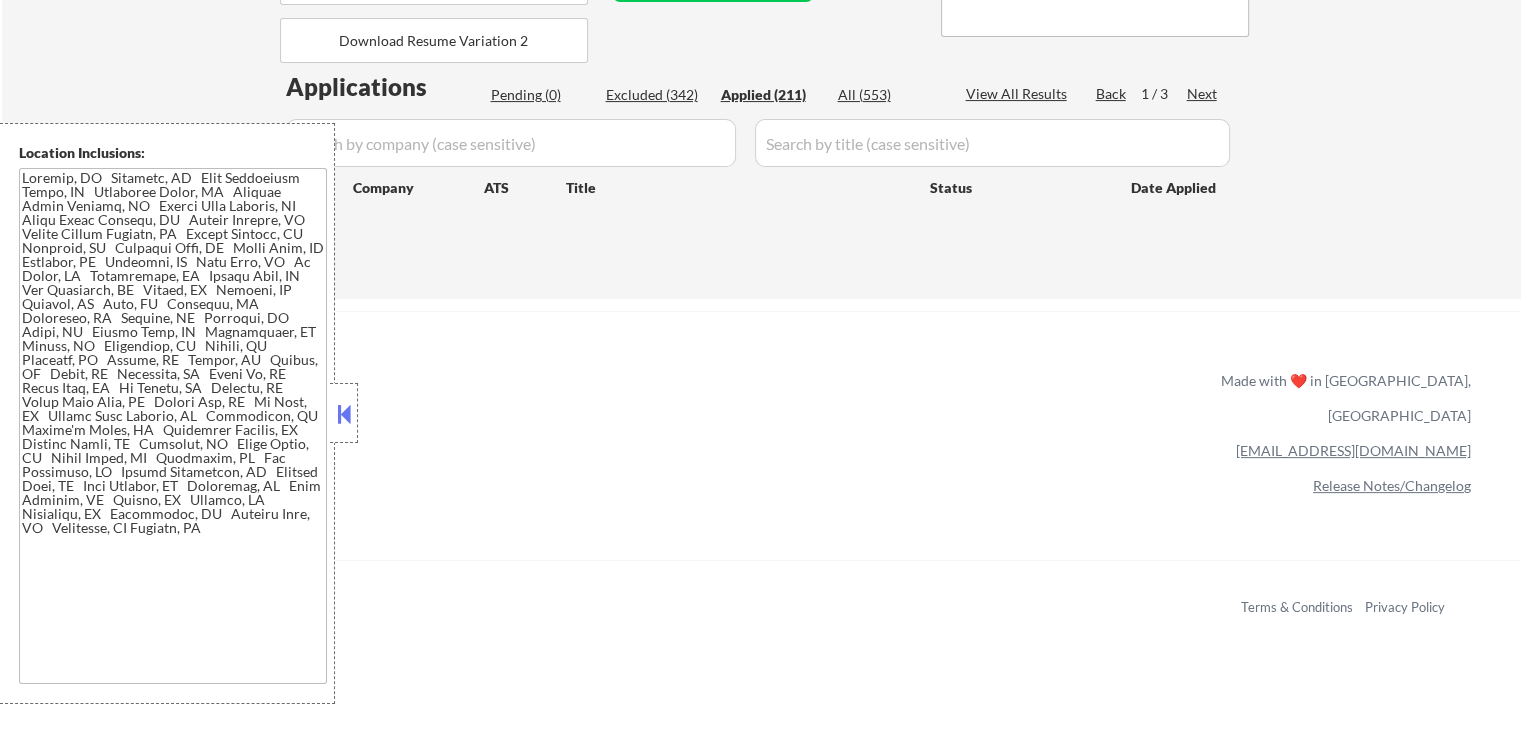 click at bounding box center [344, 414] 